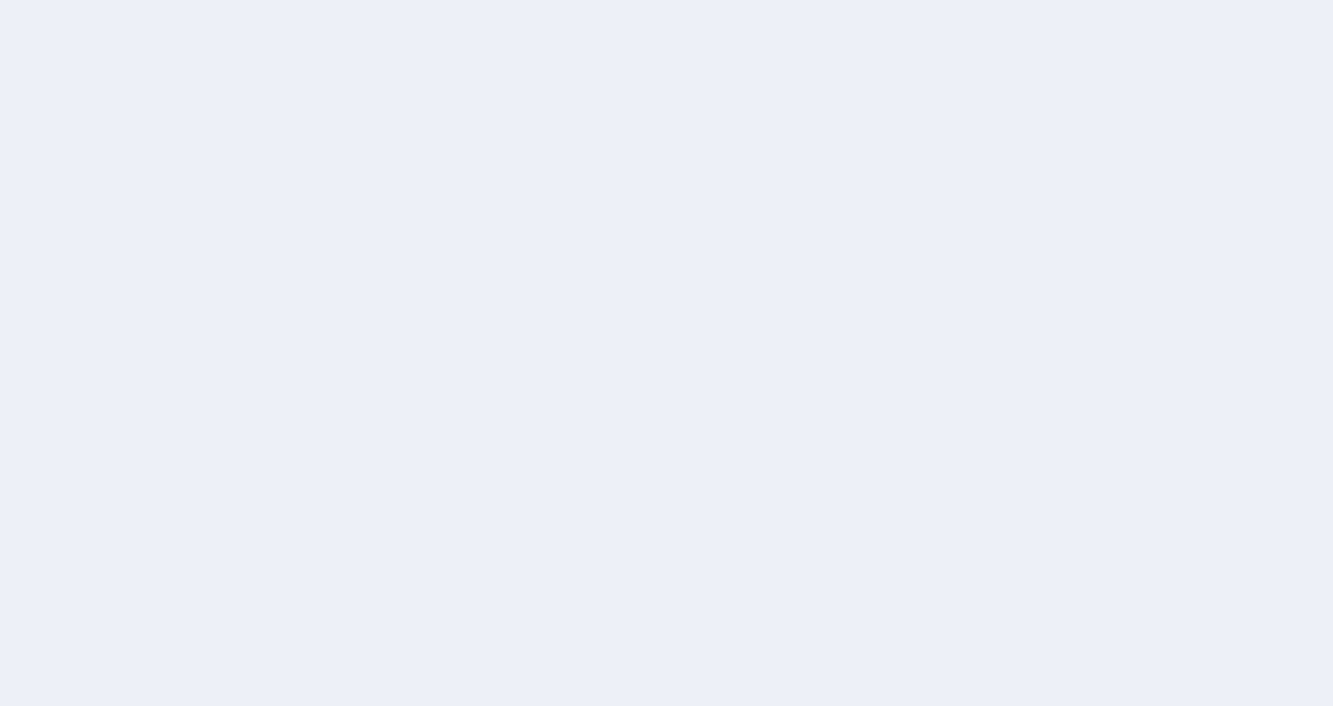 scroll, scrollTop: 0, scrollLeft: 0, axis: both 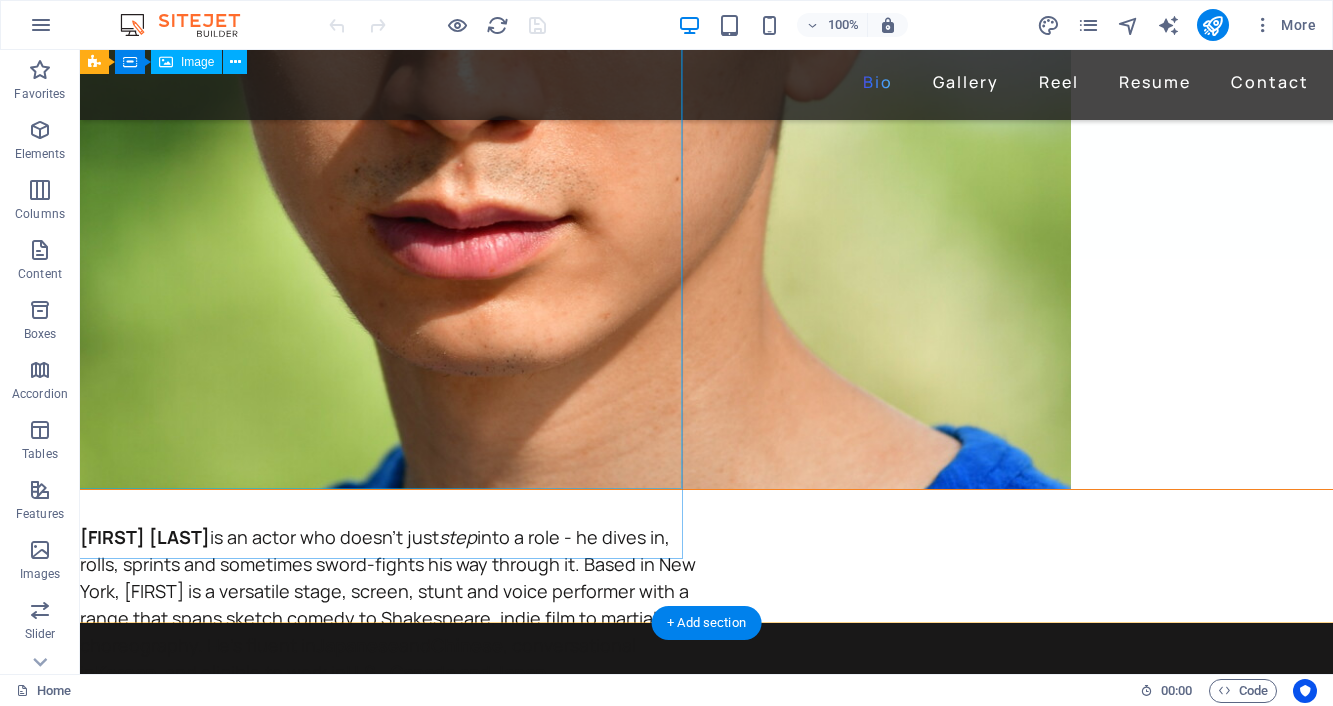 click at bounding box center (706, 89) 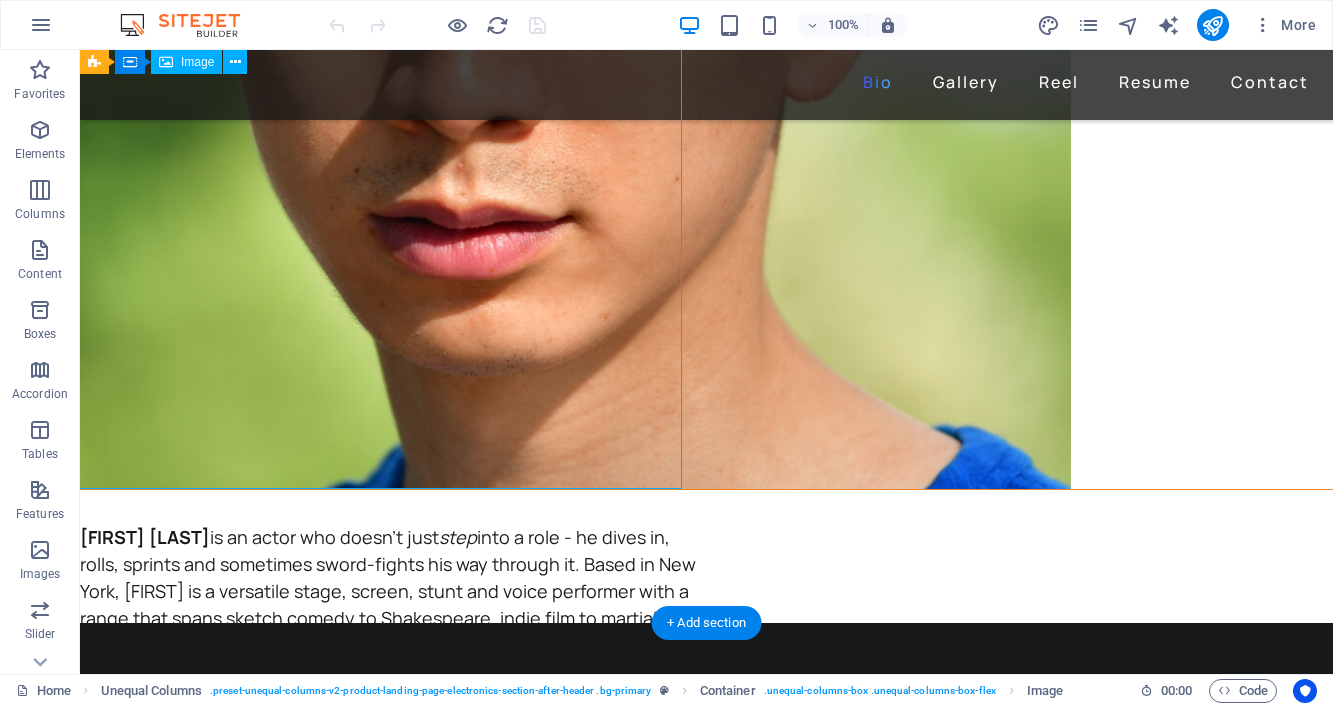 click at bounding box center (706, 89) 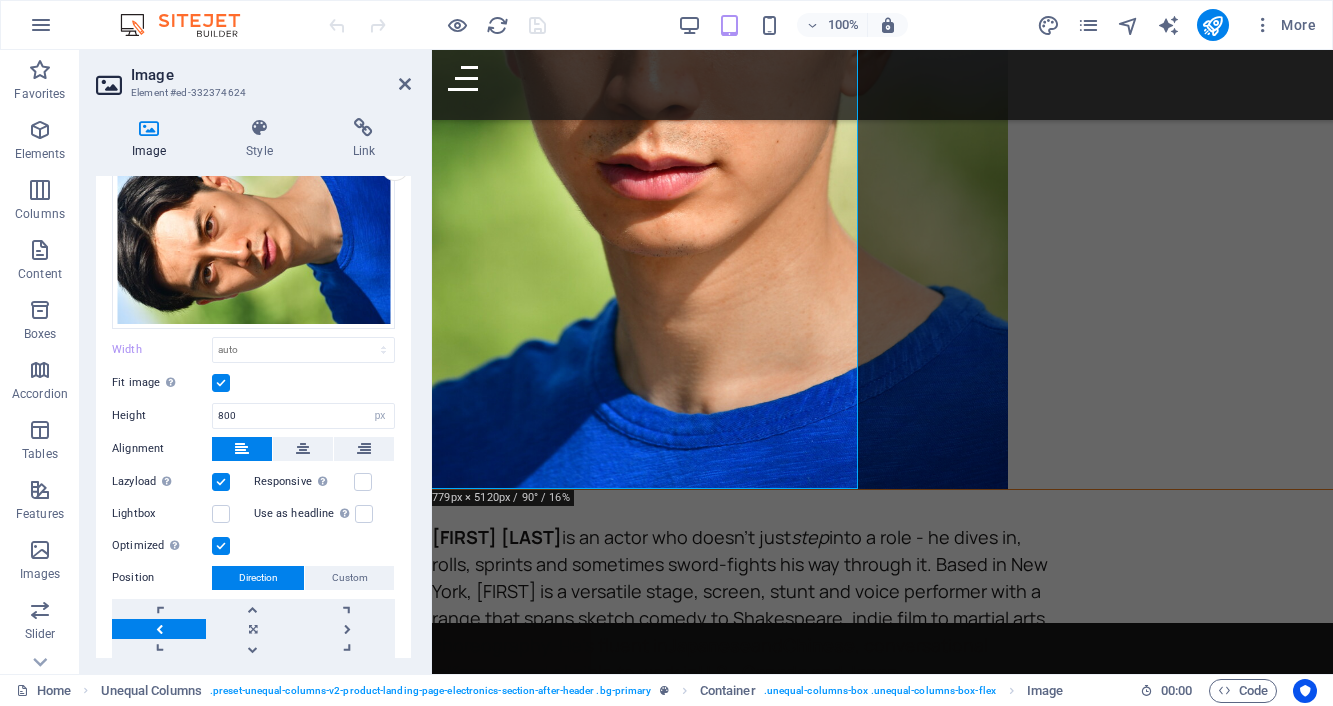 scroll, scrollTop: 8, scrollLeft: 0, axis: vertical 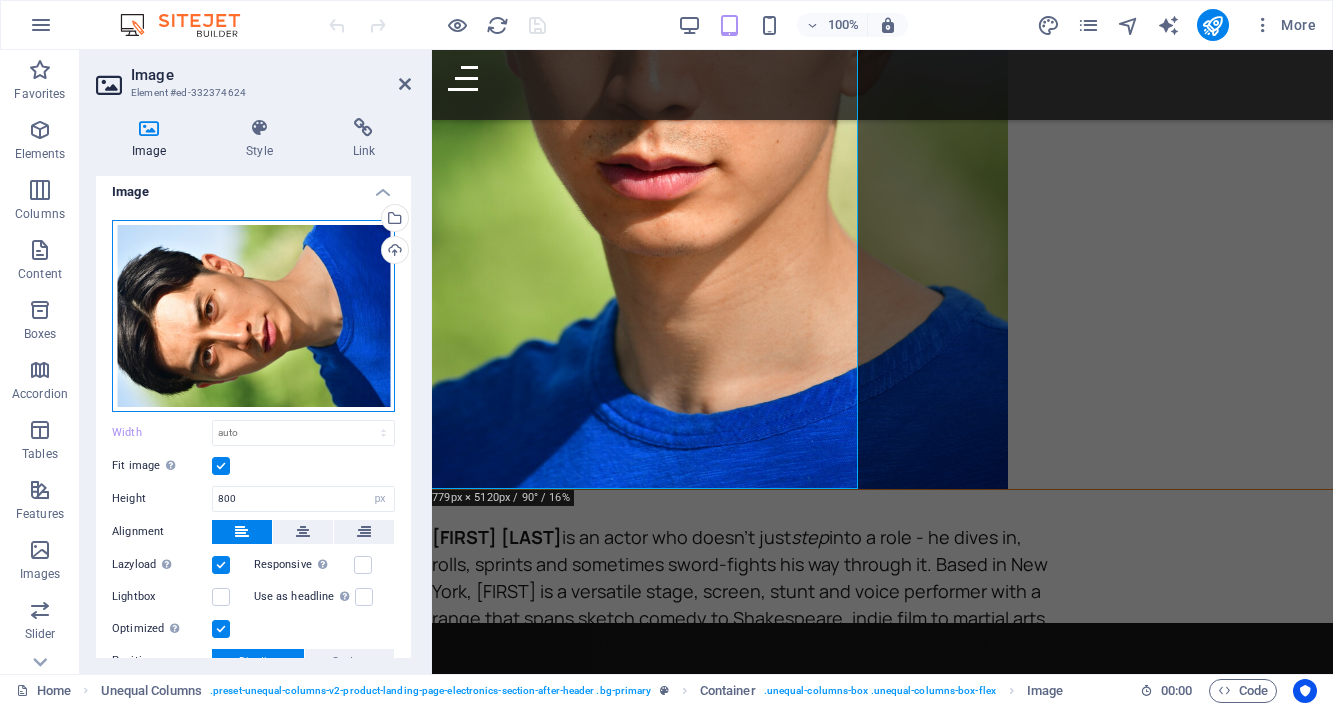 click on "Drag files here, click to choose files or select files from Files or our free stock photos & videos" at bounding box center [253, 316] 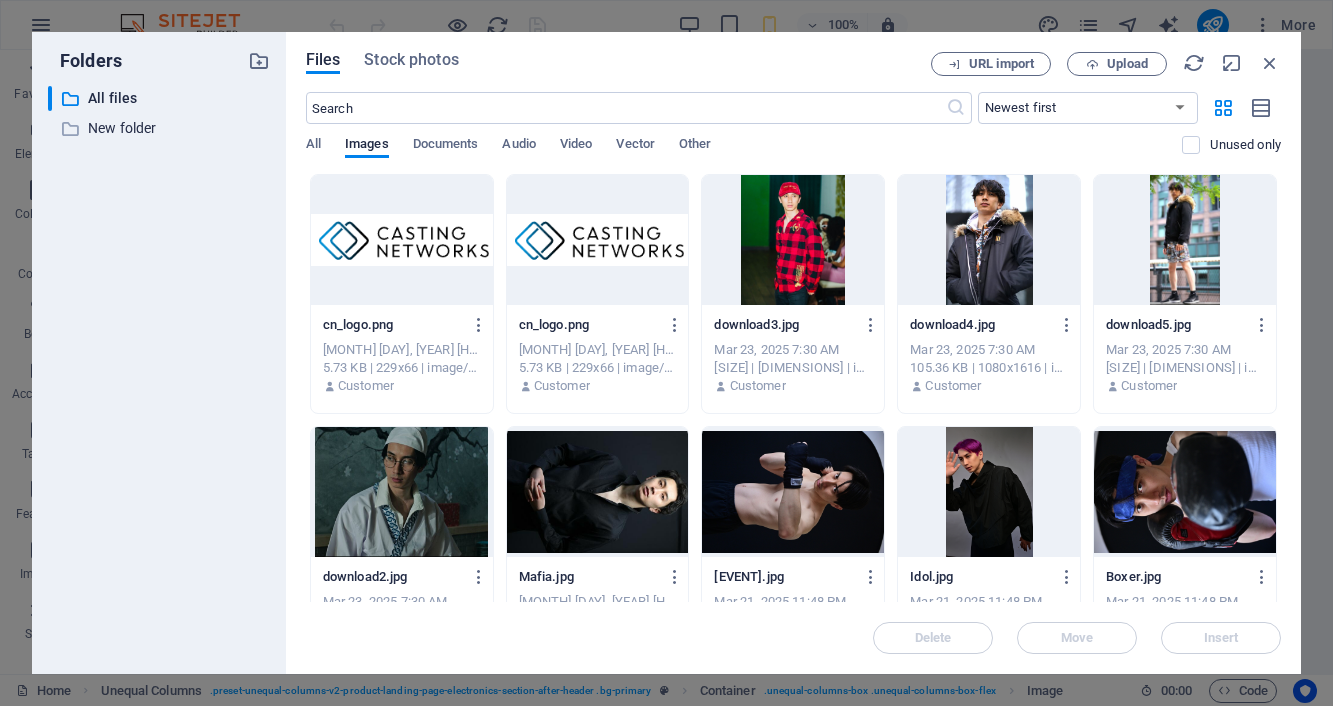click on "cn_logo.png" at bounding box center [392, 325] 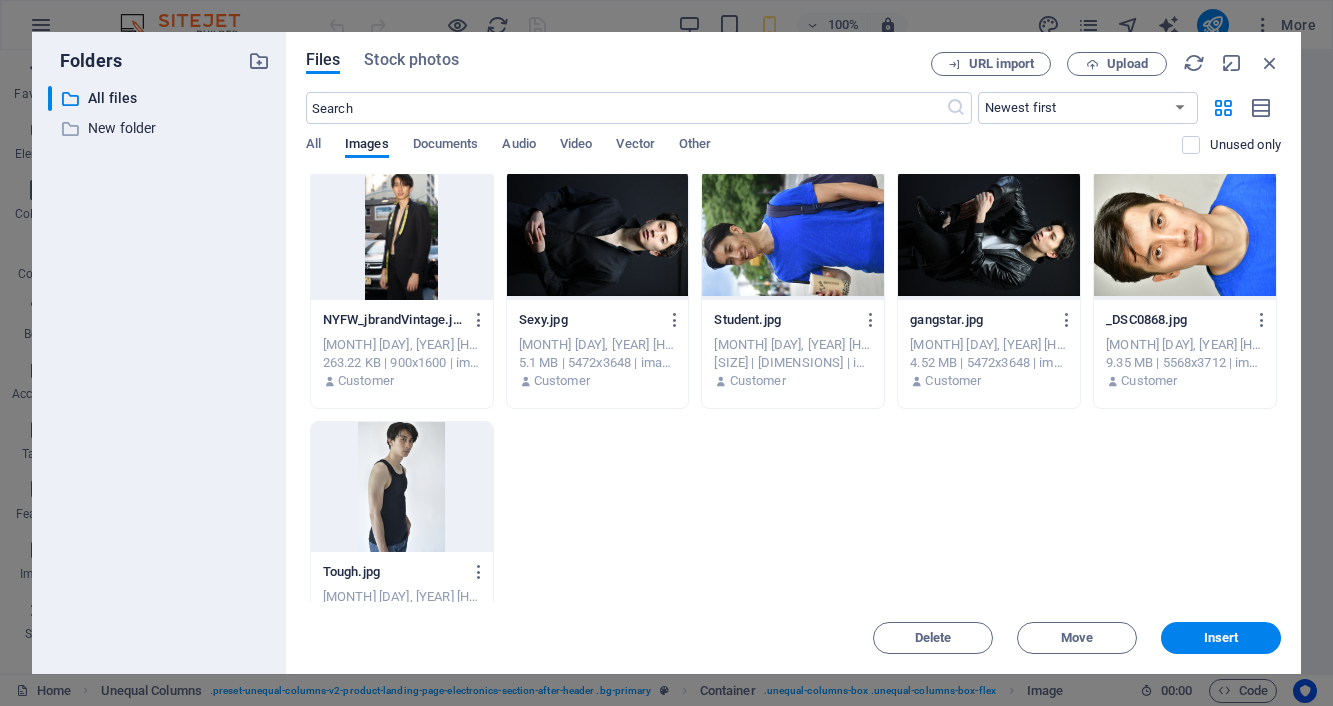 scroll, scrollTop: 1515, scrollLeft: 0, axis: vertical 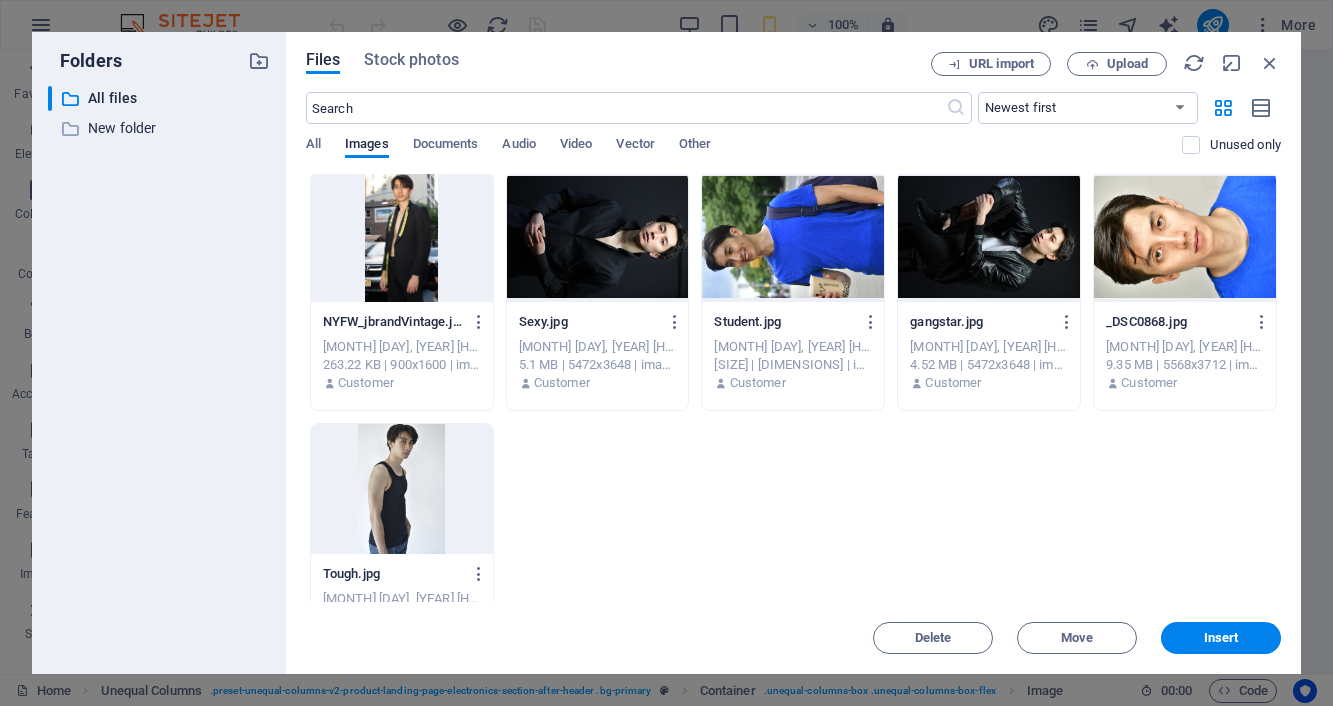 click on "Student.jpg" at bounding box center [783, 322] 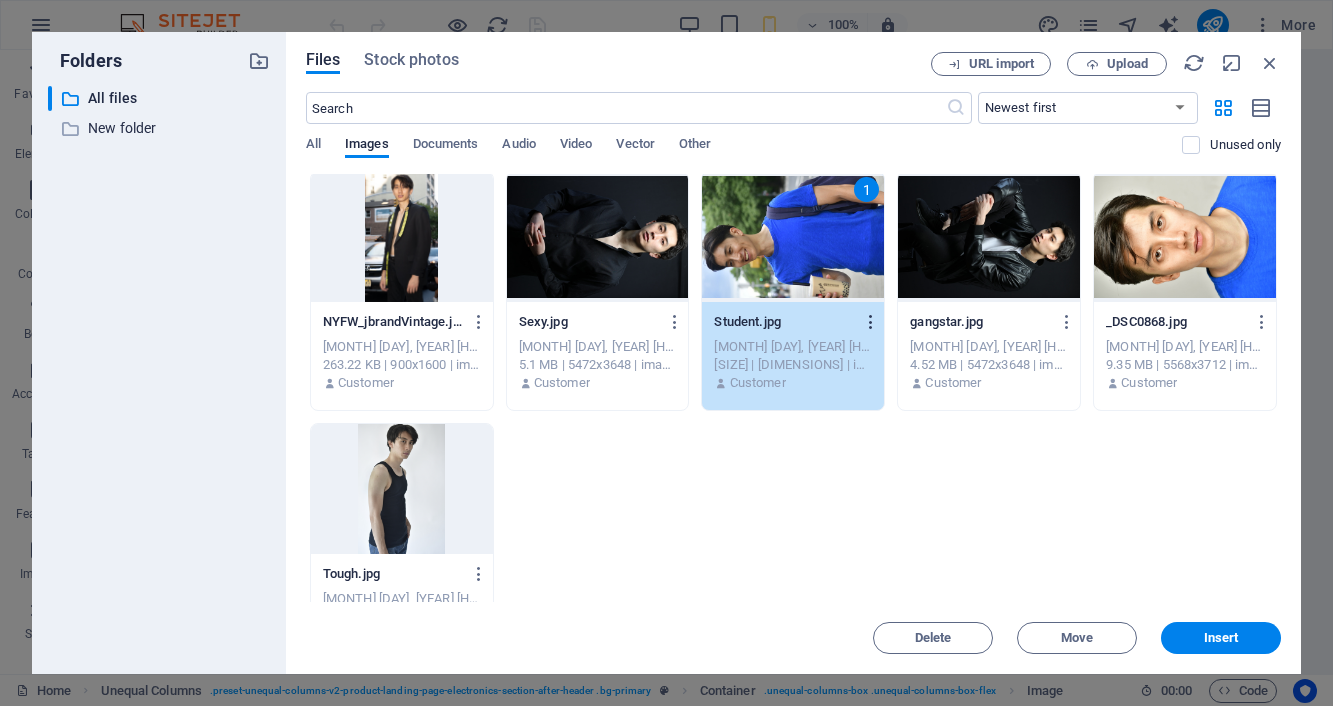 click at bounding box center [871, 322] 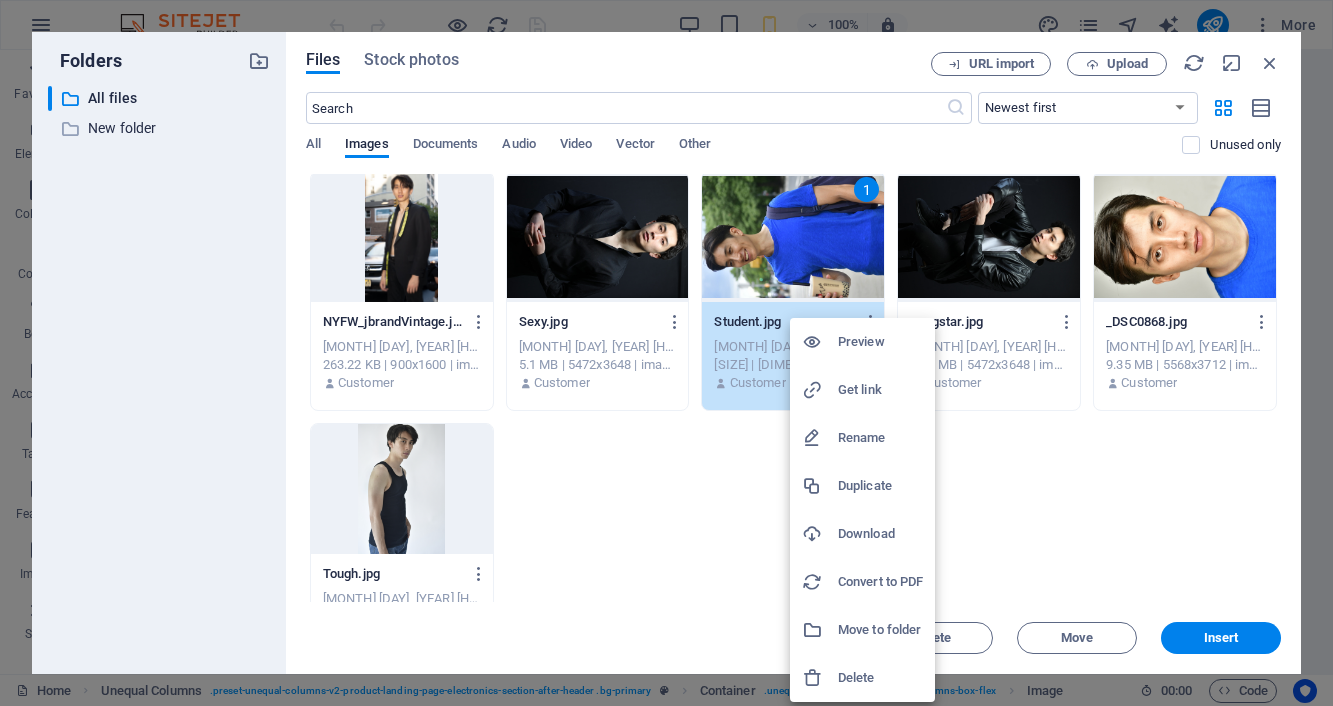click at bounding box center [666, 353] 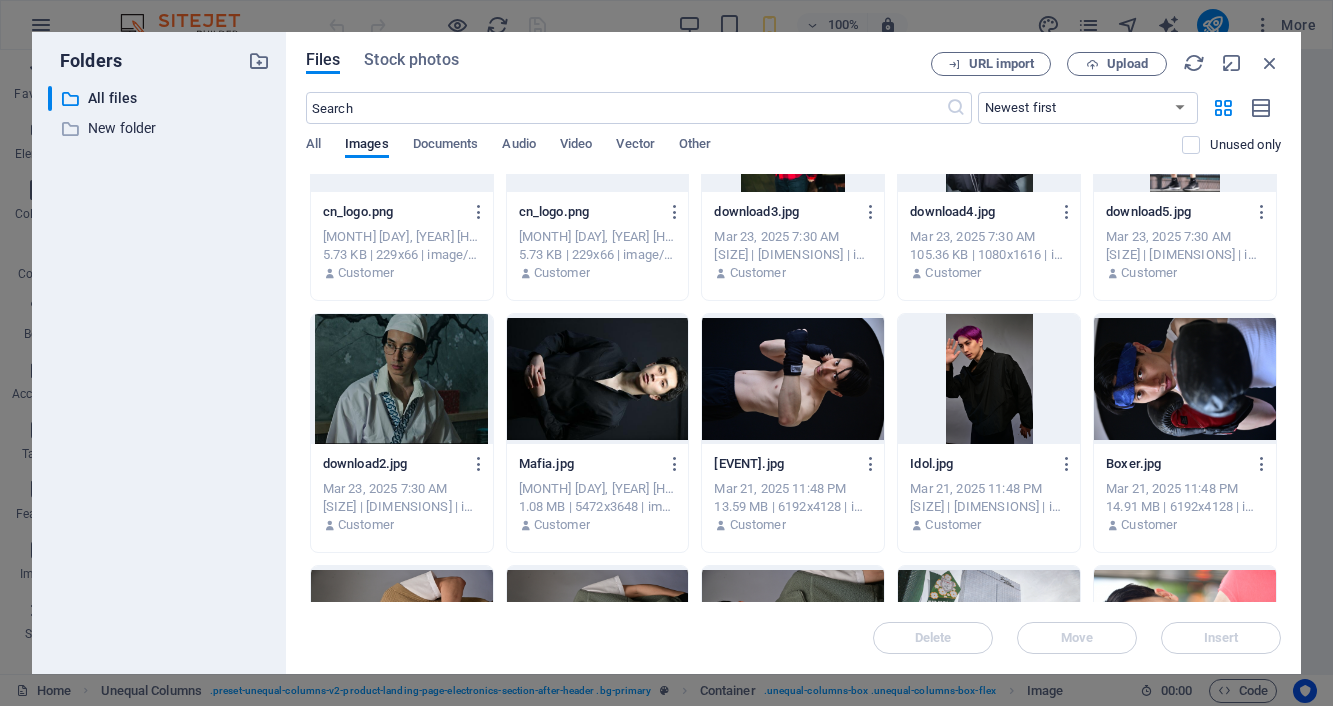 scroll, scrollTop: 0, scrollLeft: 0, axis: both 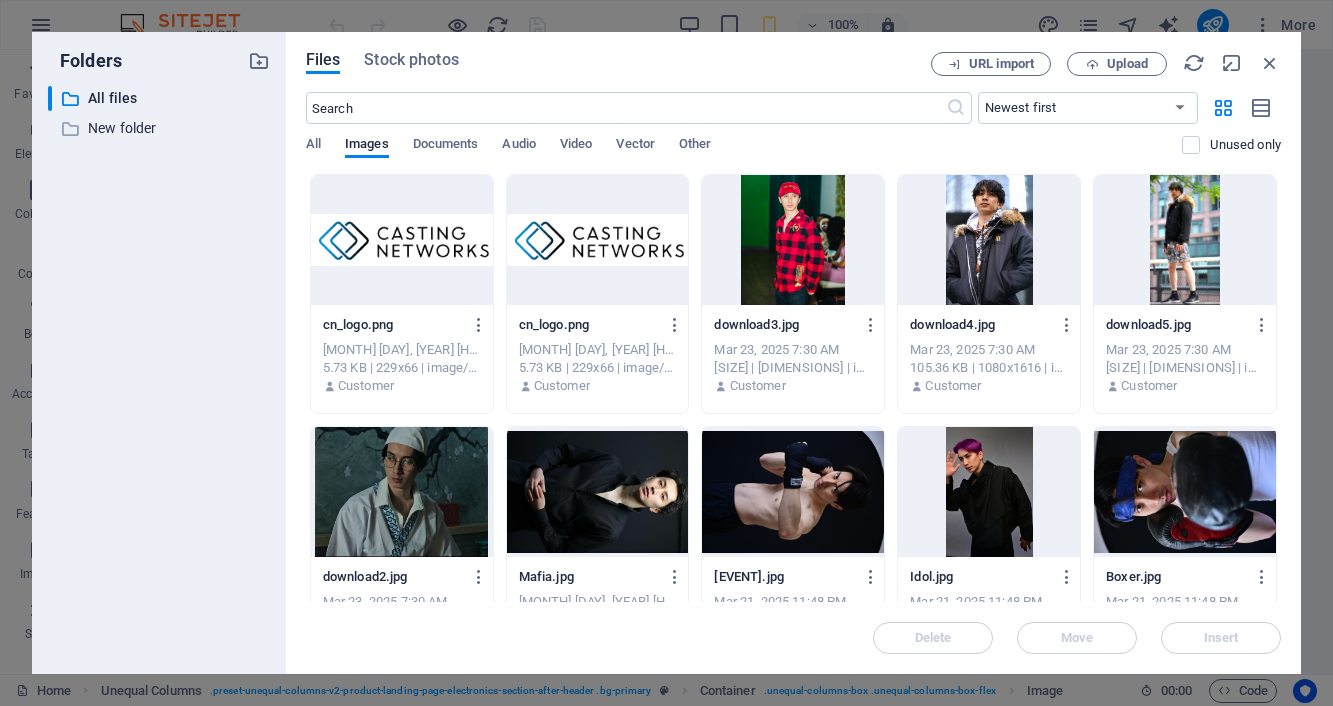 click at bounding box center [793, 240] 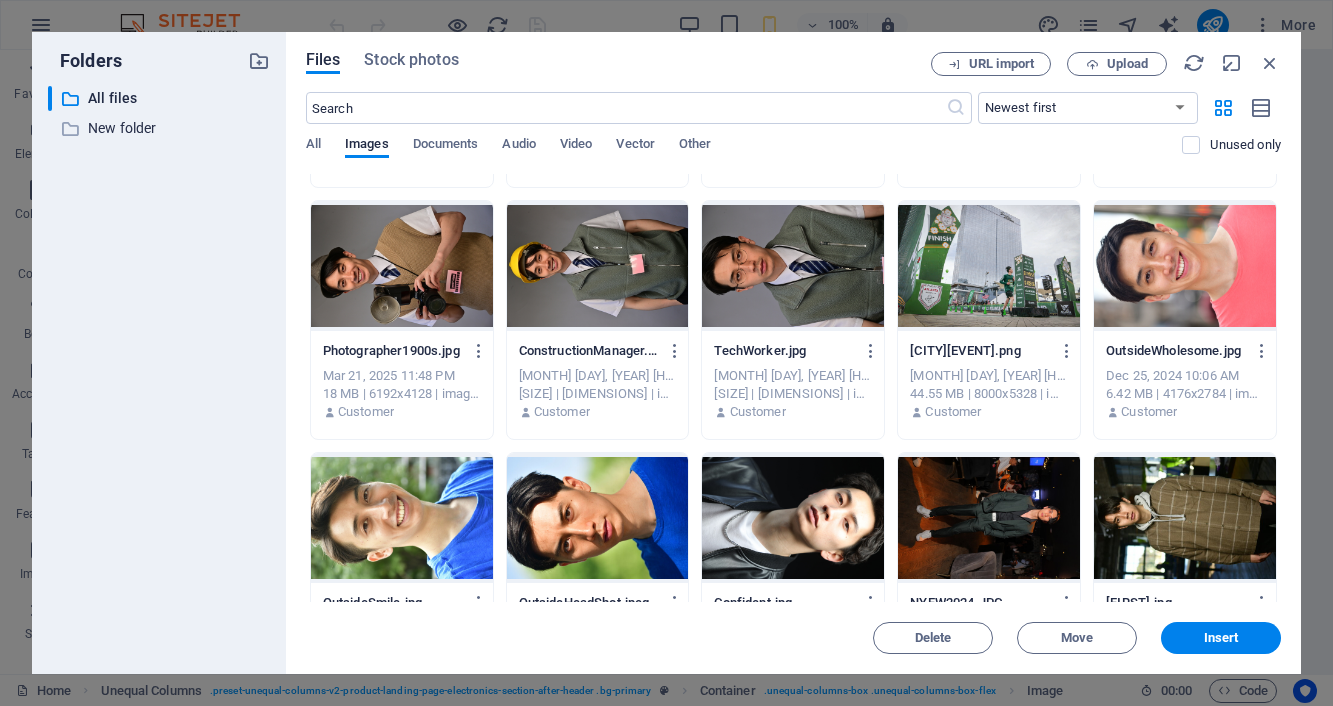 scroll, scrollTop: 517, scrollLeft: 0, axis: vertical 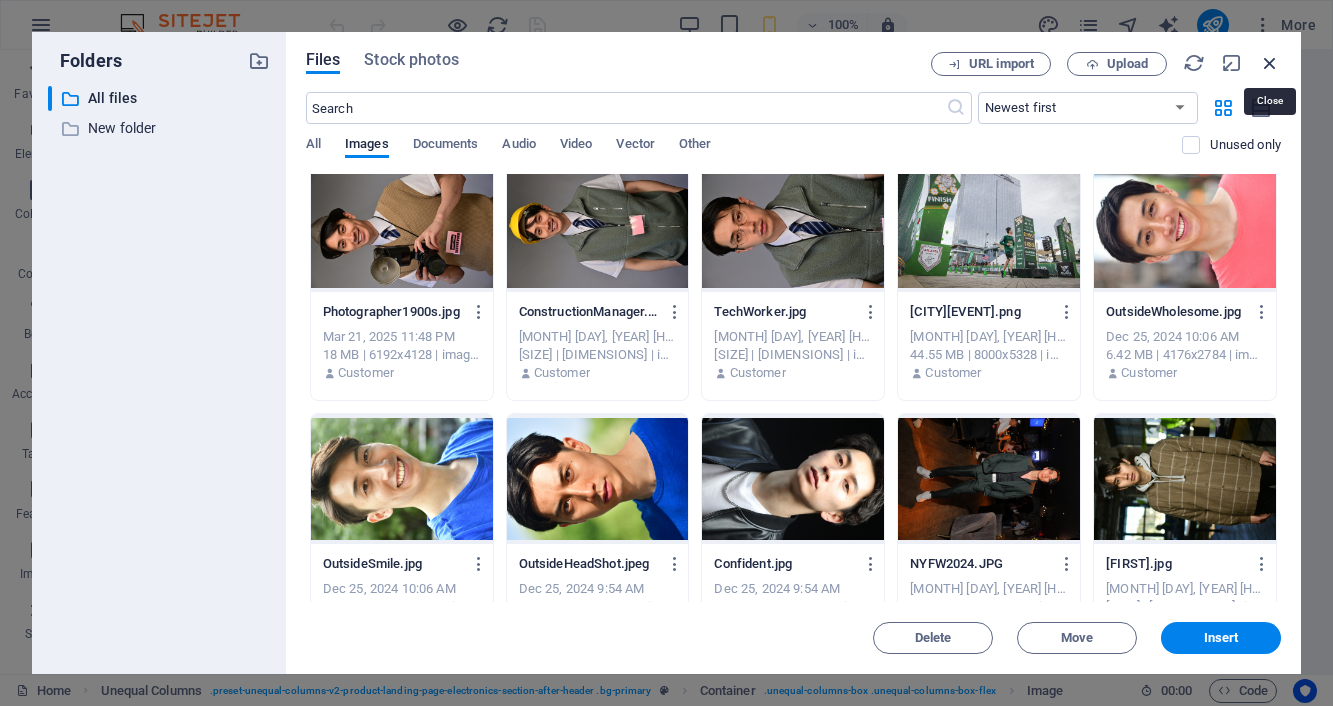 click at bounding box center [1270, 63] 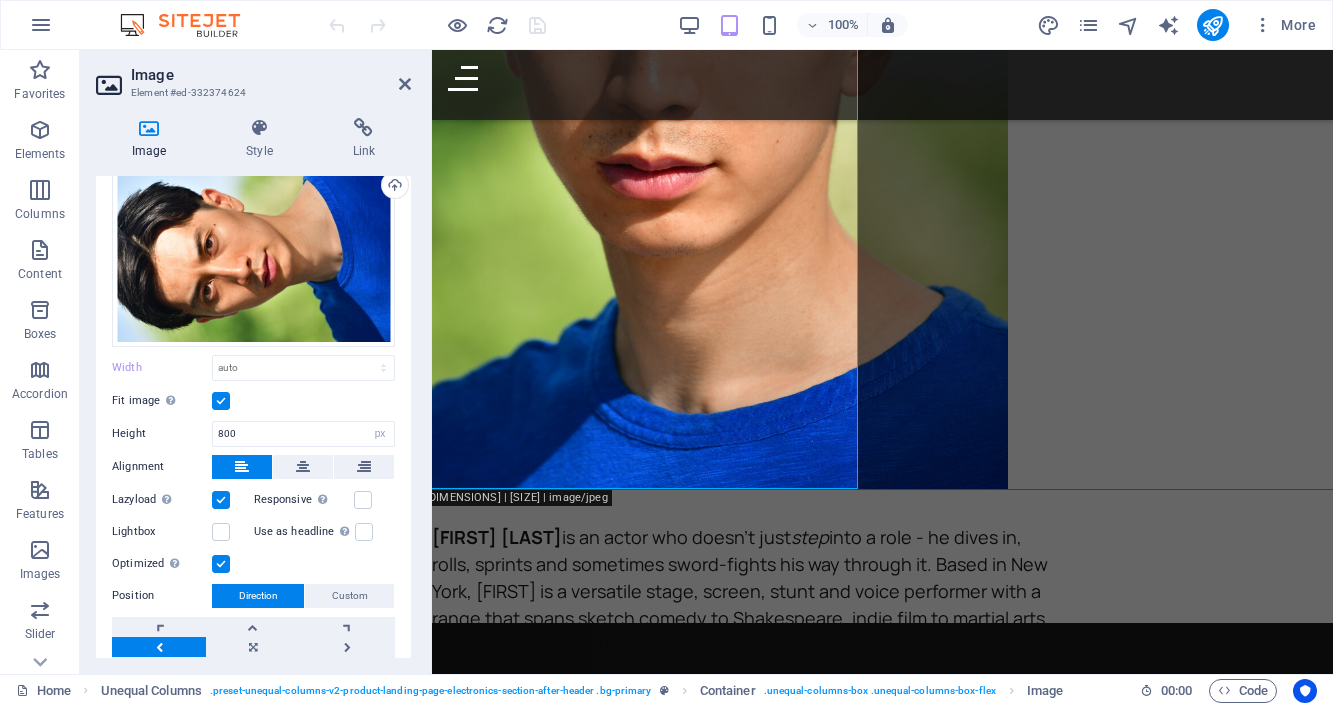 scroll, scrollTop: 153, scrollLeft: 0, axis: vertical 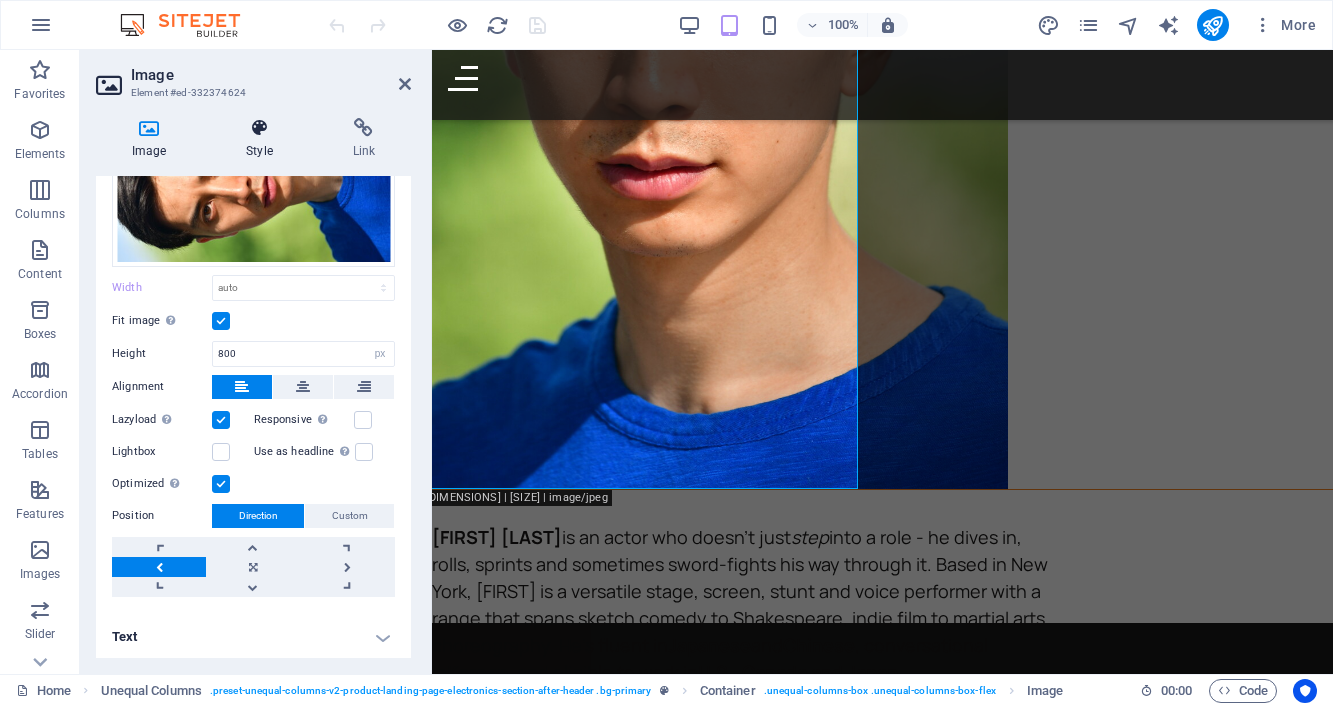 click on "Style" at bounding box center (263, 139) 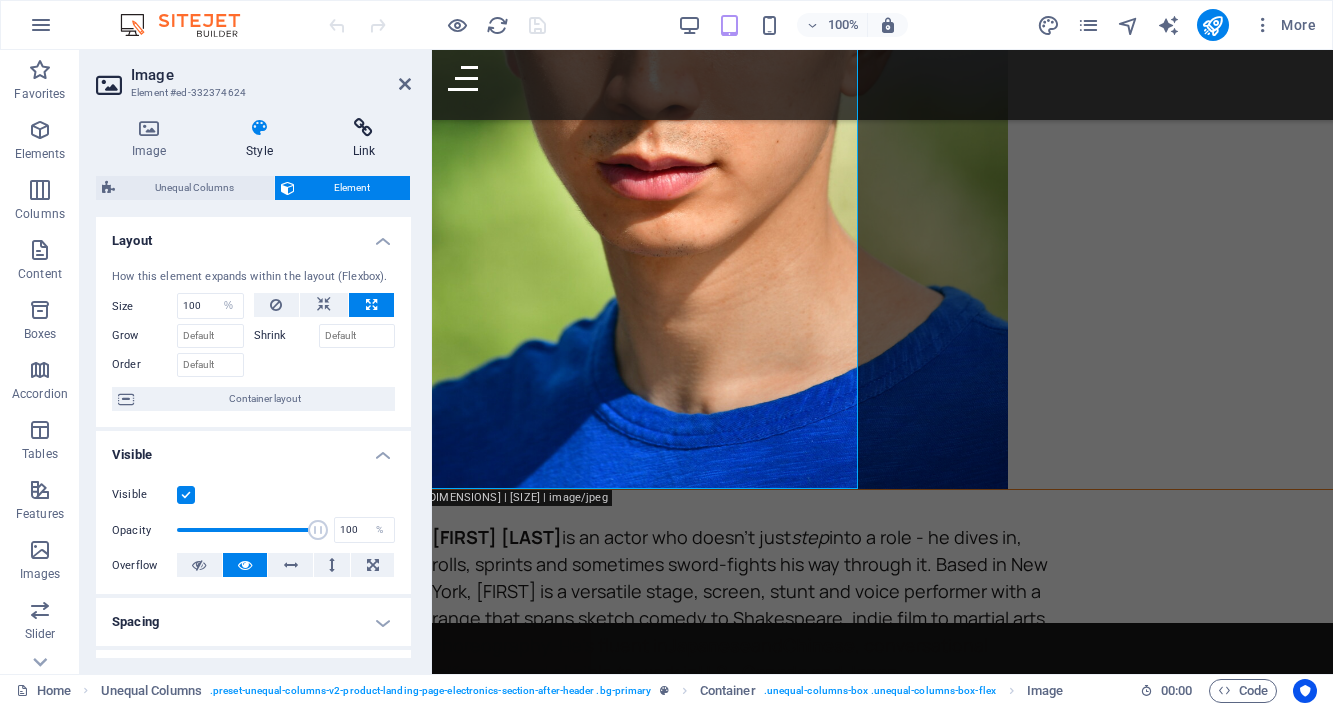 click on "Link" at bounding box center [364, 139] 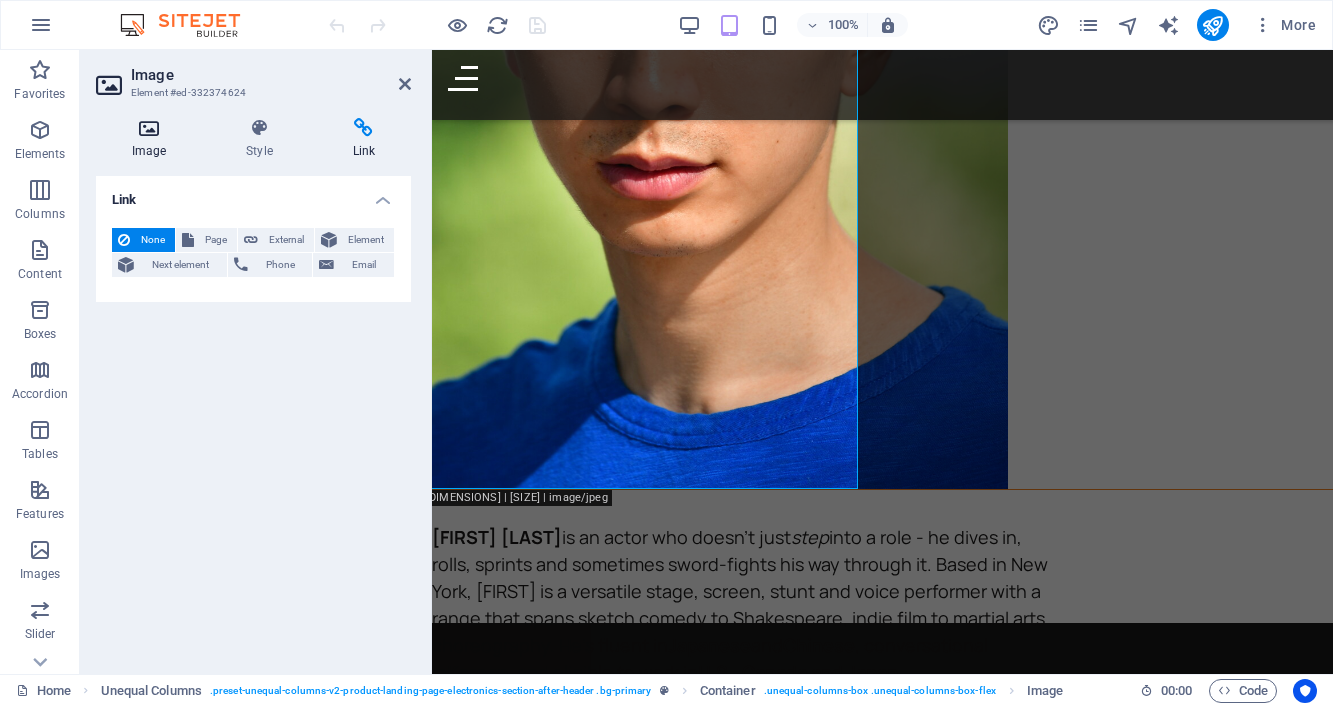click on "Image" at bounding box center [153, 139] 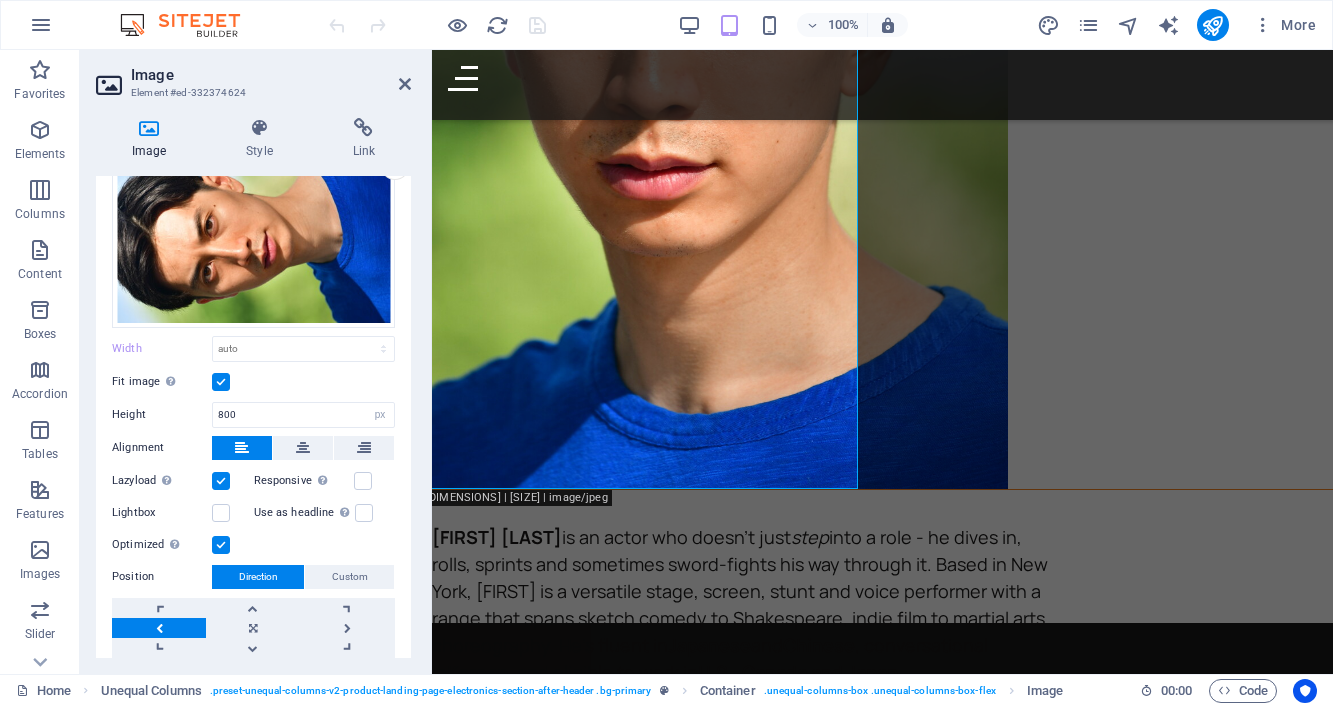 scroll, scrollTop: 153, scrollLeft: 0, axis: vertical 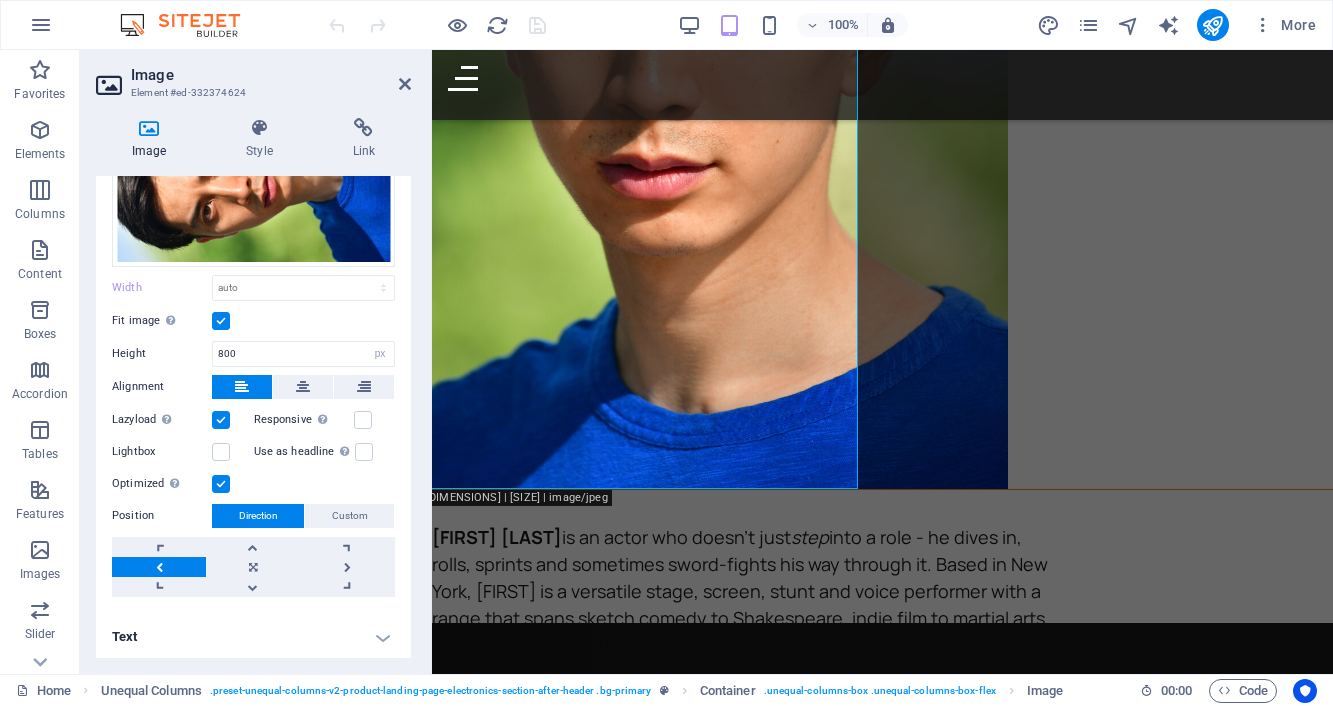 click on "Text" at bounding box center (253, 637) 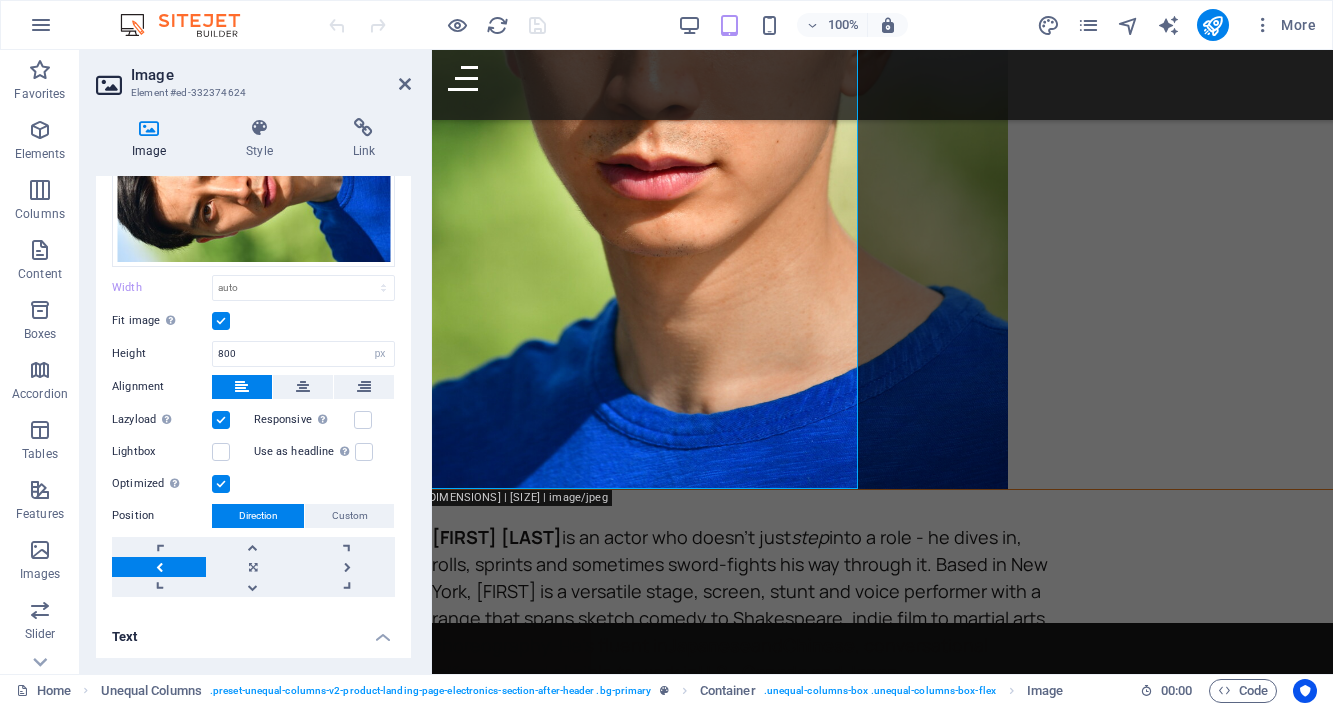 scroll, scrollTop: 341, scrollLeft: 0, axis: vertical 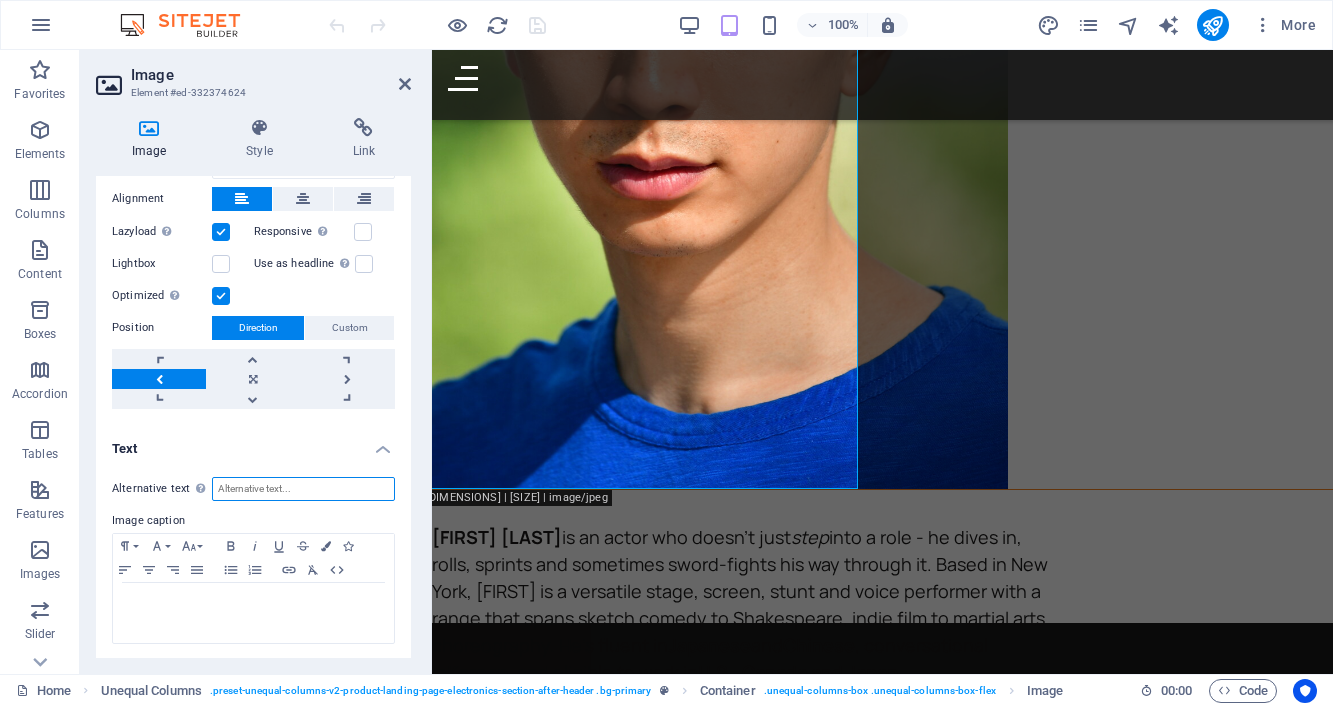 click on "Alternative text The alternative text is used by devices that cannot display images (e.g. image search engines) and should be added to every image to improve website accessibility." at bounding box center (303, 489) 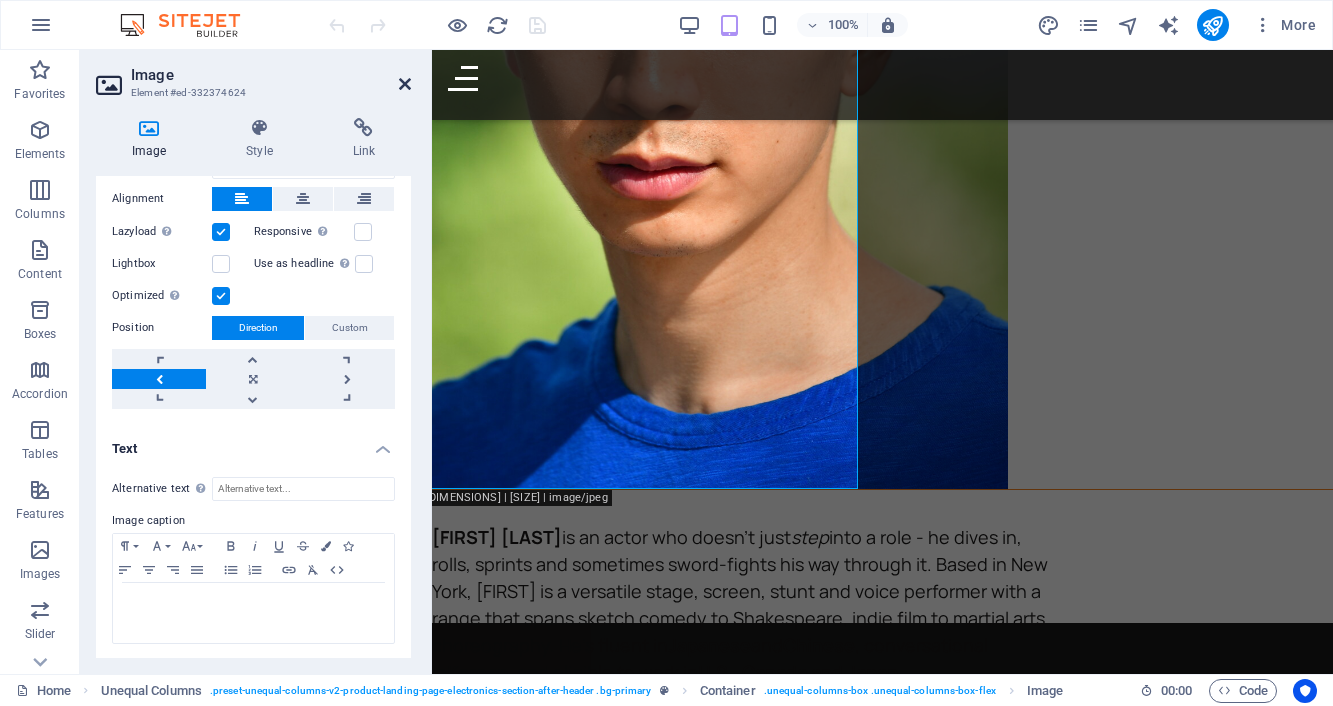 click at bounding box center [405, 84] 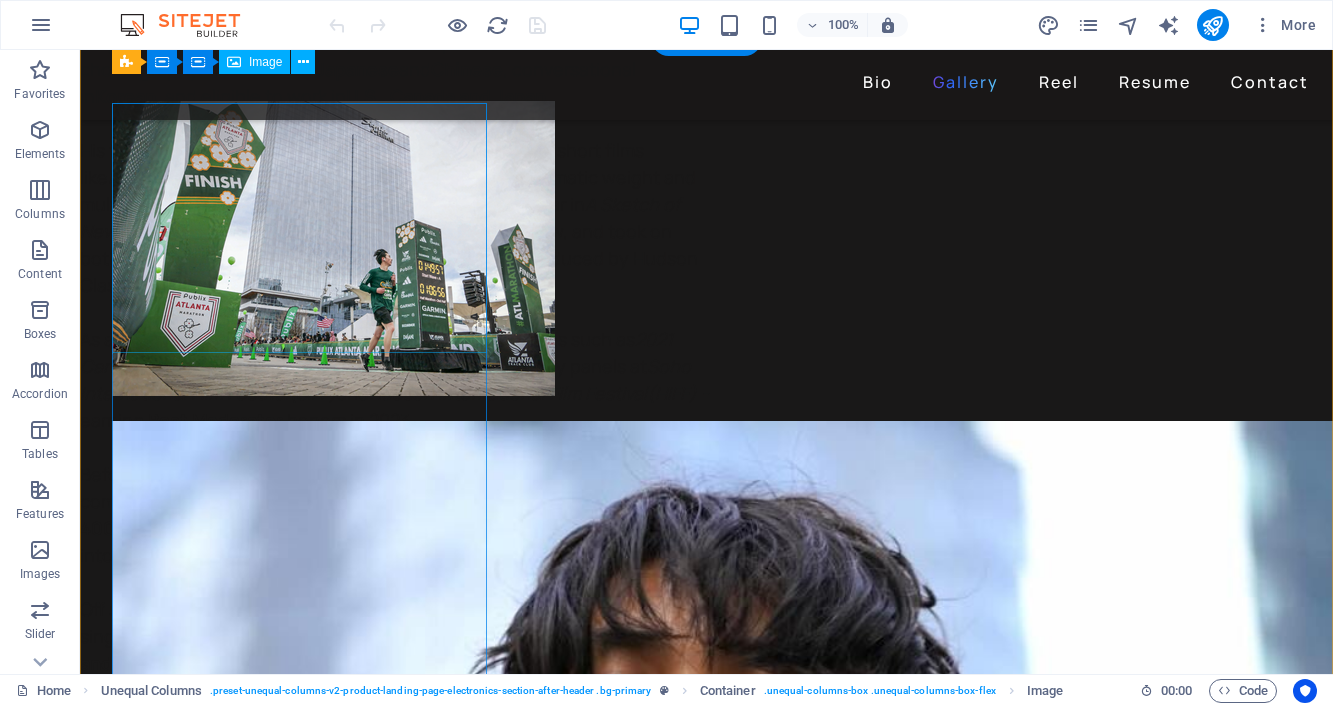 scroll, scrollTop: 988, scrollLeft: 0, axis: vertical 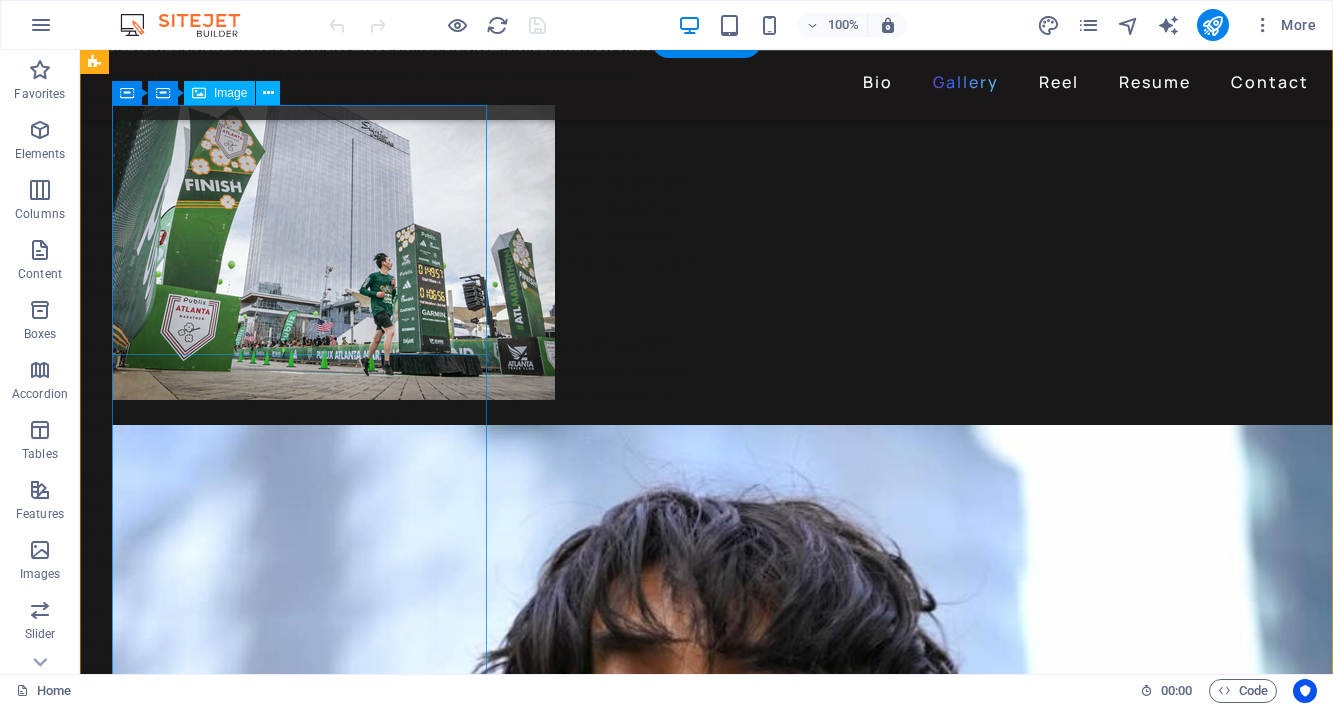click at bounding box center (299, 252) 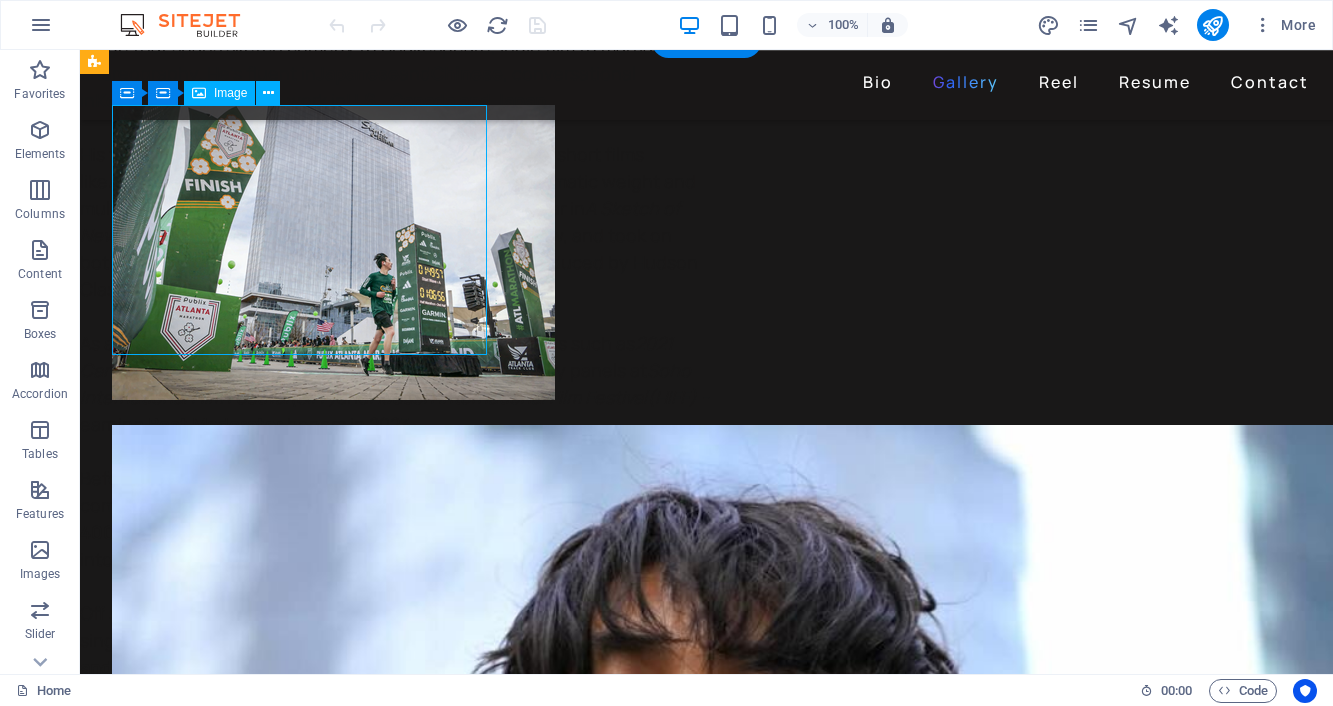 click at bounding box center (299, 252) 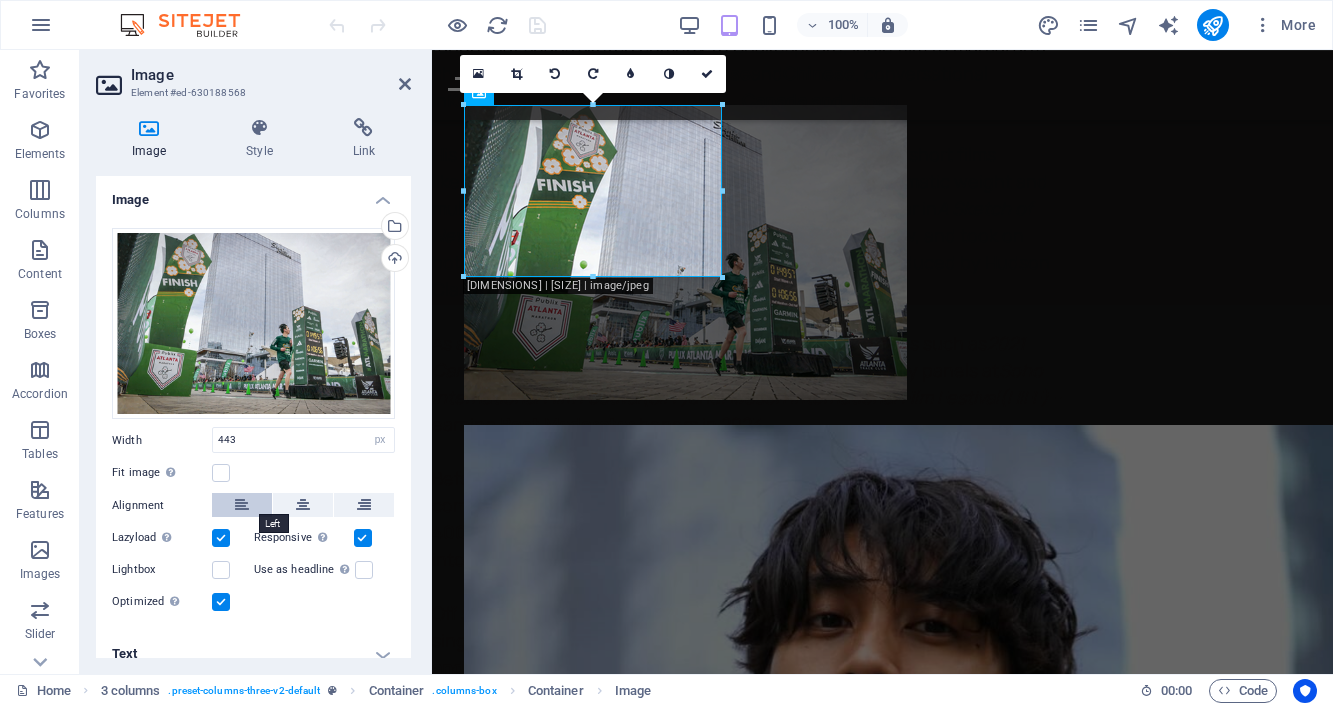 scroll, scrollTop: 17, scrollLeft: 0, axis: vertical 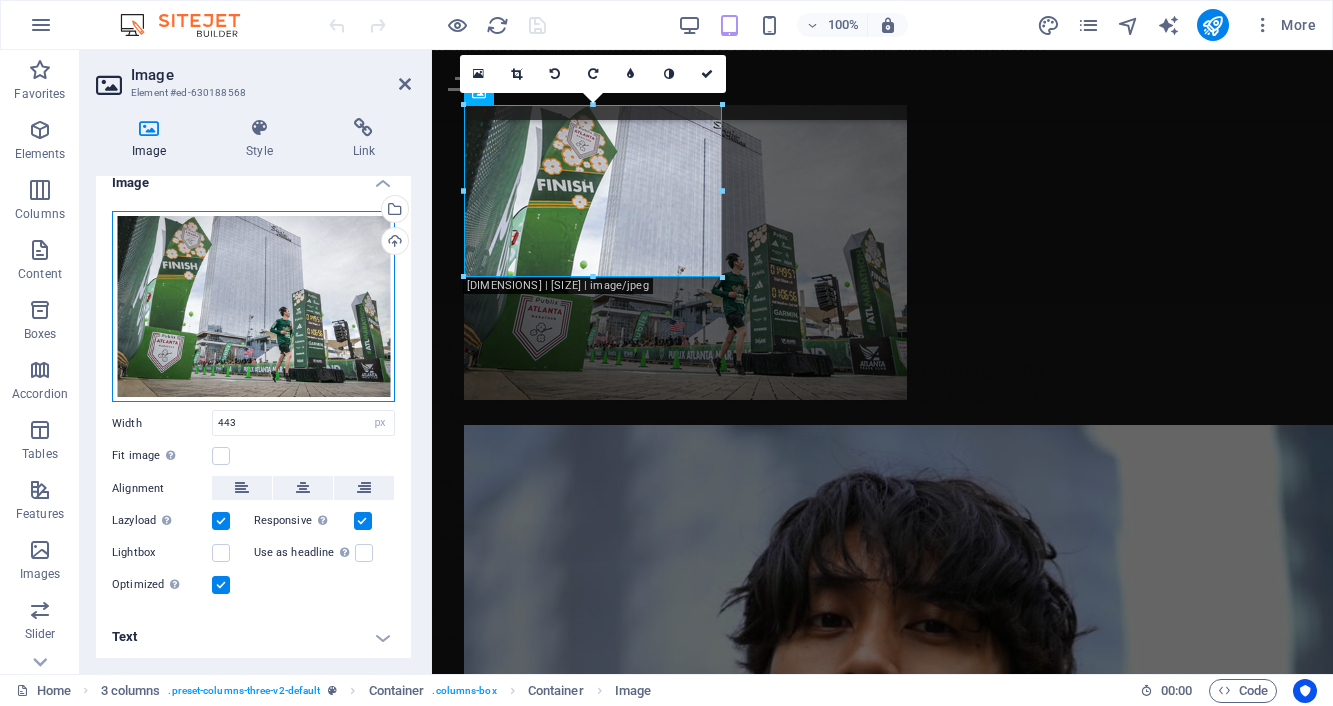 click on "Drag files here, click to choose files or select files from Files or our free stock photos & videos" at bounding box center (253, 307) 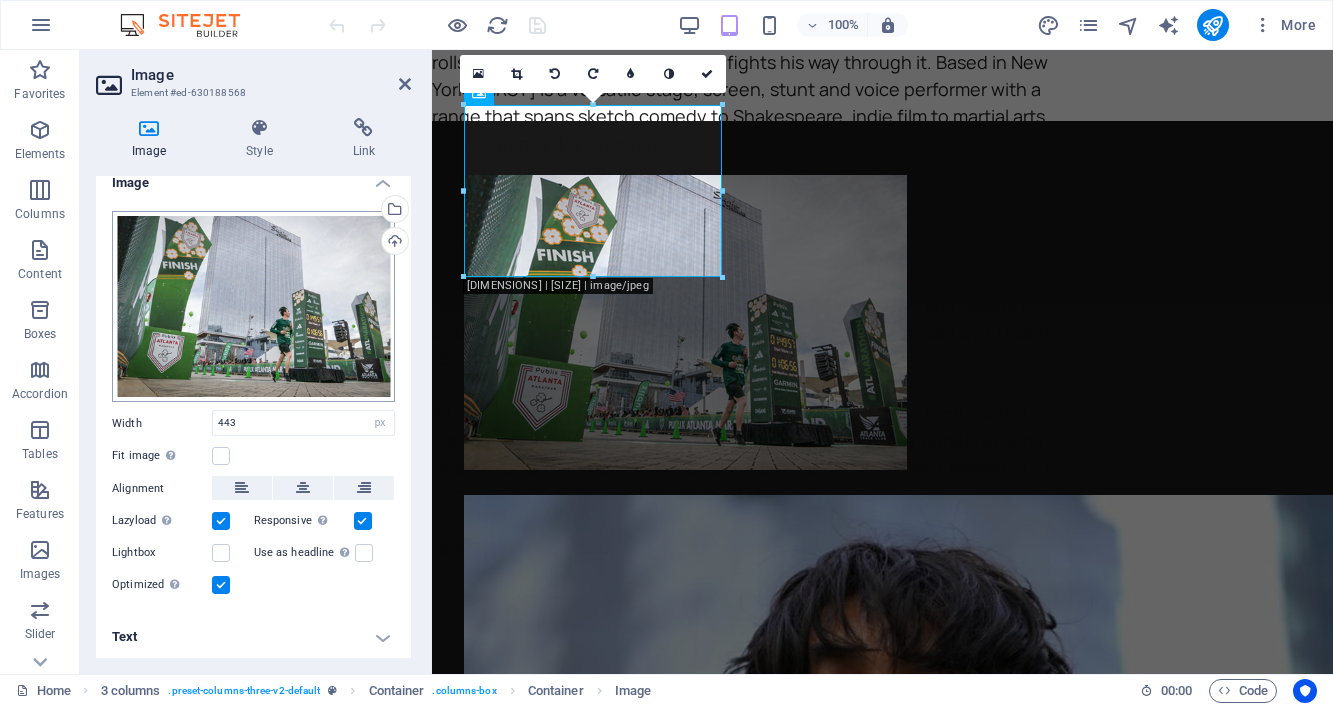 scroll, scrollTop: 0, scrollLeft: 0, axis: both 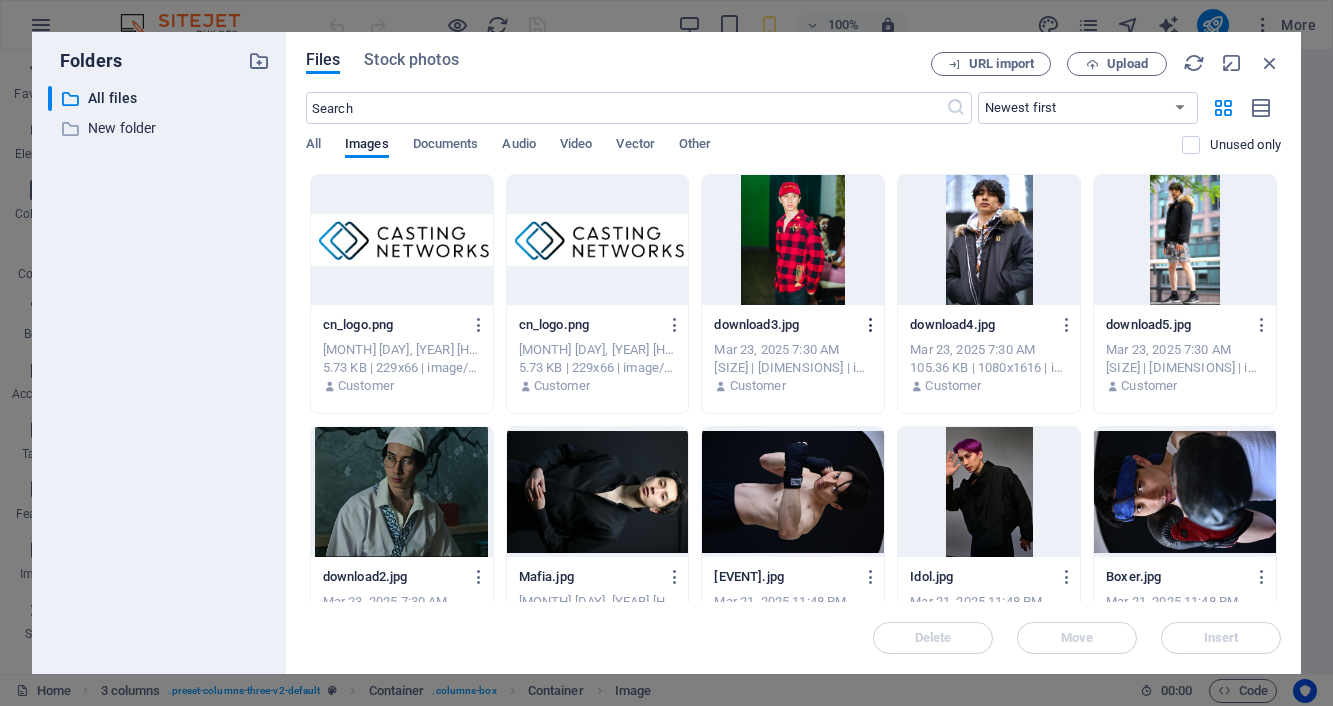 click at bounding box center (871, 325) 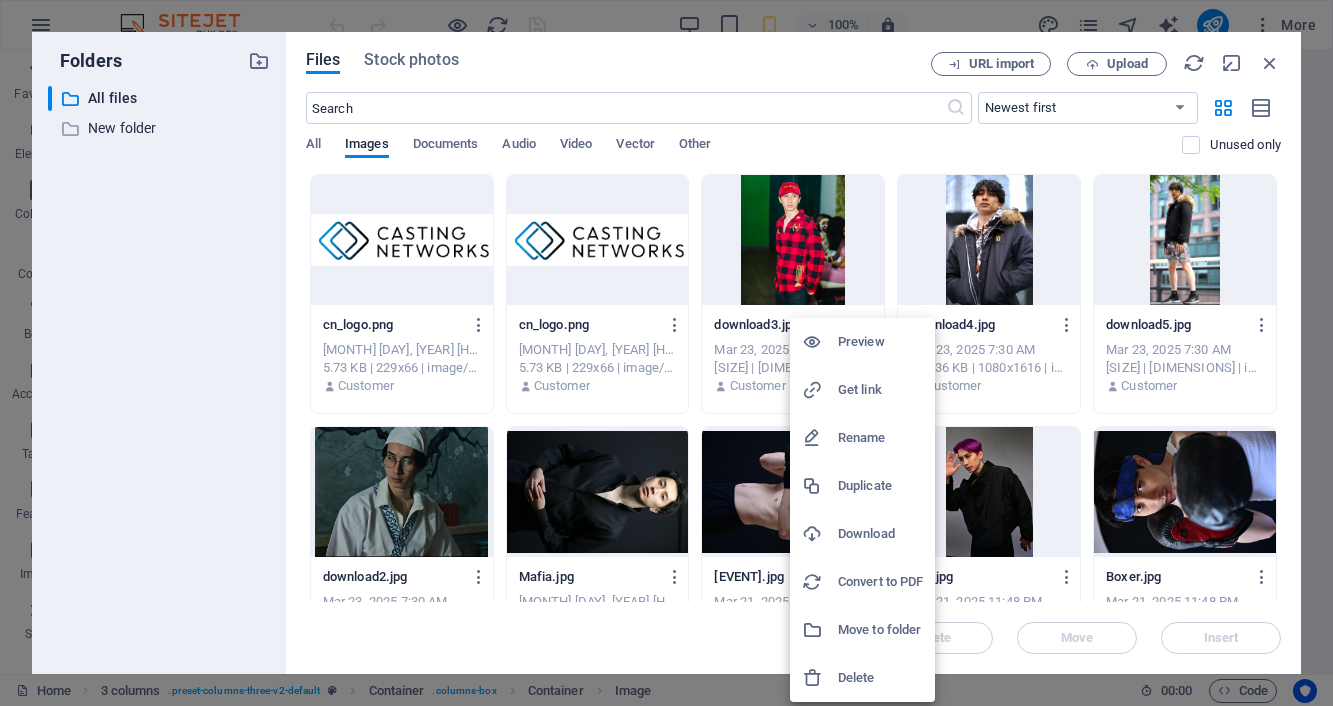 click on "Rename" at bounding box center [880, 438] 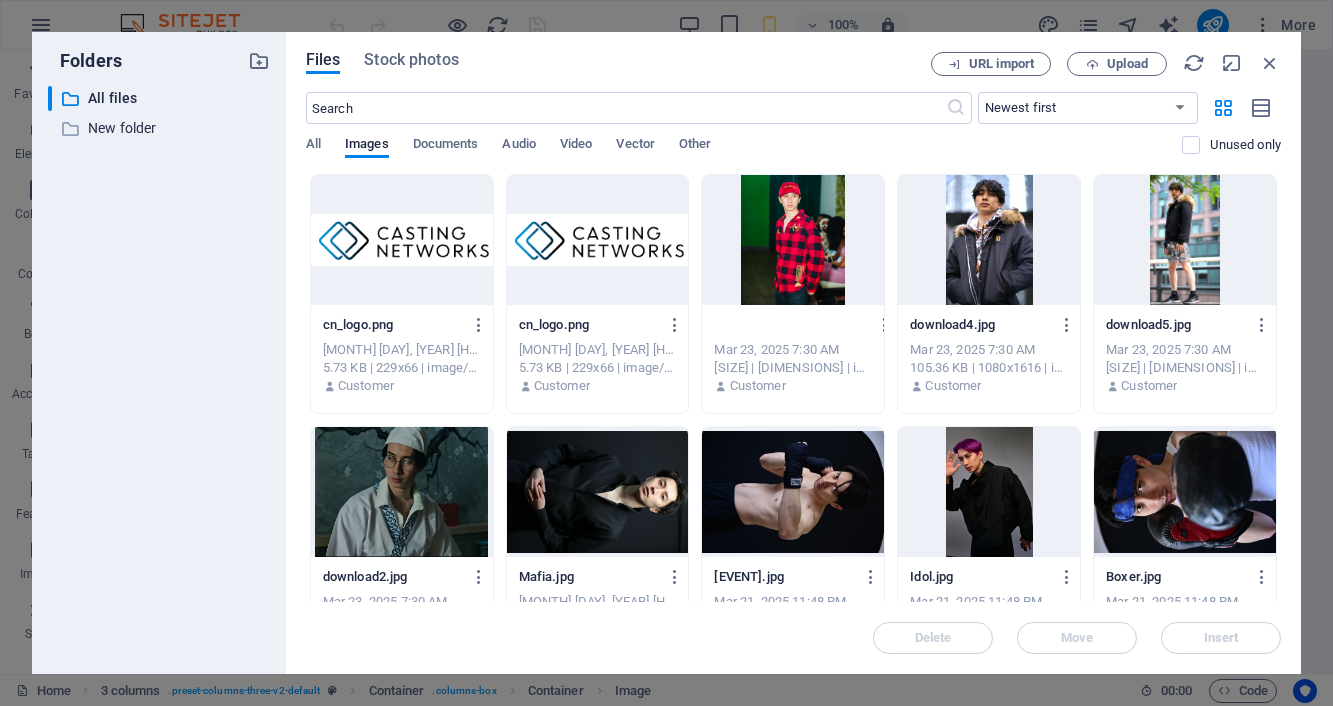 type on "[FIRST].jpg" 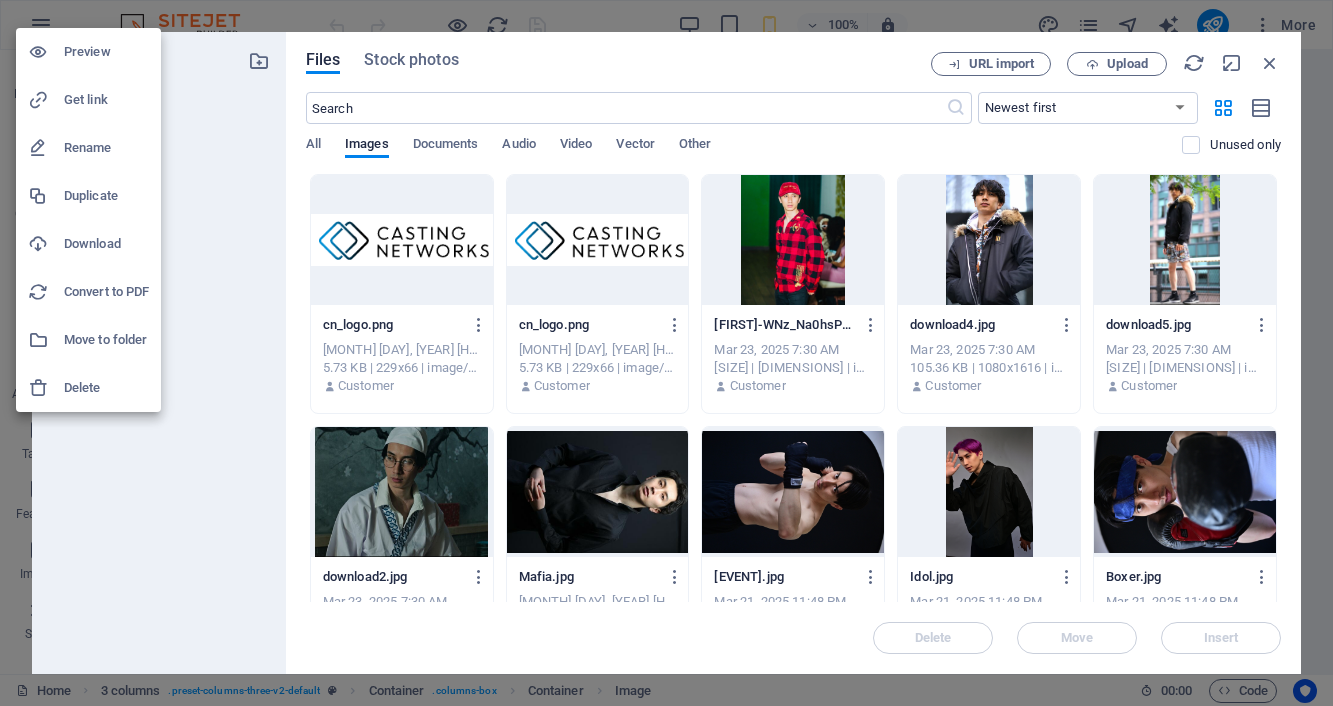 click at bounding box center [666, 353] 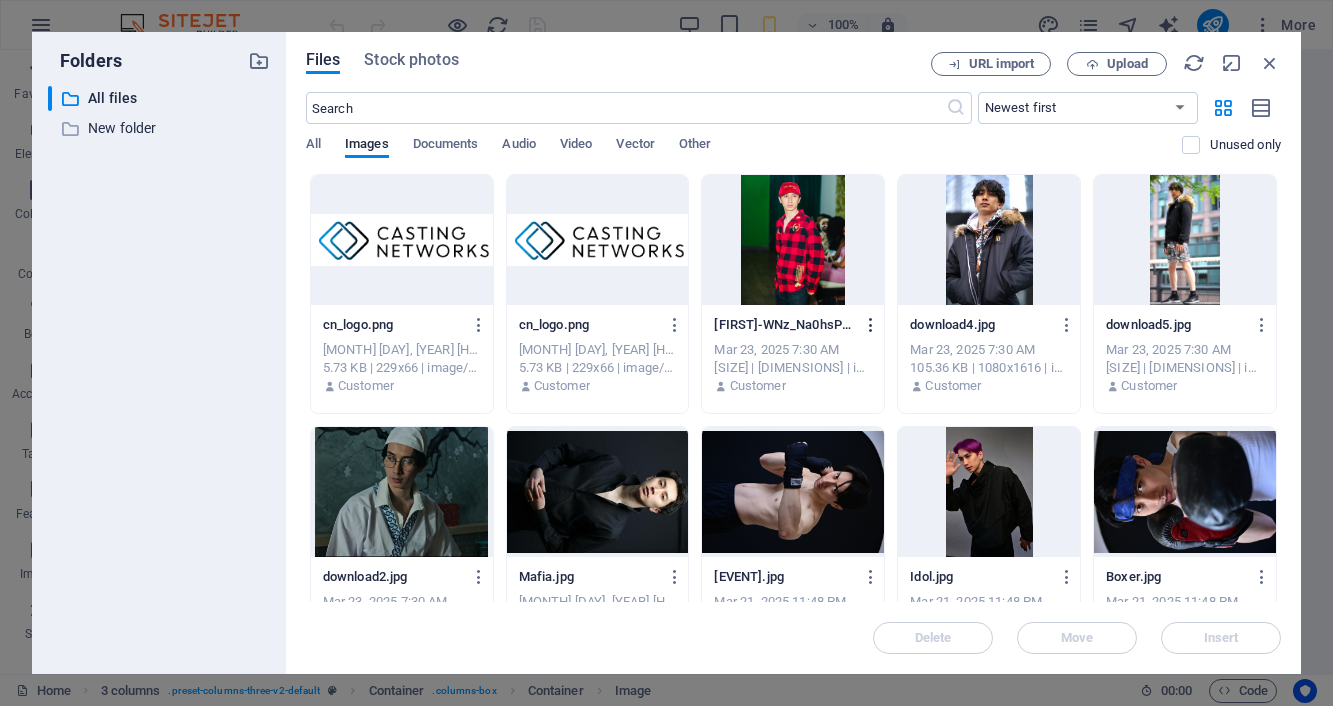 click at bounding box center (871, 325) 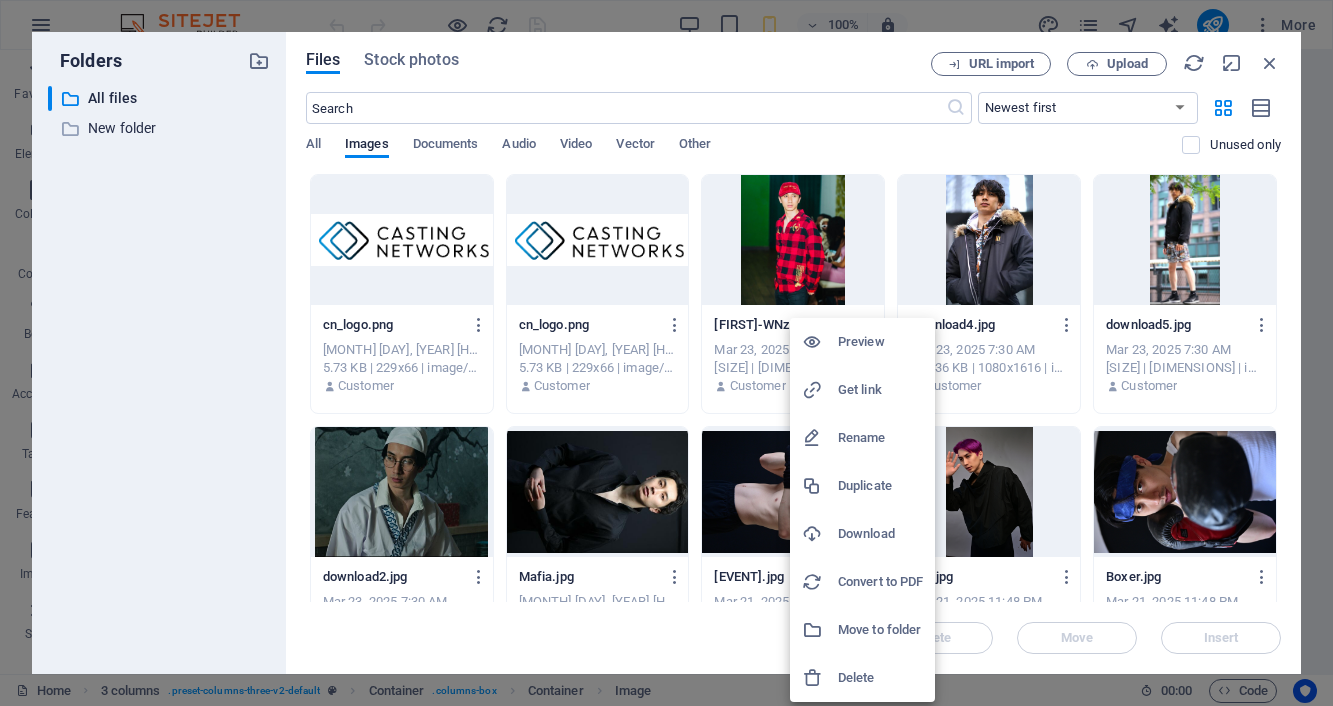 click on "Rename" at bounding box center [880, 438] 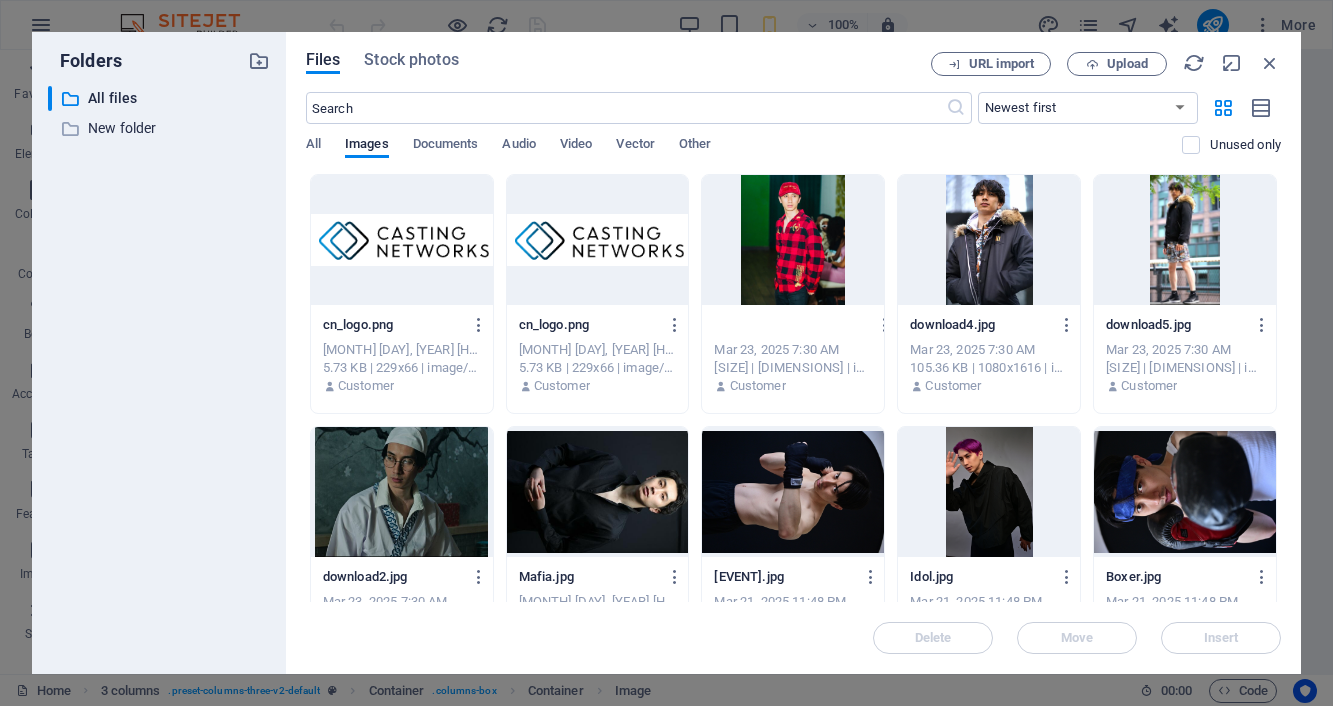 scroll, scrollTop: 0, scrollLeft: 0, axis: both 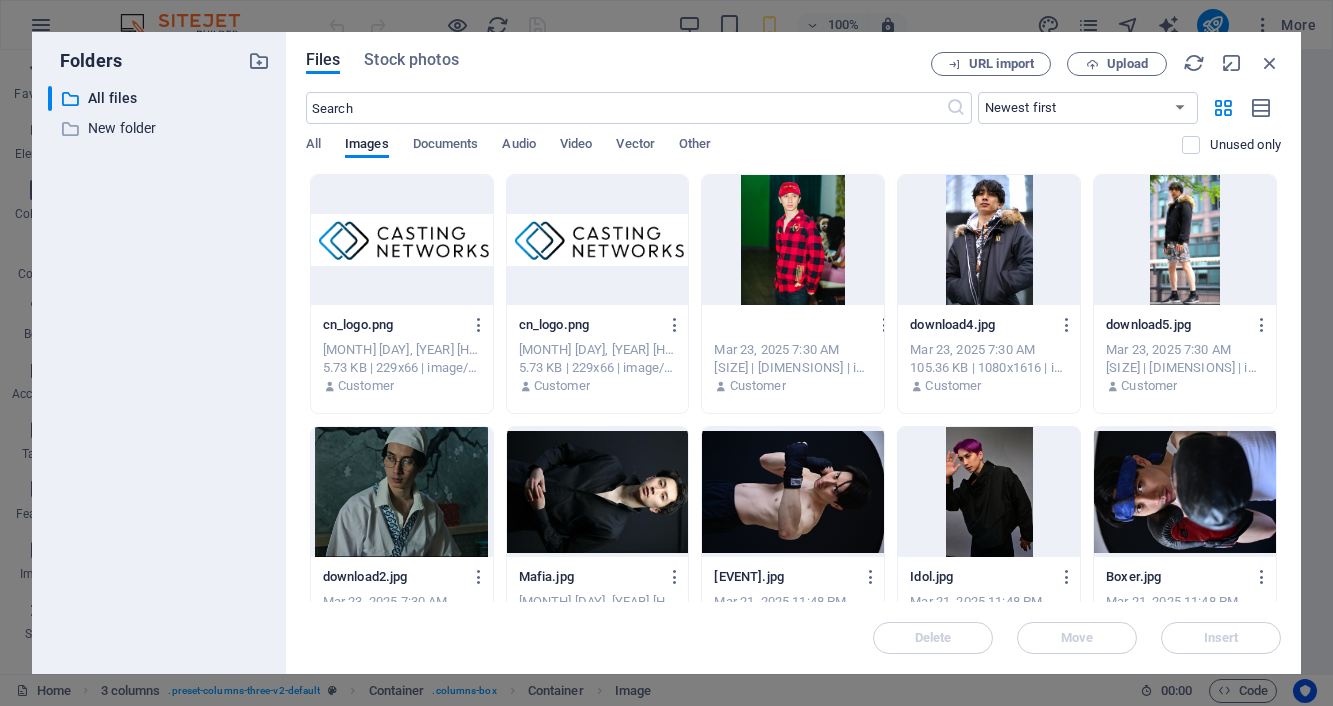 type on "D.jpg" 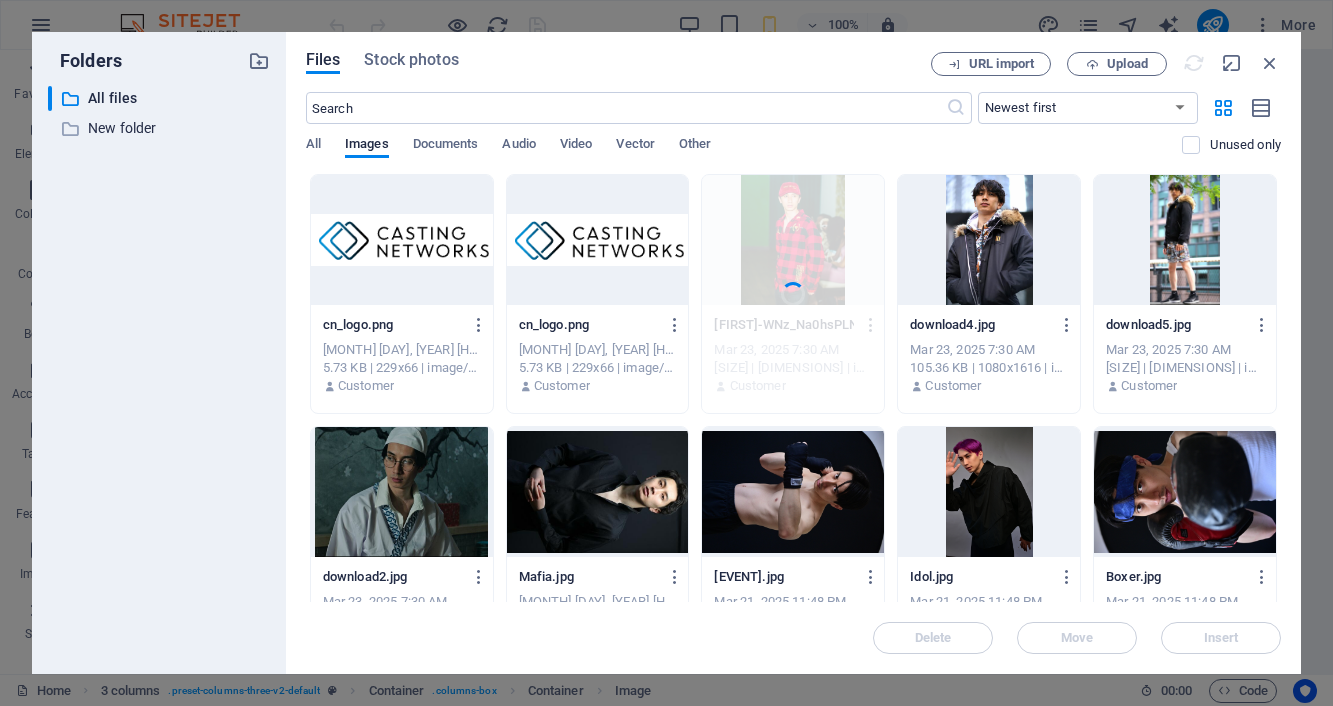 click on "[FIRST].jpg [FIRST]-WNz_Na0hsPLNq2BCt1G-Zg.jpg [MONTH] [DAY], [YEAR] [HOUR]:[MINUTE] [AM/PM] [SIZE] | [DIMENSIONS] | image/jpeg Customer" at bounding box center (793, 294) 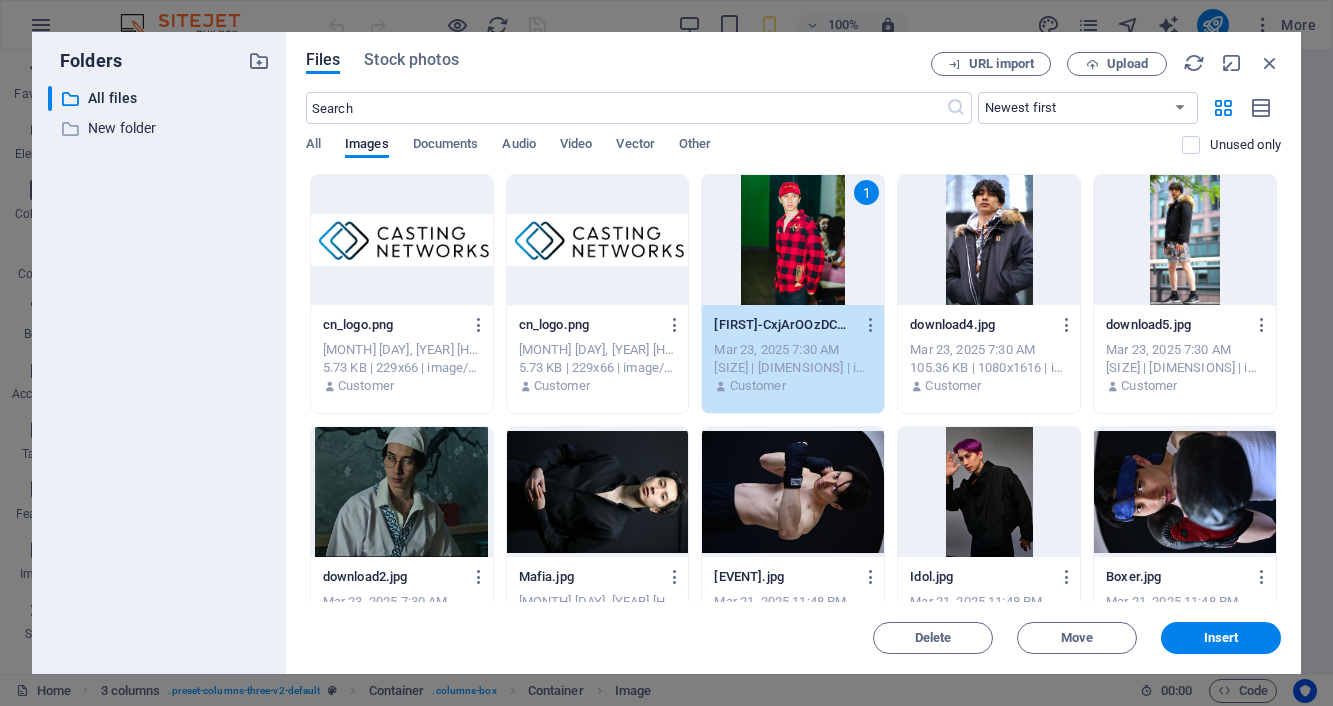click at bounding box center (793, 492) 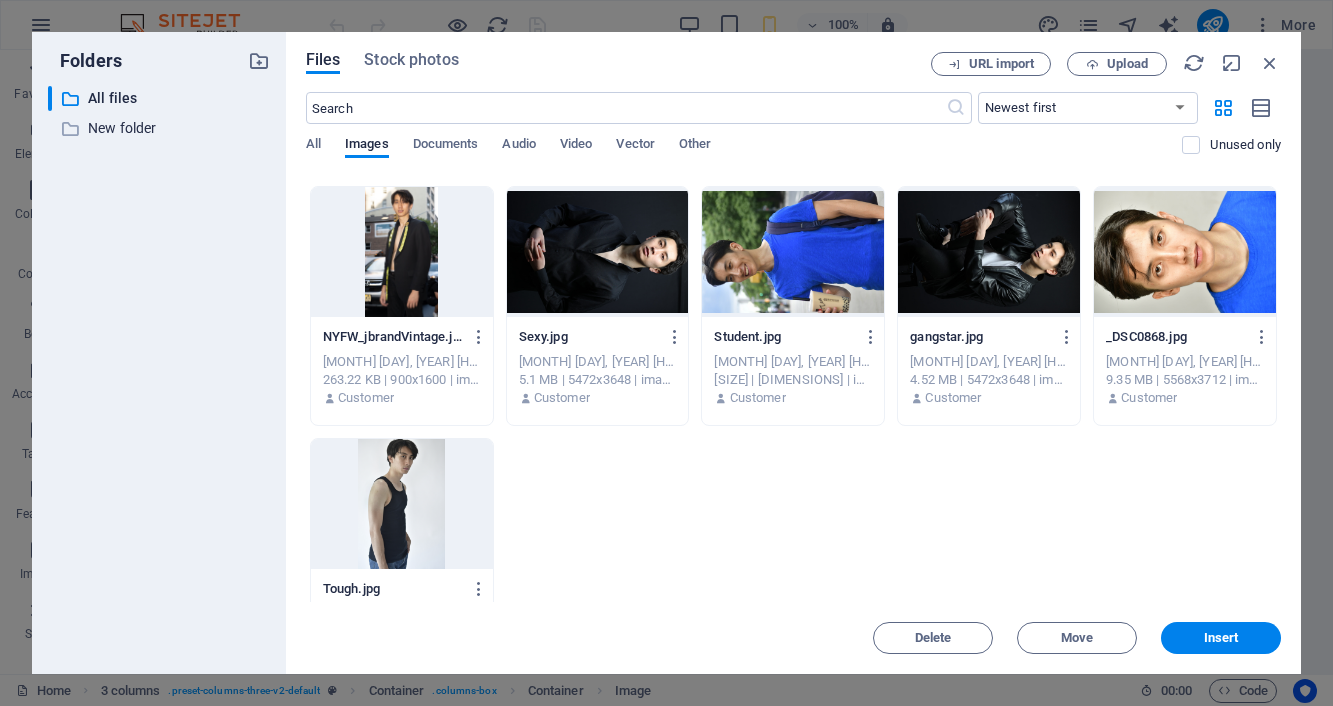 scroll, scrollTop: 1490, scrollLeft: 0, axis: vertical 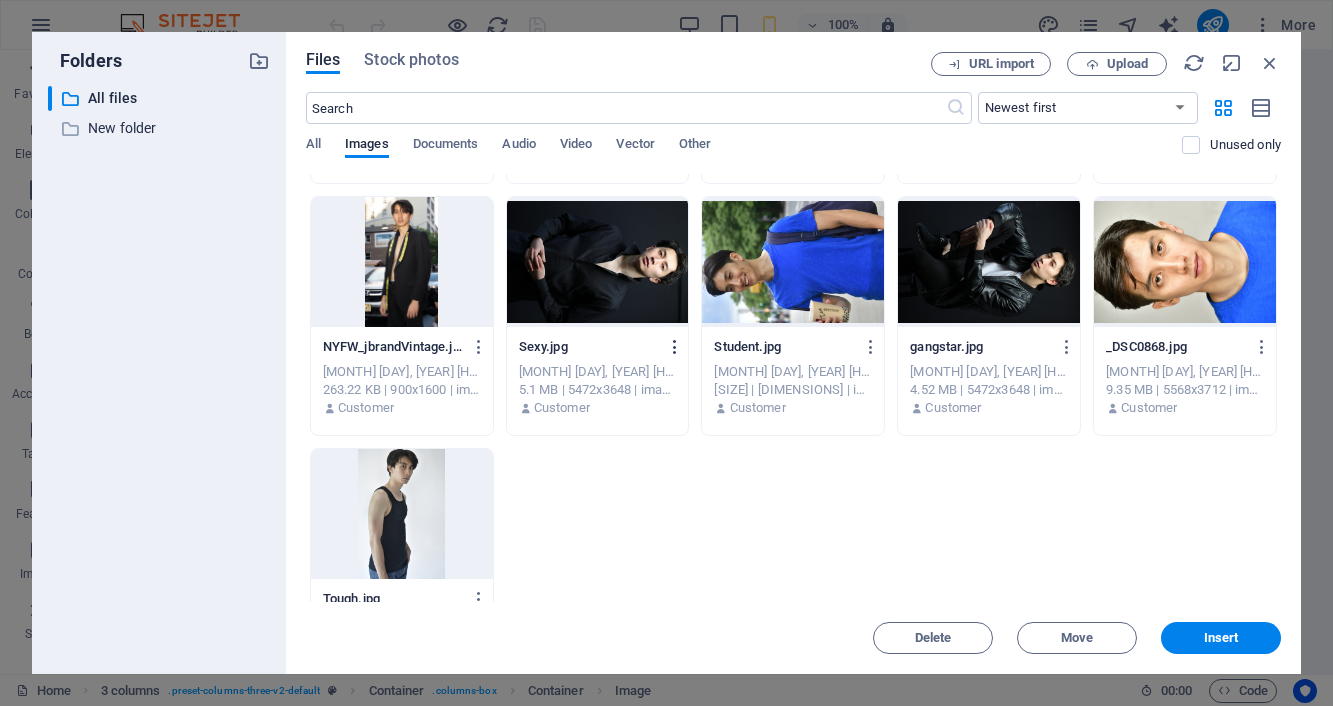 click at bounding box center [675, 347] 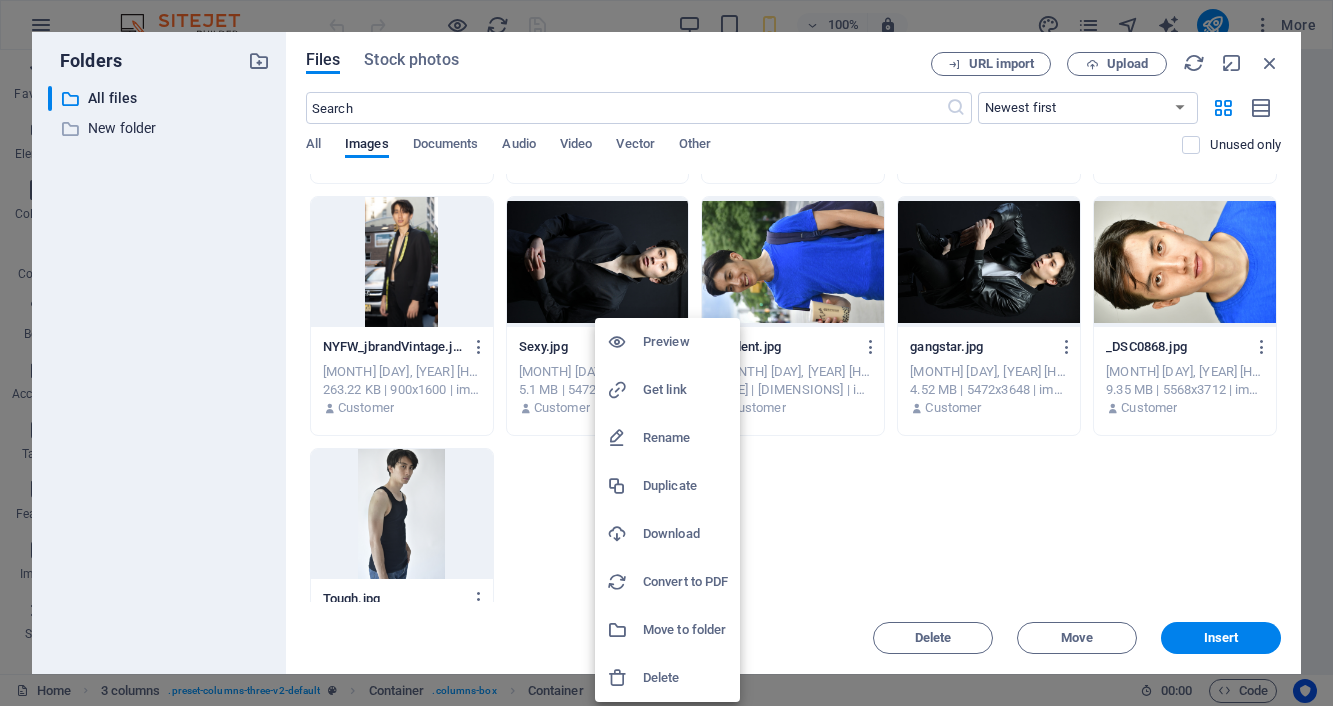 click on "Rename" at bounding box center [685, 438] 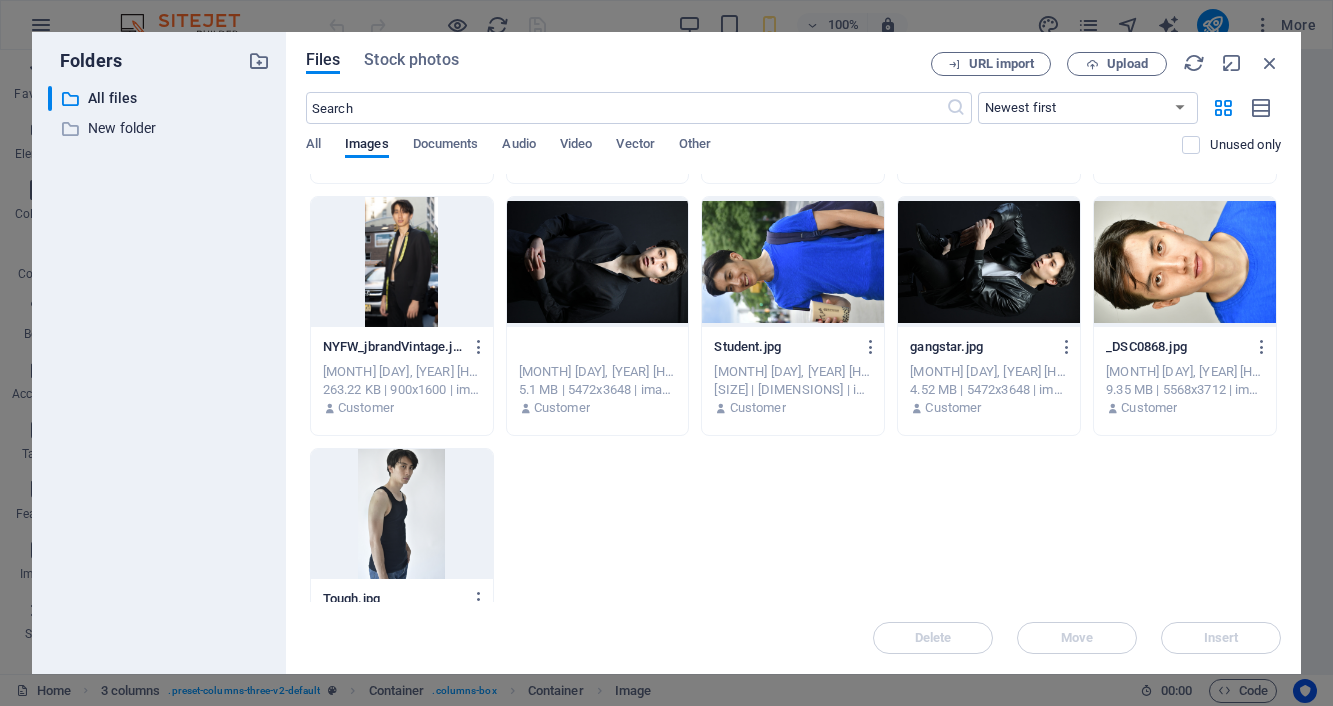 type on "dkkkio.jpg.jpg" 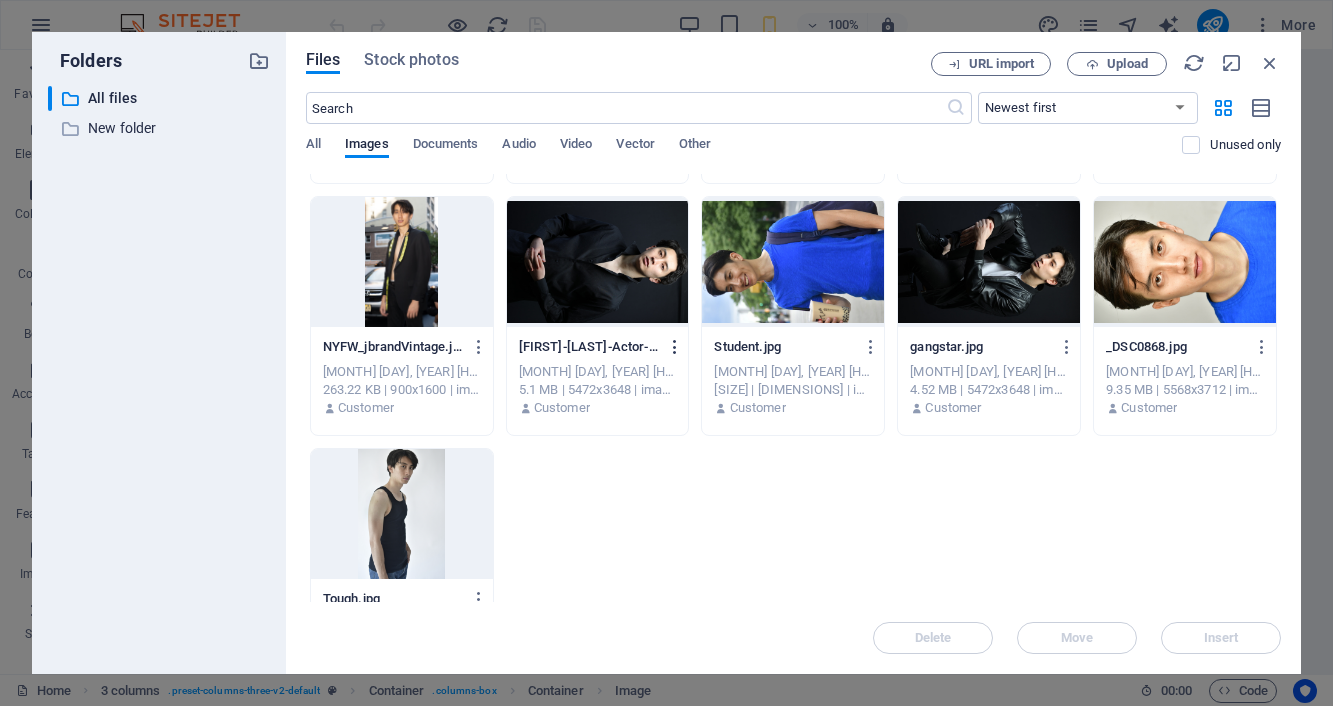 click at bounding box center [675, 347] 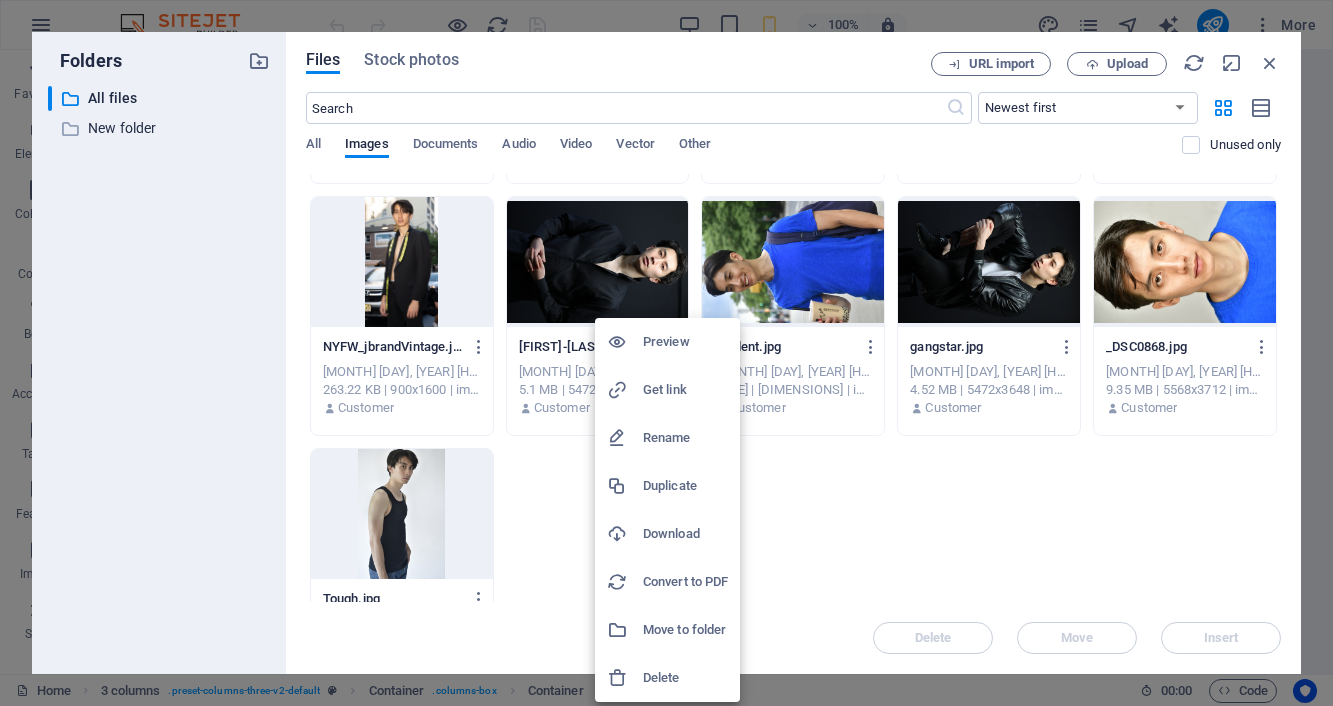 click at bounding box center [666, 353] 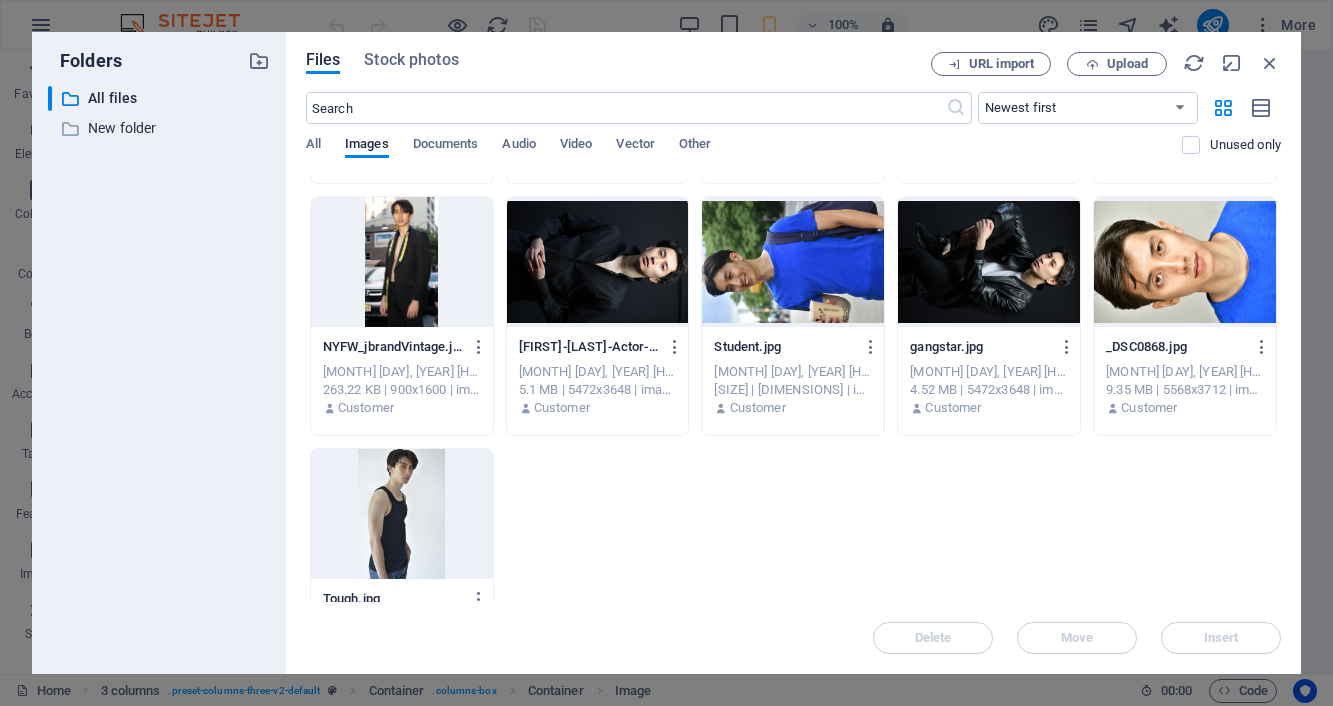 click at bounding box center [598, 262] 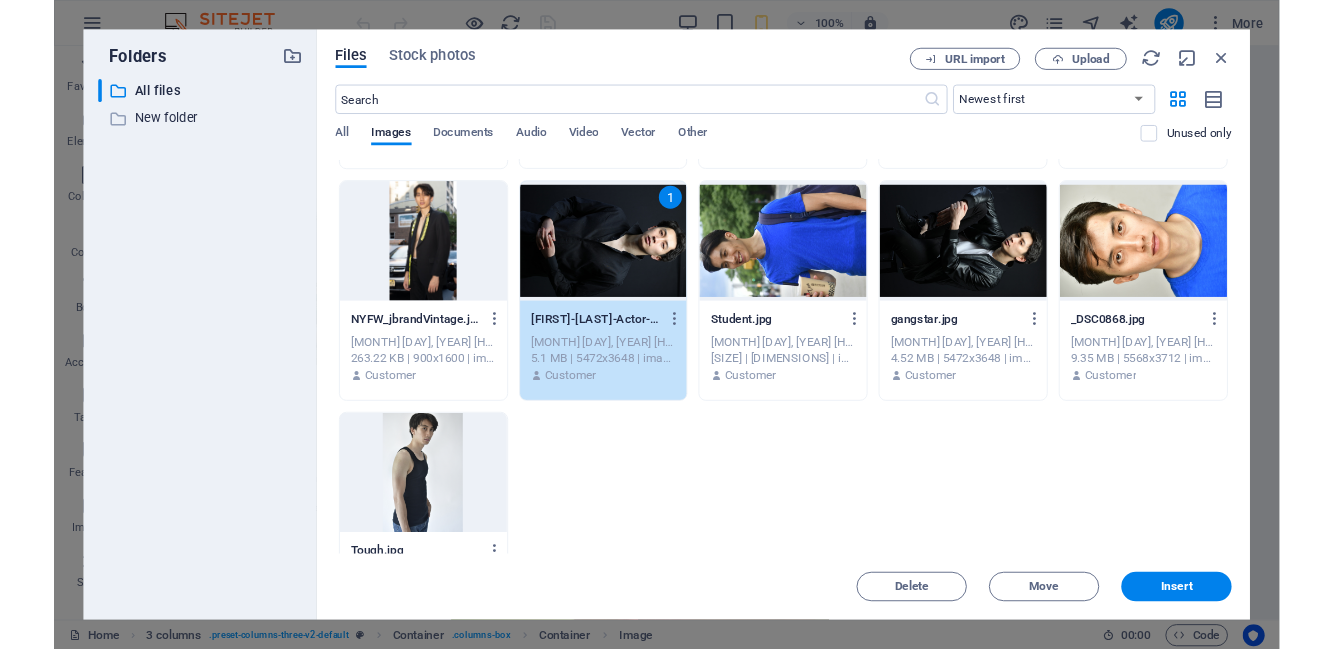 scroll, scrollTop: 1576, scrollLeft: 0, axis: vertical 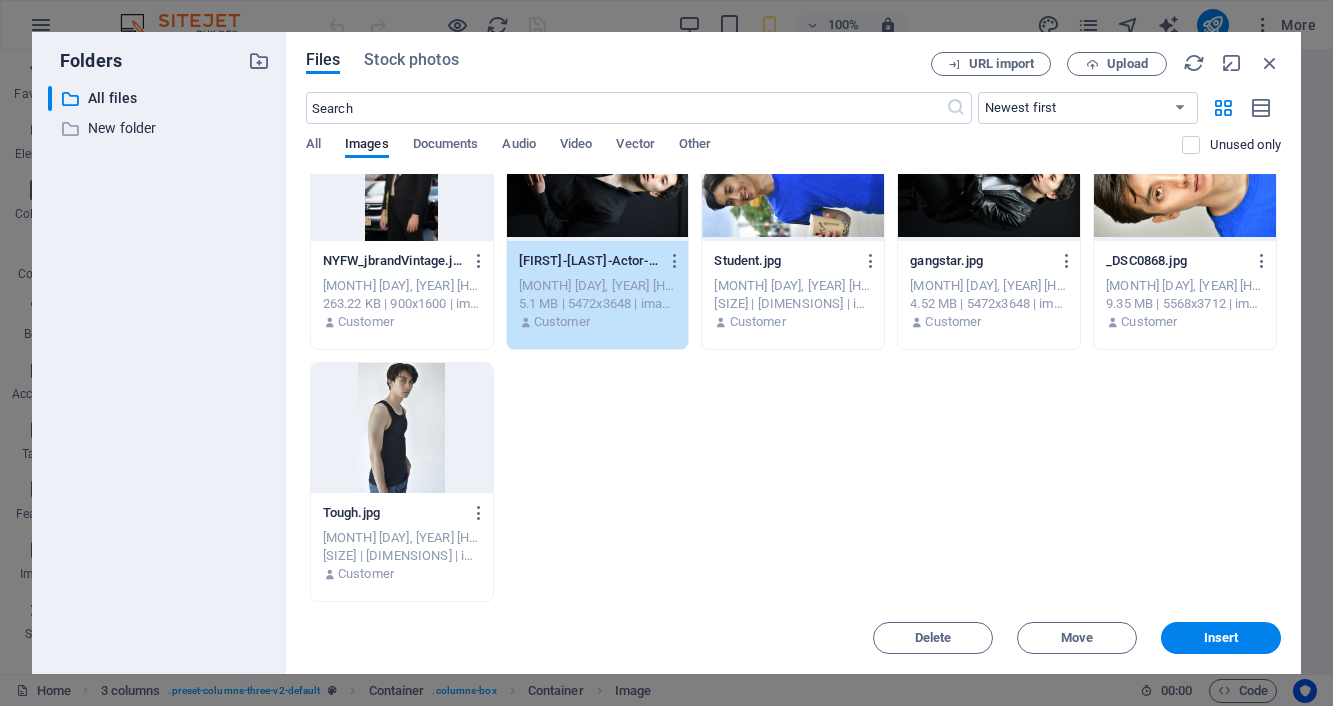 click at bounding box center (402, 428) 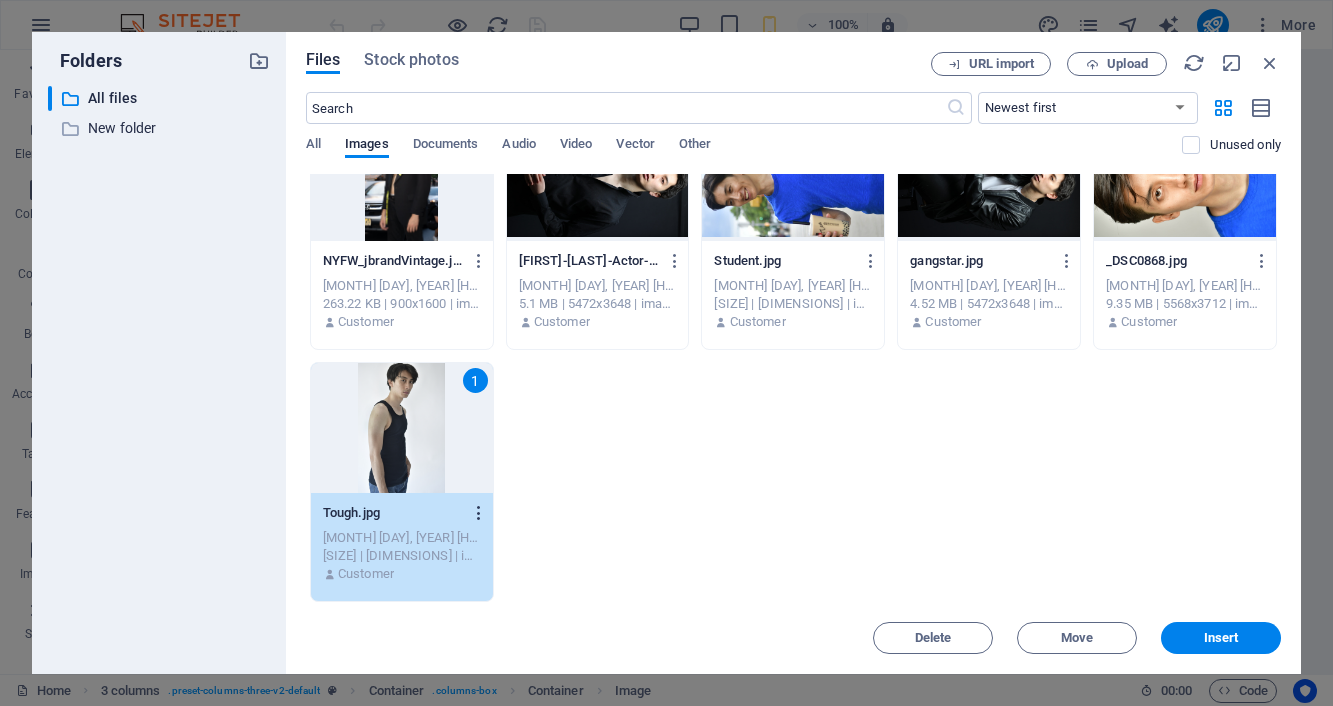 click at bounding box center (479, 513) 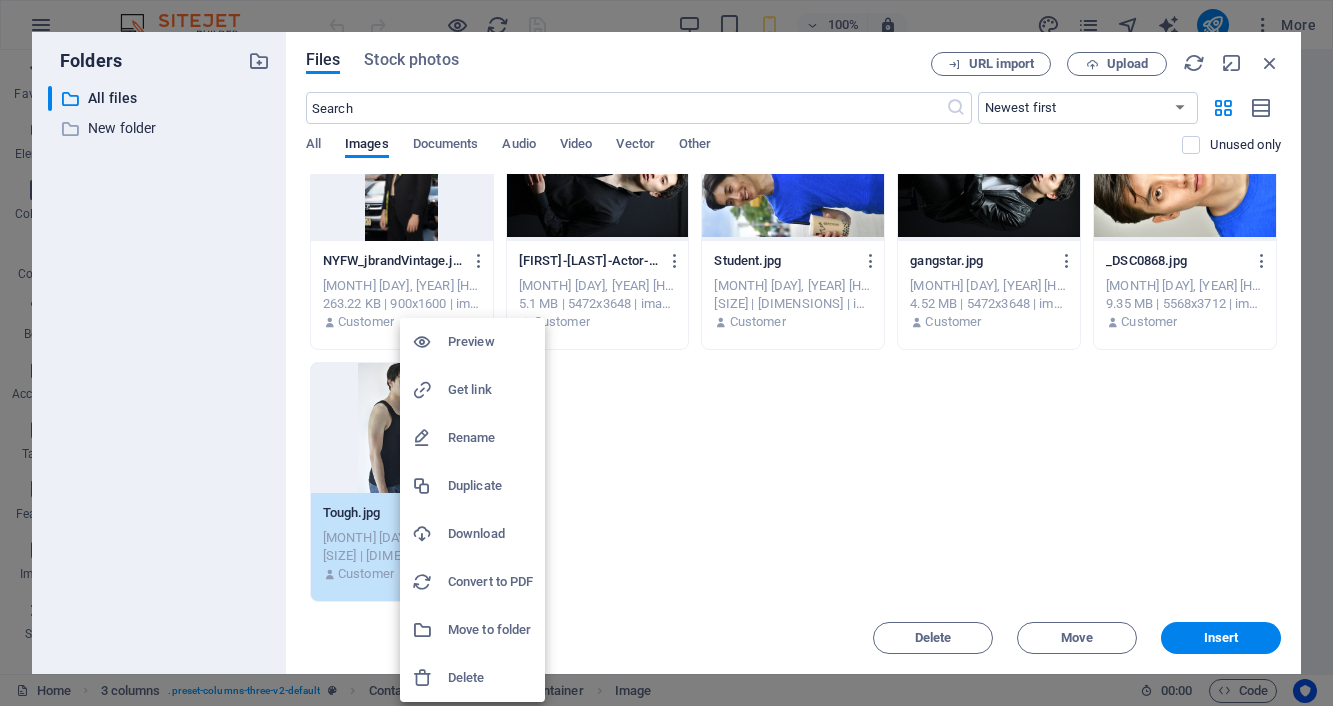click on "Download" at bounding box center [490, 534] 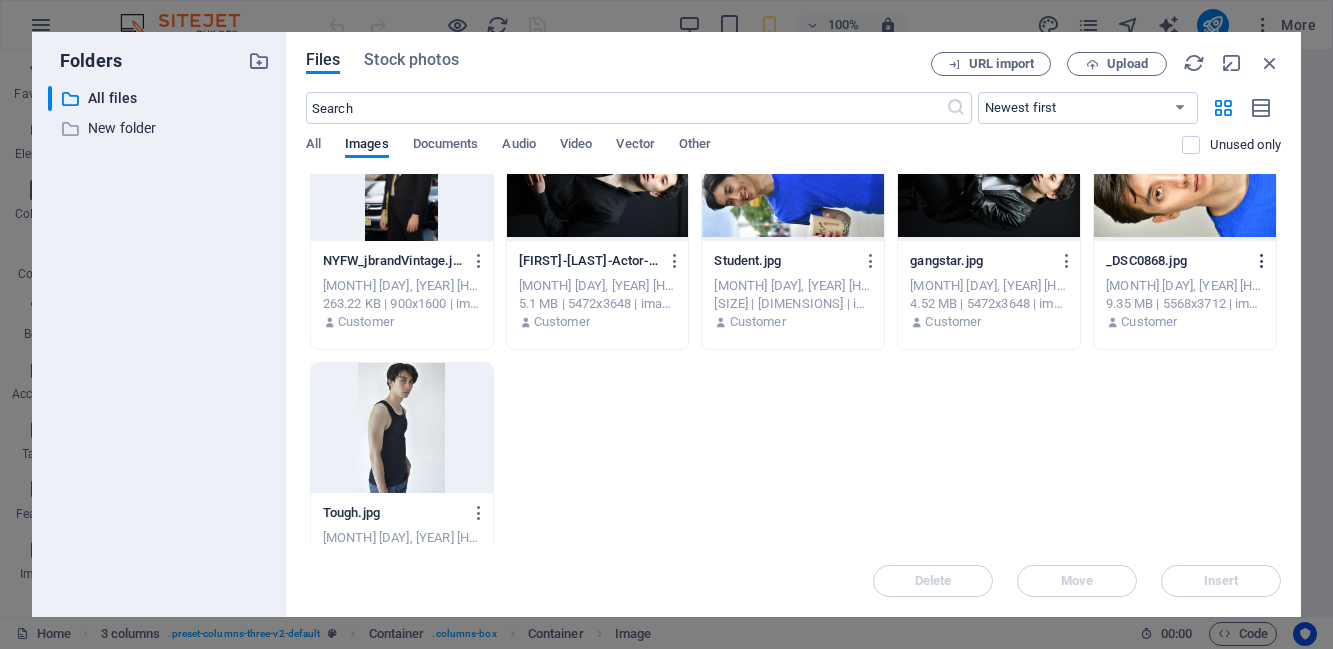 click at bounding box center (1262, 261) 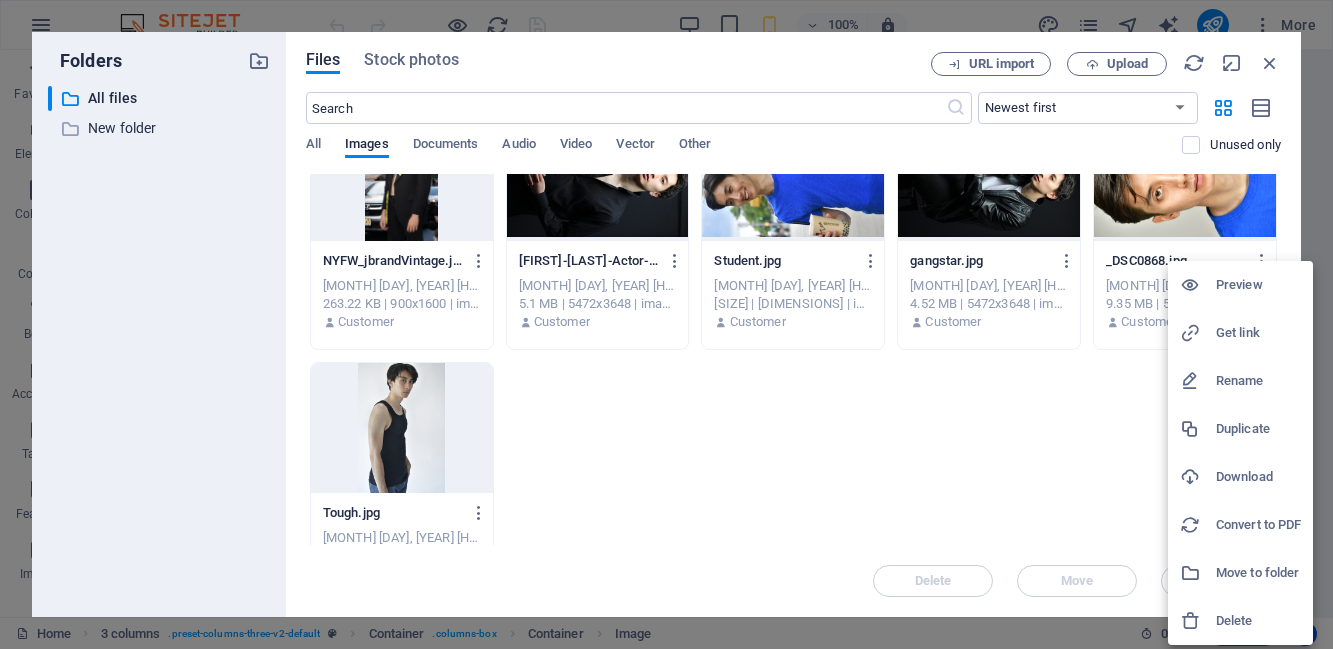 click on "Download" at bounding box center (1258, 477) 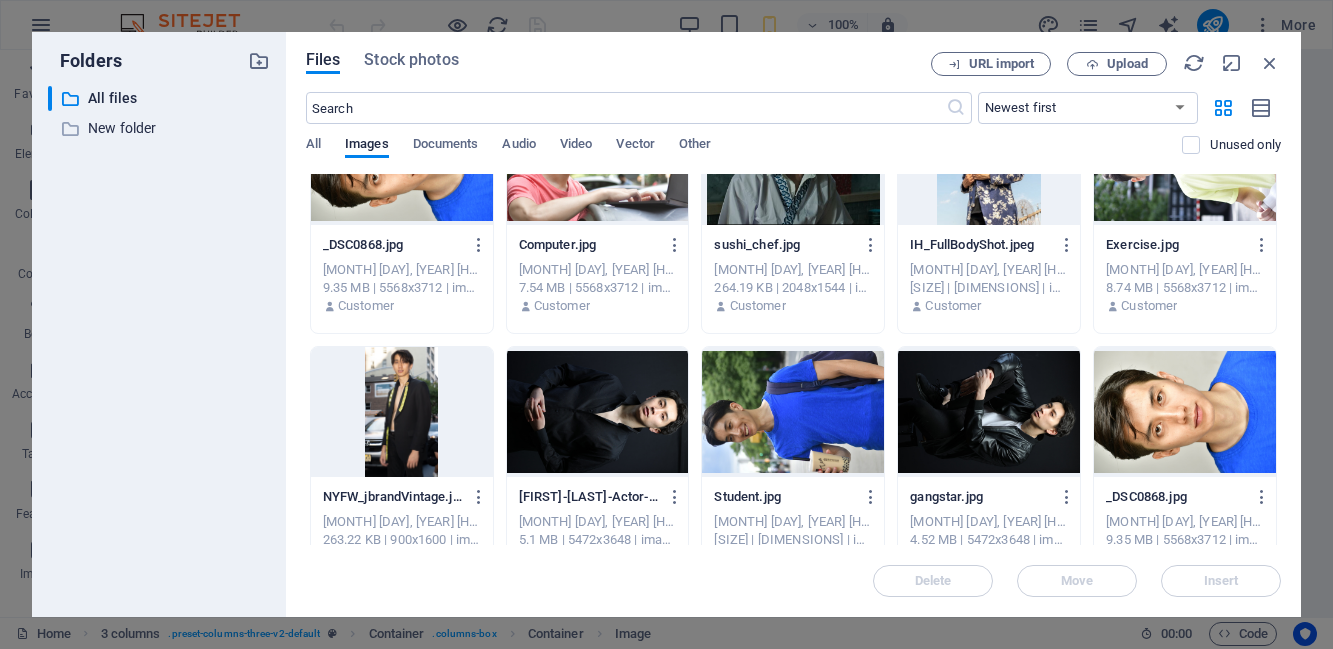 scroll, scrollTop: 1344, scrollLeft: 0, axis: vertical 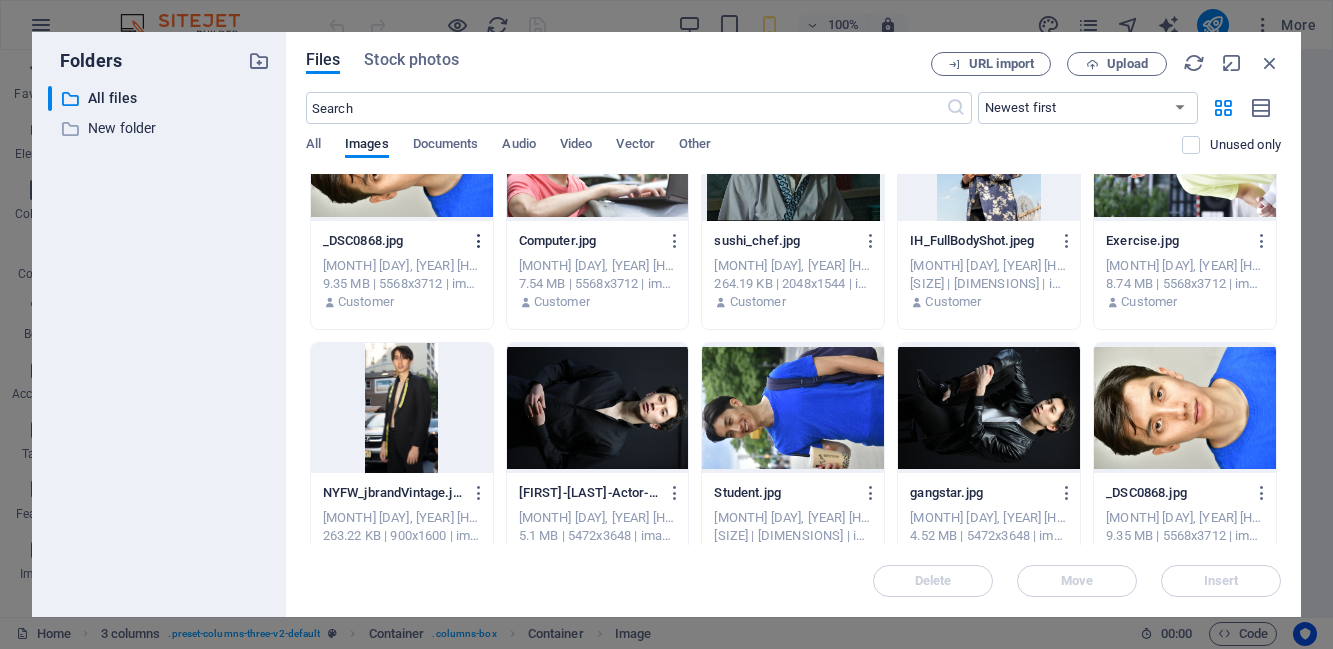click at bounding box center [479, 241] 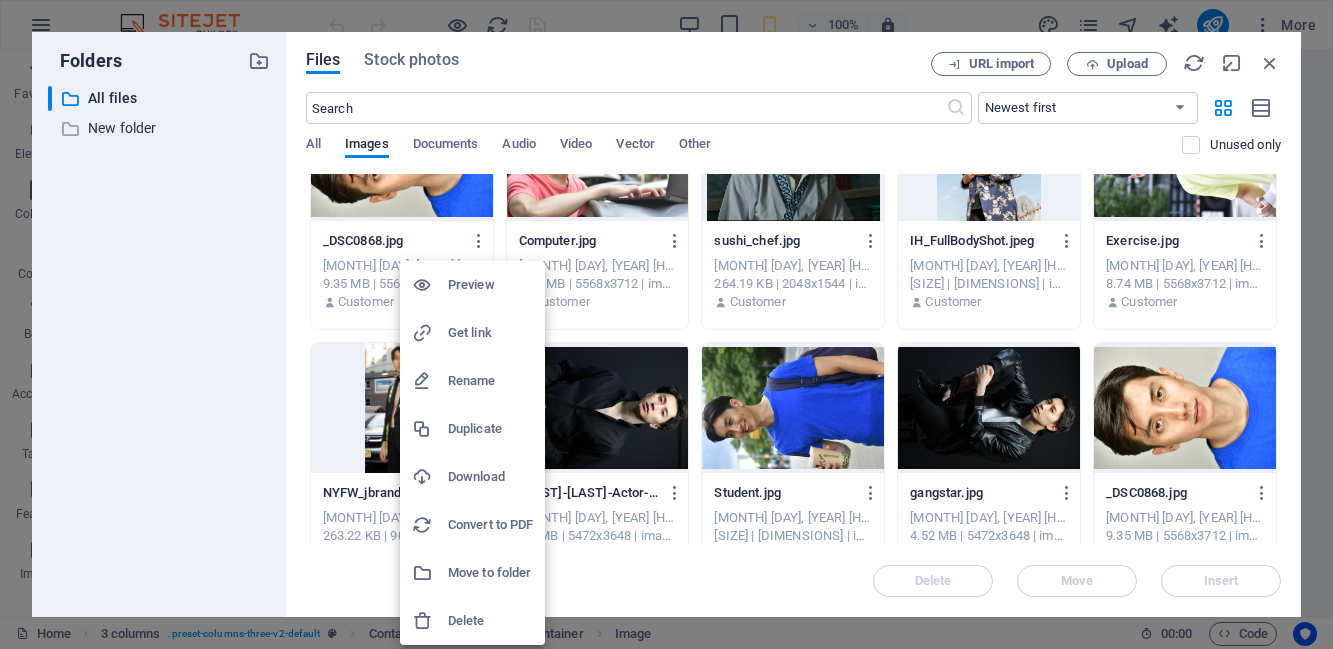 click at bounding box center [666, 324] 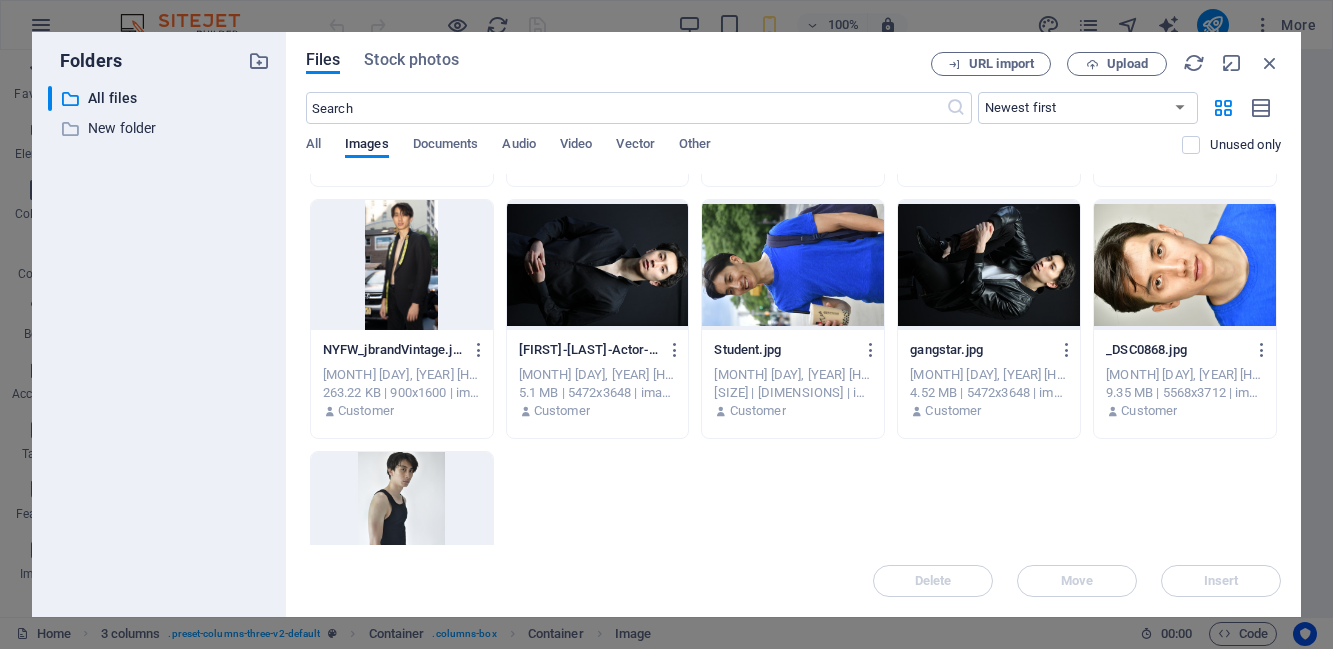 scroll, scrollTop: 1448, scrollLeft: 0, axis: vertical 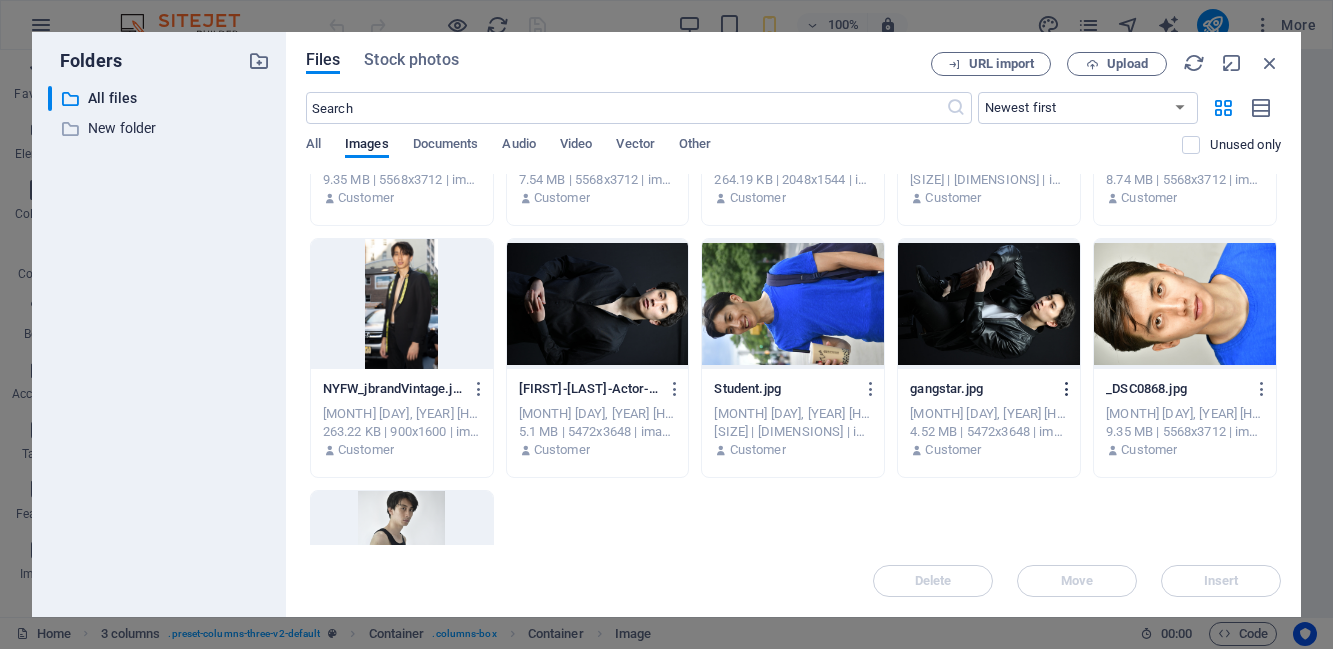 click at bounding box center (1067, 389) 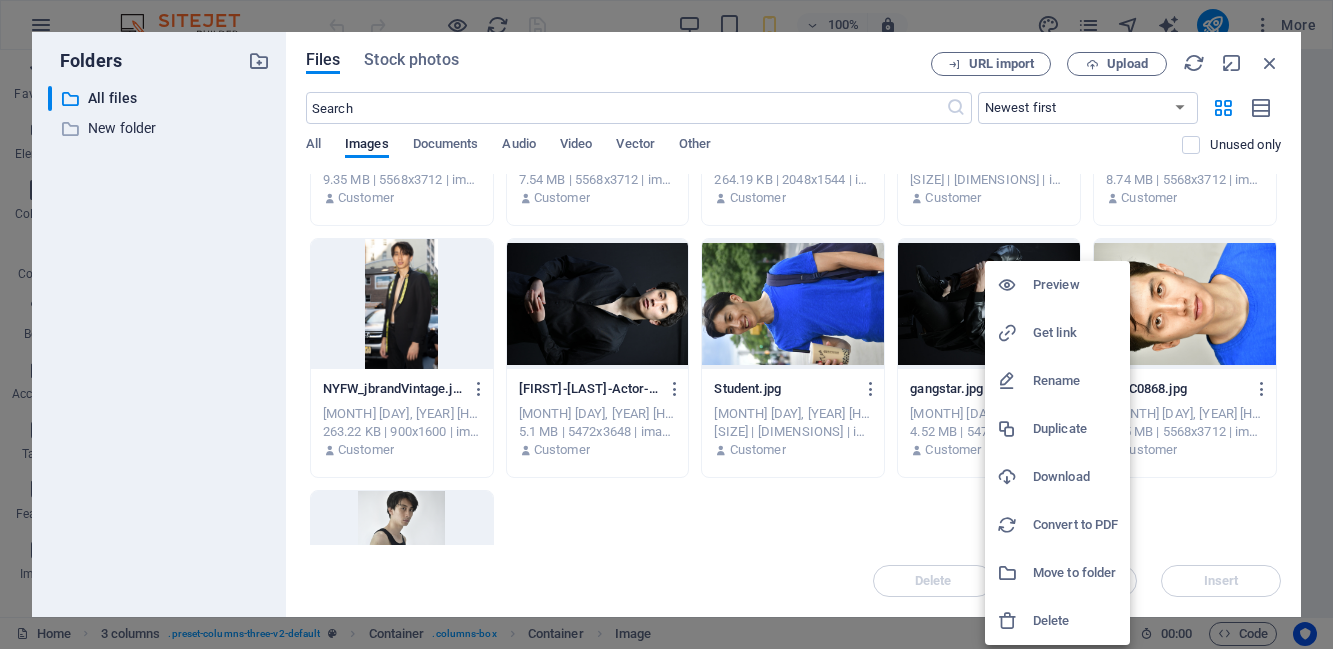 click on "Download" at bounding box center (1075, 477) 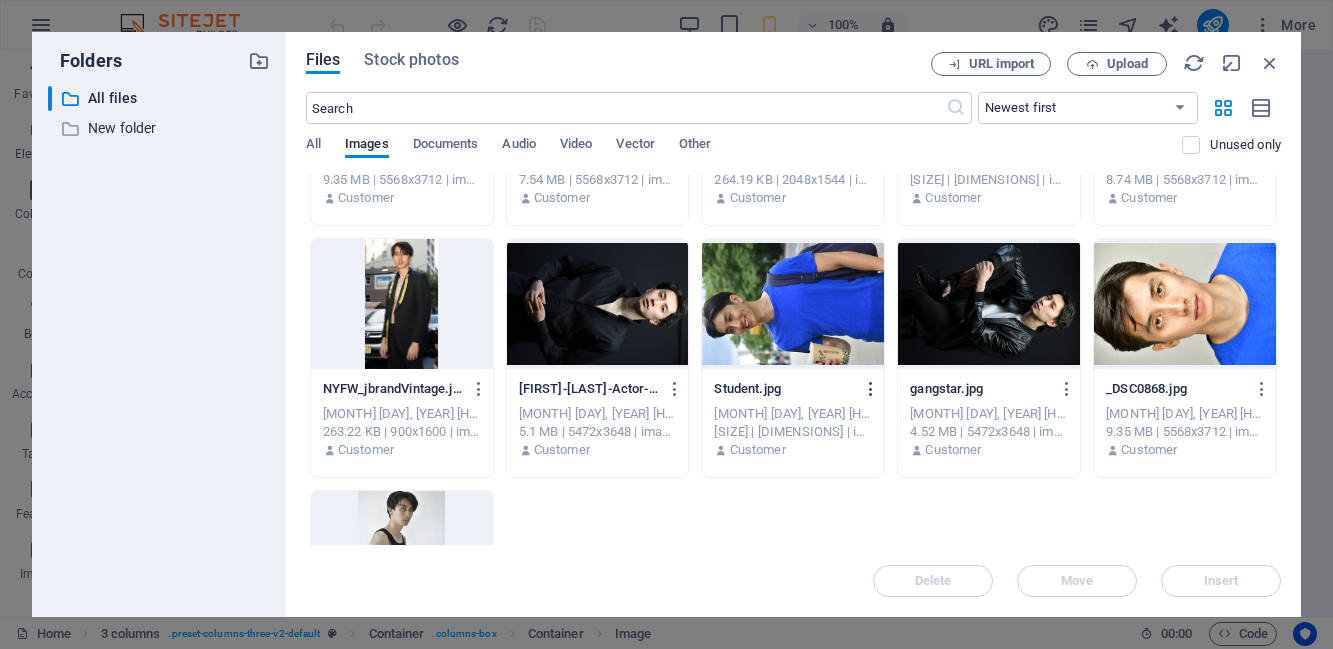 click at bounding box center (871, 389) 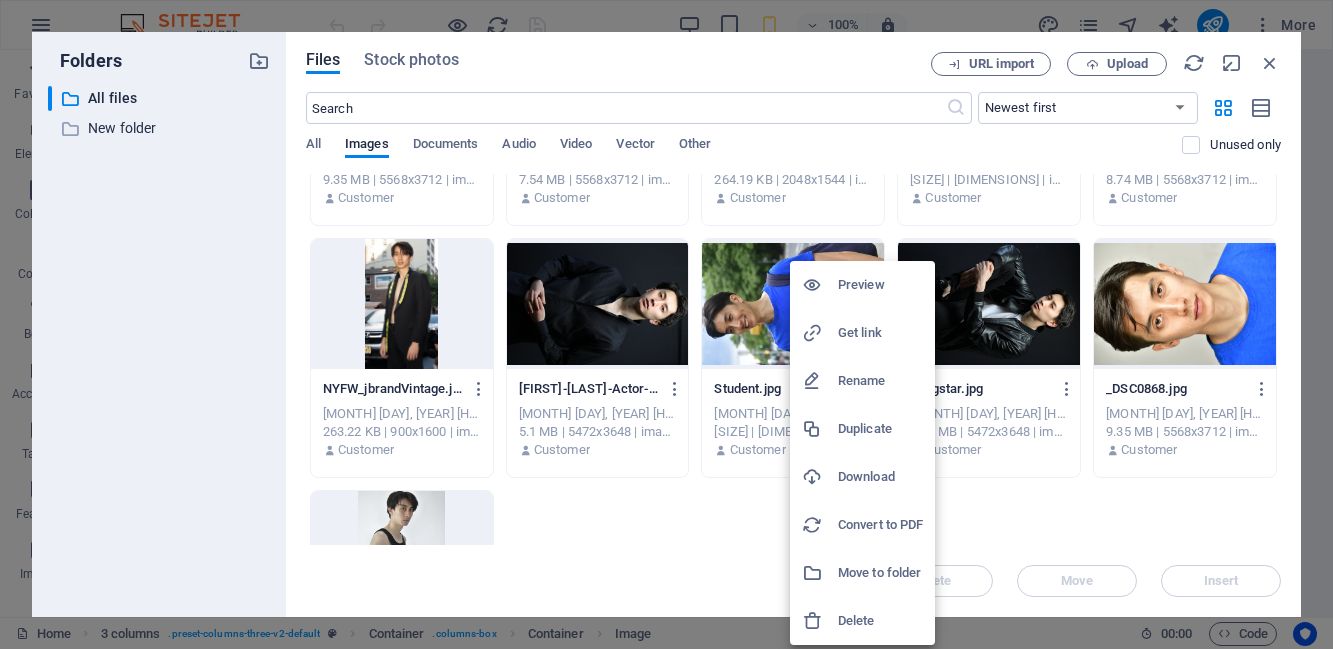 click on "Download" at bounding box center [880, 477] 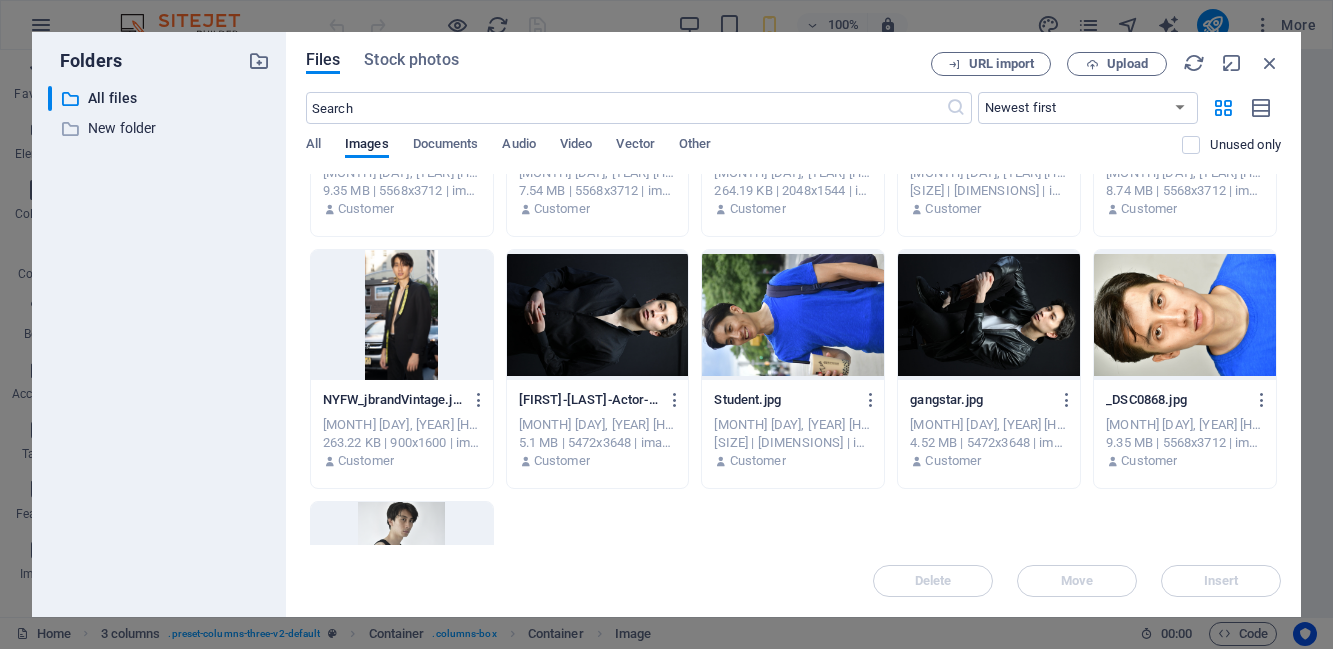 scroll, scrollTop: 1427, scrollLeft: 0, axis: vertical 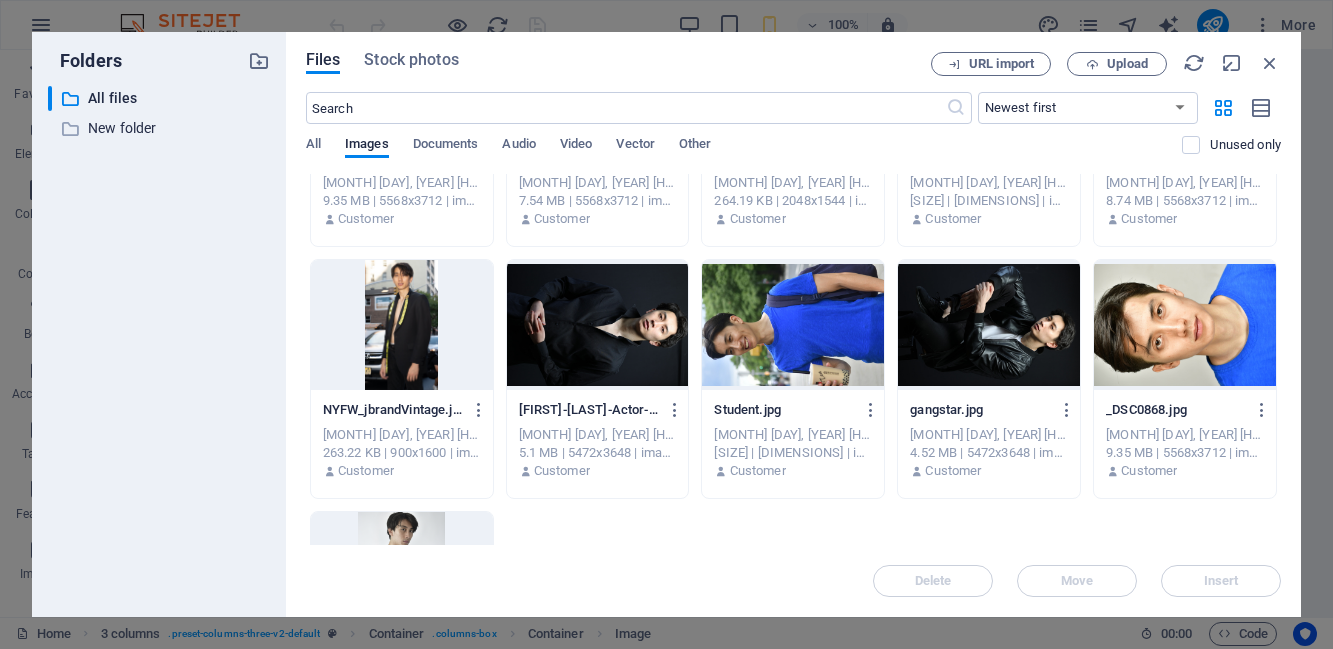 click on "[FIRST]-[LAST]-Actor-Model-jXoI2BCJ5qhY7b7POvPnnA.jpg" at bounding box center (588, 410) 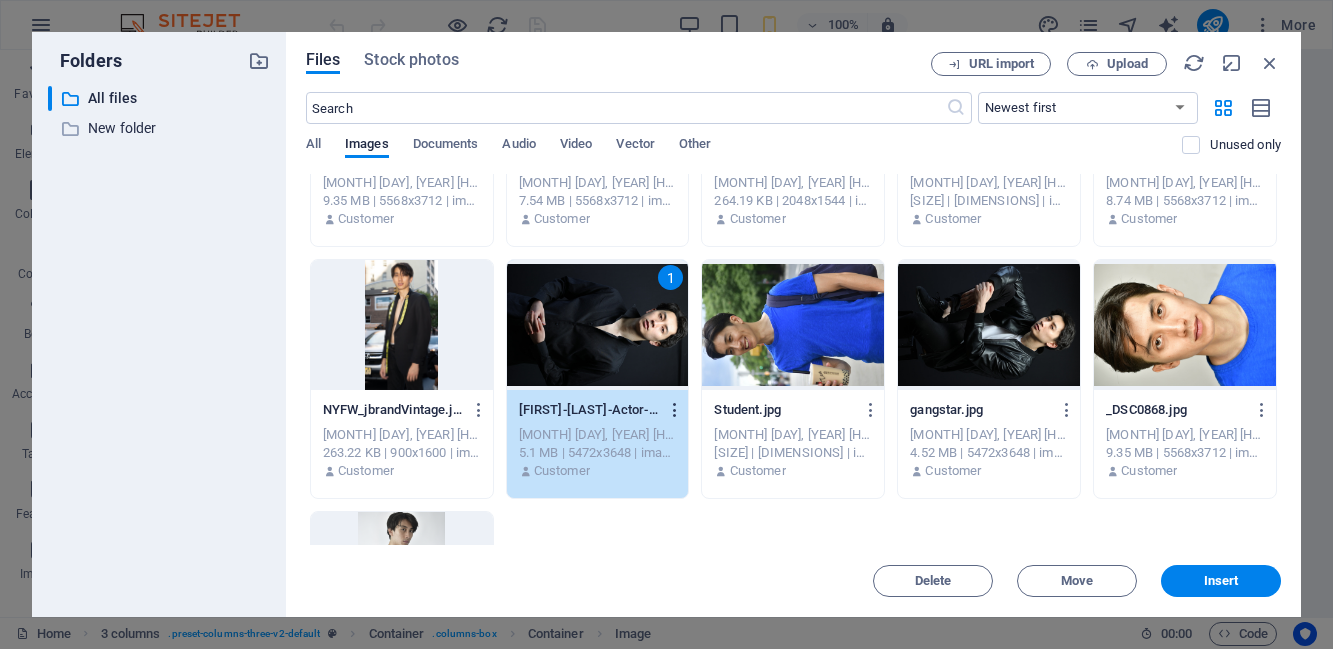 click at bounding box center (675, 410) 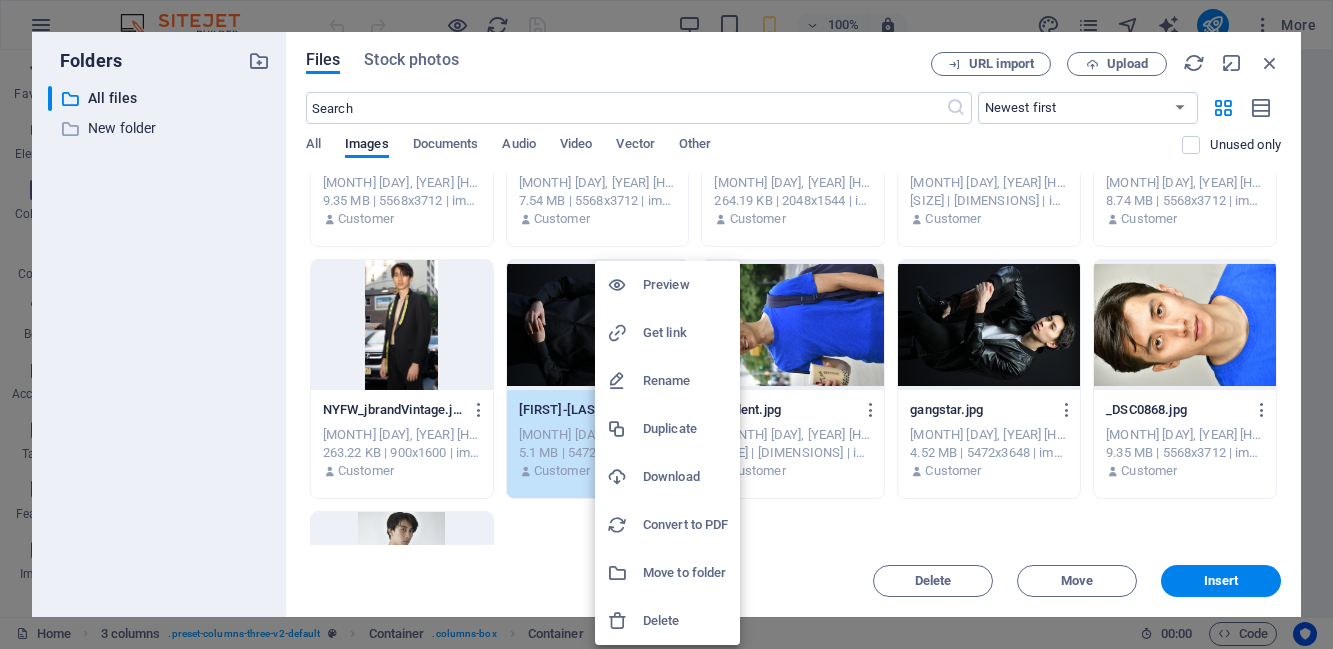 click on "Download" at bounding box center (685, 477) 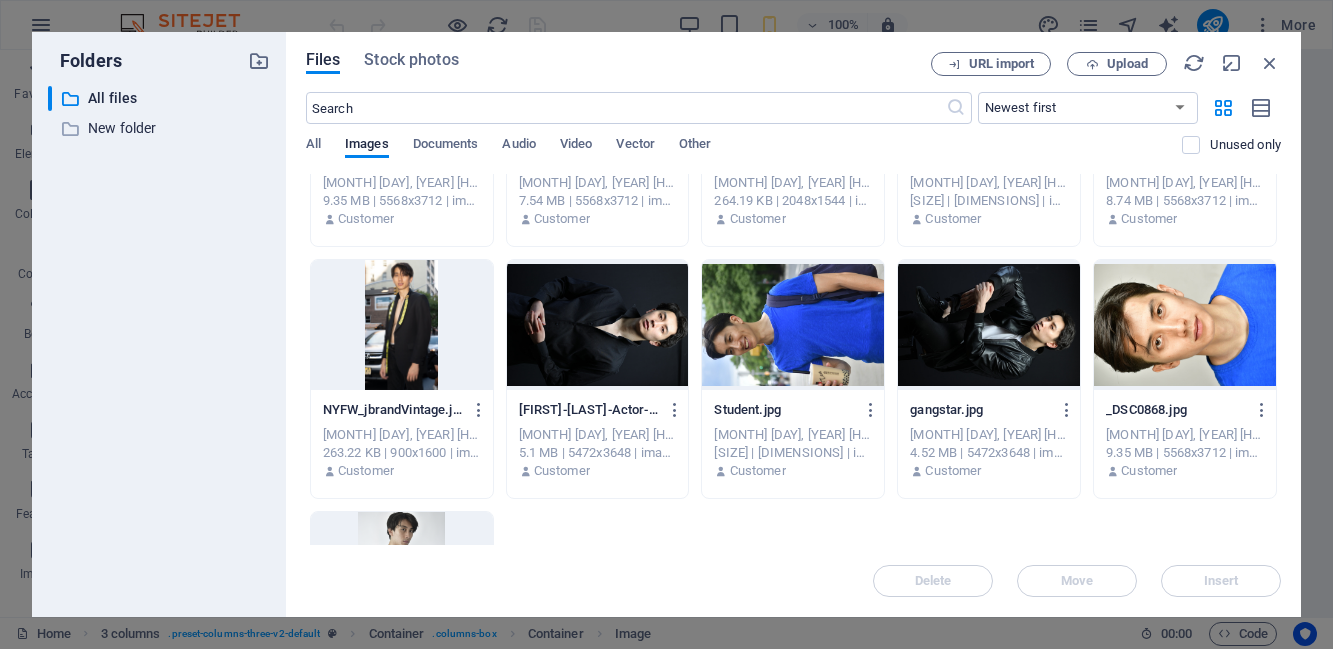 click on "NYFW_jbrandVintage.jpeg" at bounding box center [392, 410] 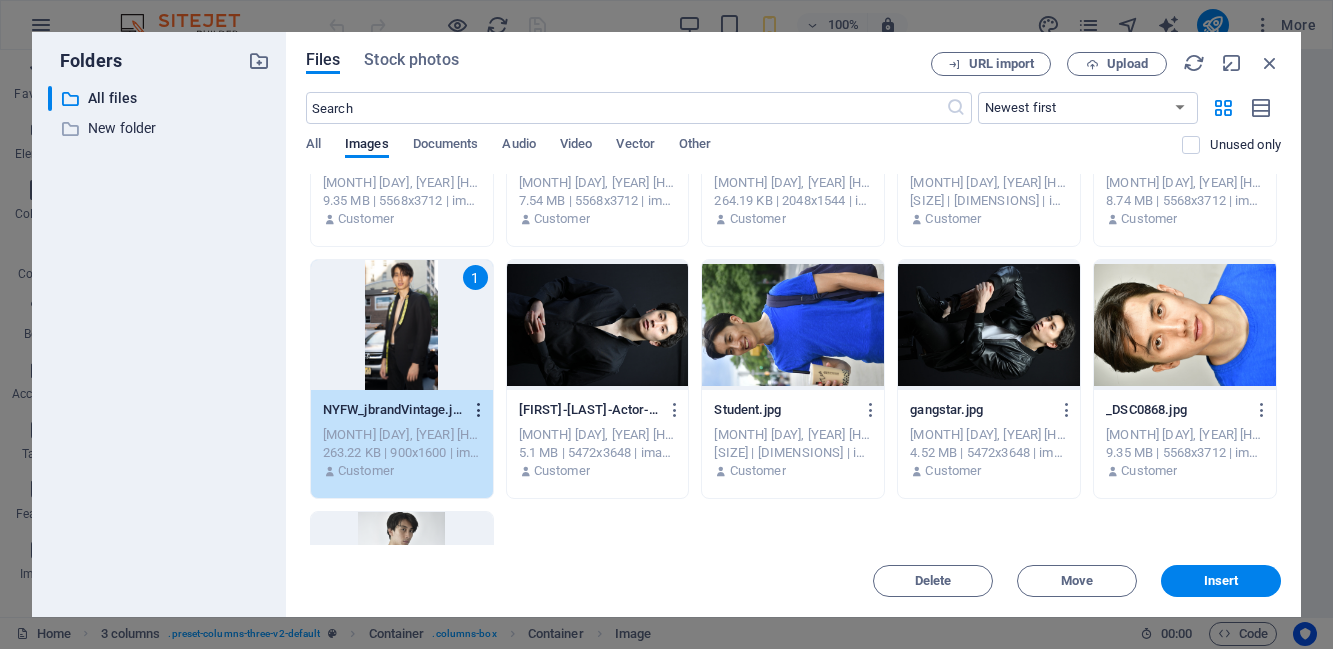 click at bounding box center (479, 410) 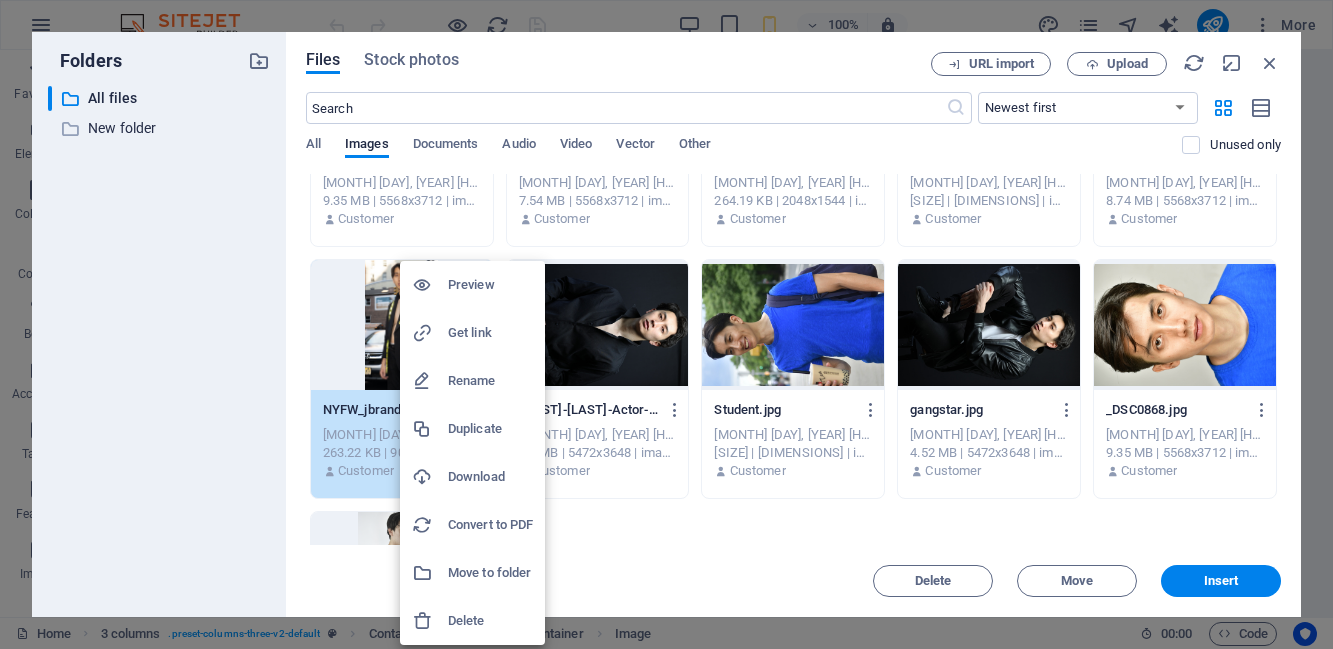 click on "Download" at bounding box center [490, 477] 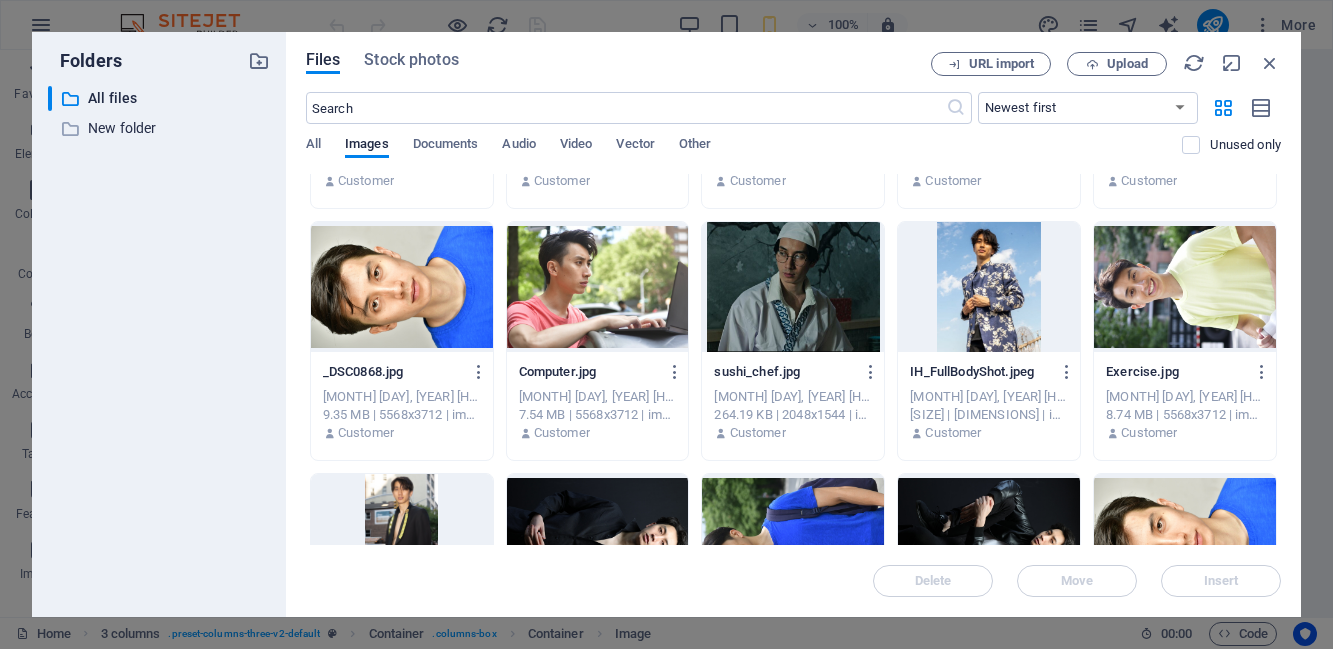 scroll, scrollTop: 1142, scrollLeft: 0, axis: vertical 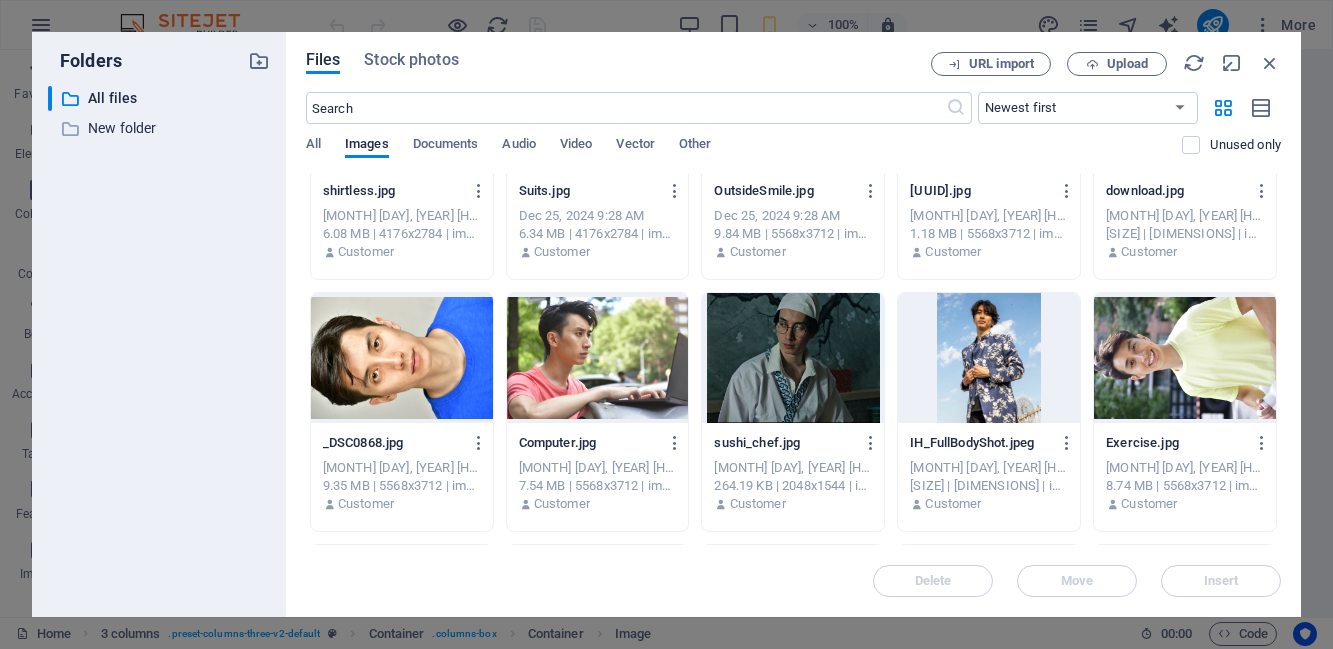 click on "Exercise.jpg" at bounding box center (1175, 443) 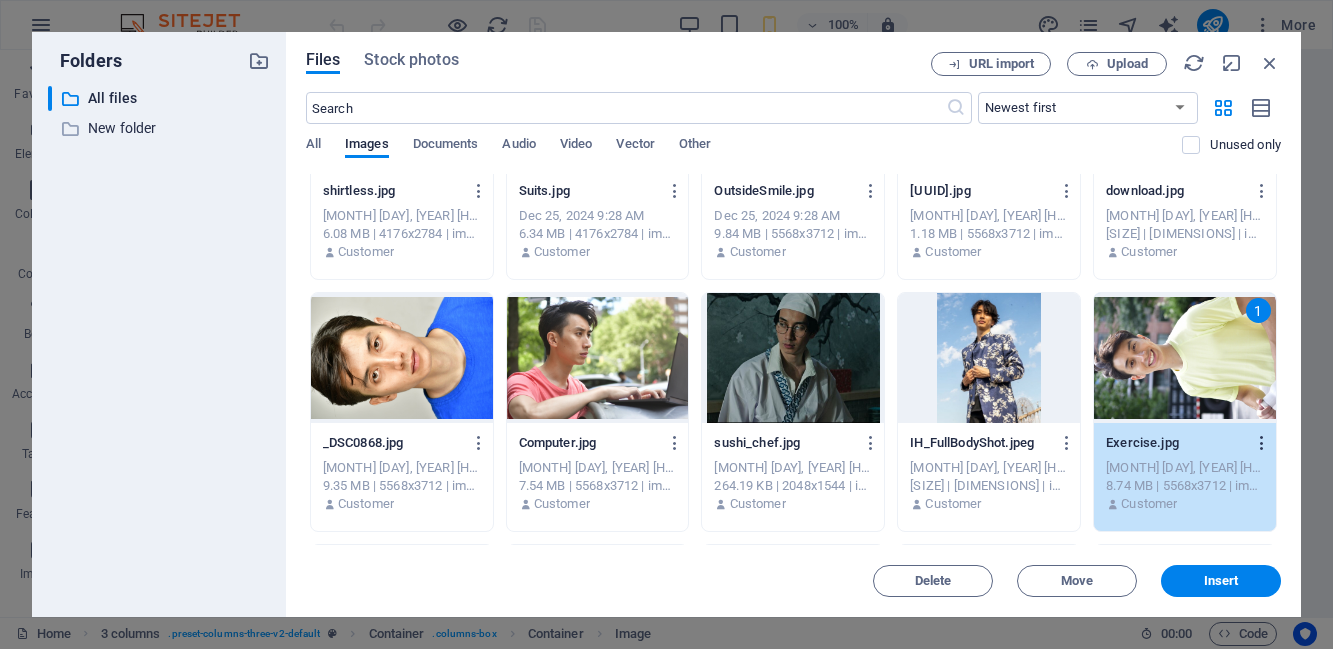 click at bounding box center [1262, 443] 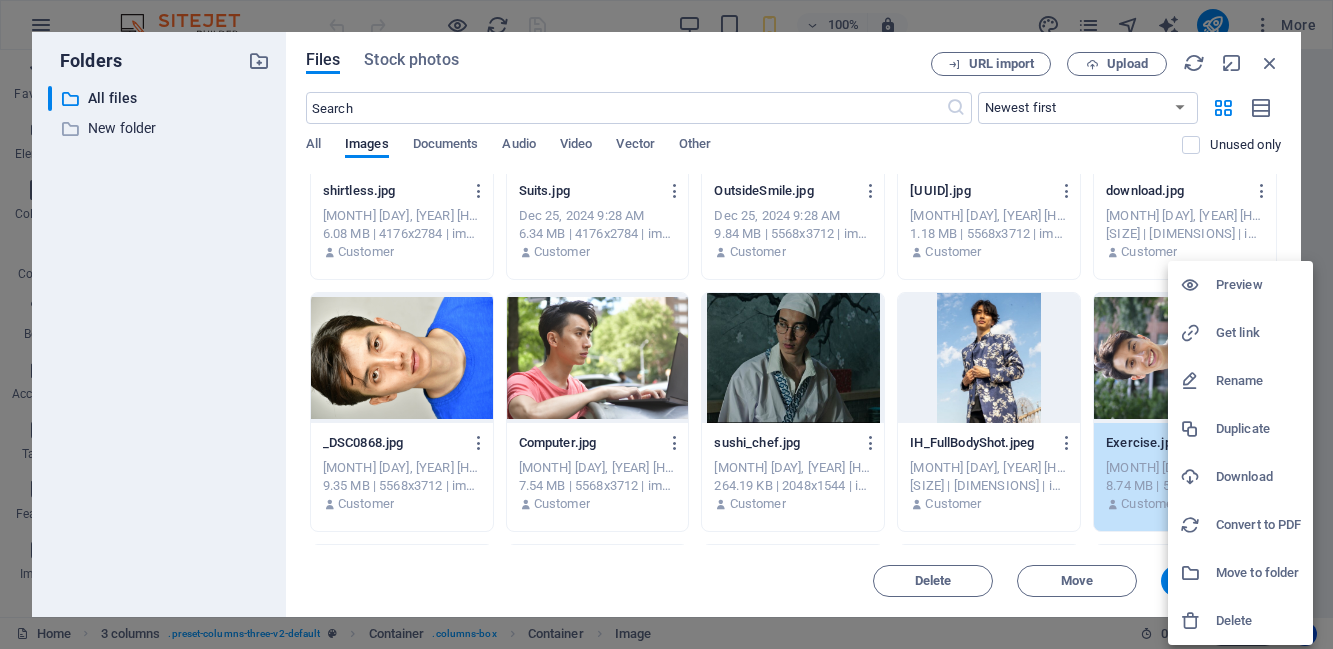 click at bounding box center (1198, 477) 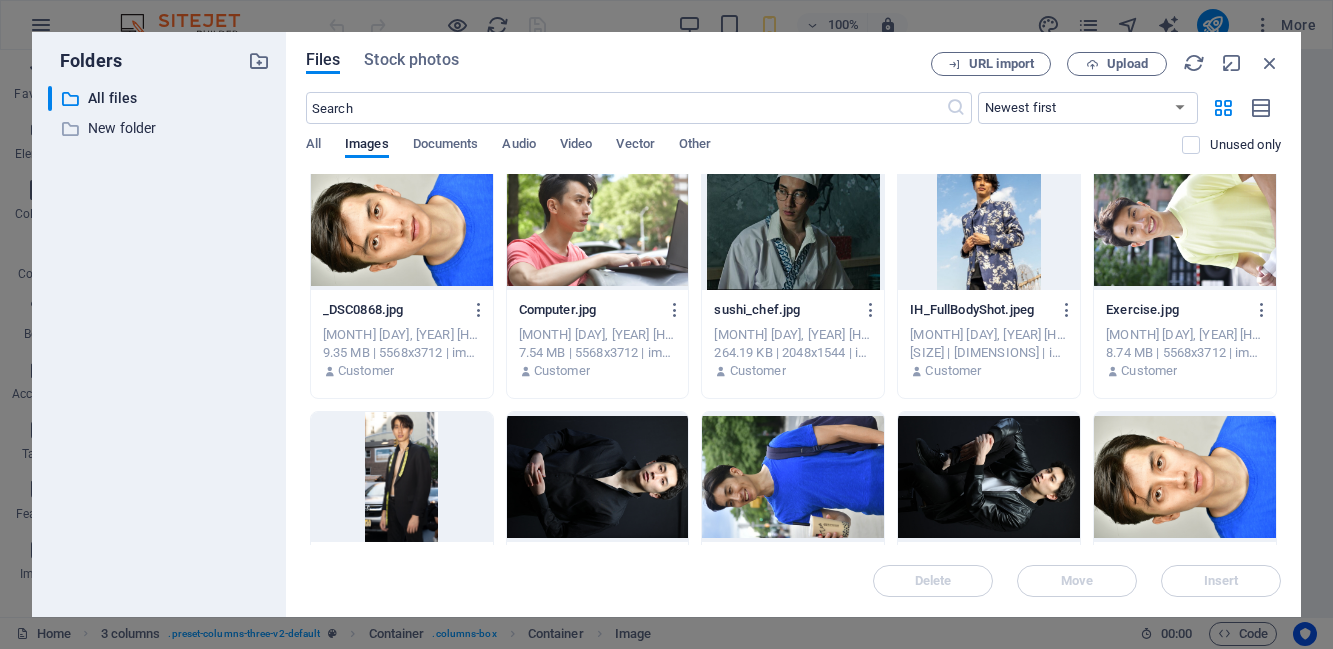 scroll, scrollTop: 1201, scrollLeft: 0, axis: vertical 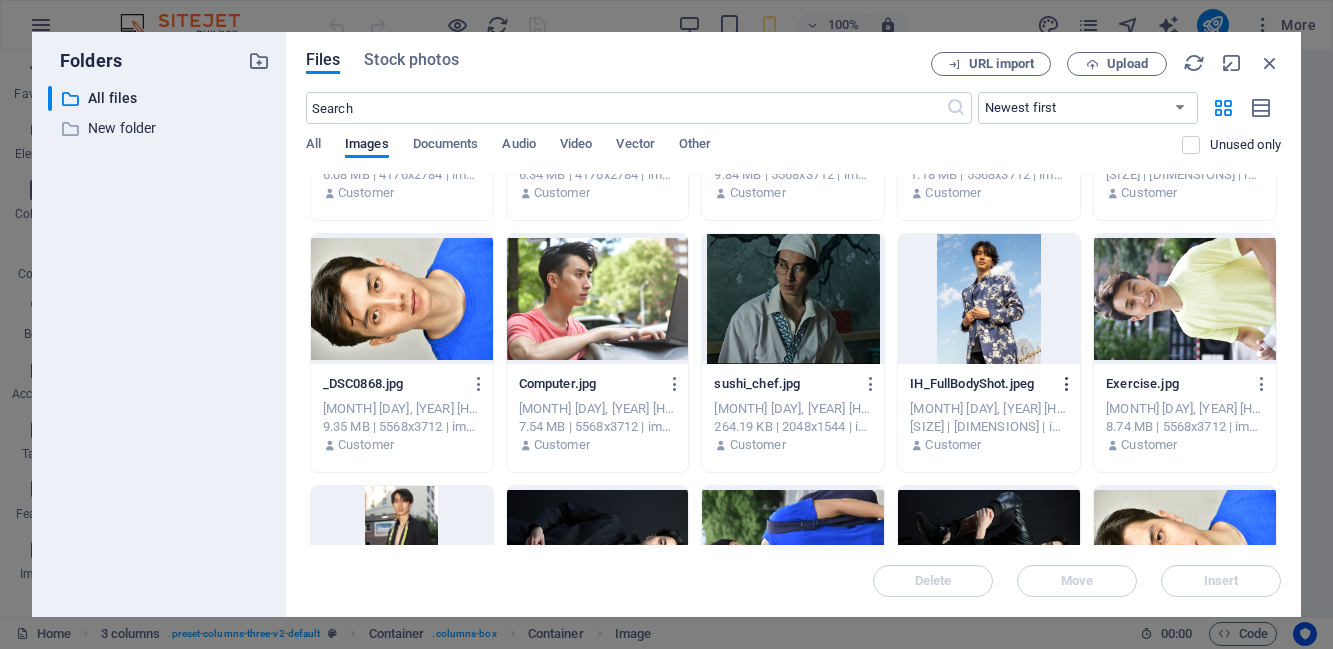 click at bounding box center [1067, 384] 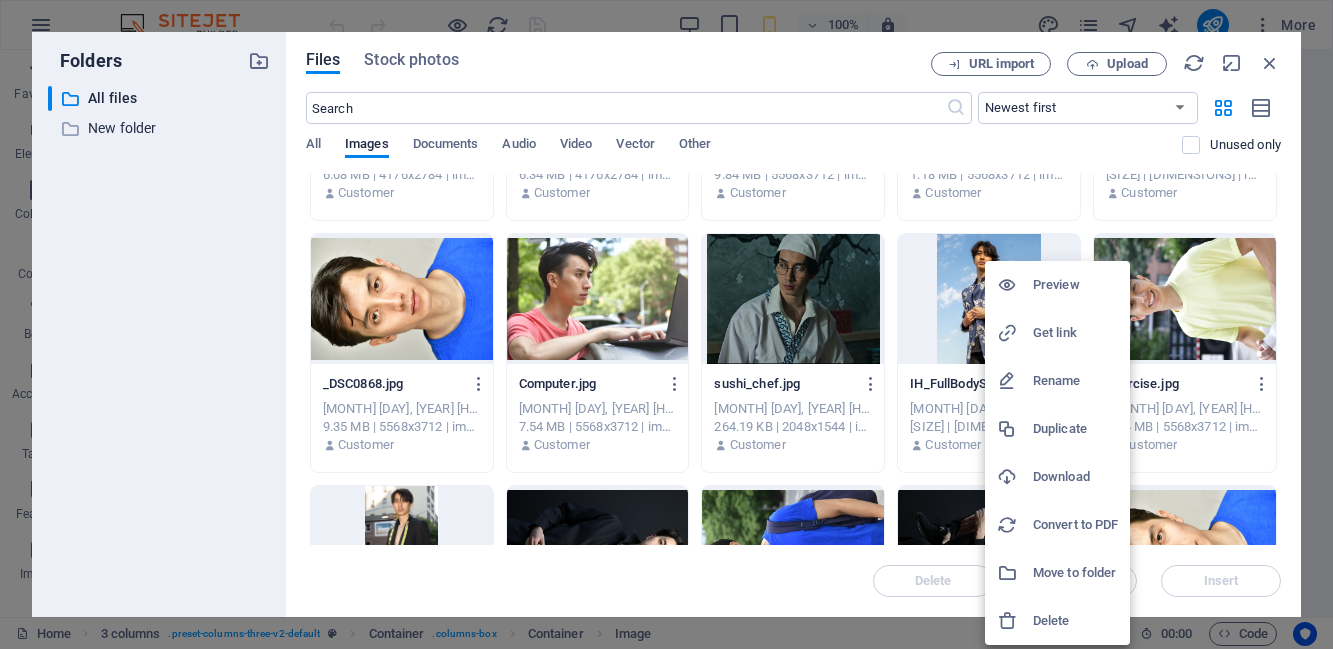 click on "Download" at bounding box center [1075, 477] 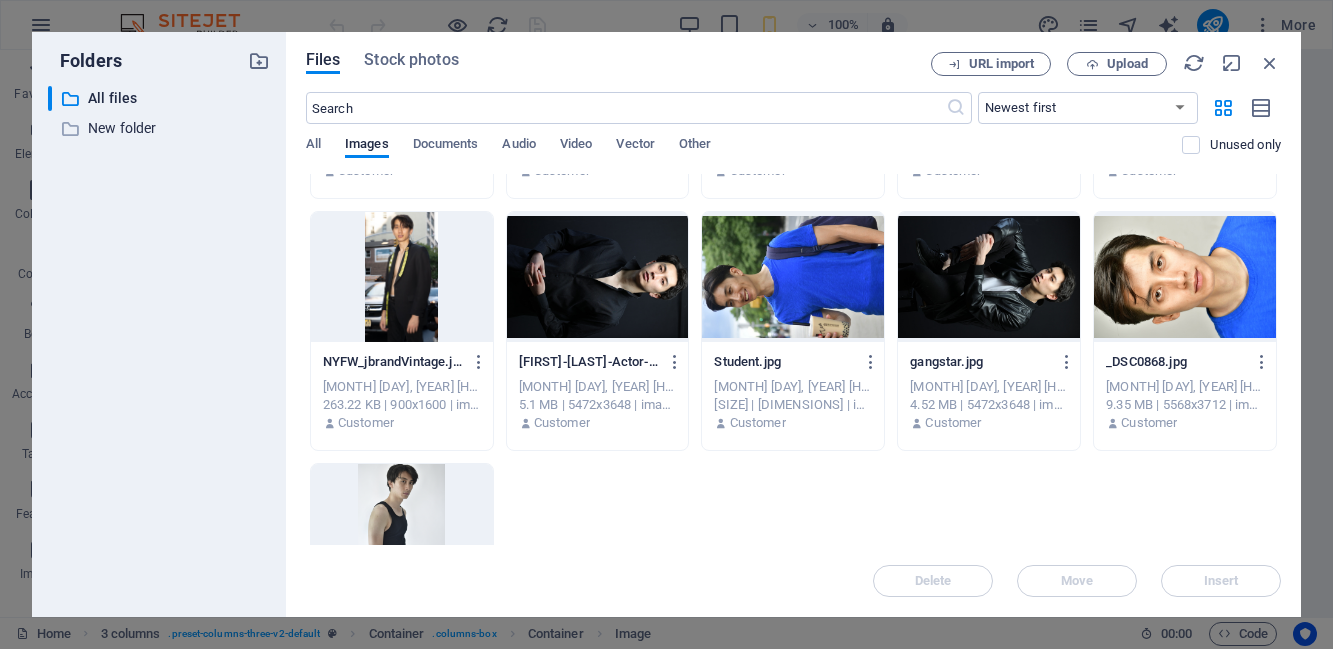 scroll, scrollTop: 1489, scrollLeft: 0, axis: vertical 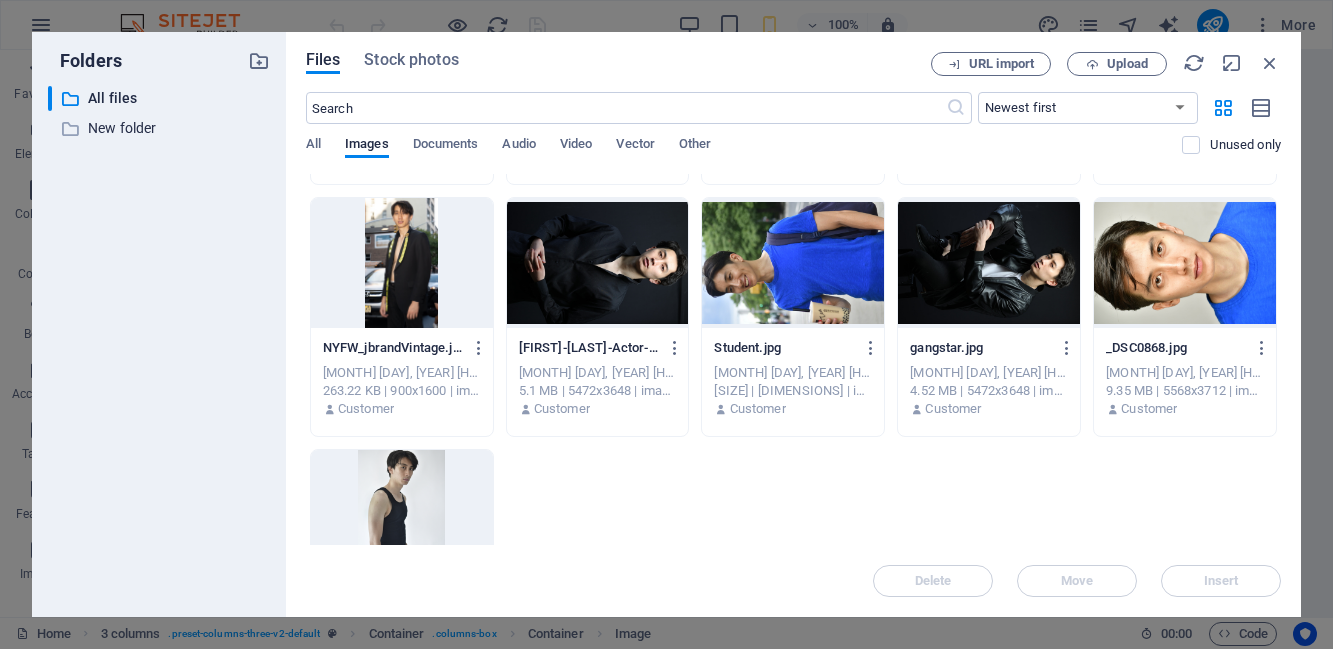 click at bounding box center (402, 263) 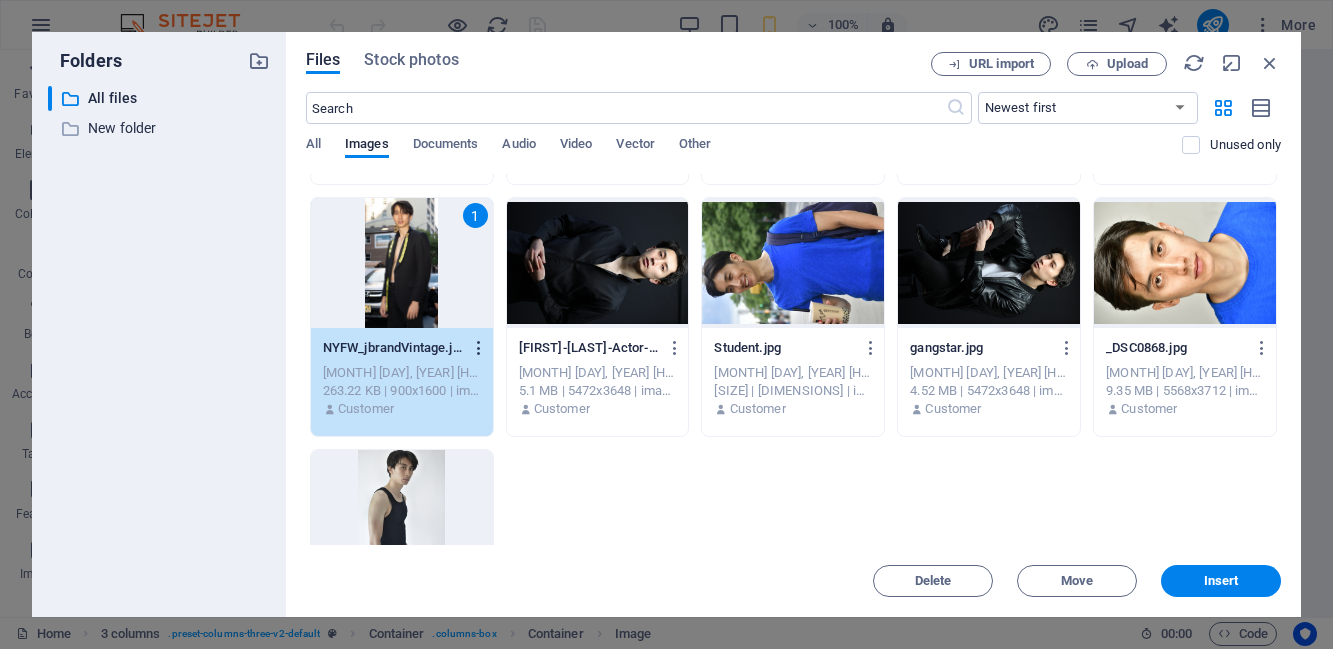 click at bounding box center (479, 348) 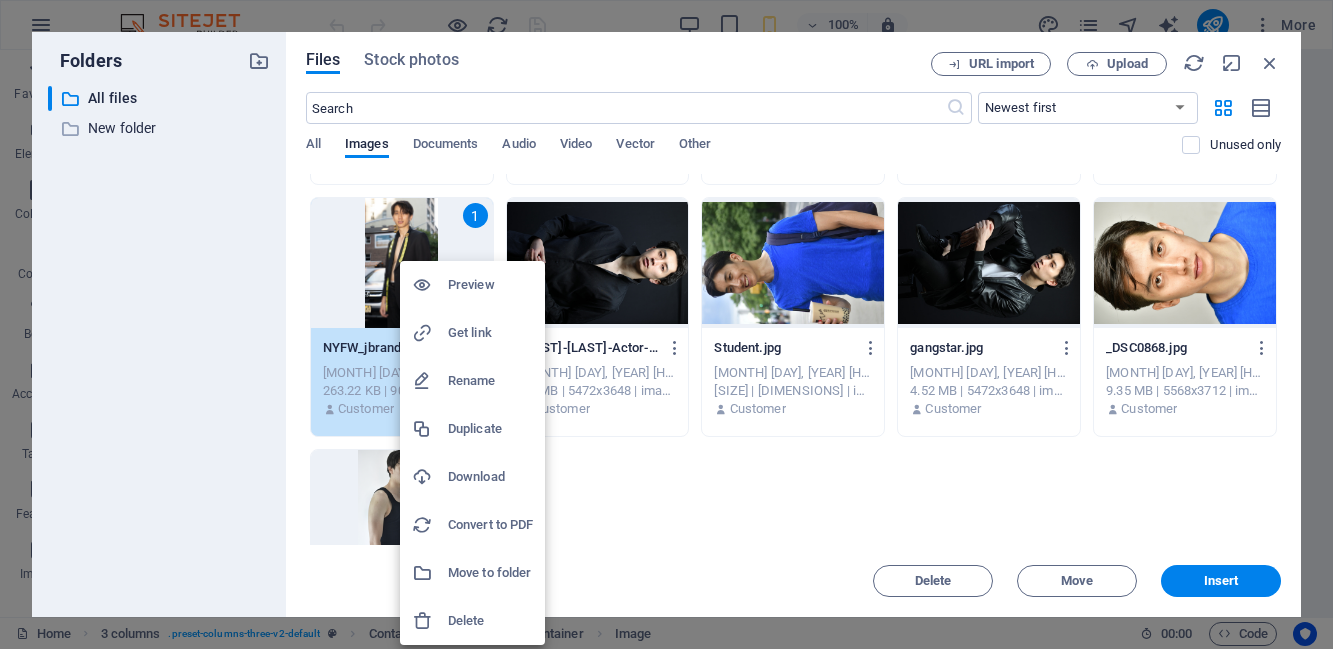 click on "Delete" at bounding box center [490, 621] 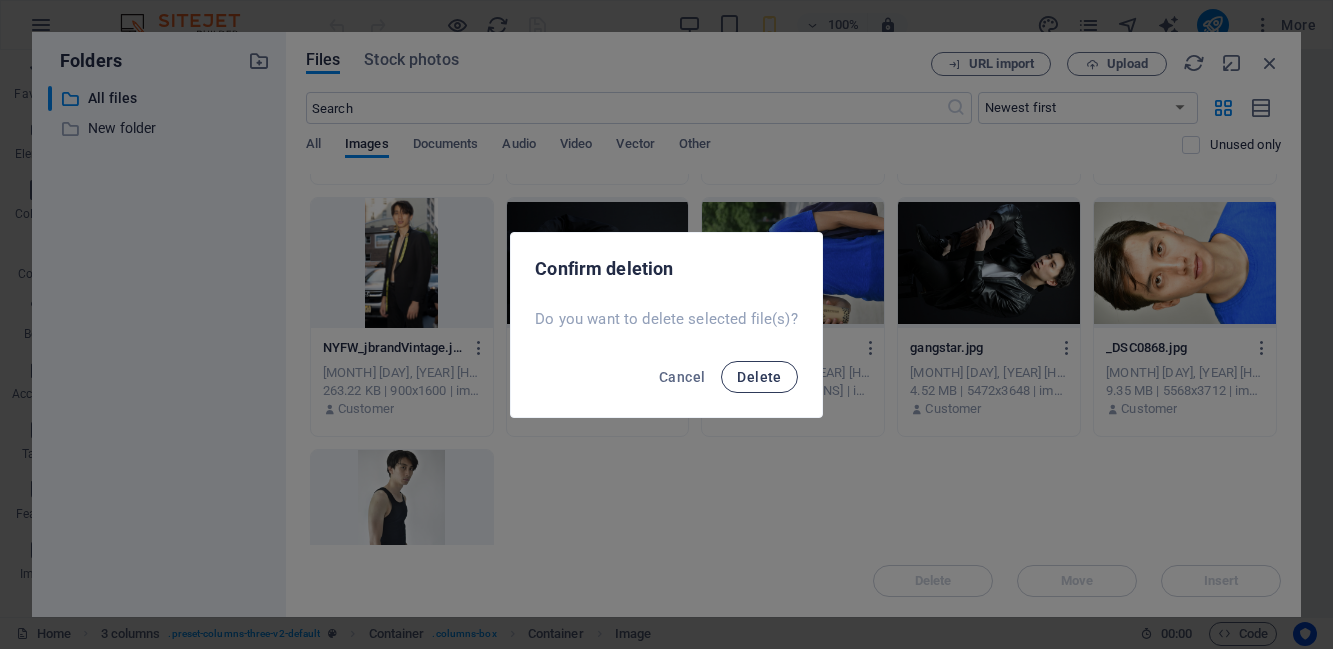 click on "Delete" at bounding box center [759, 377] 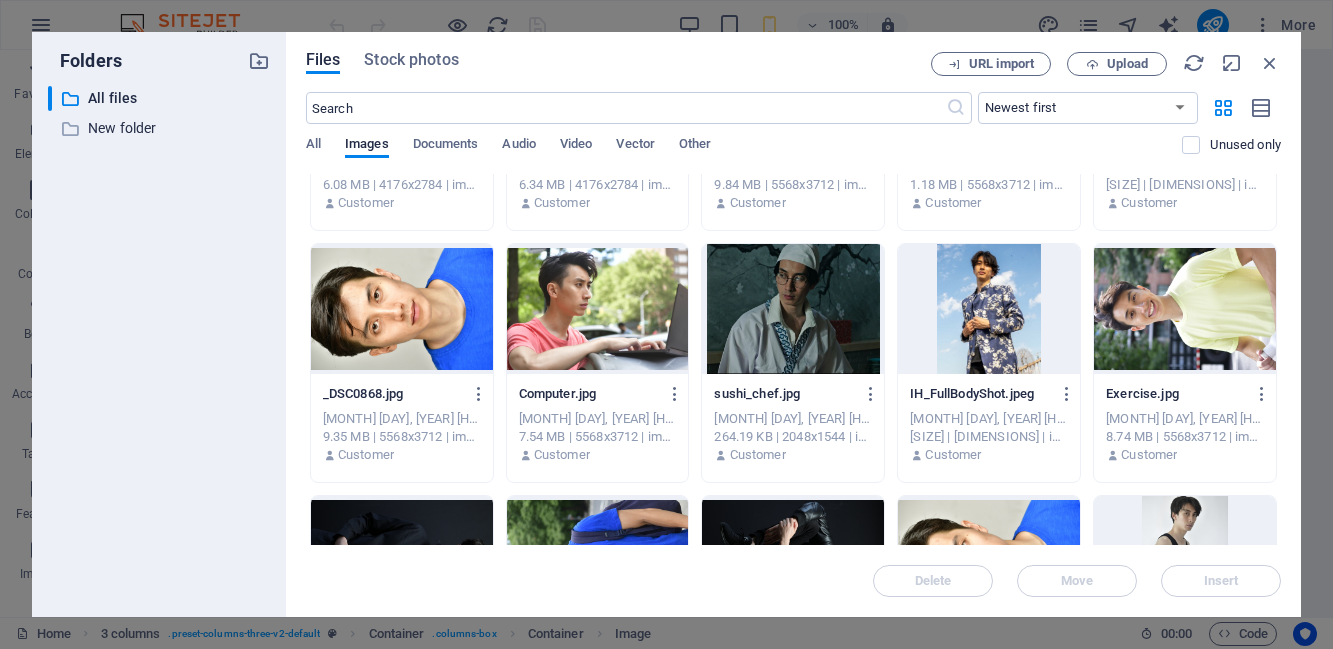 scroll, scrollTop: 1190, scrollLeft: 0, axis: vertical 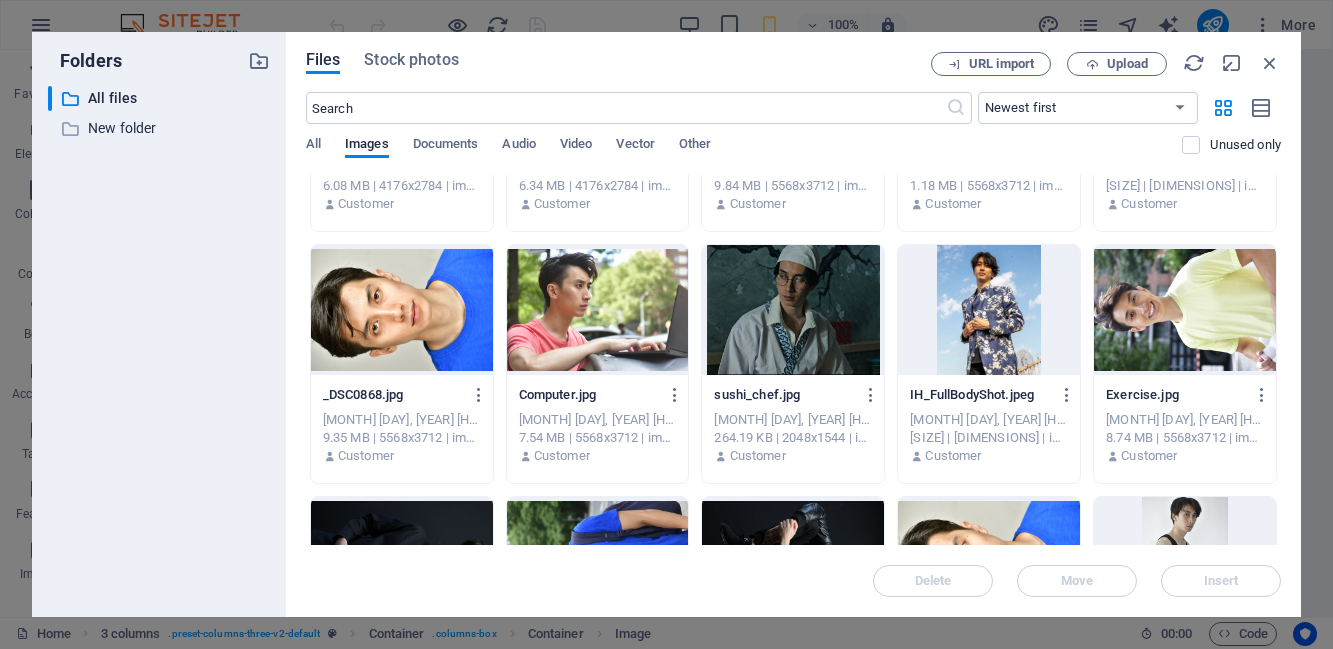 click on "IH_FullBodyShot.jpeg" at bounding box center (979, 395) 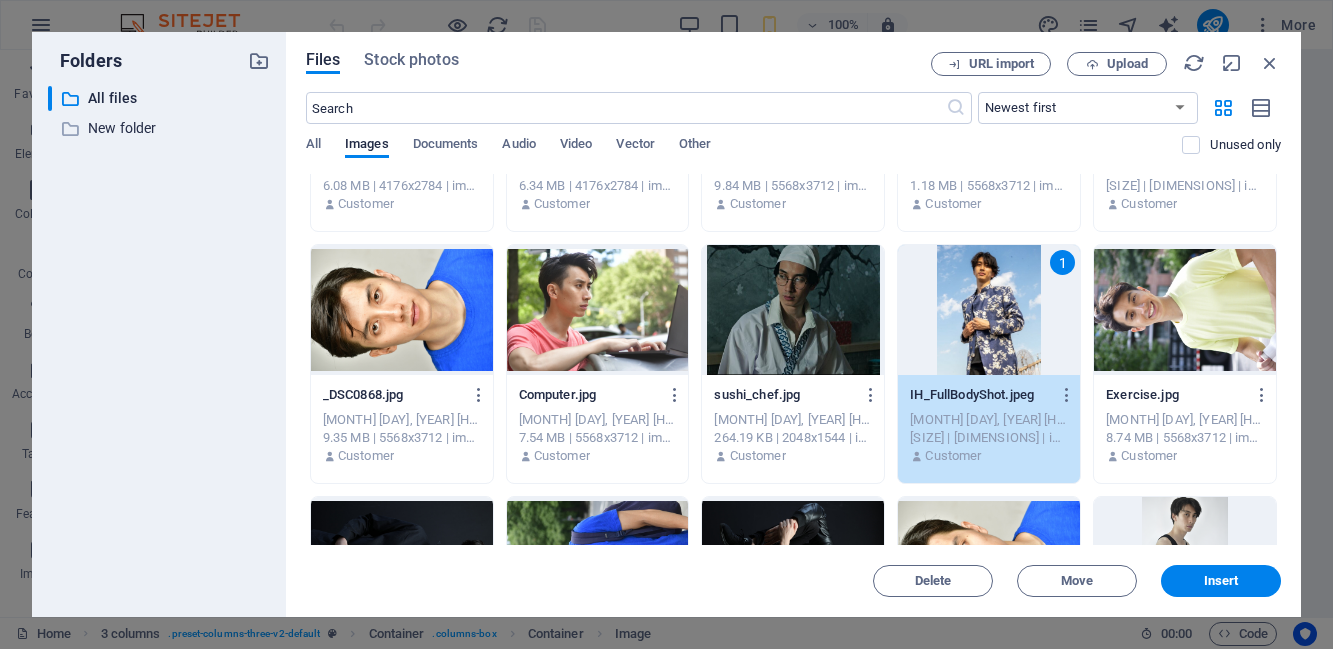 click on "sushi_chef.jpg" at bounding box center (783, 395) 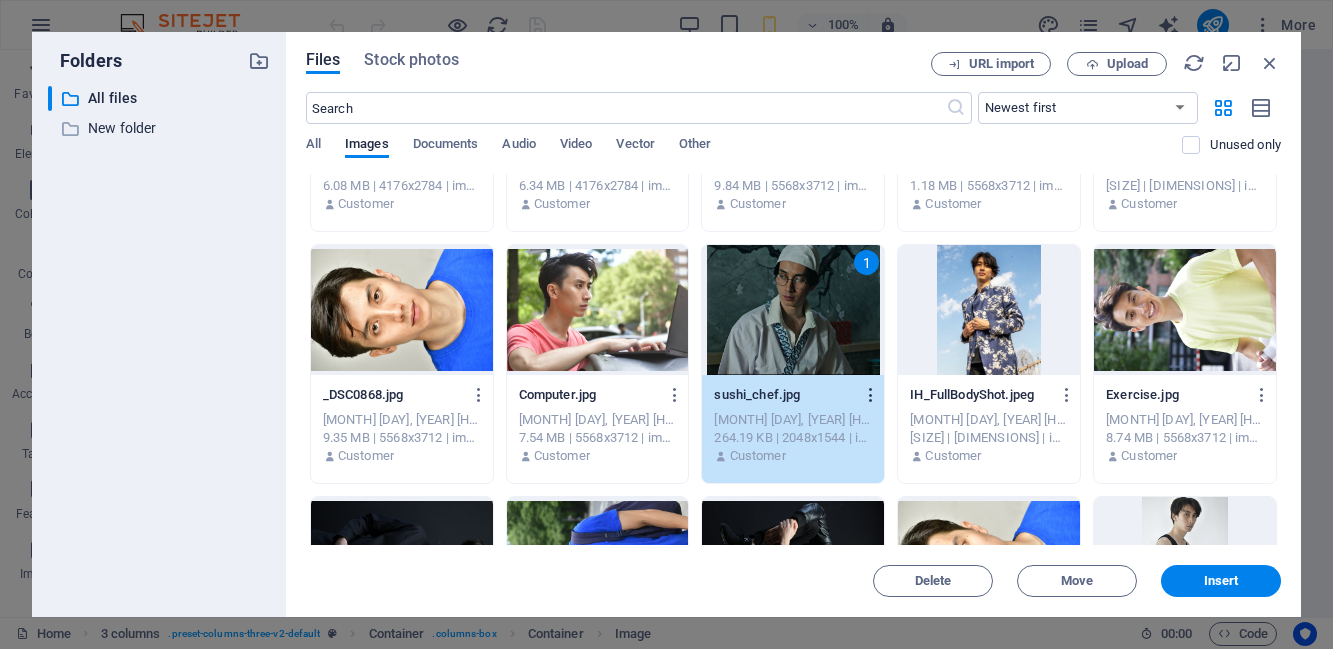 click at bounding box center (871, 395) 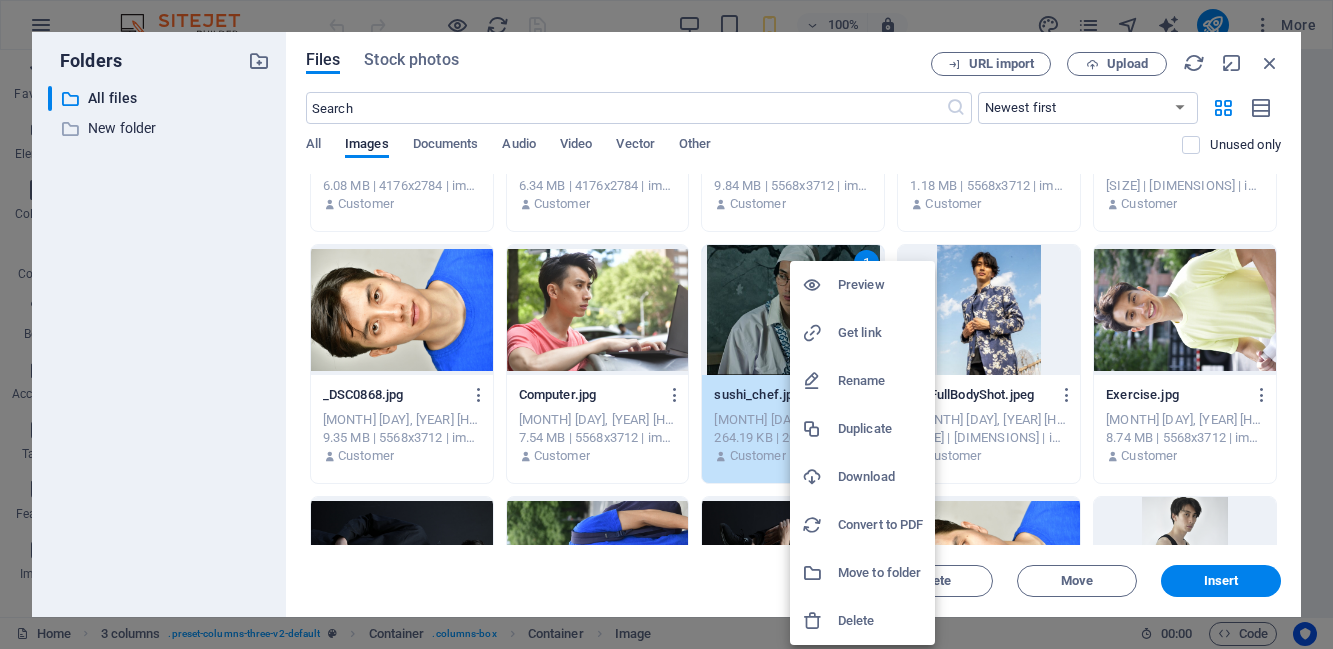 click on "Download" at bounding box center [880, 477] 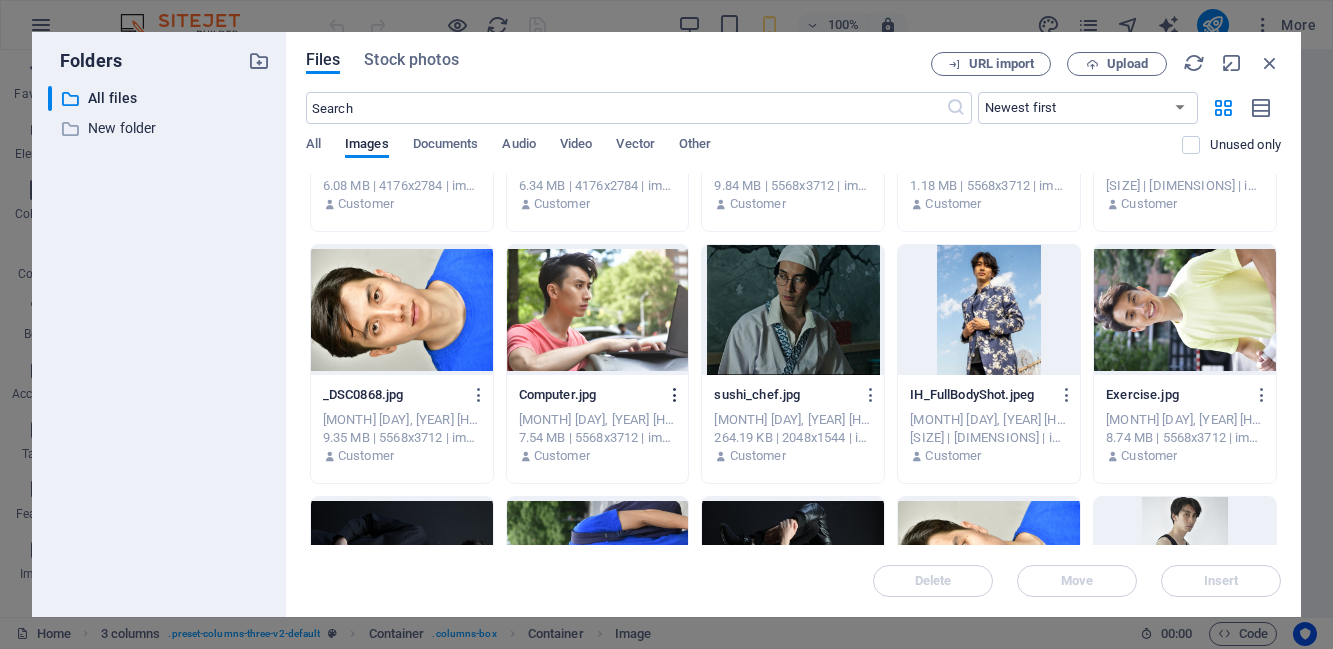click at bounding box center (675, 395) 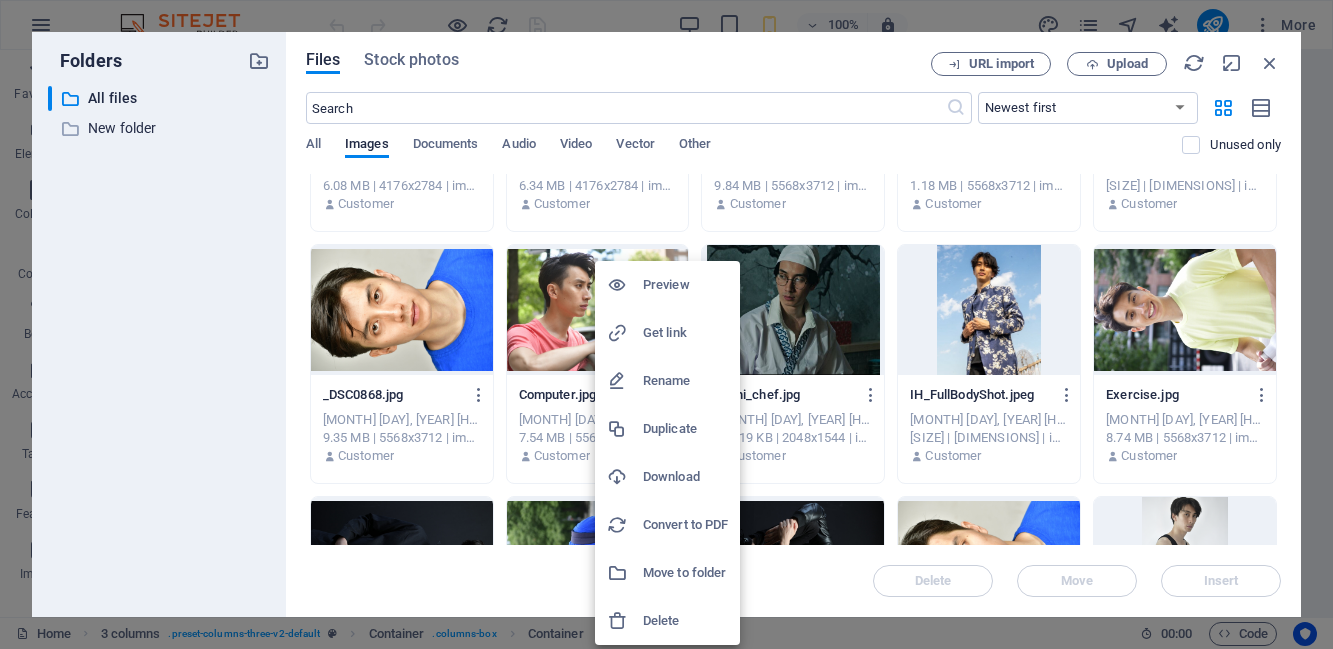 click on "Download" at bounding box center (685, 477) 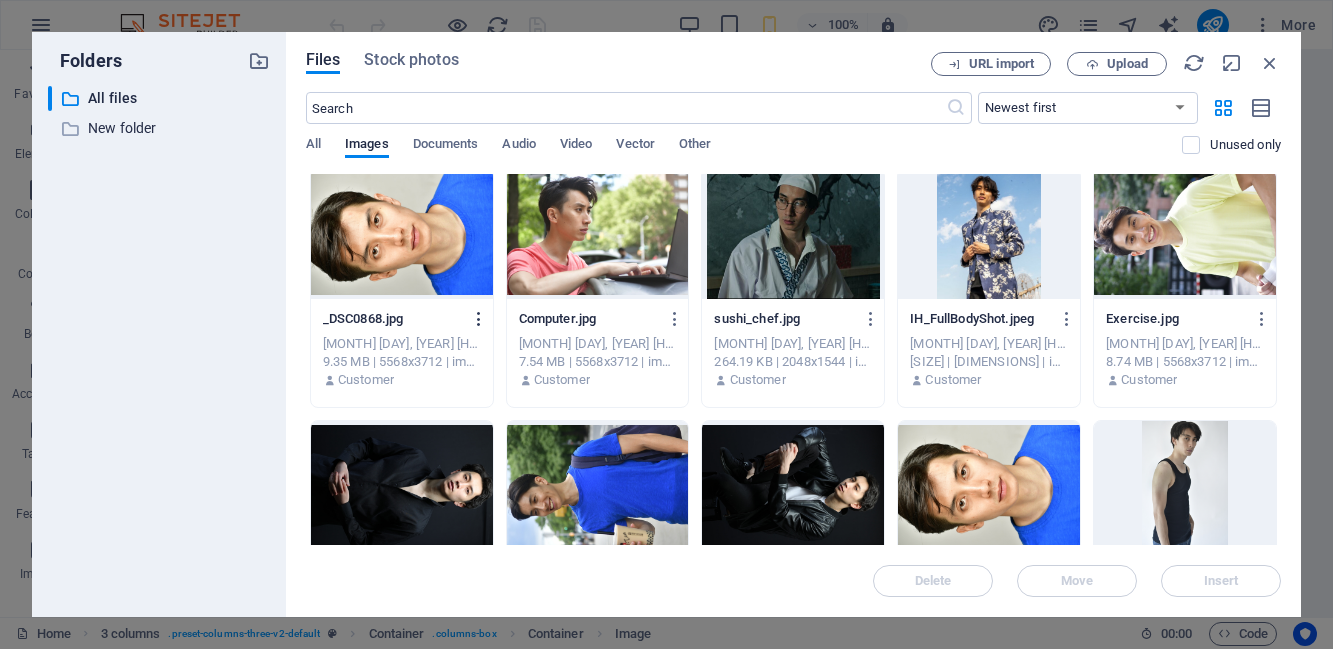 scroll, scrollTop: 1222, scrollLeft: 0, axis: vertical 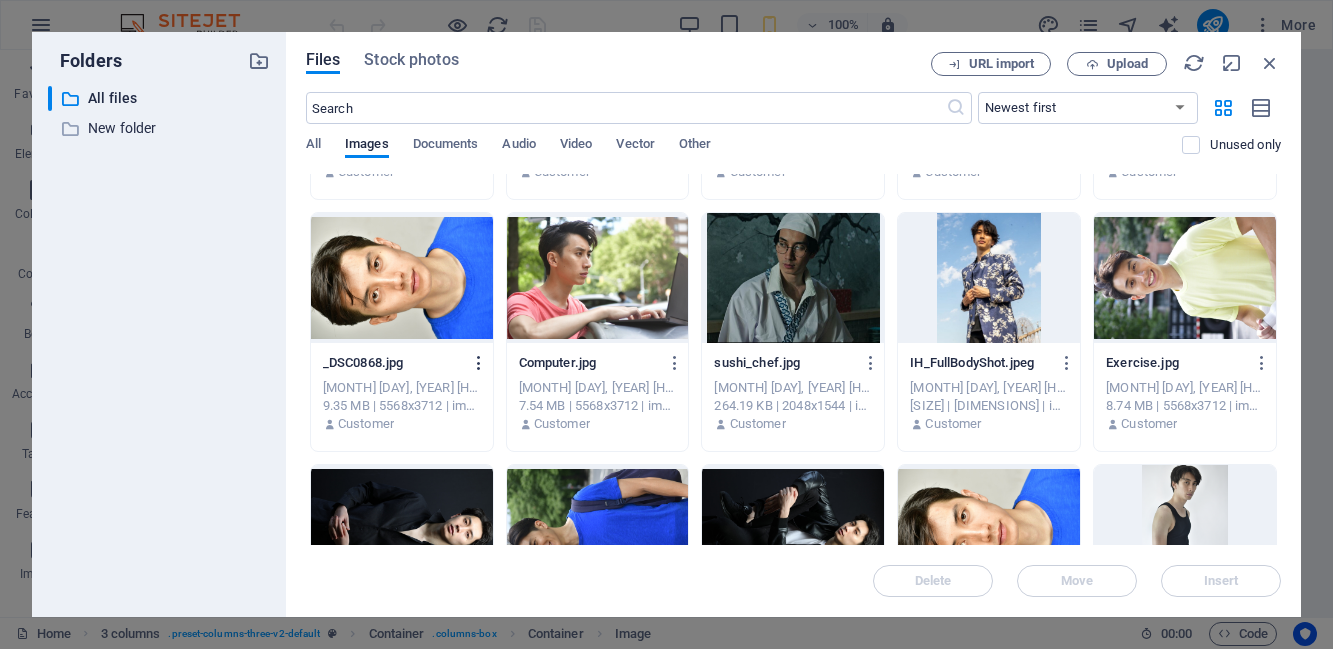 click at bounding box center (479, 363) 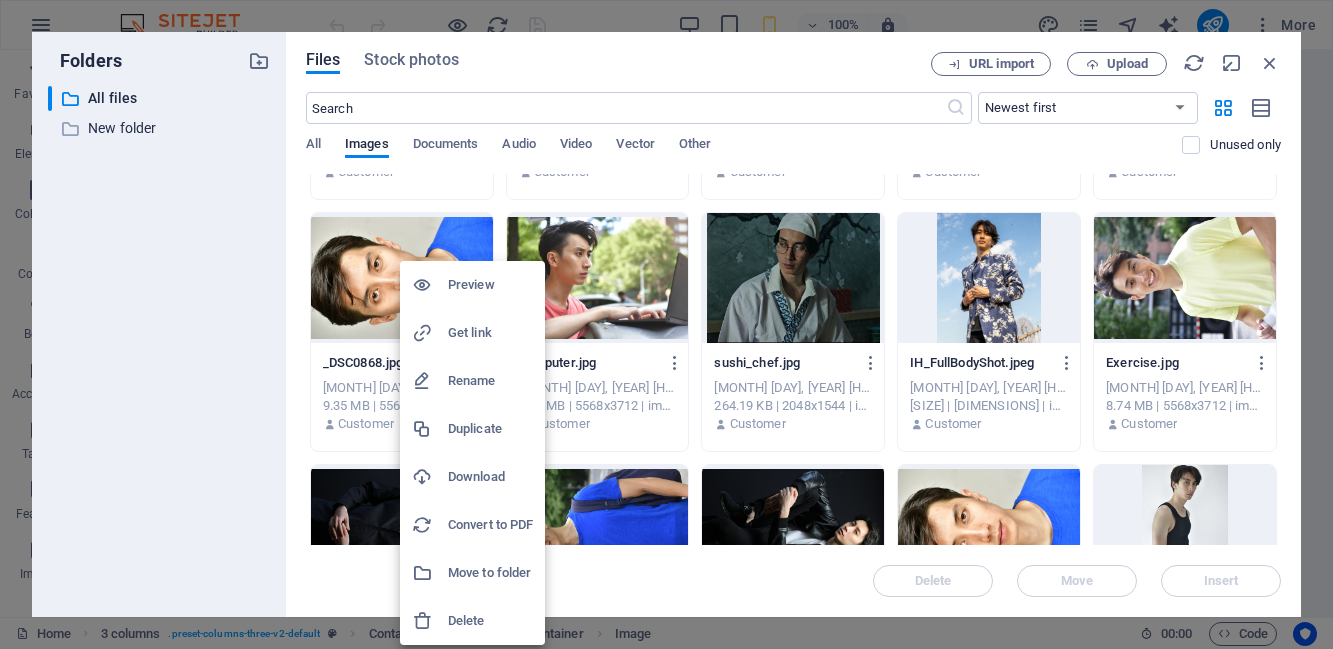 click at bounding box center (666, 324) 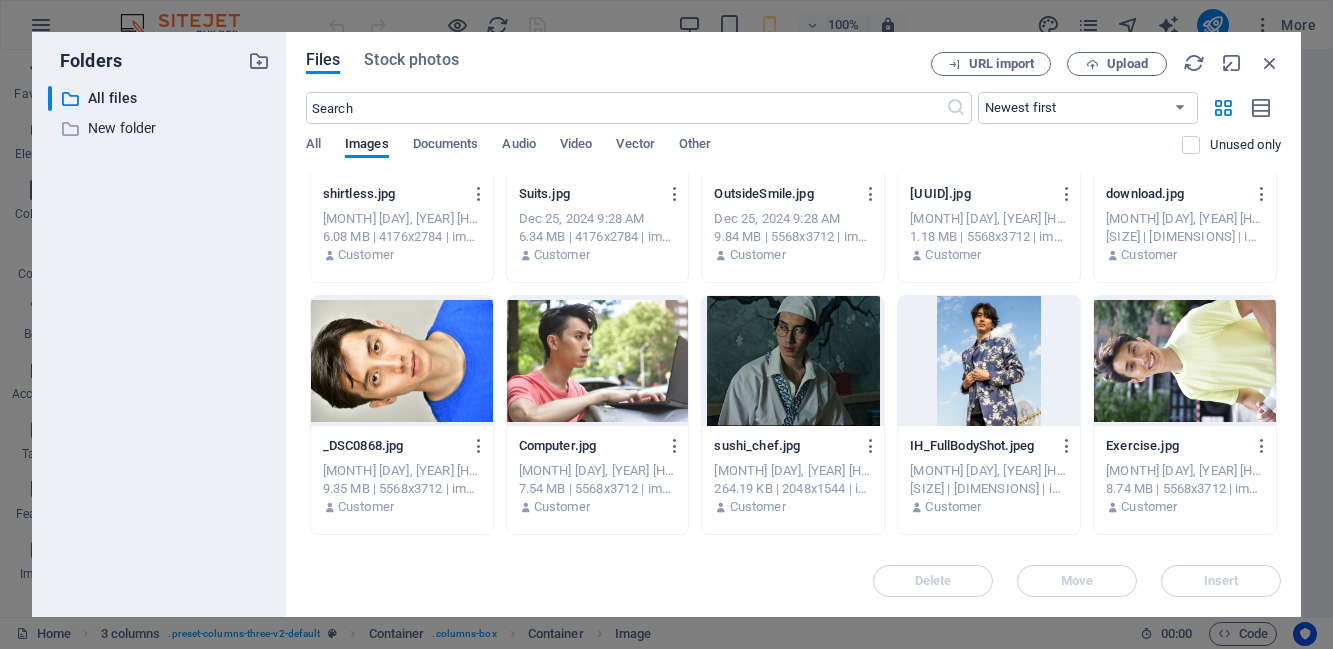 scroll, scrollTop: 1142, scrollLeft: 0, axis: vertical 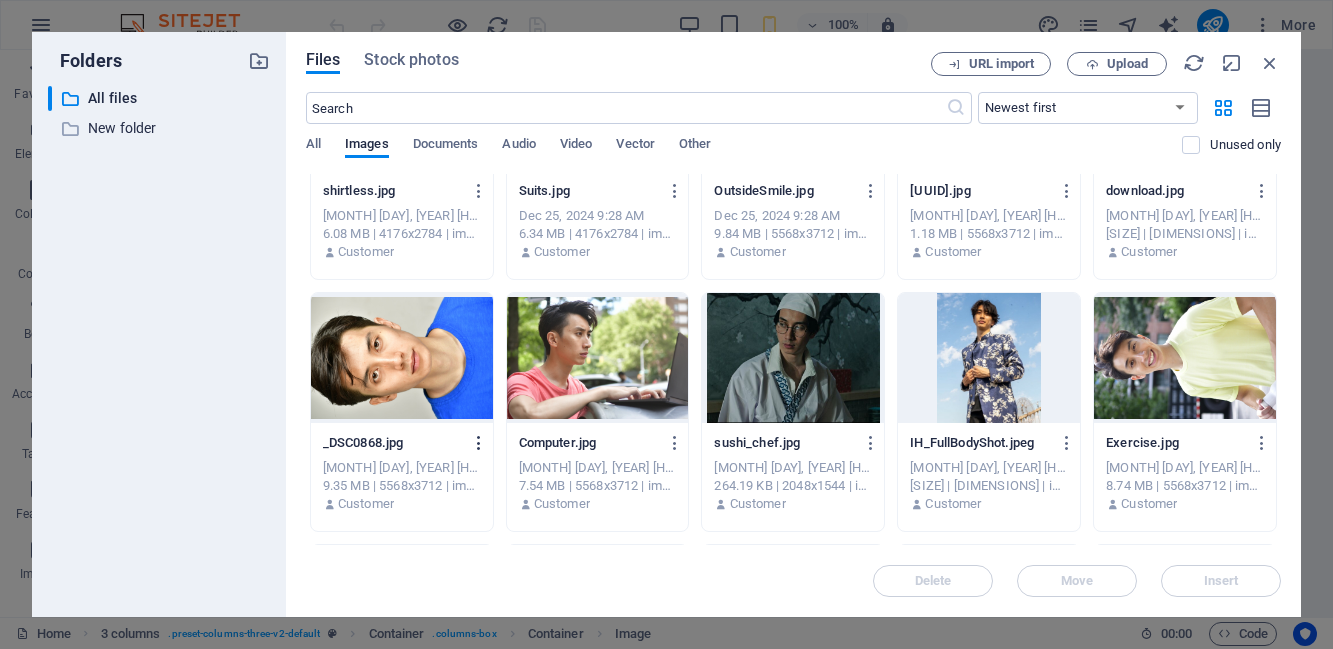 click at bounding box center (475, 443) 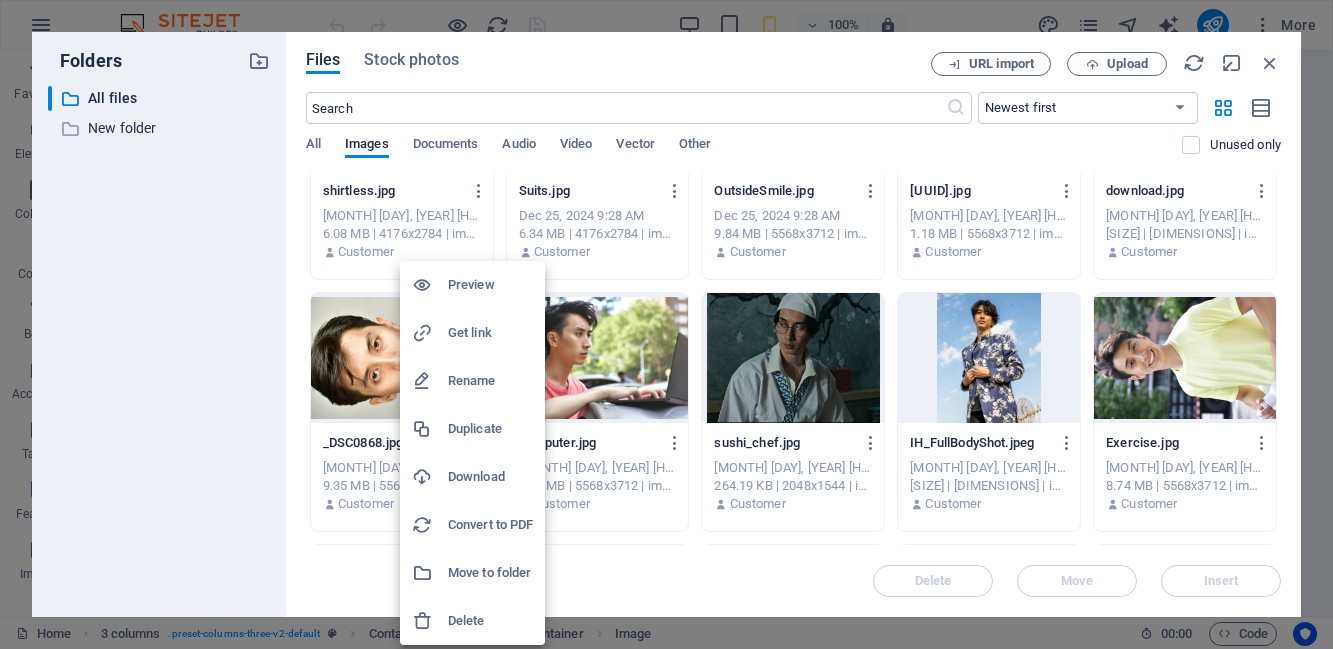 click on "Delete" at bounding box center [490, 621] 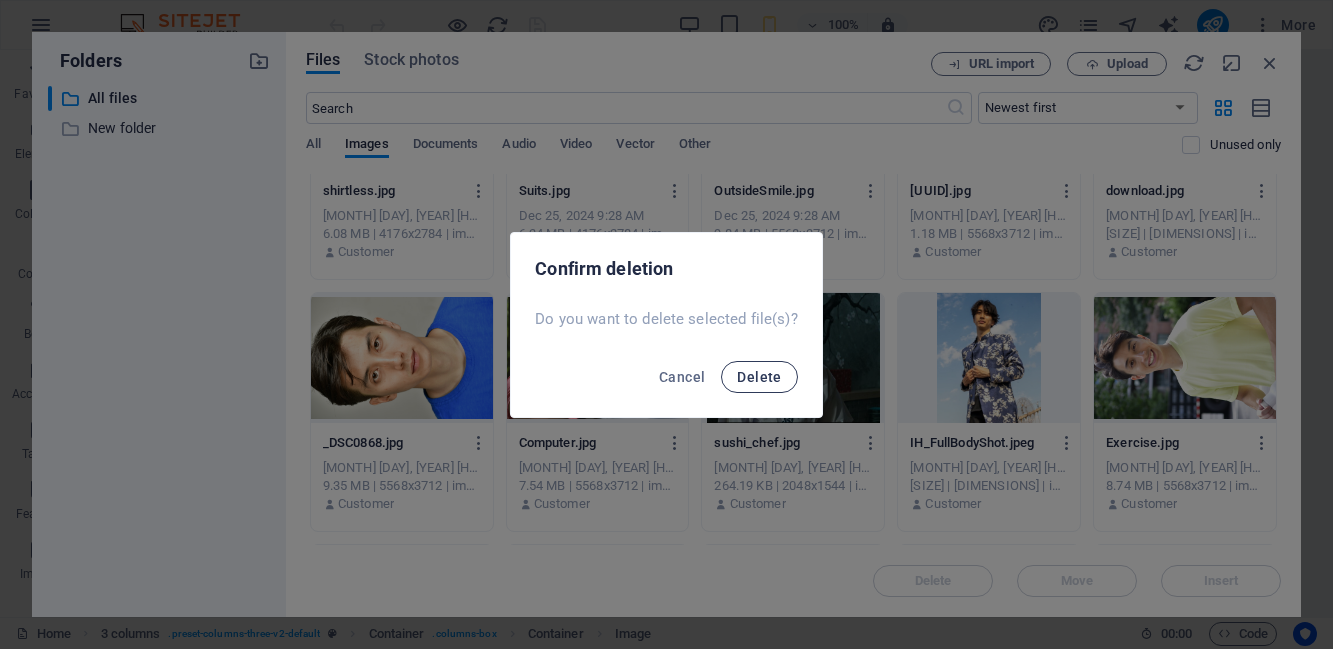 click on "Delete" at bounding box center [759, 377] 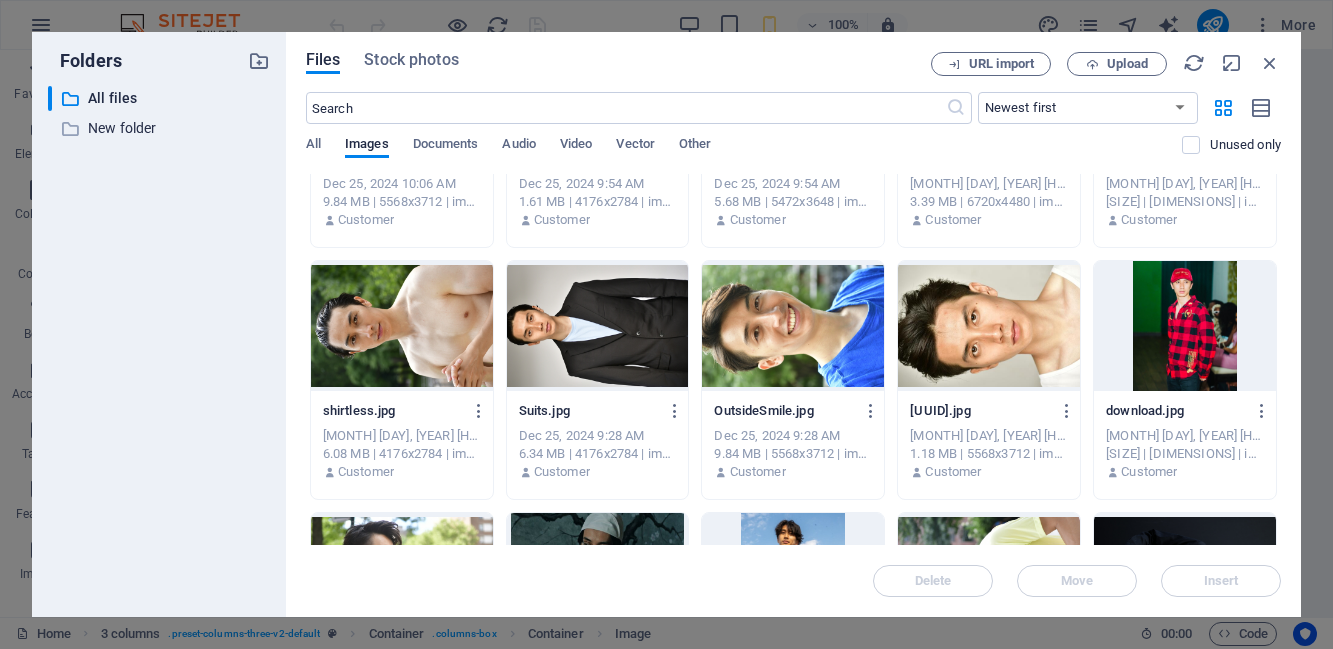 scroll, scrollTop: 936, scrollLeft: 0, axis: vertical 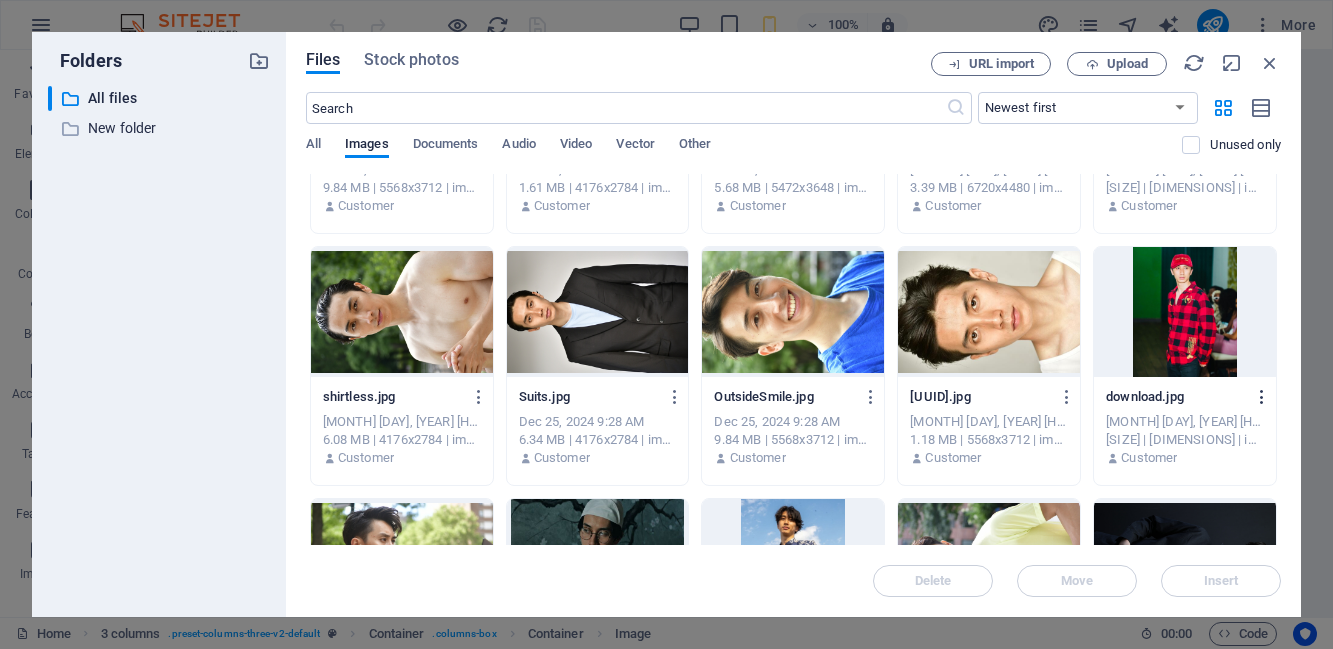 click at bounding box center [1262, 397] 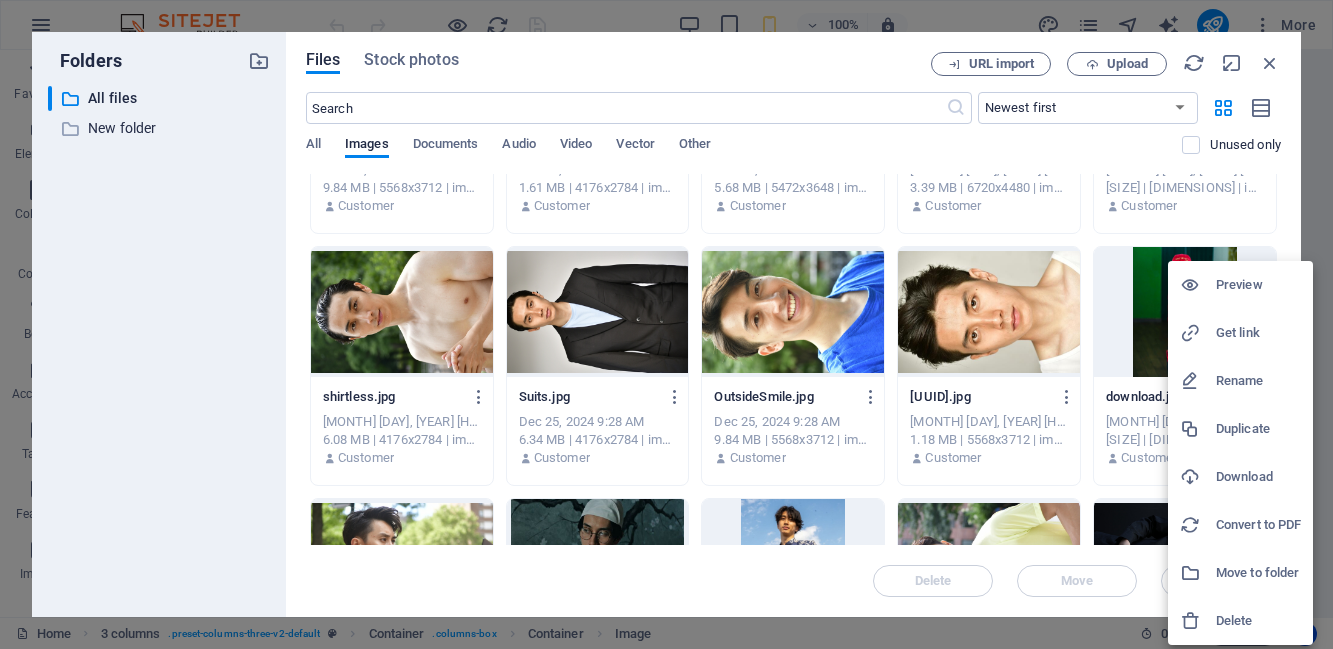 click on "Download" at bounding box center (1258, 477) 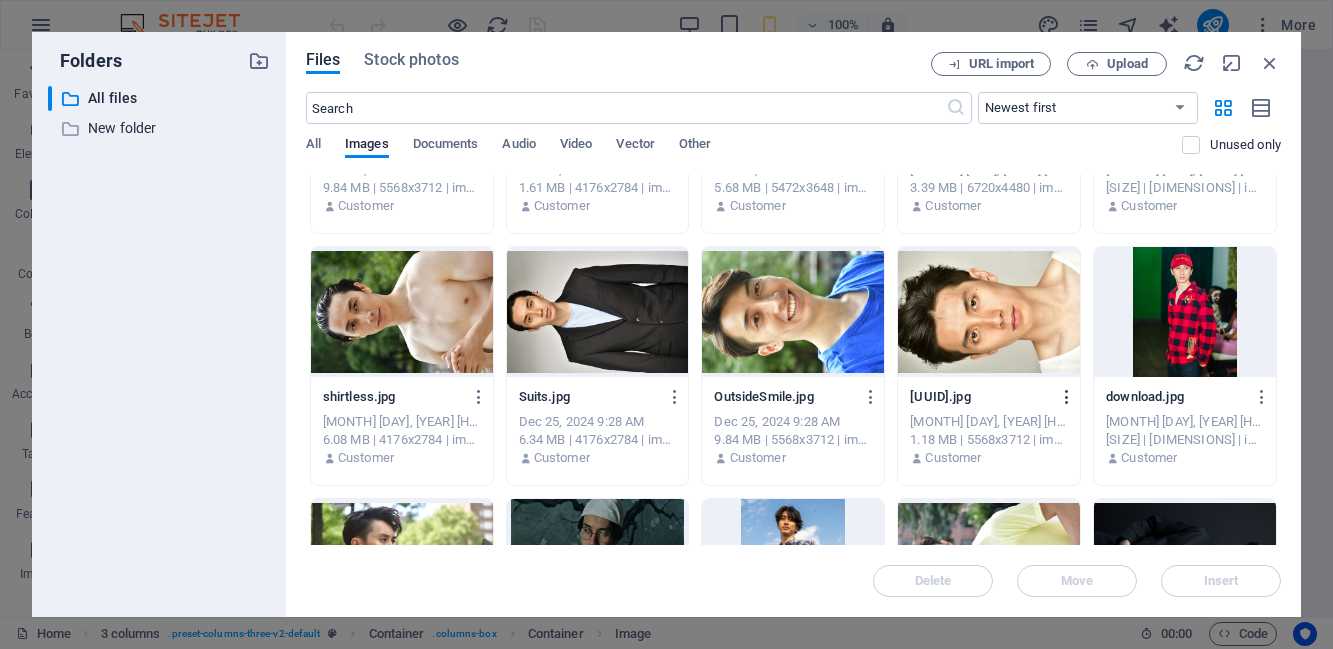 click at bounding box center (1067, 397) 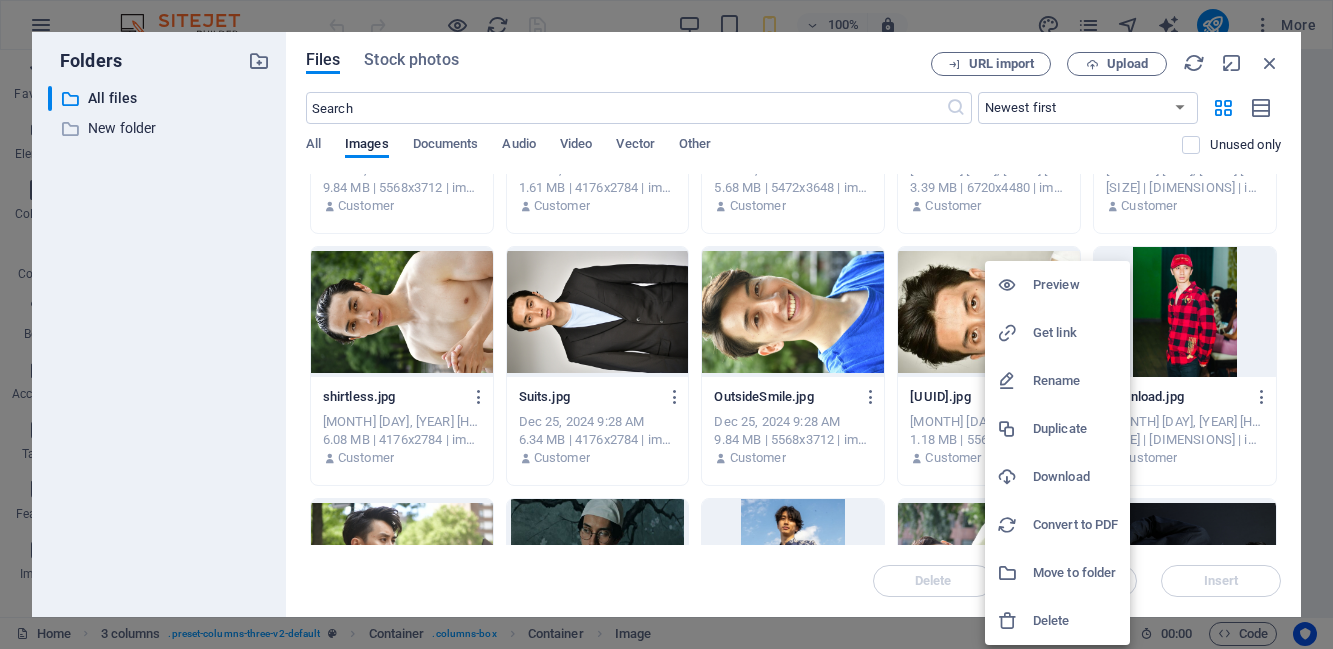 click on "Download" at bounding box center (1075, 477) 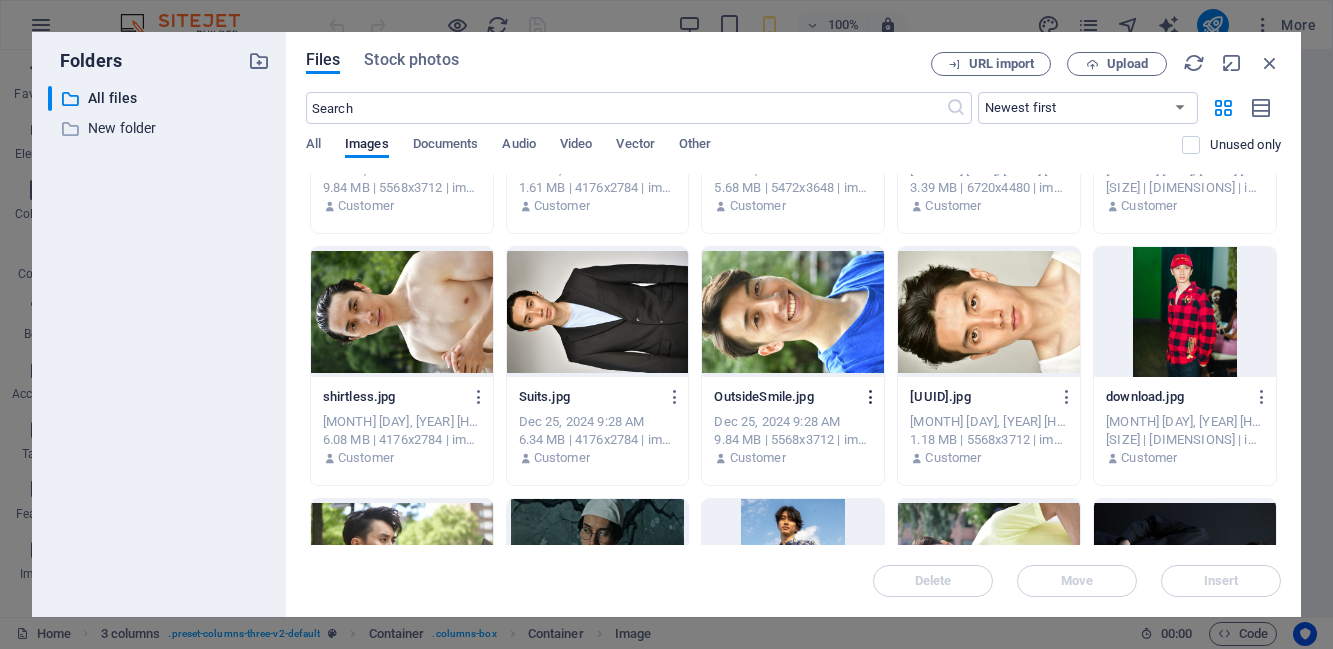 click at bounding box center [871, 397] 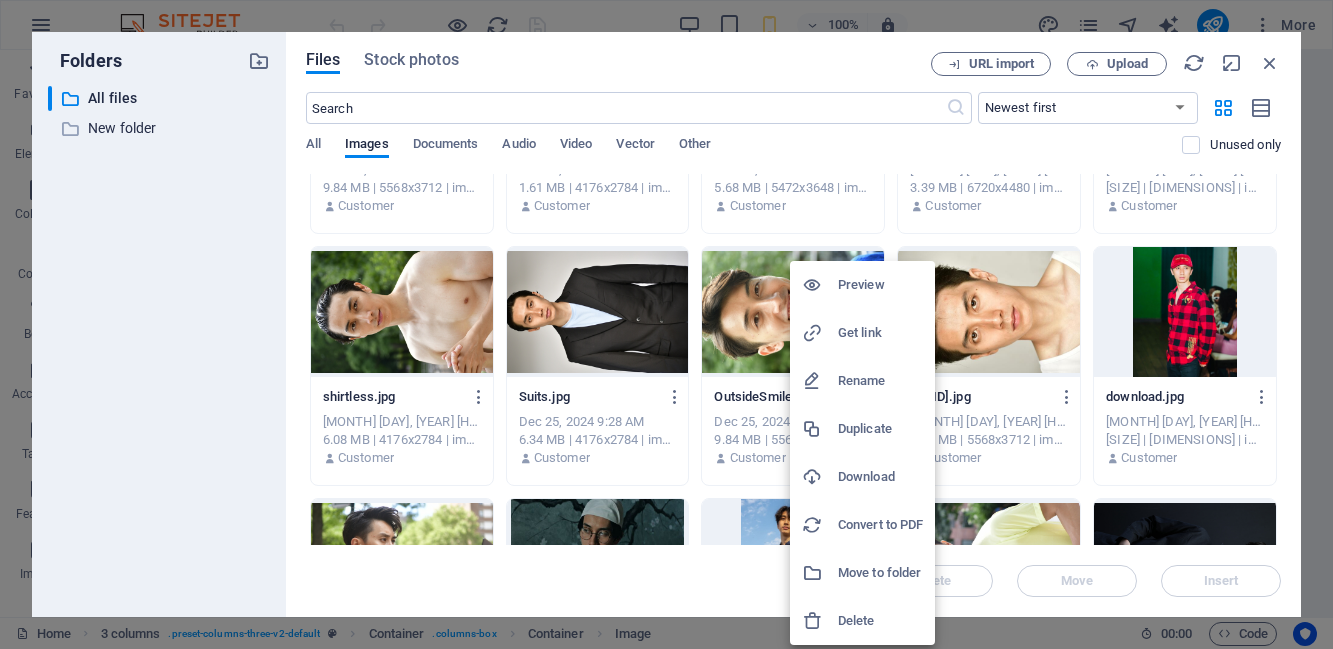 click on "Download" at bounding box center (880, 477) 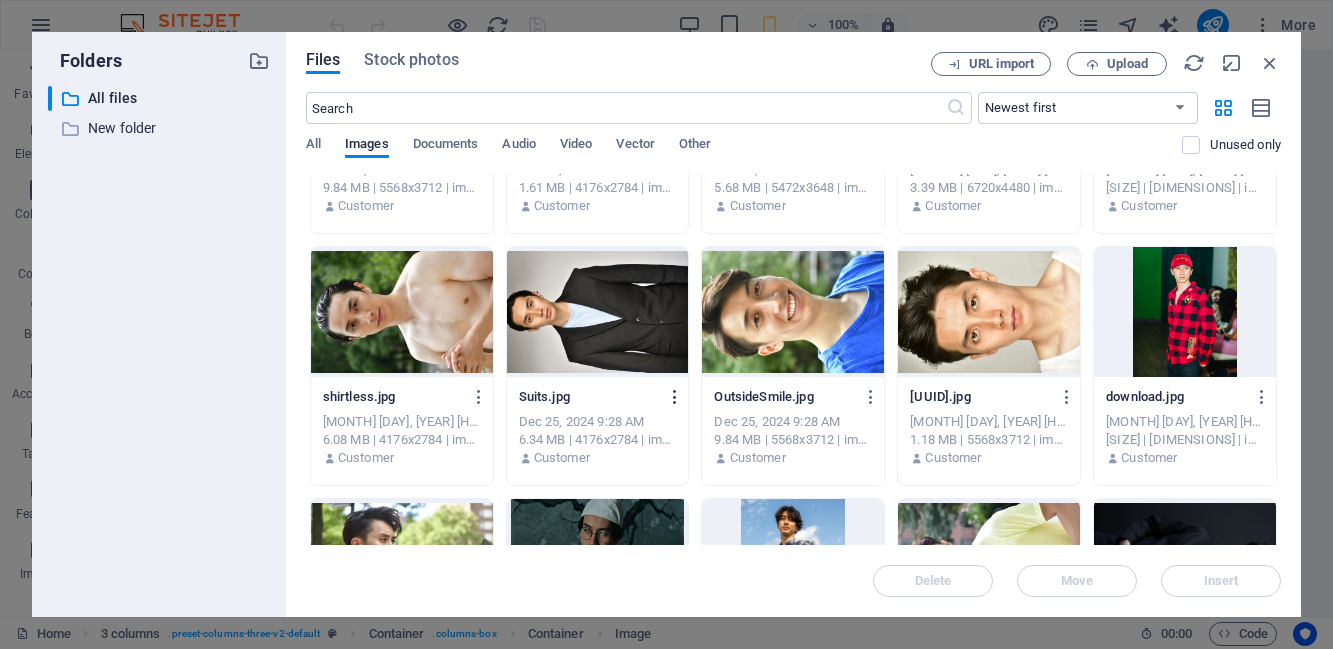 click at bounding box center (675, 397) 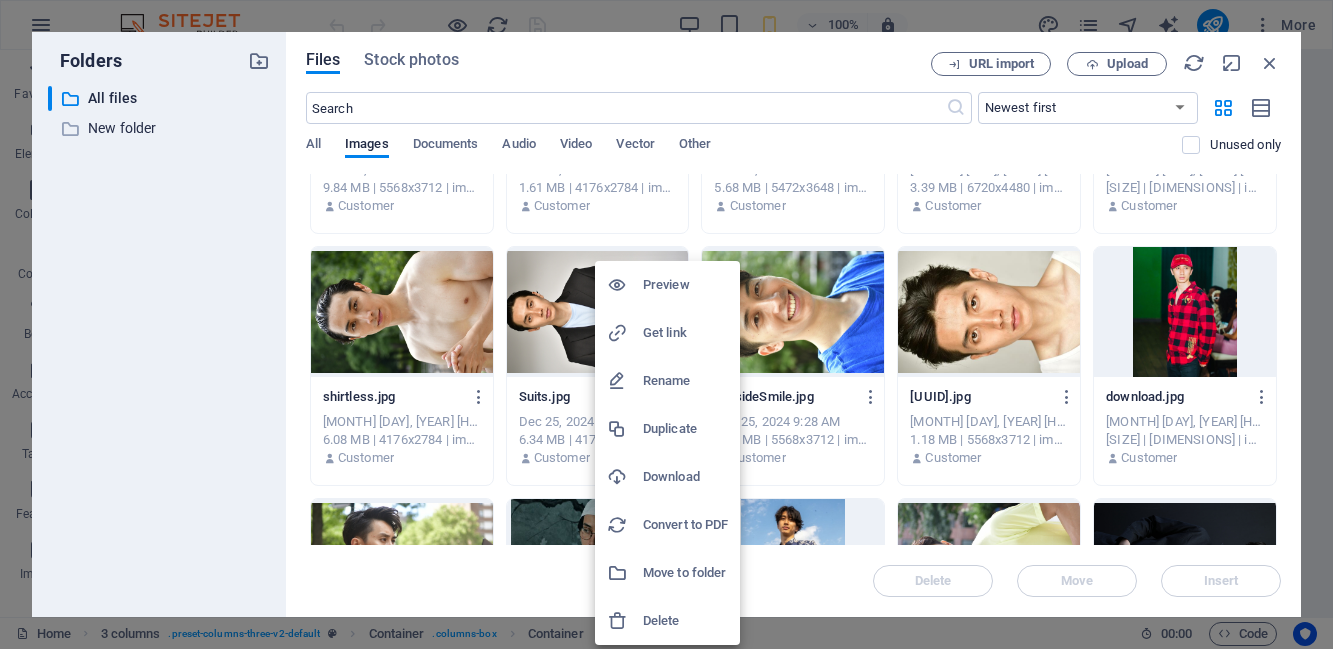 click on "Download" at bounding box center [685, 477] 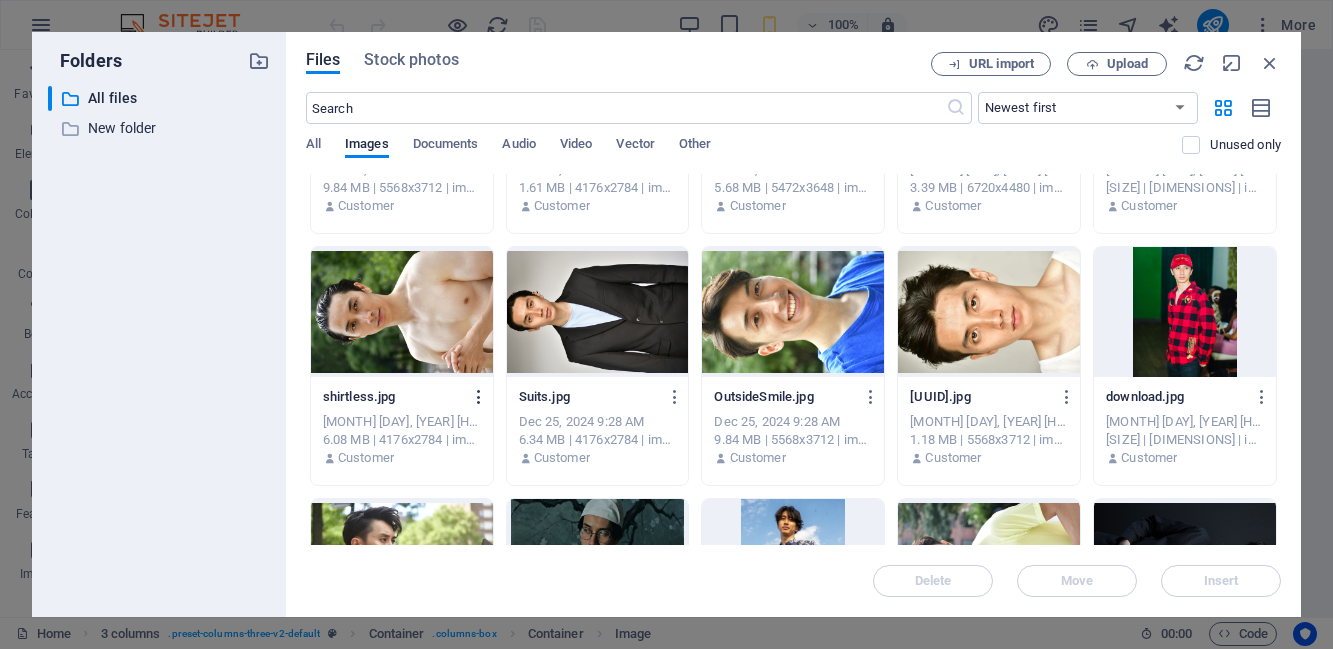 click at bounding box center [479, 397] 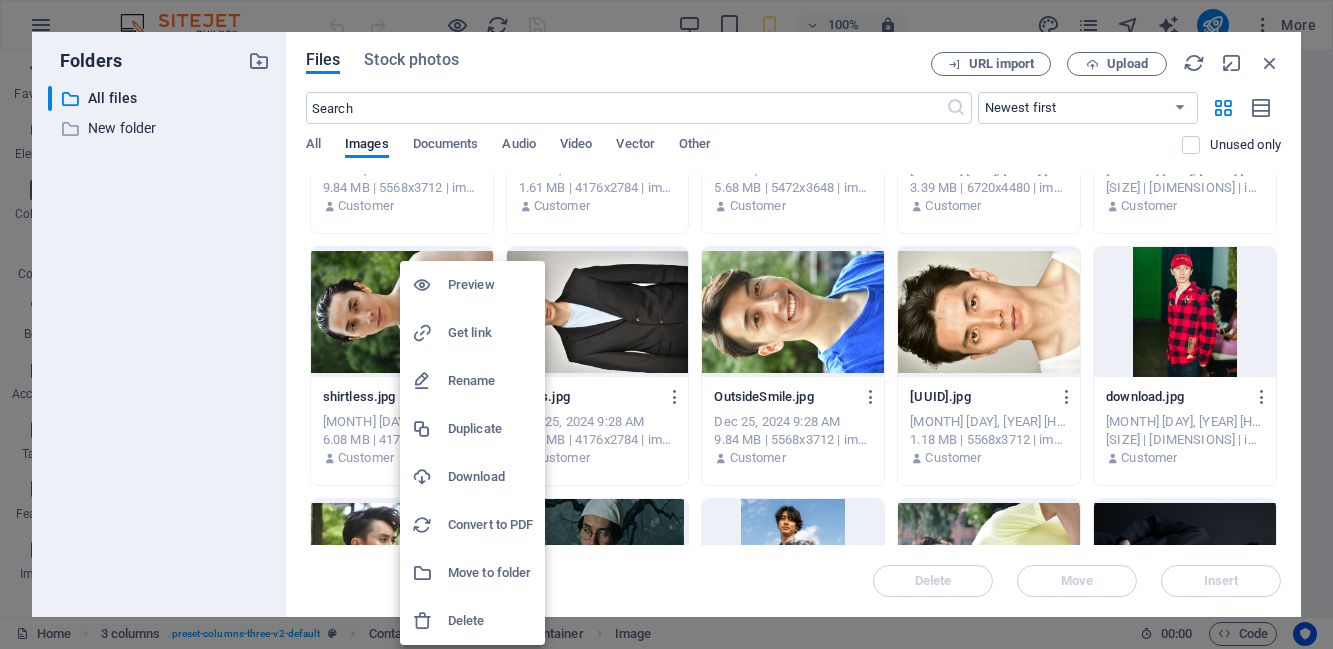 click on "Download" at bounding box center (490, 477) 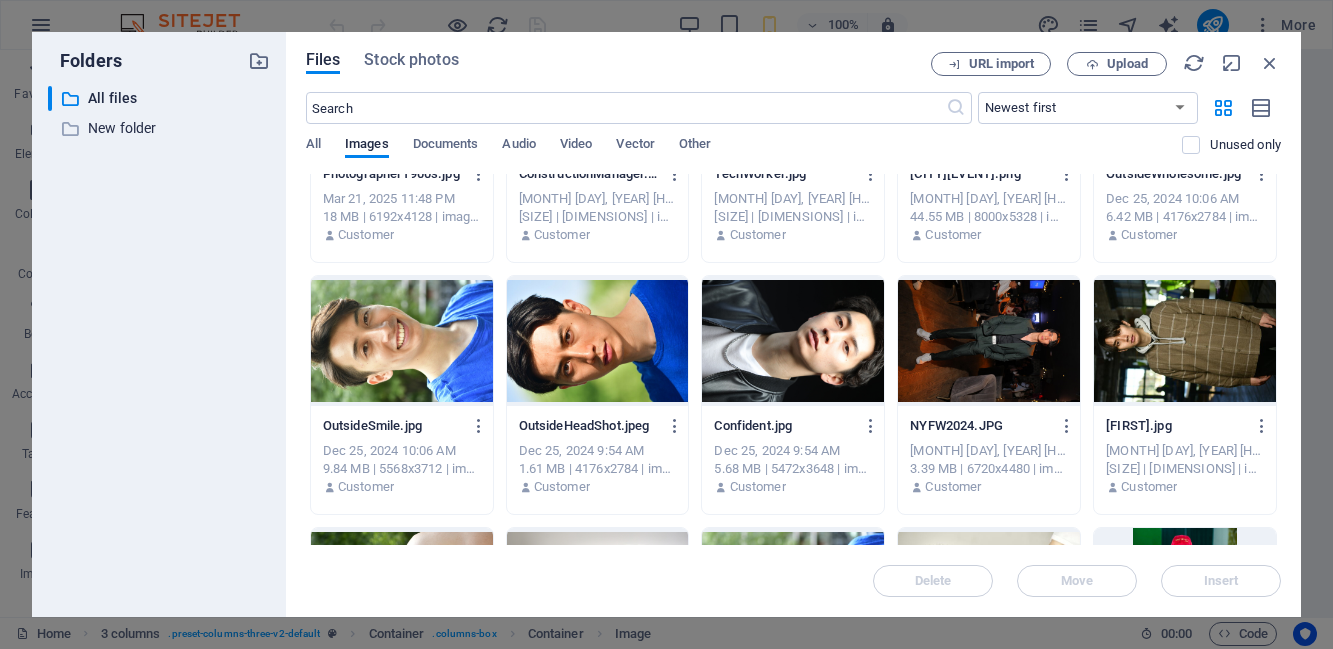 scroll, scrollTop: 640, scrollLeft: 0, axis: vertical 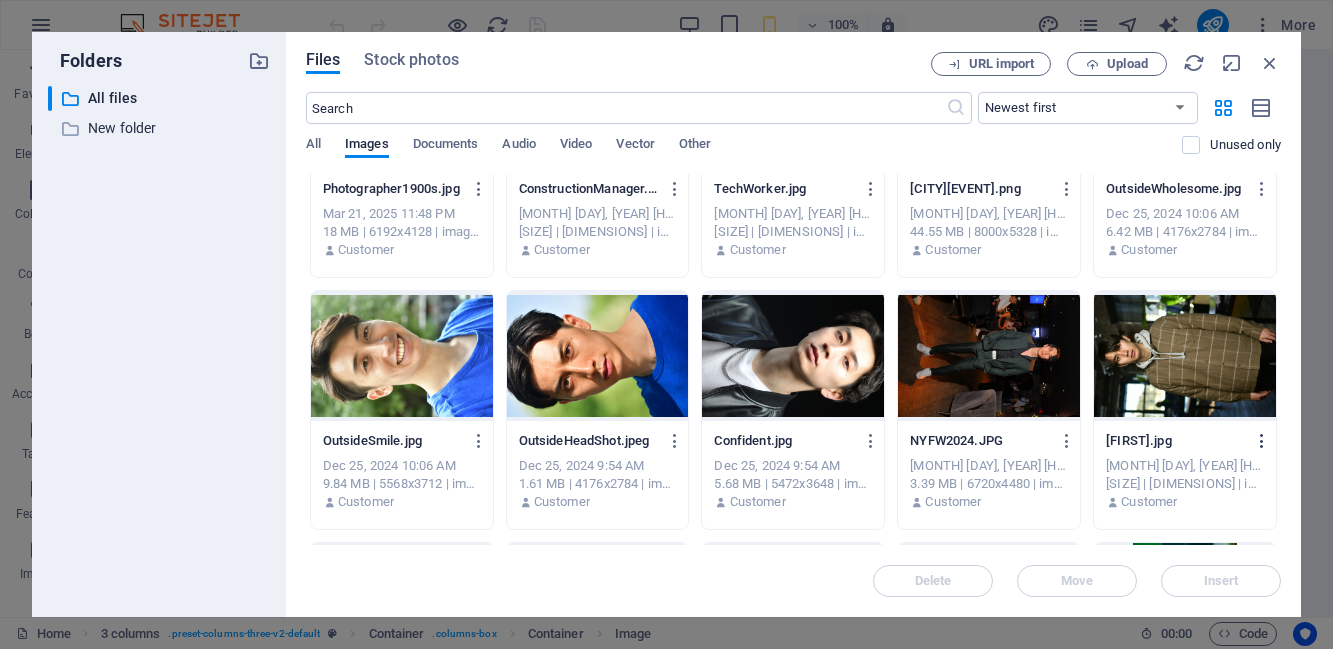 click at bounding box center (1262, 441) 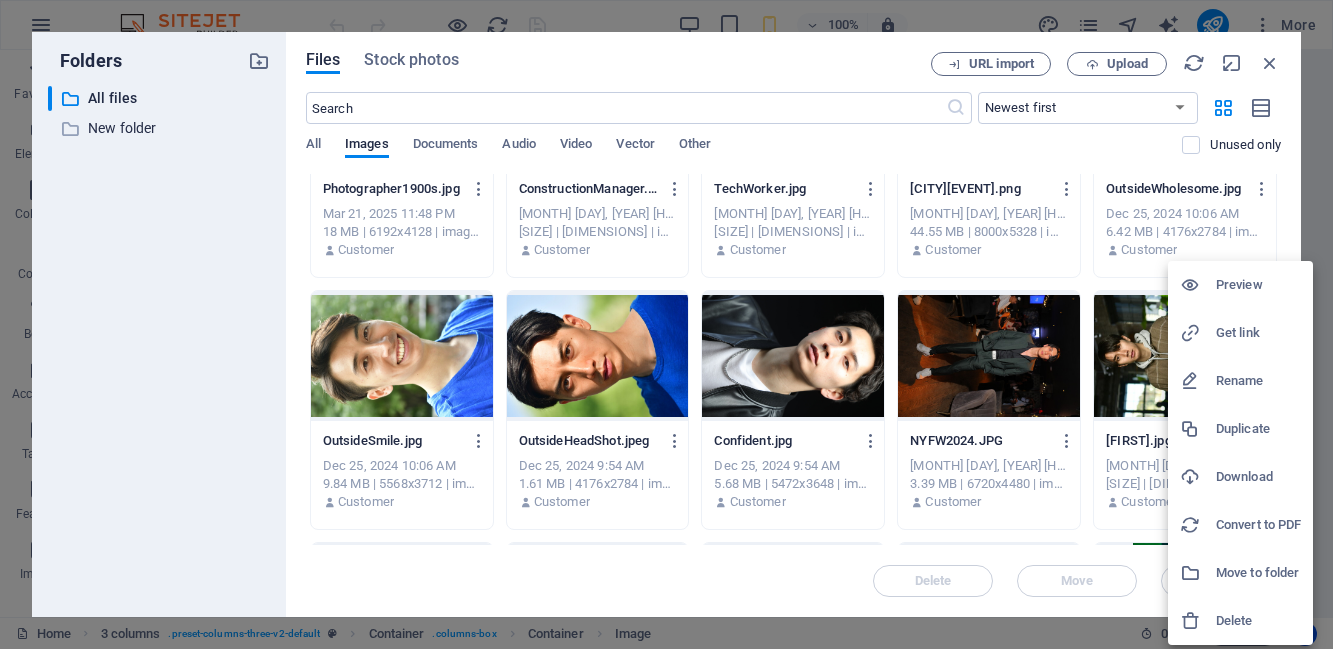 click on "Download" at bounding box center (1258, 477) 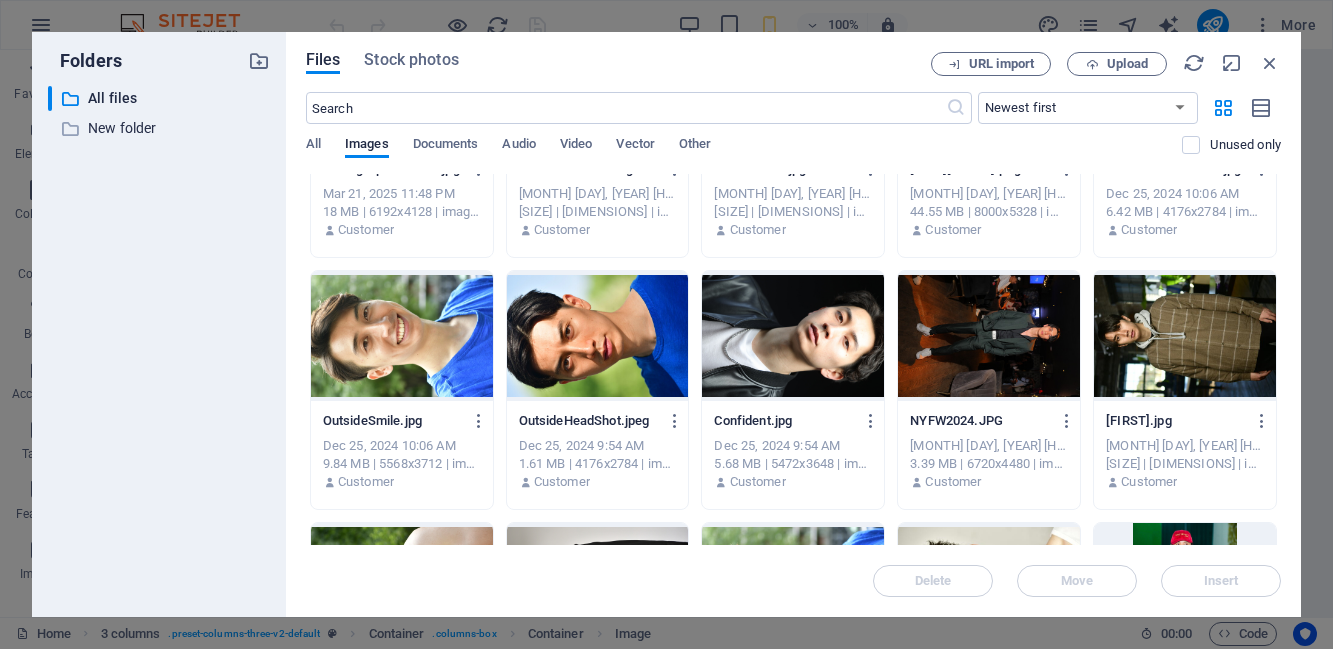 scroll, scrollTop: 664, scrollLeft: 0, axis: vertical 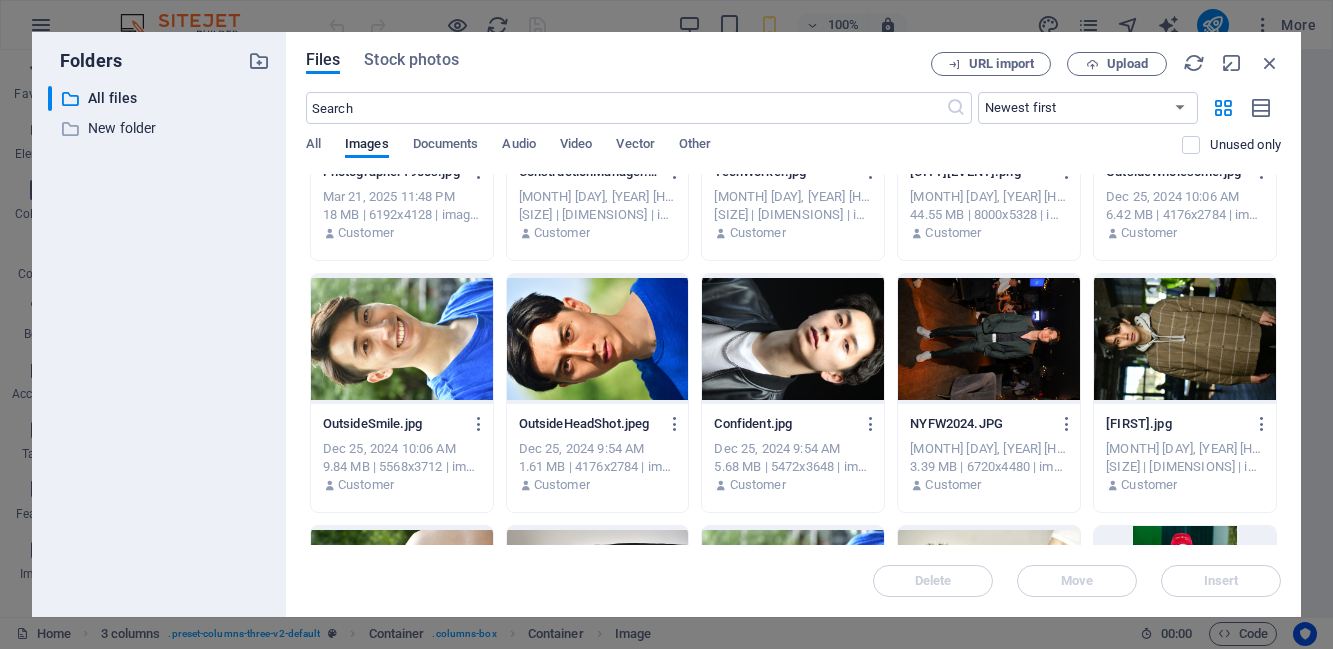 click on "NYFW2024.JPG" at bounding box center [979, 424] 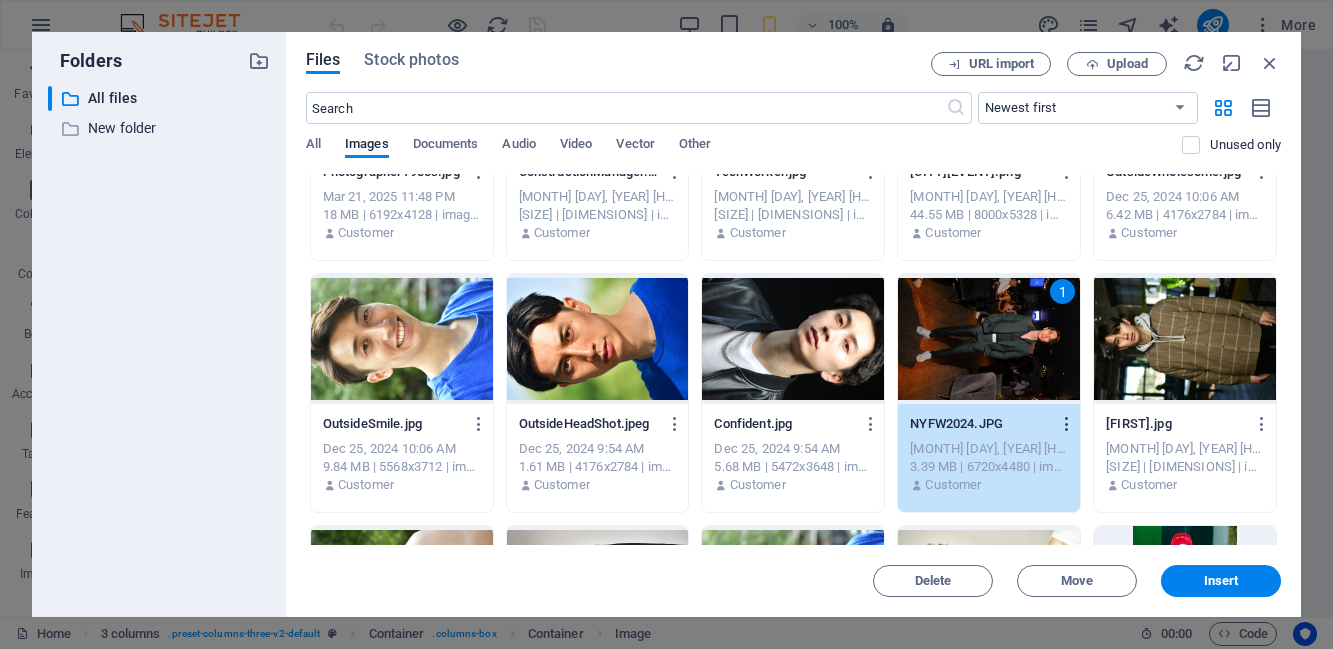 click at bounding box center [1067, 424] 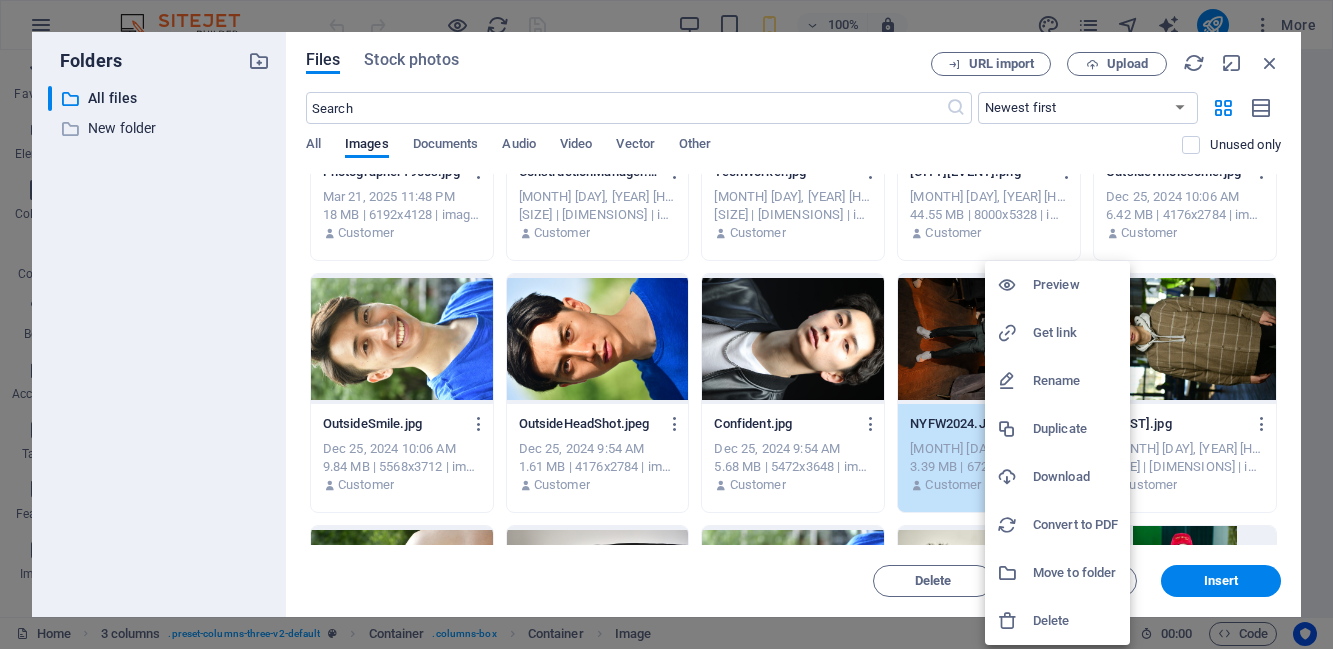 click on "Download" at bounding box center [1075, 477] 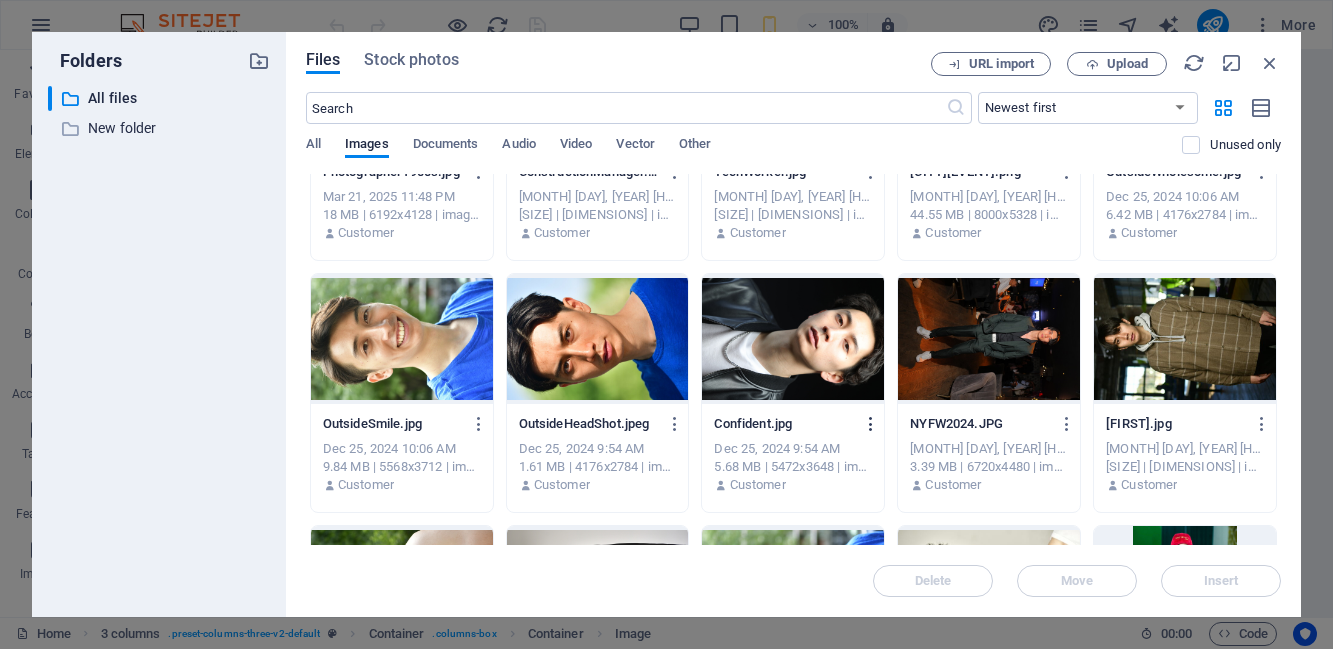 click at bounding box center (867, 424) 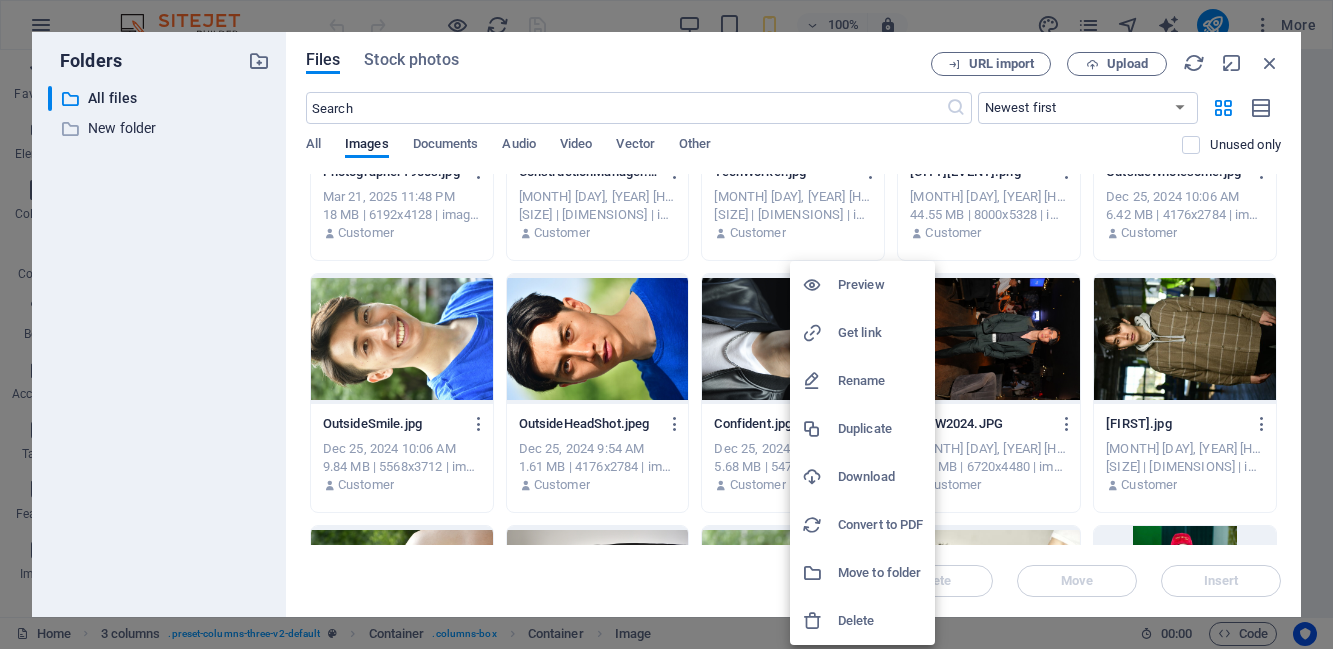 click on "Download" at bounding box center [880, 477] 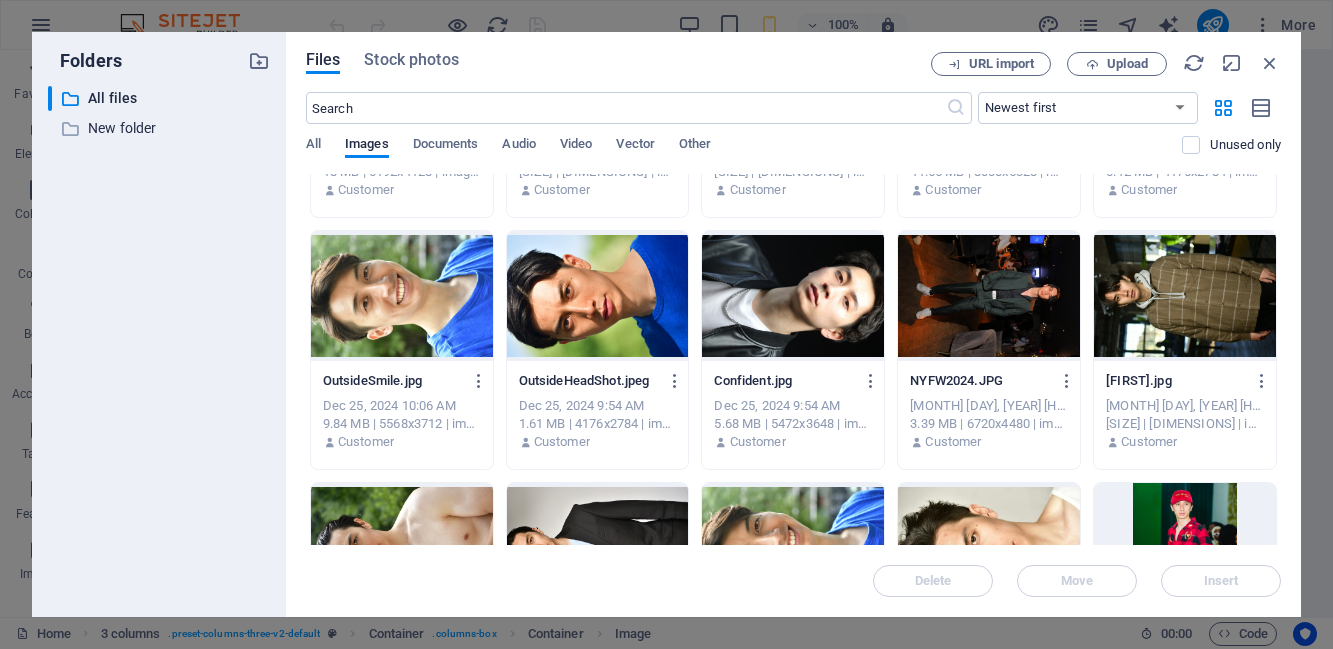 scroll, scrollTop: 705, scrollLeft: 0, axis: vertical 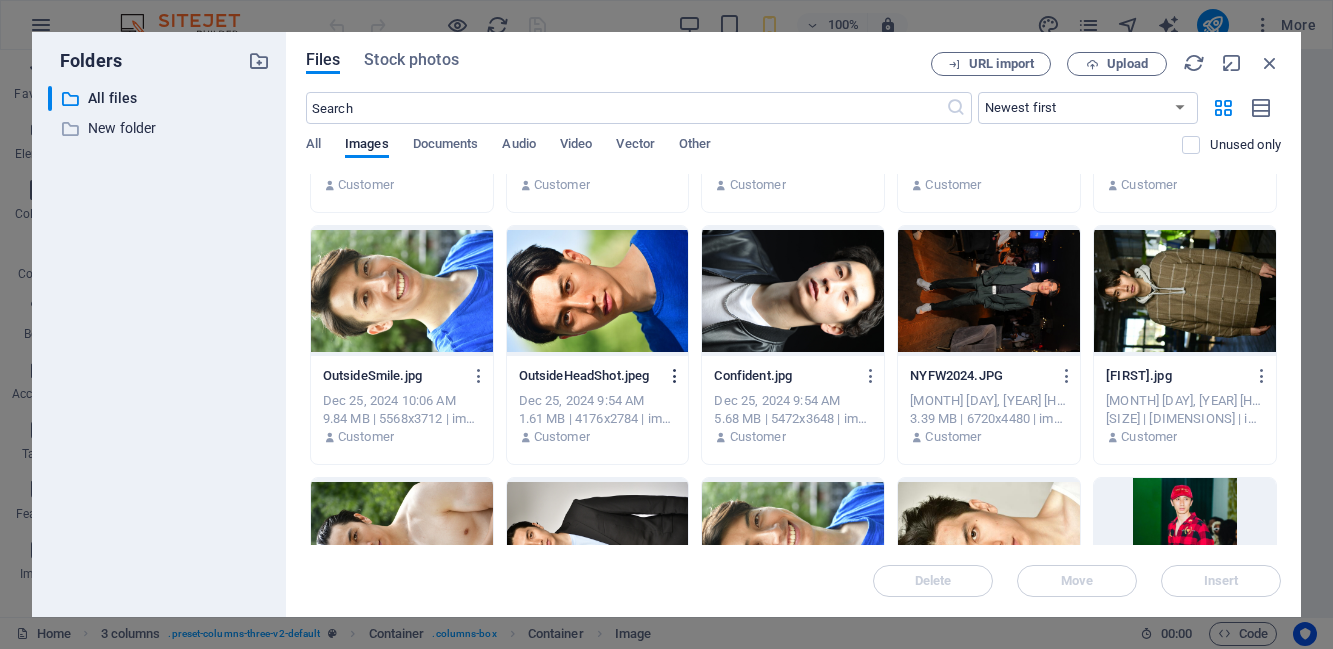 click at bounding box center (675, 376) 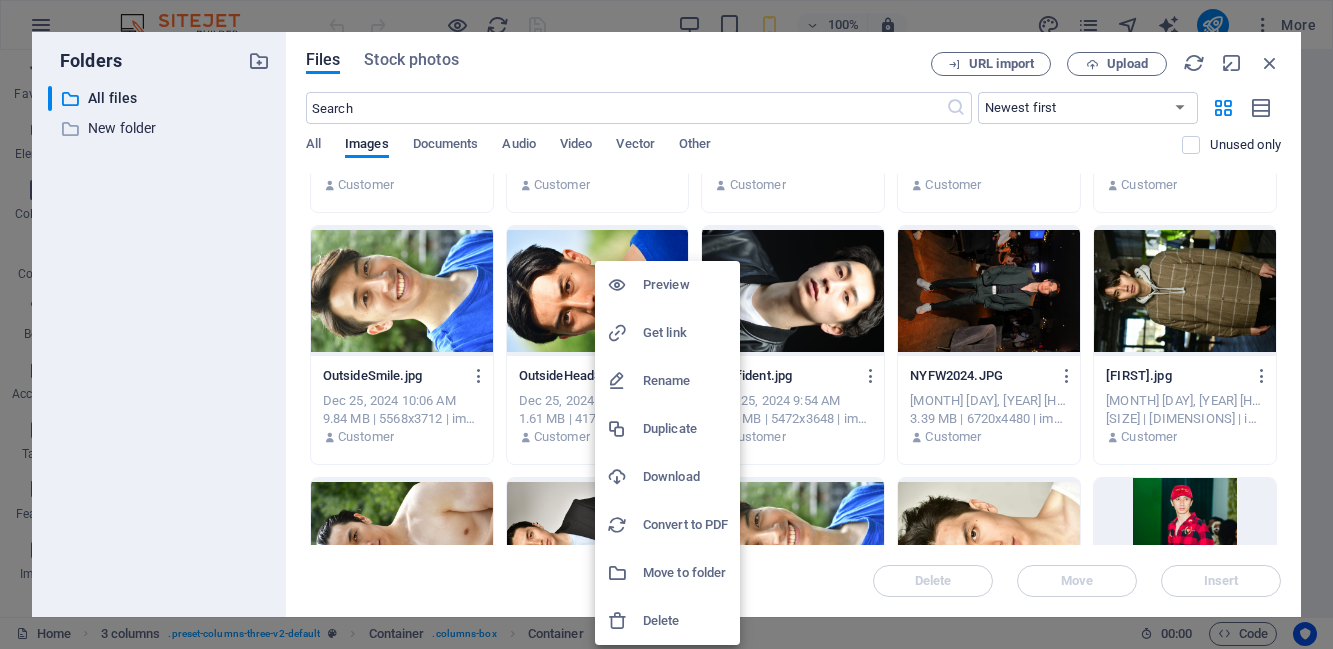 click on "Download" at bounding box center [685, 477] 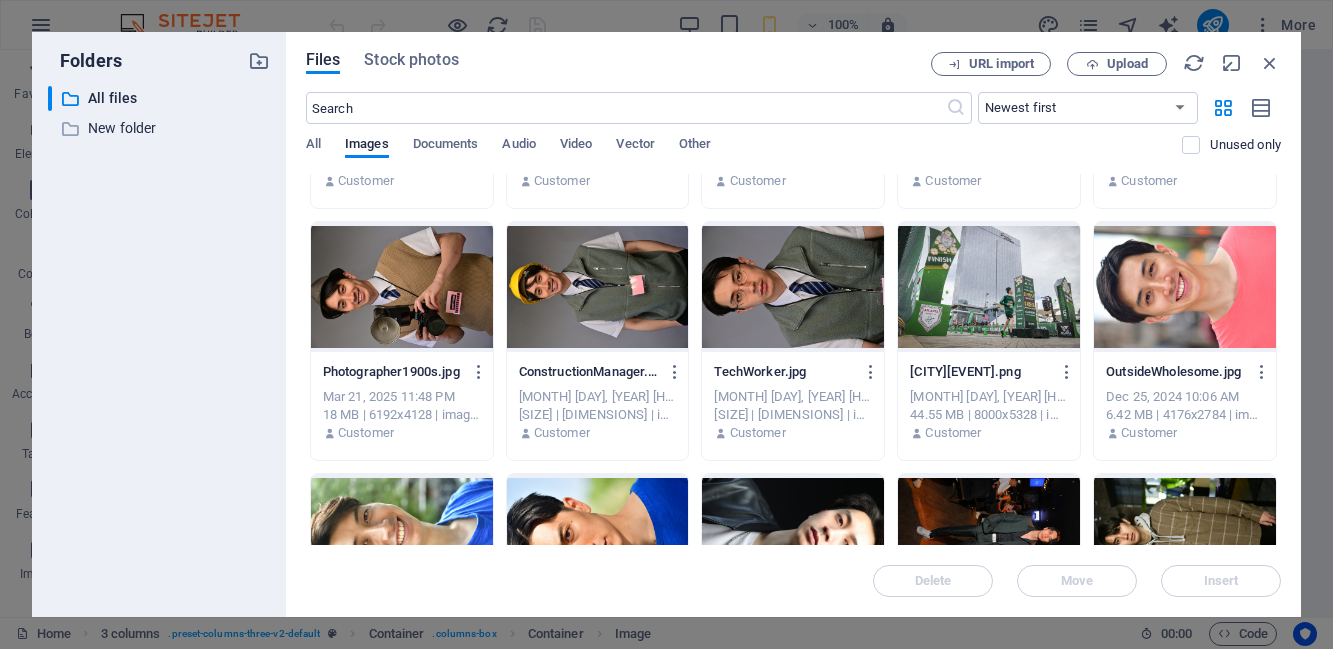 scroll, scrollTop: 412, scrollLeft: 0, axis: vertical 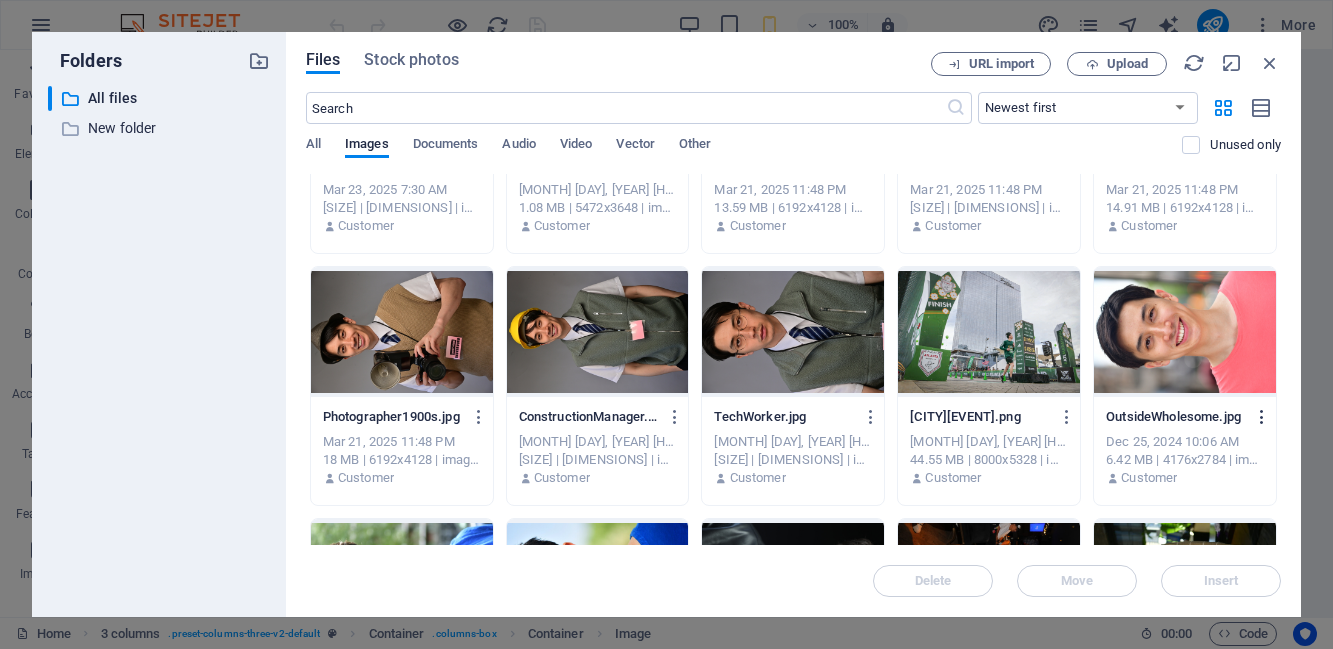 click at bounding box center [1262, 417] 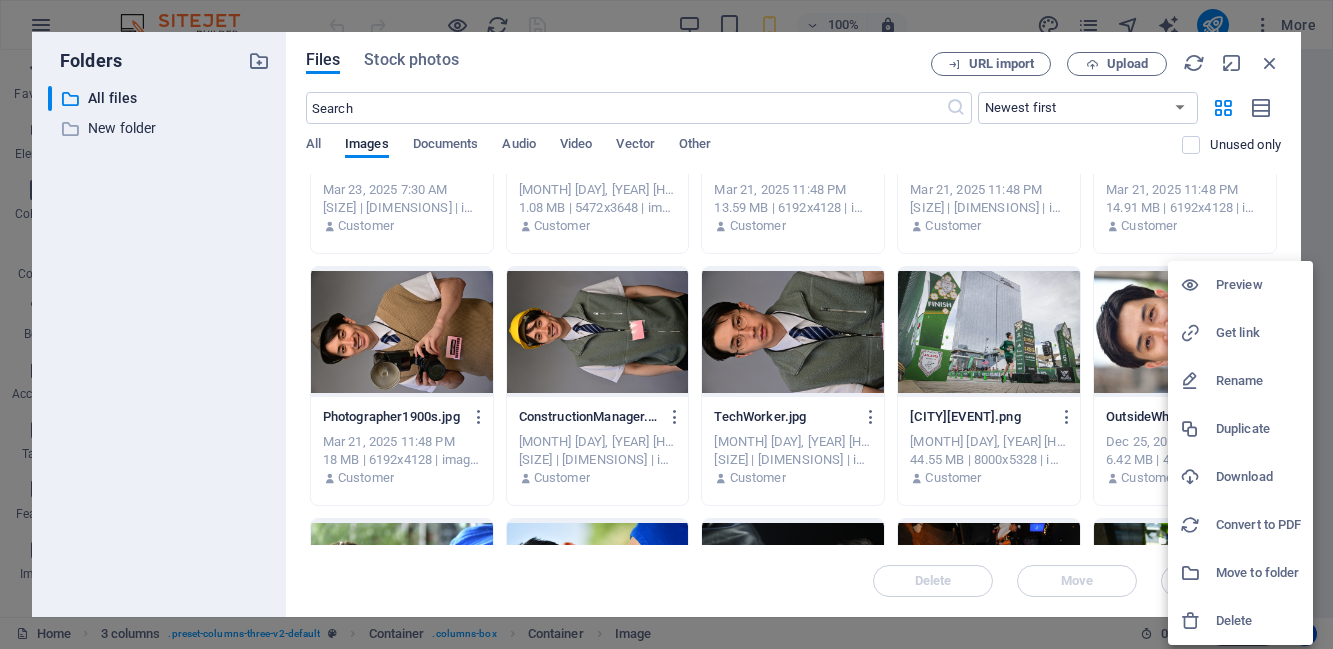click at bounding box center [1198, 477] 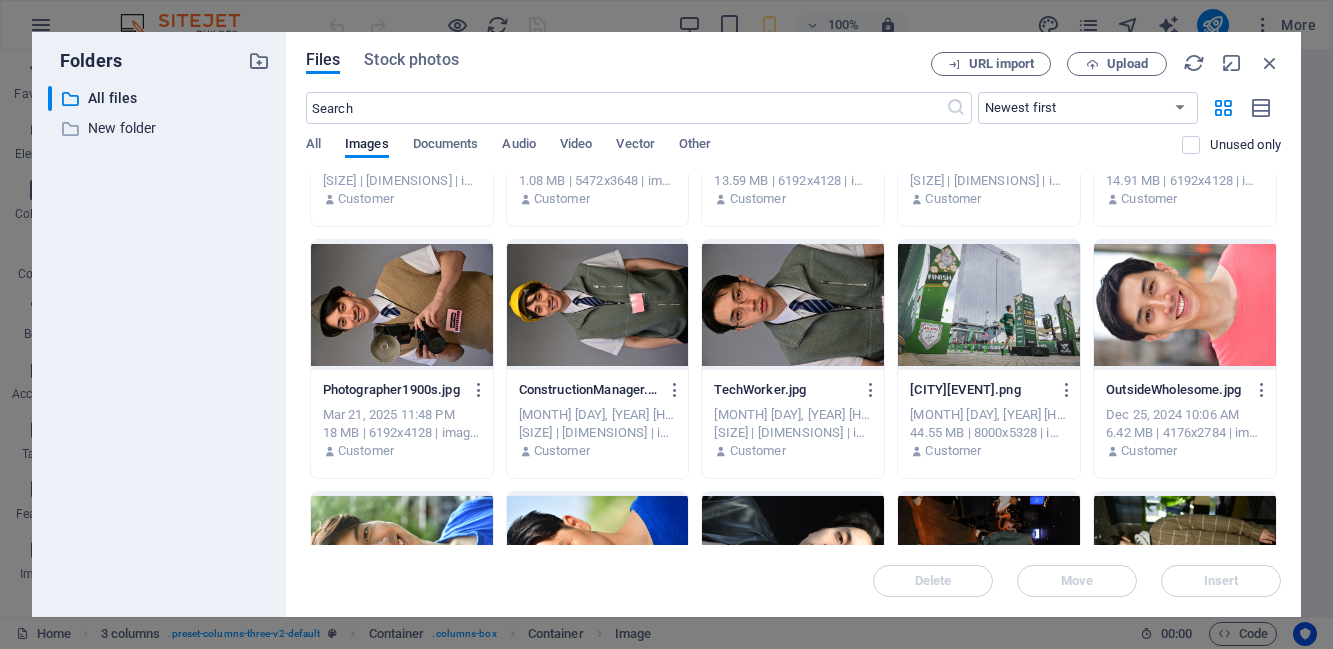 scroll, scrollTop: 432, scrollLeft: 0, axis: vertical 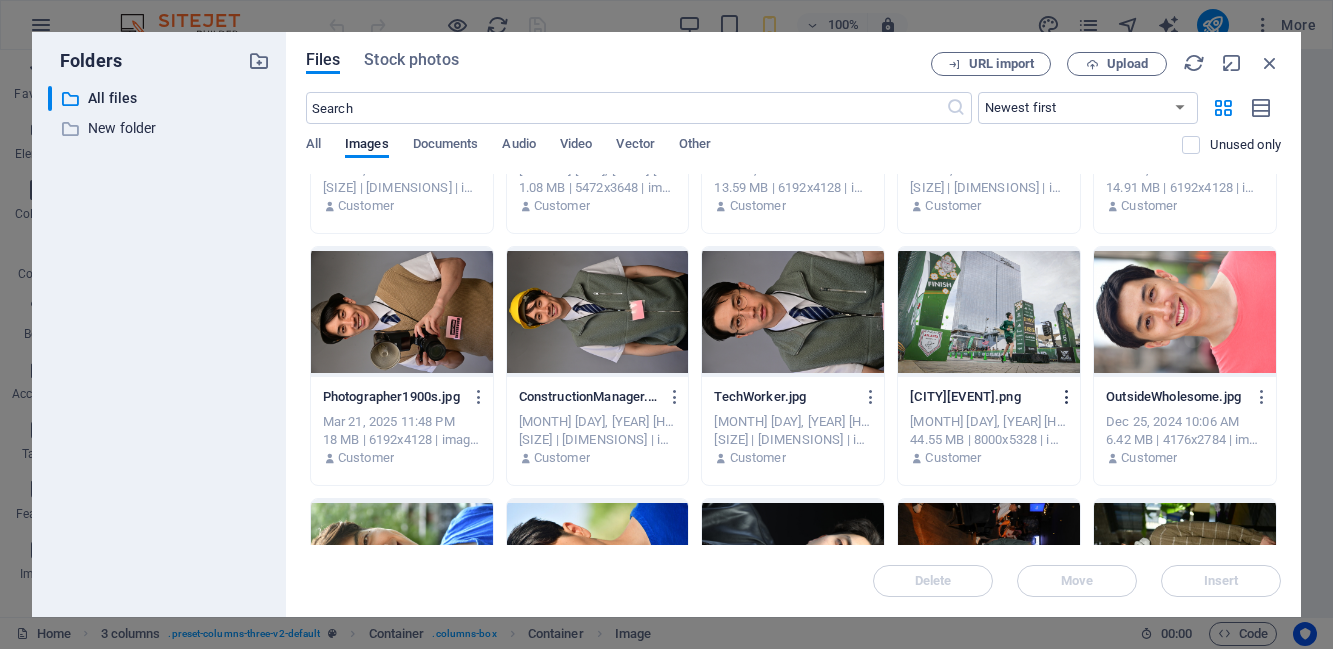 click at bounding box center (1067, 397) 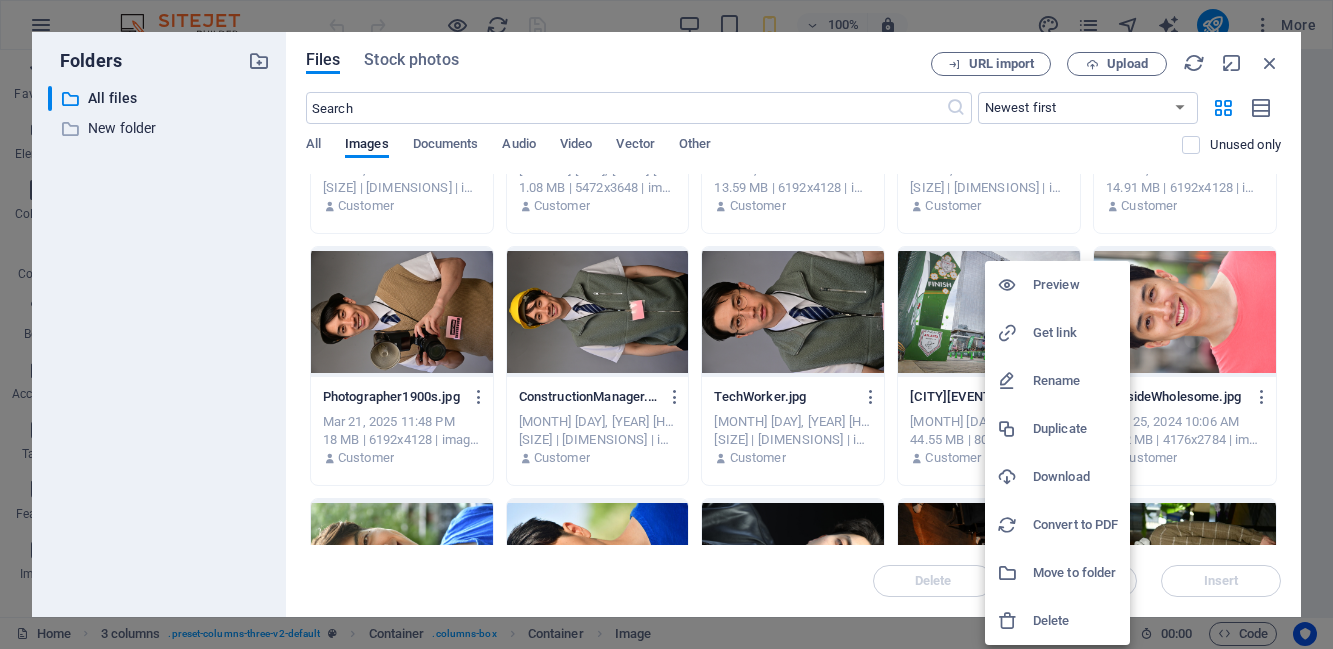 click on "Download" at bounding box center (1075, 477) 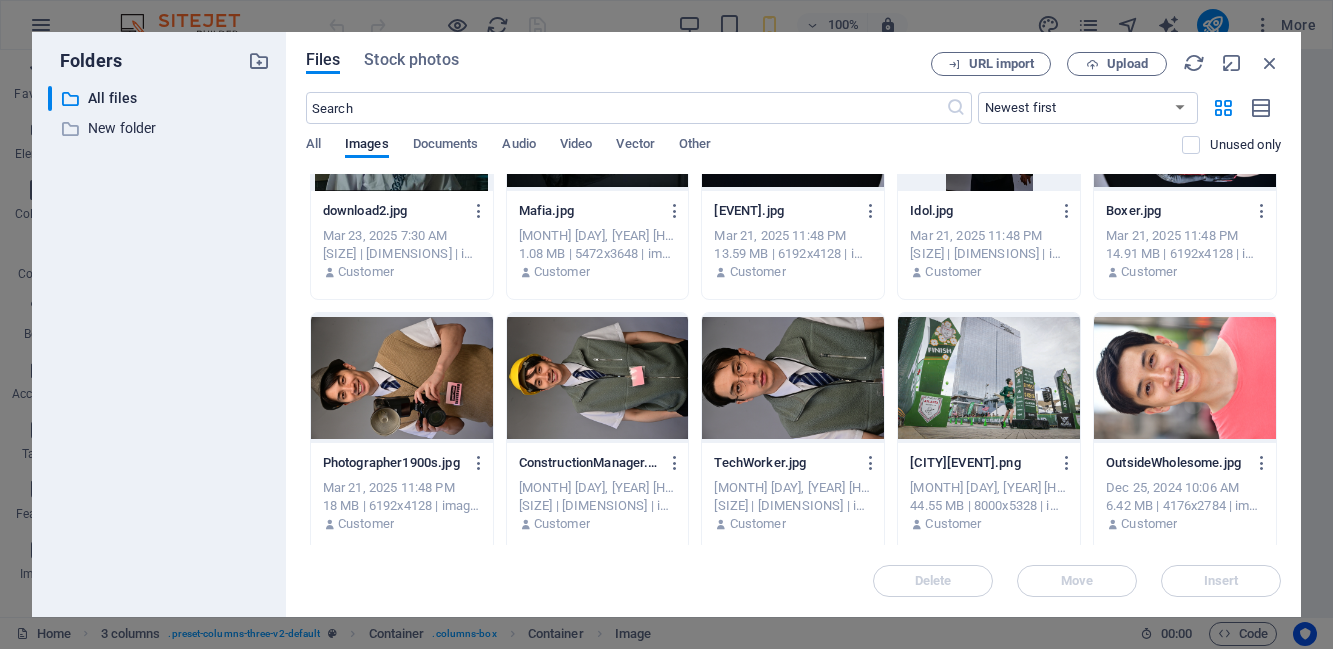 scroll, scrollTop: 402, scrollLeft: 0, axis: vertical 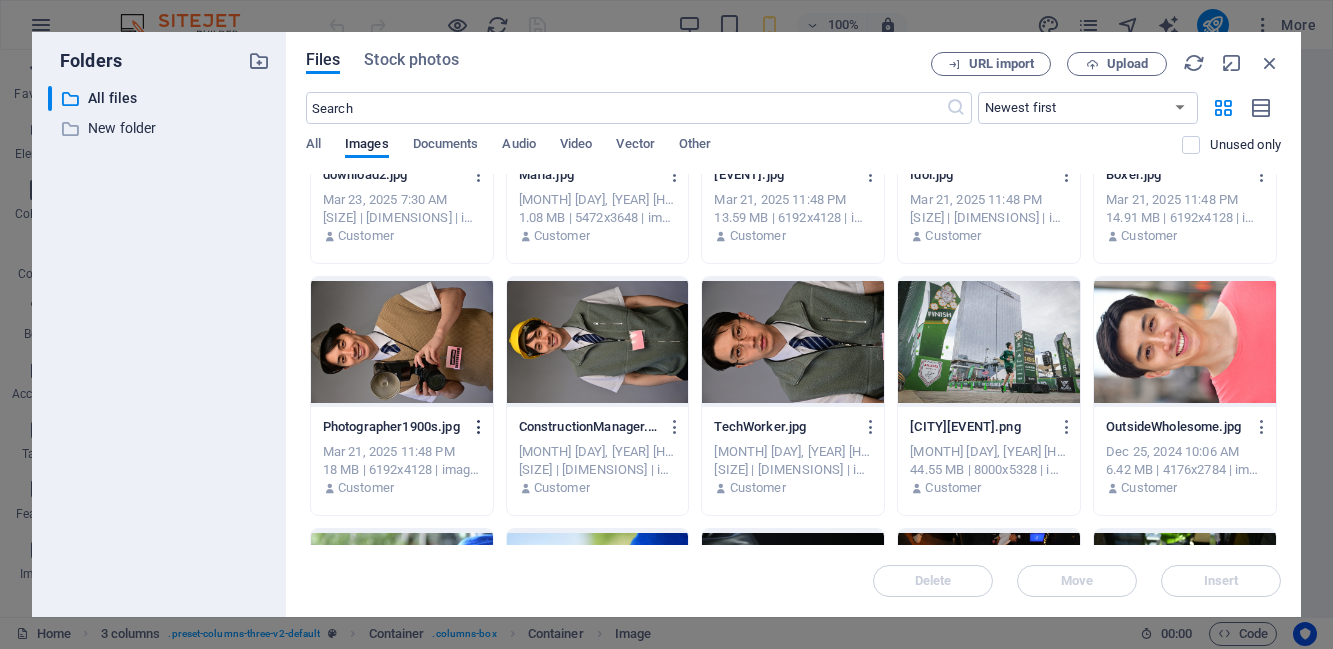 click at bounding box center (479, 427) 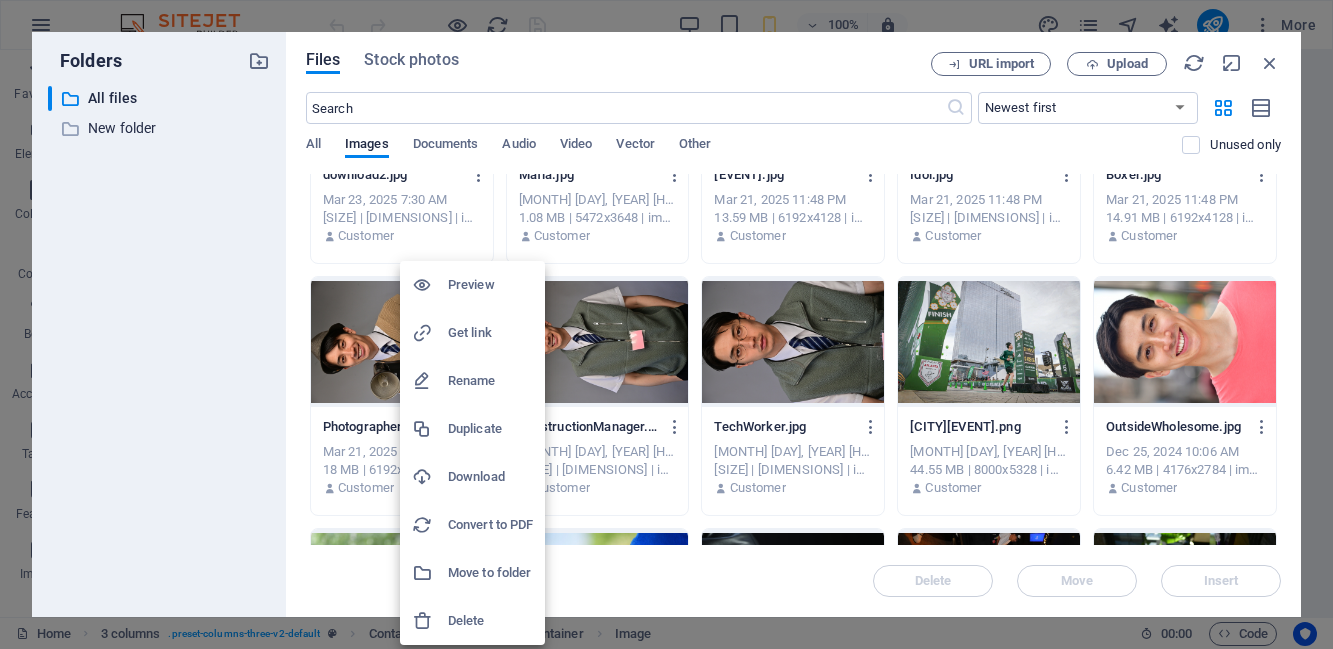 click on "Download" at bounding box center [490, 477] 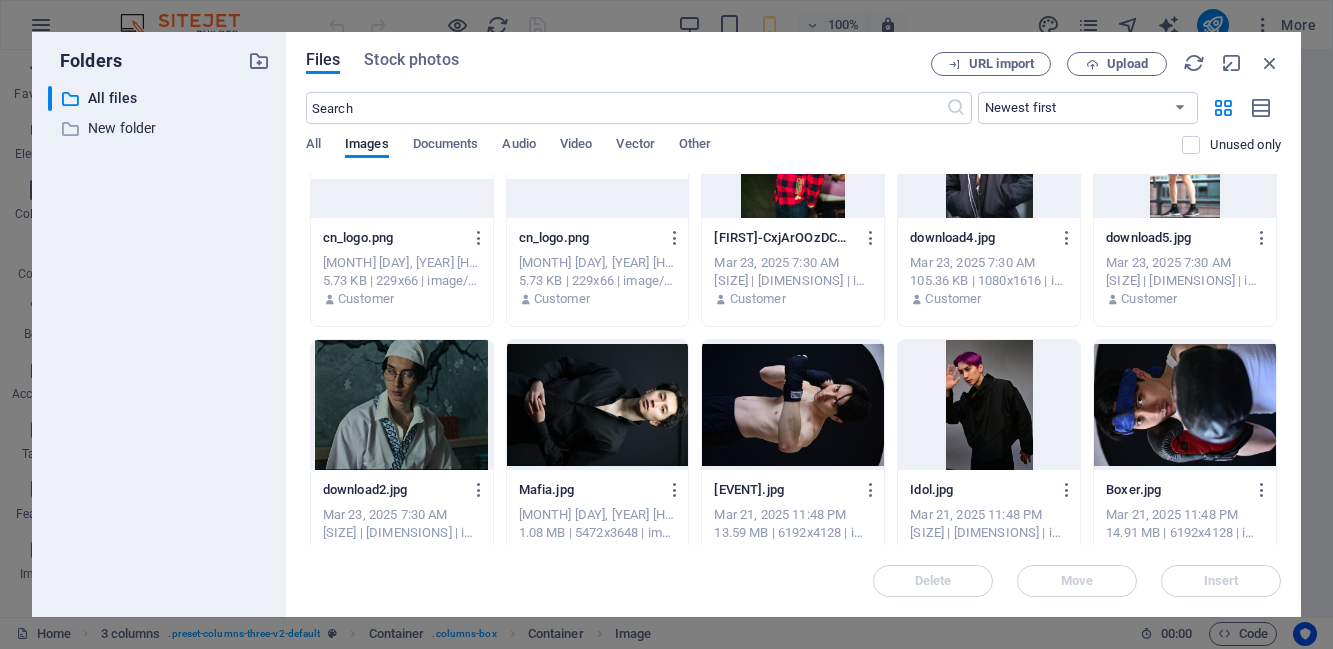 scroll, scrollTop: 0, scrollLeft: 0, axis: both 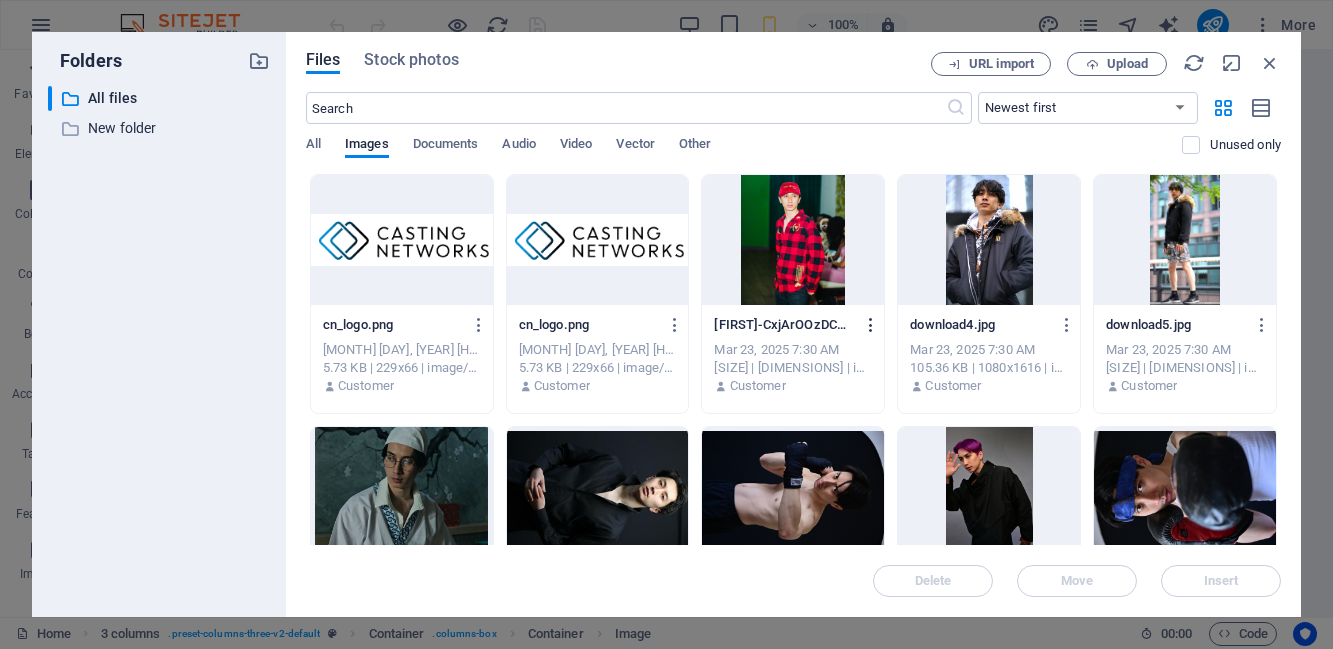 click at bounding box center (871, 325) 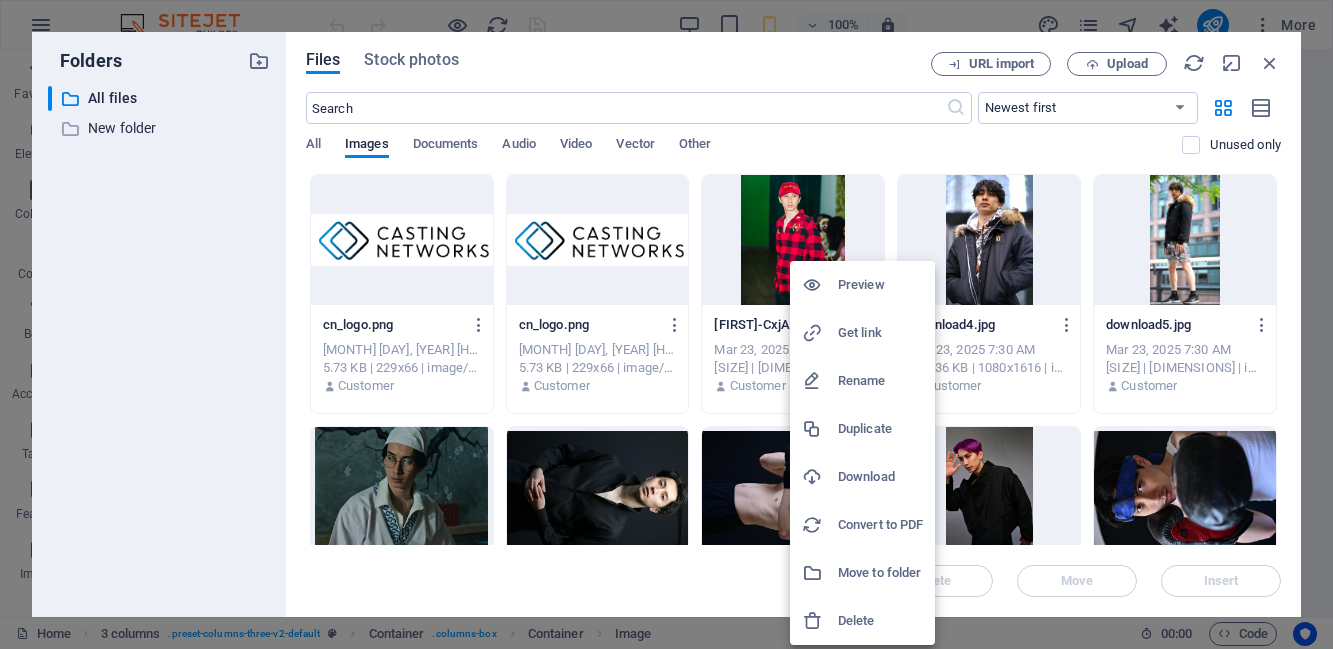 click on "Delete" at bounding box center [880, 621] 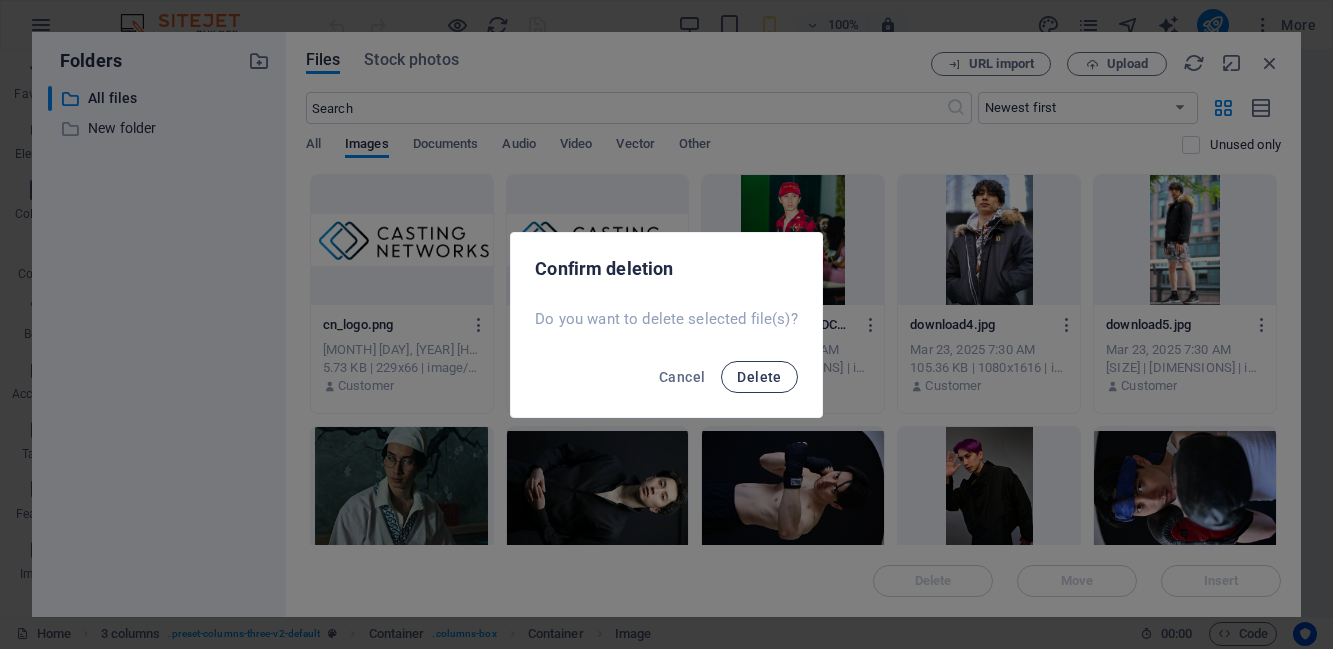 click on "Delete" at bounding box center (759, 377) 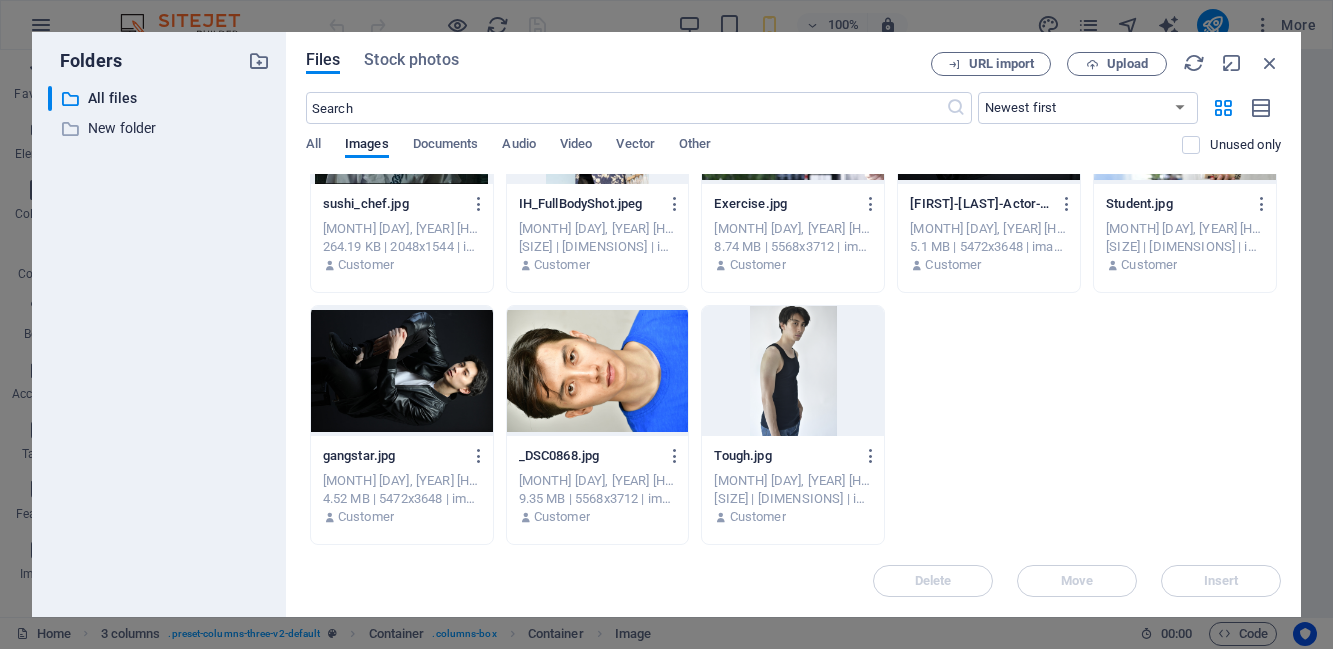 scroll, scrollTop: 0, scrollLeft: 0, axis: both 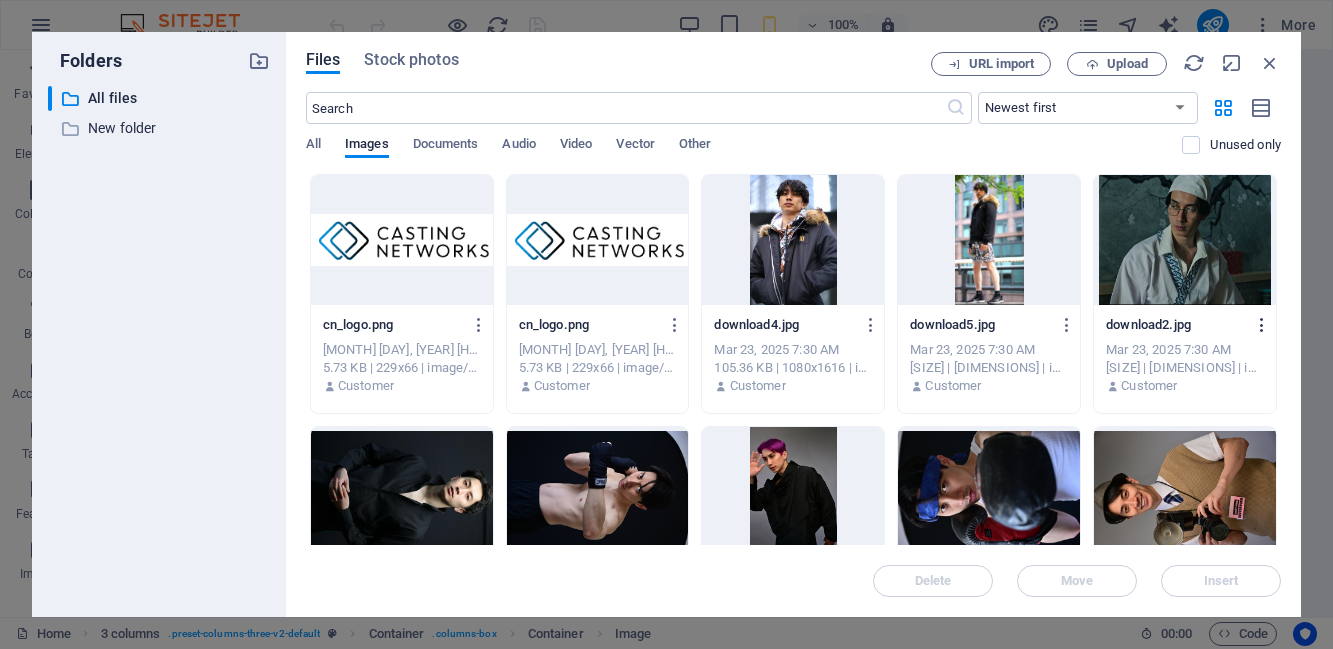 click at bounding box center [1262, 325] 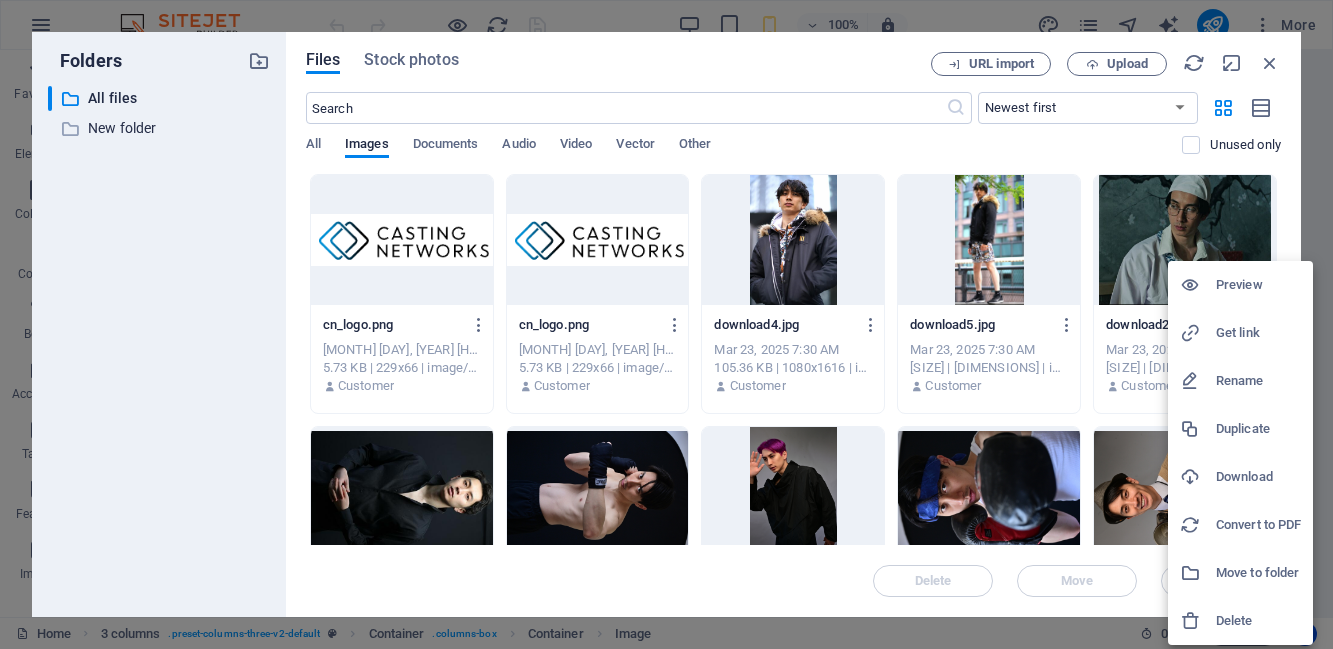 click on "Delete" at bounding box center [1258, 621] 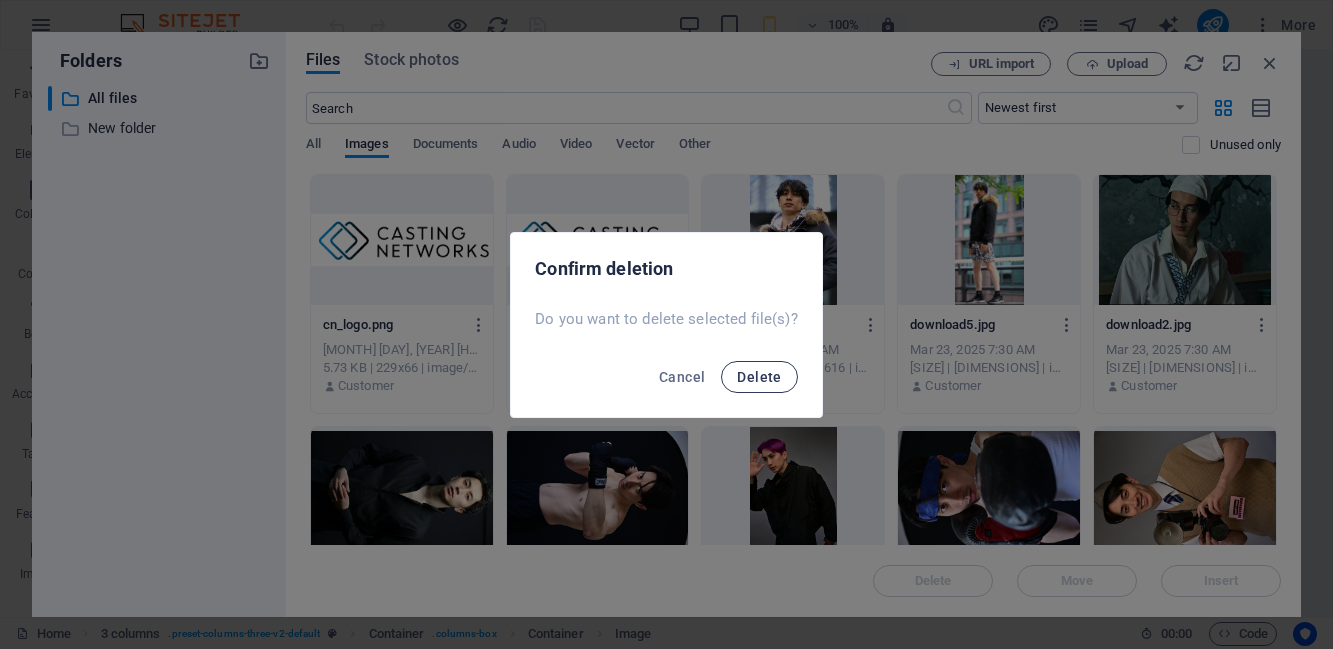 click on "Delete" at bounding box center (759, 377) 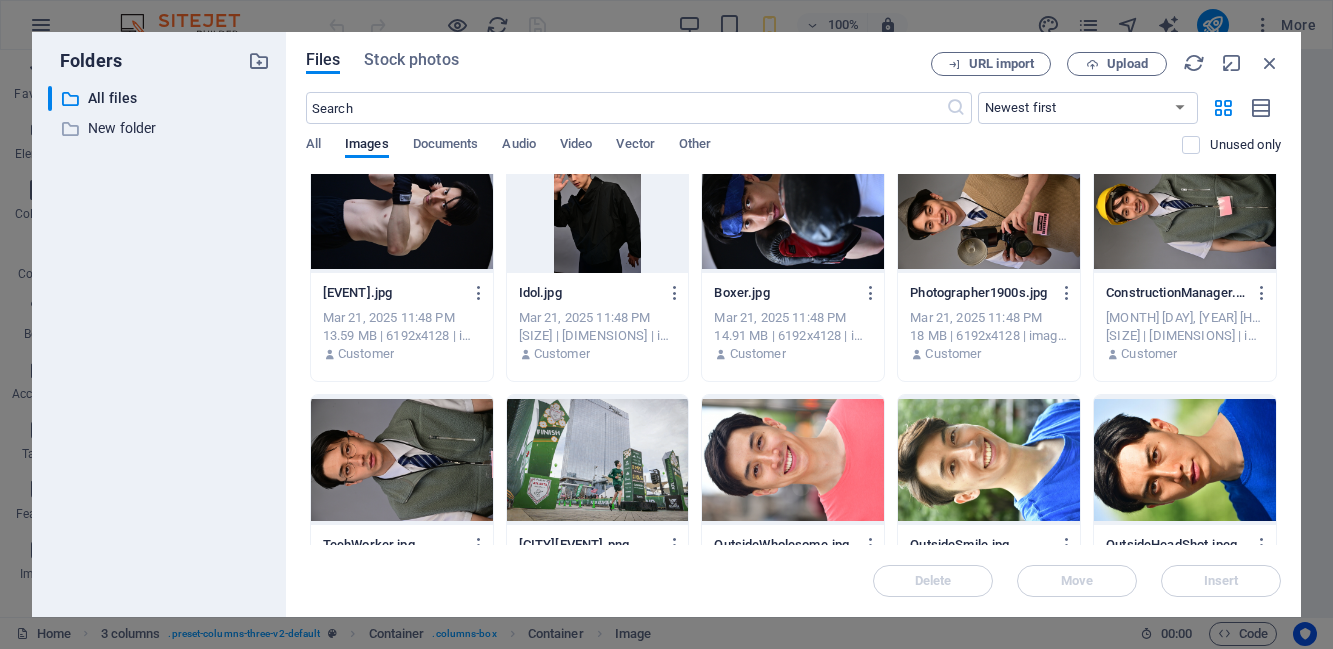 scroll, scrollTop: 0, scrollLeft: 0, axis: both 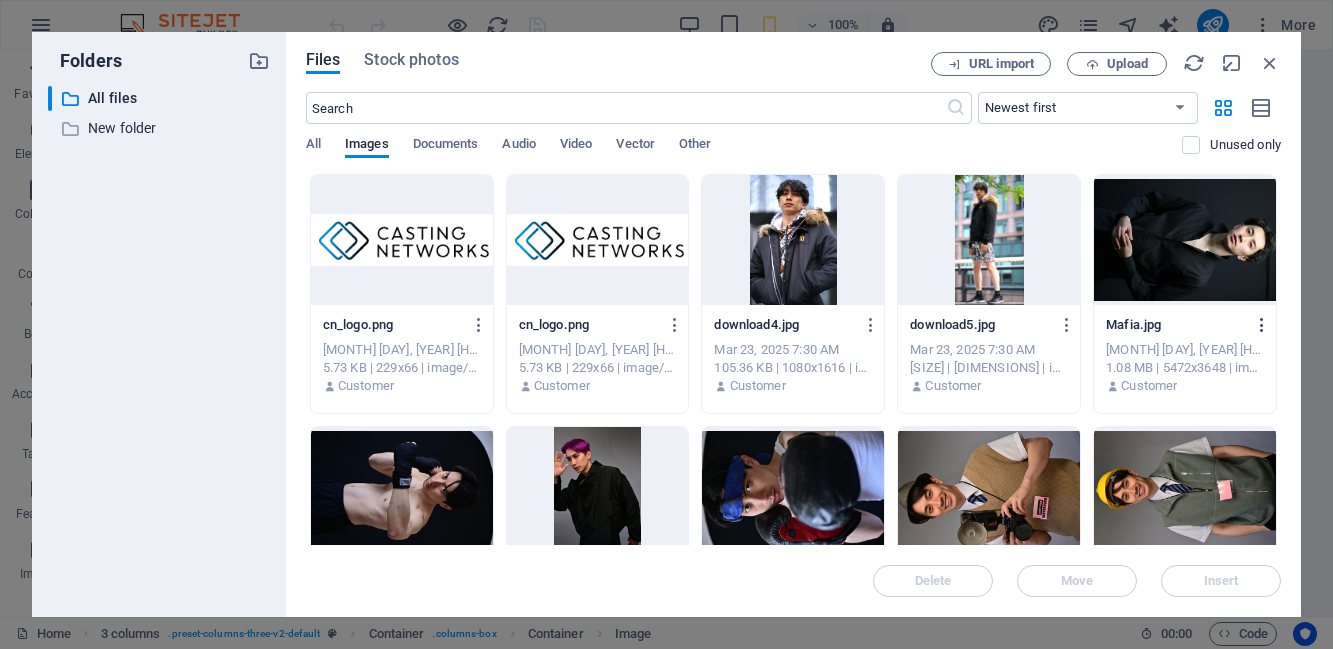 click at bounding box center [1262, 325] 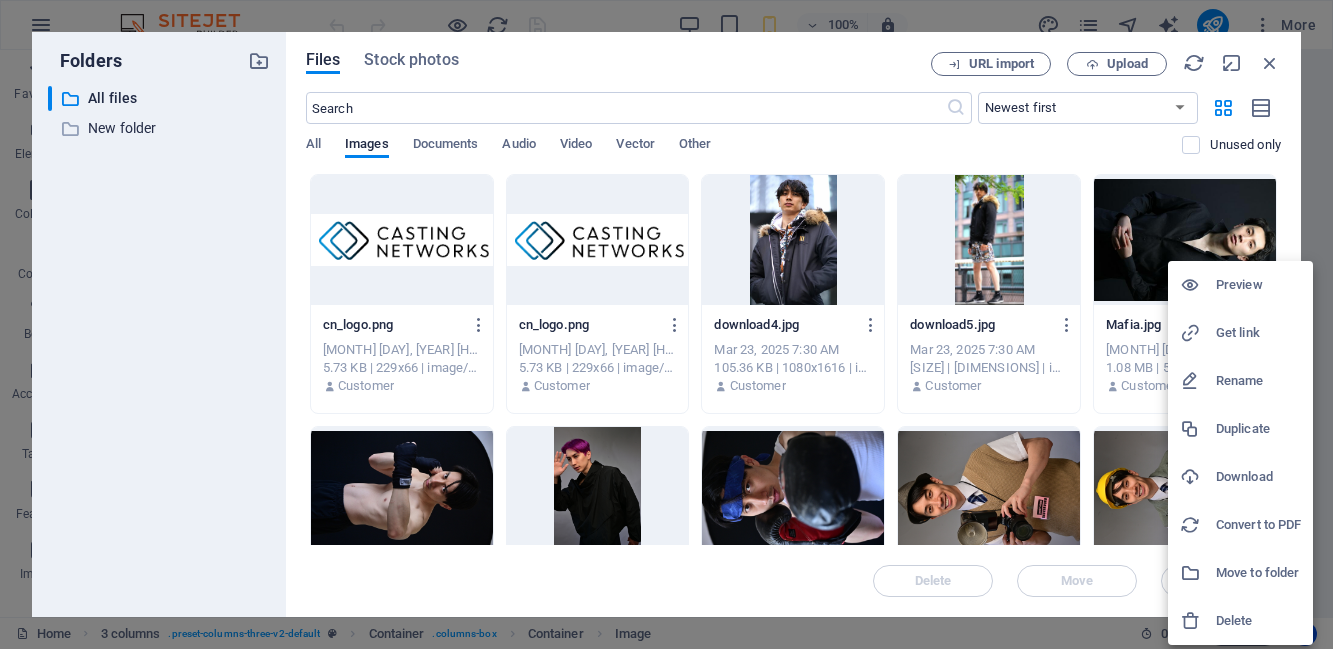 click at bounding box center (666, 324) 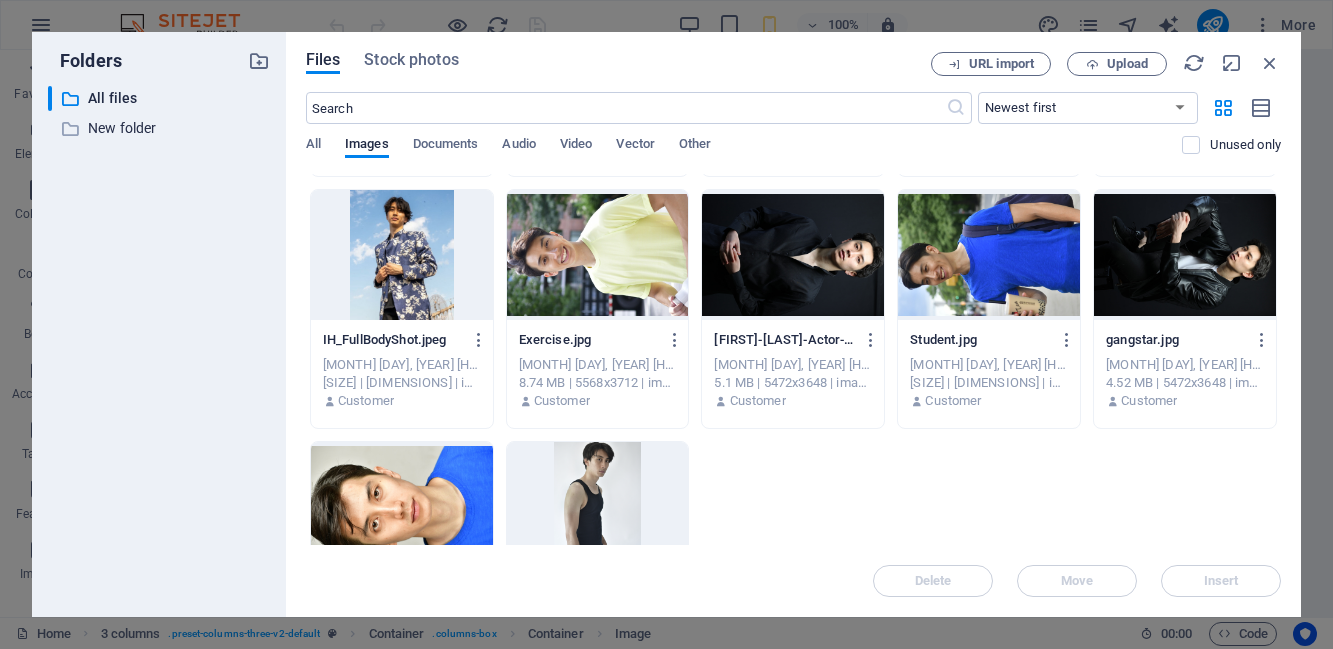 scroll, scrollTop: 1183, scrollLeft: 0, axis: vertical 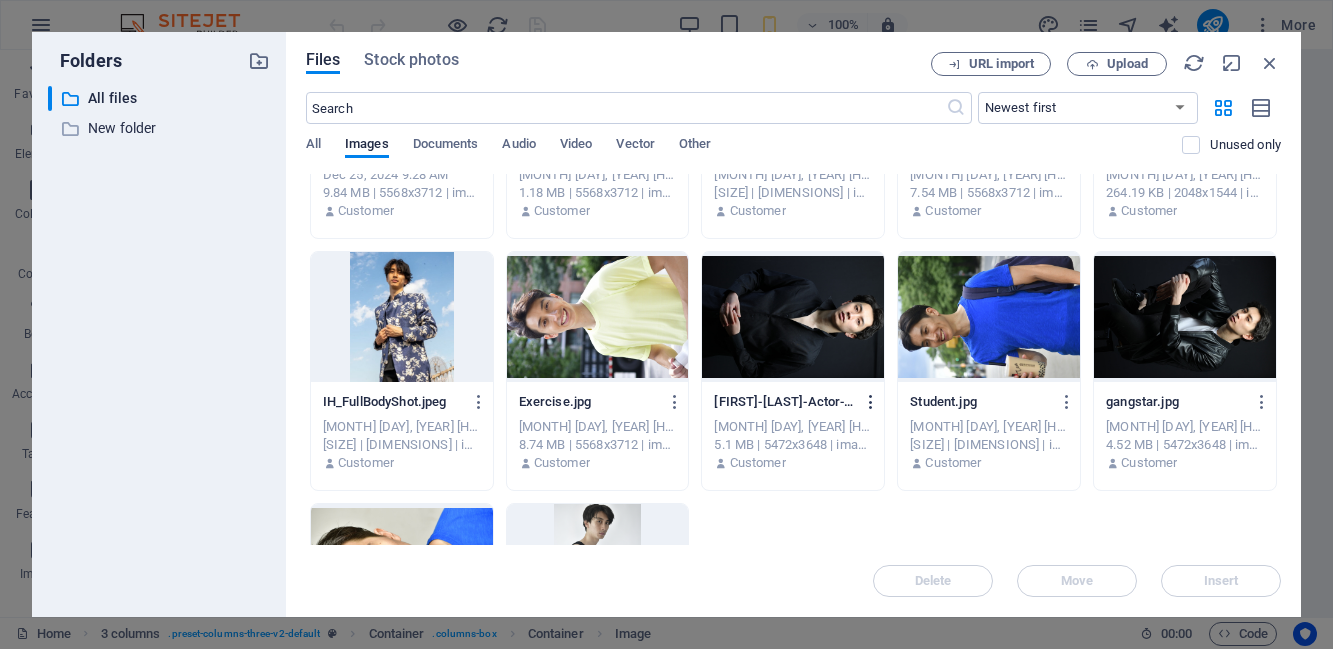 click at bounding box center [871, 402] 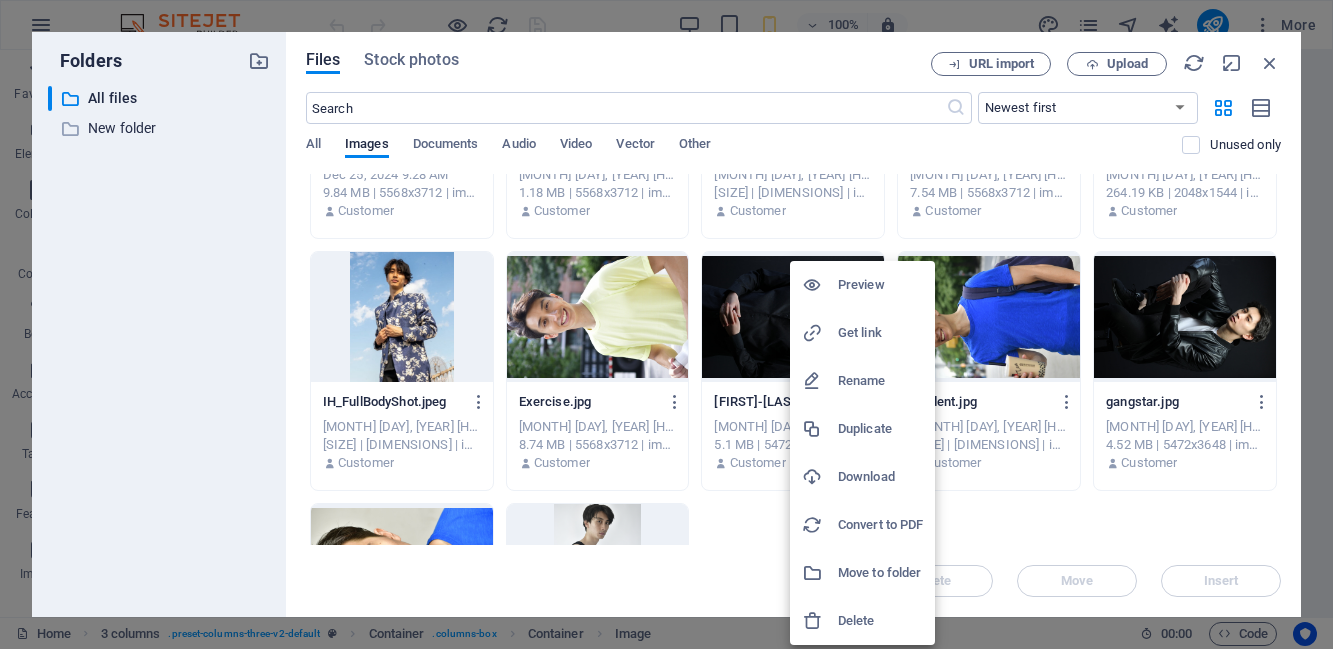 click on "Delete" at bounding box center [880, 621] 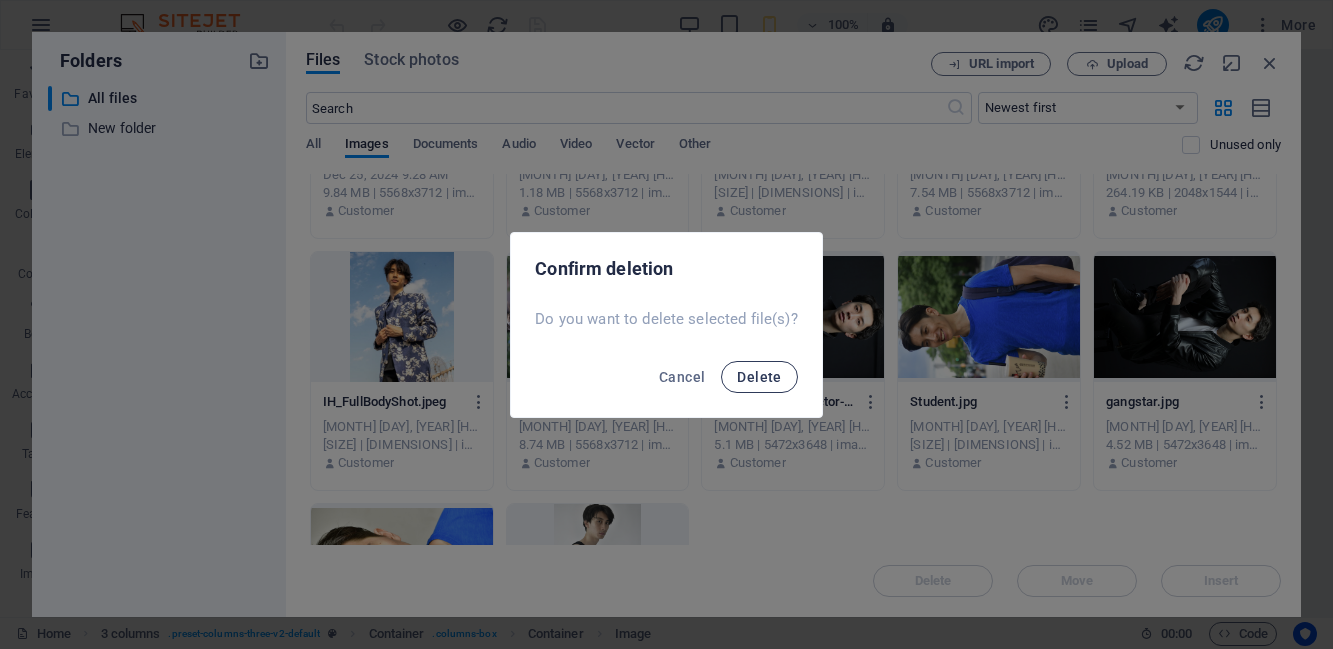 click on "Delete" at bounding box center [759, 377] 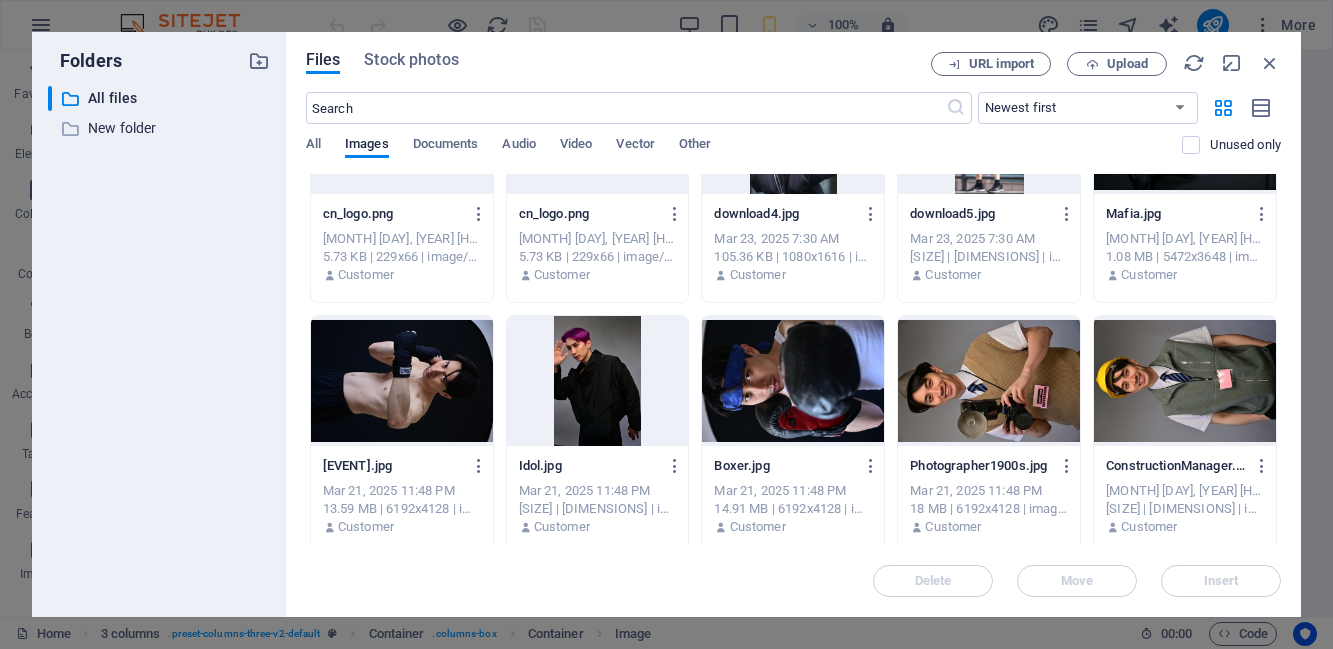 scroll, scrollTop: 140, scrollLeft: 0, axis: vertical 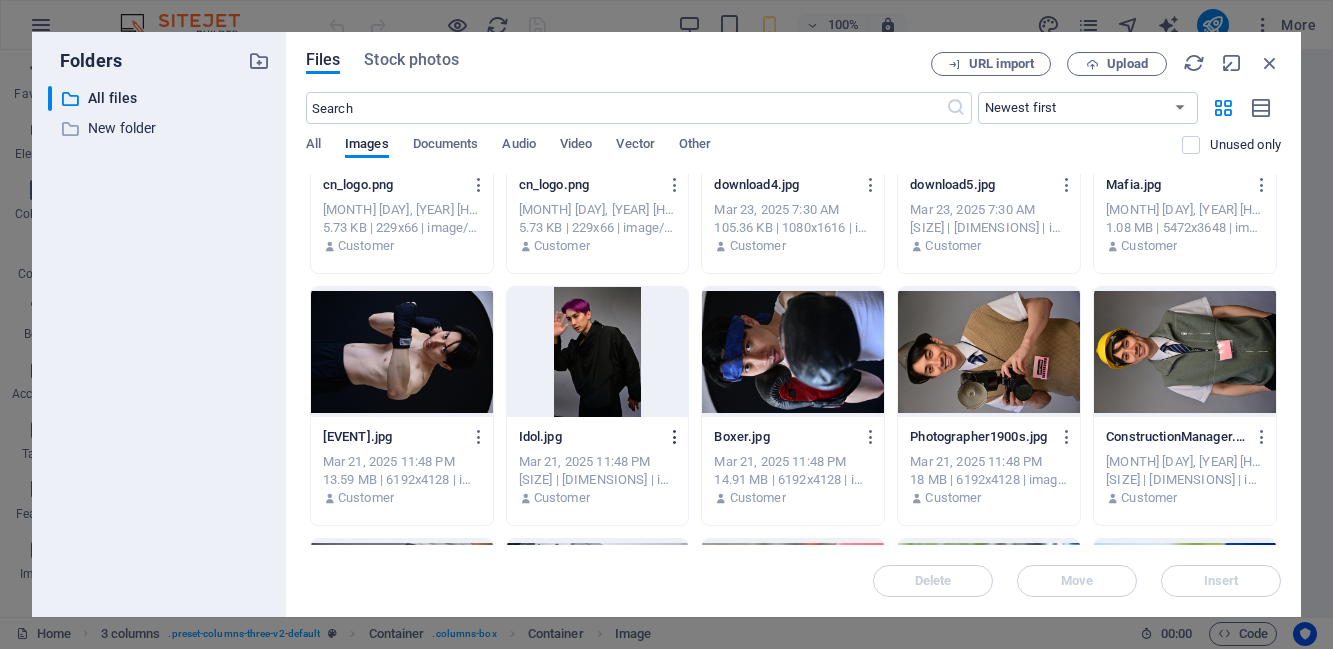 click at bounding box center [675, 437] 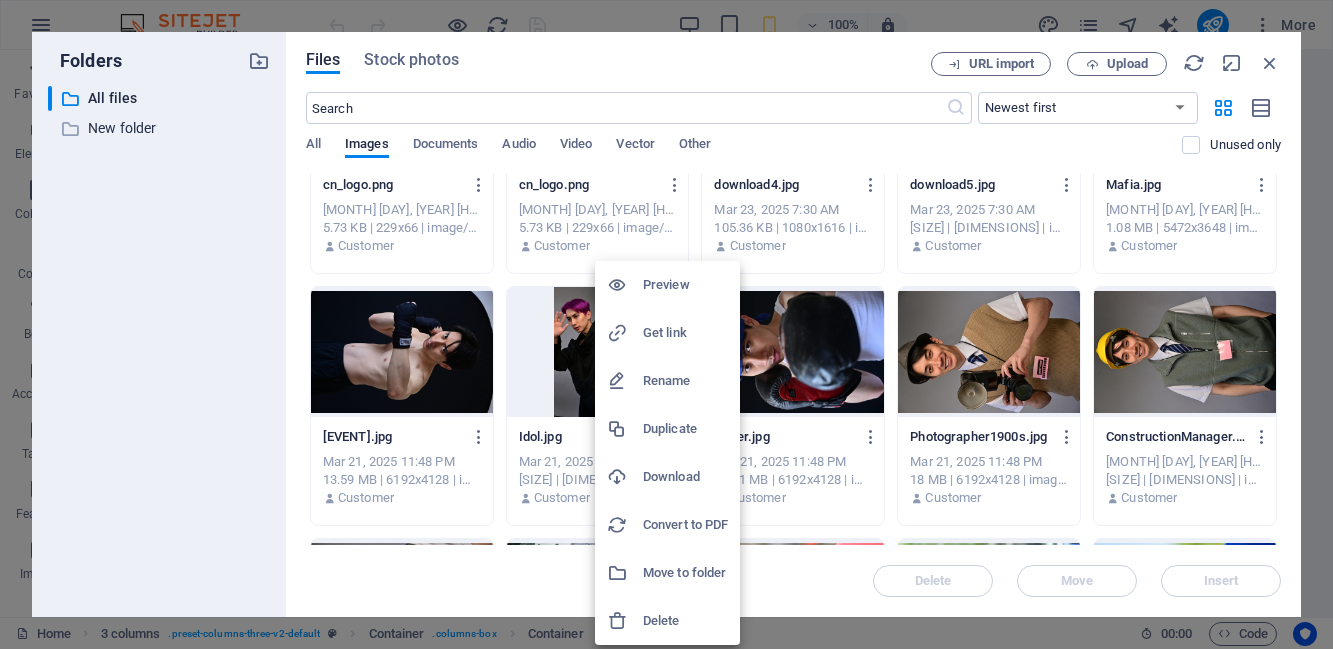 click on "Download" at bounding box center [685, 477] 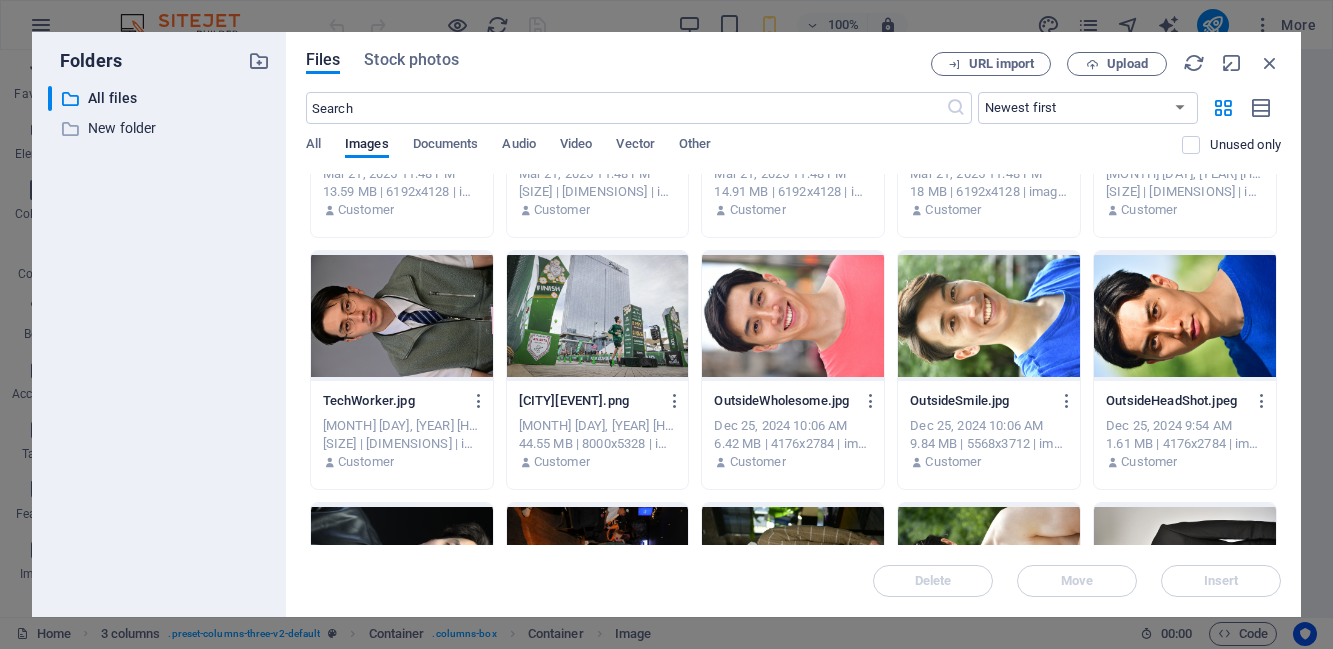 scroll, scrollTop: 424, scrollLeft: 0, axis: vertical 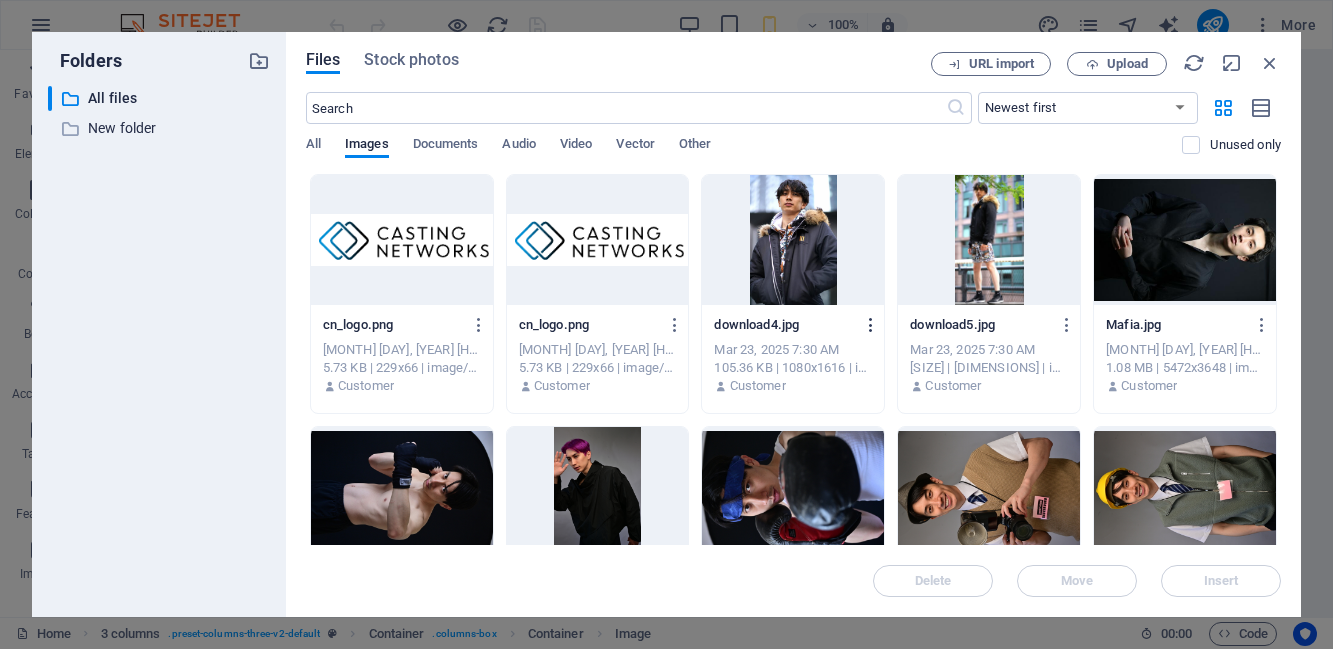 click at bounding box center [871, 325] 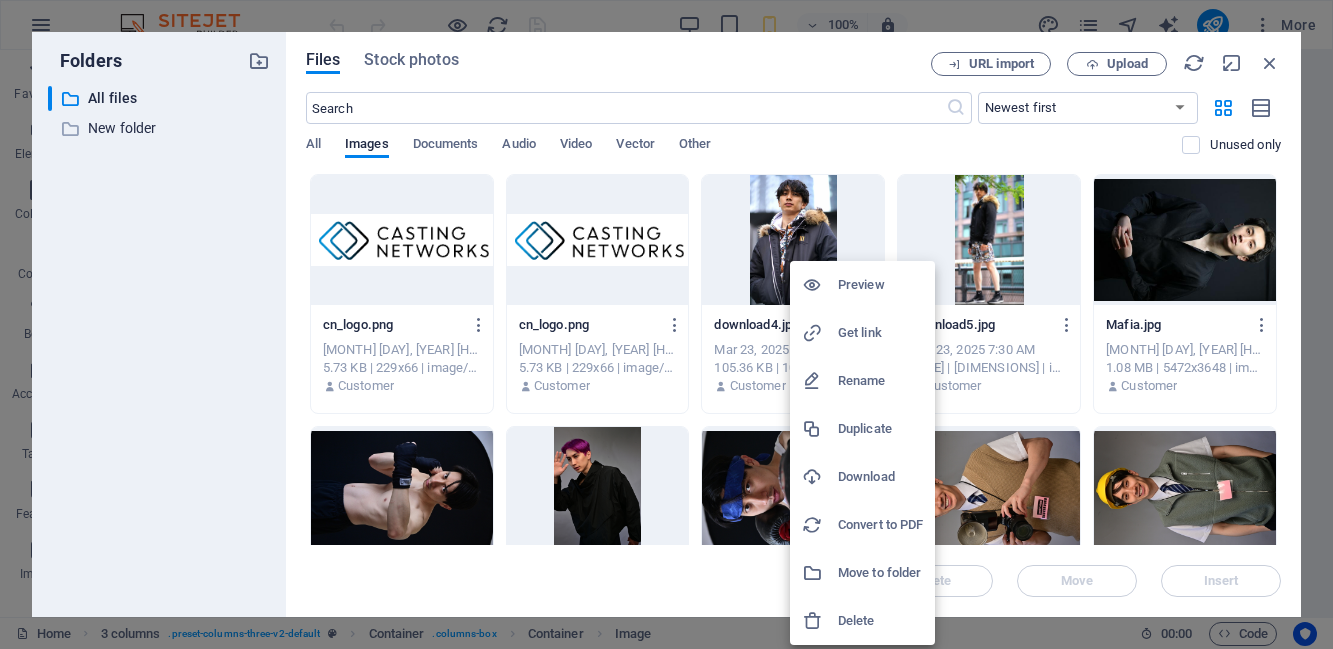 click on "Download" at bounding box center (880, 477) 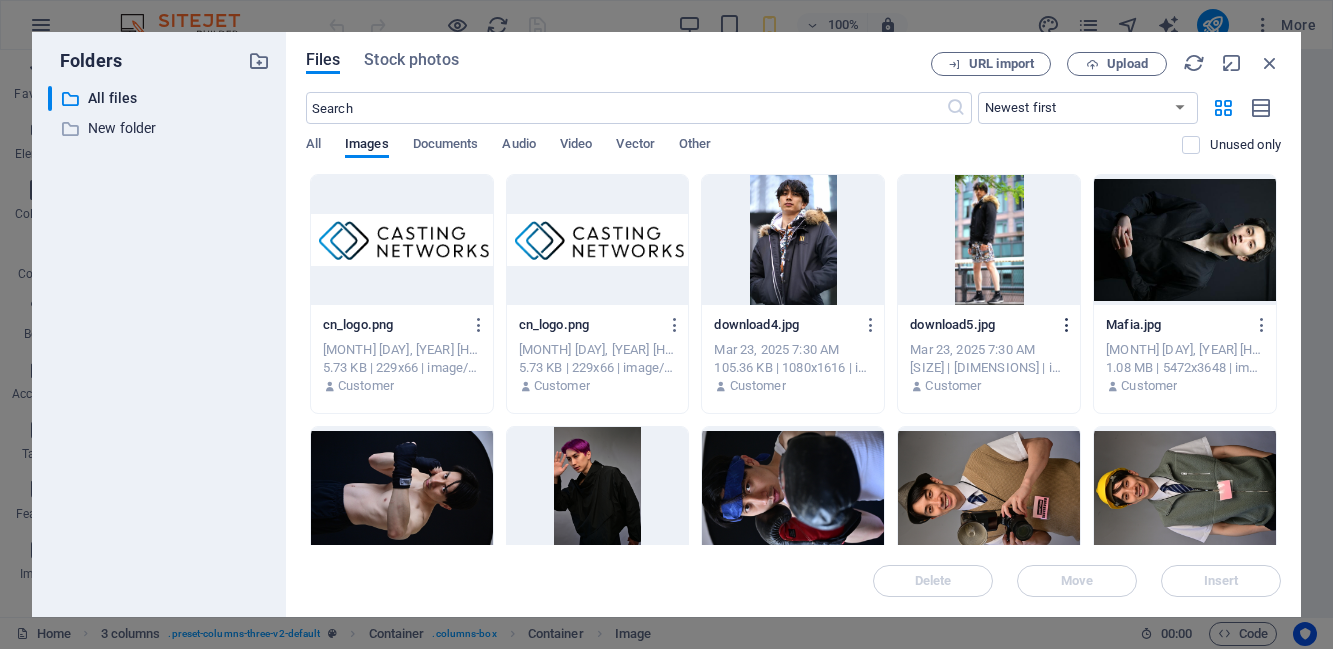 click at bounding box center [1067, 325] 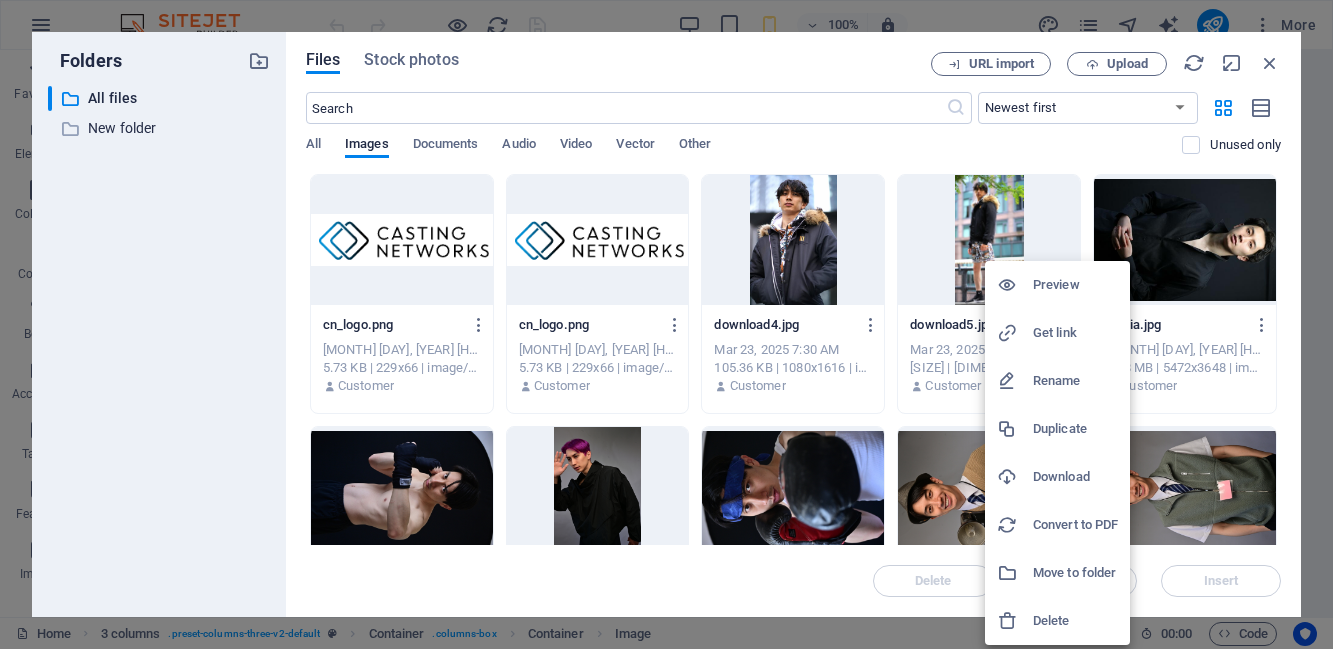 click at bounding box center (1015, 477) 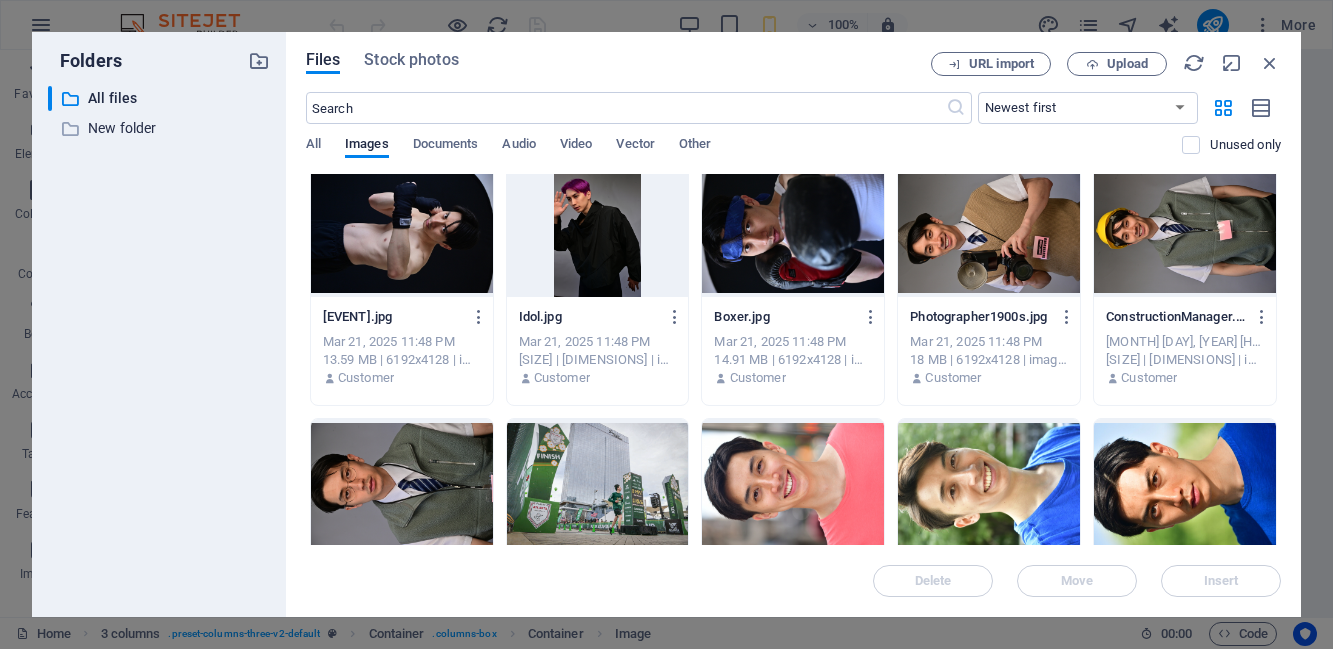 scroll, scrollTop: 264, scrollLeft: 0, axis: vertical 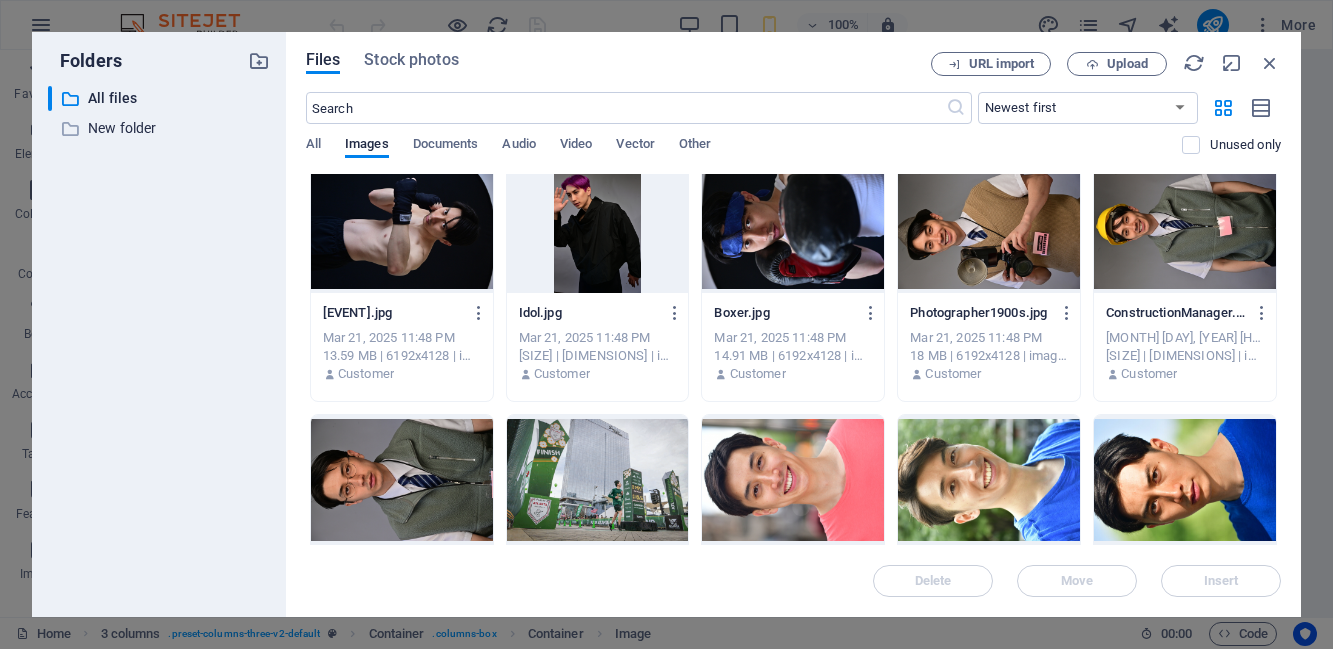 click on "[EVENT].jpg [EVENT].jpg" at bounding box center [402, 313] 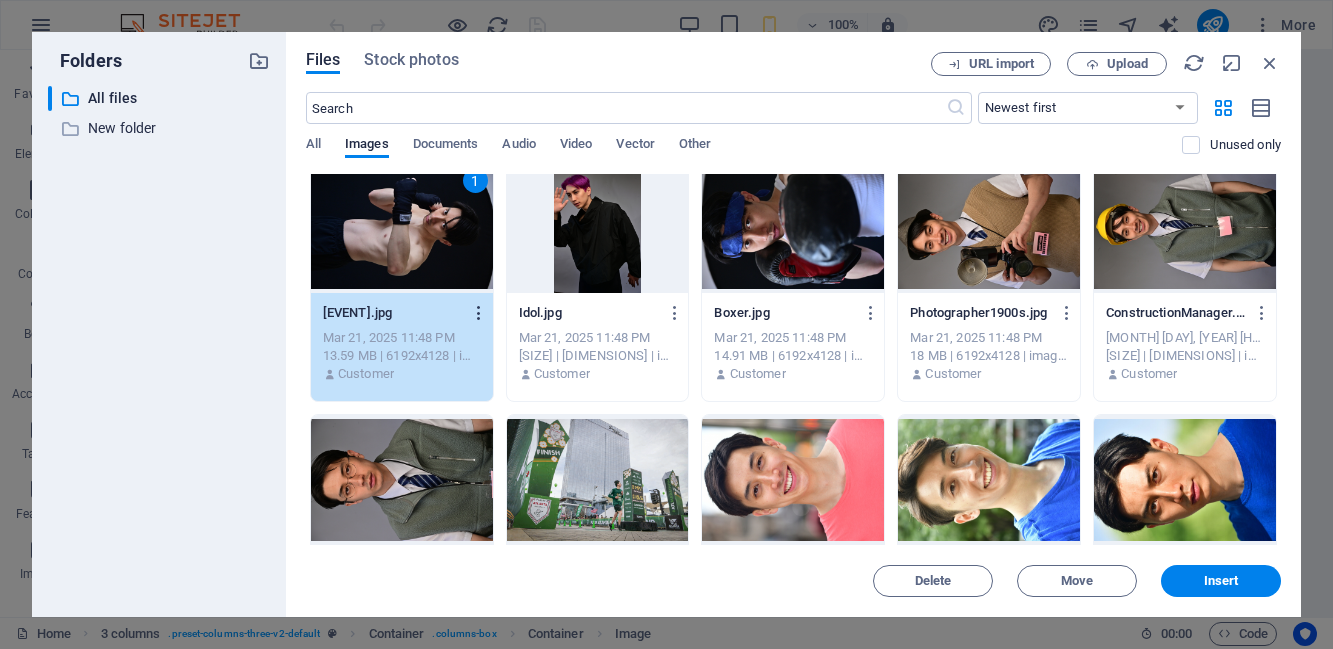 click at bounding box center [479, 313] 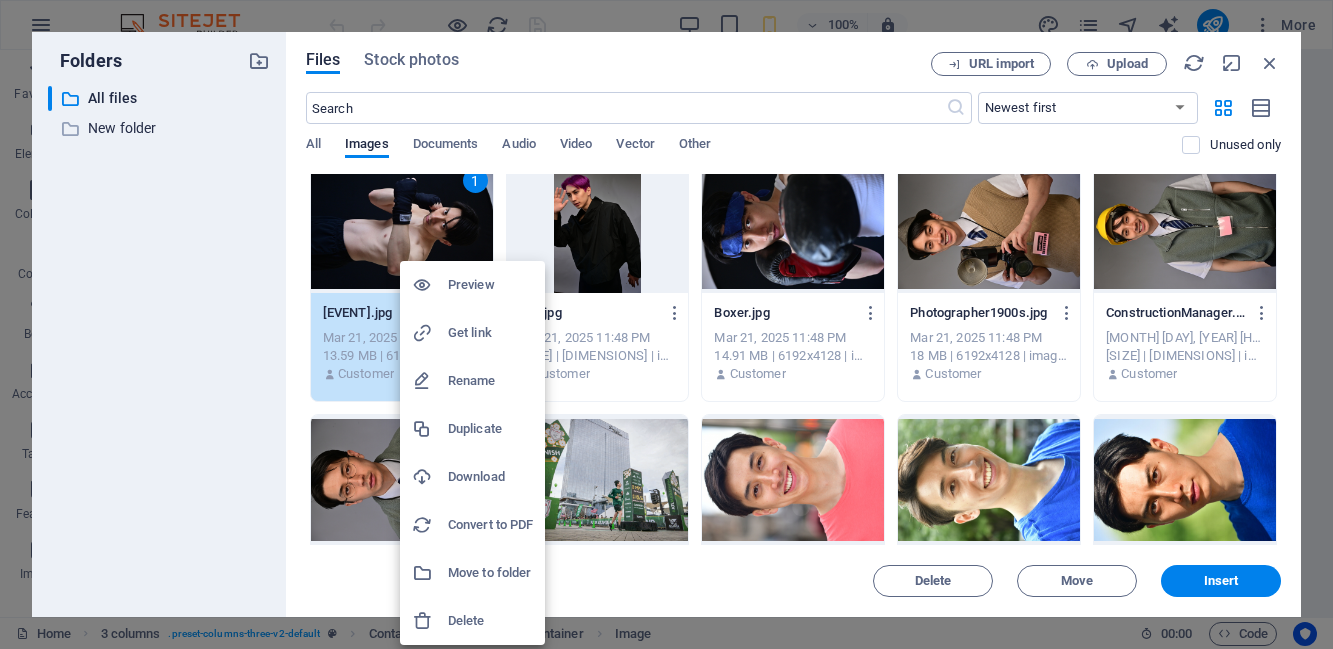 click on "Download" at bounding box center (490, 477) 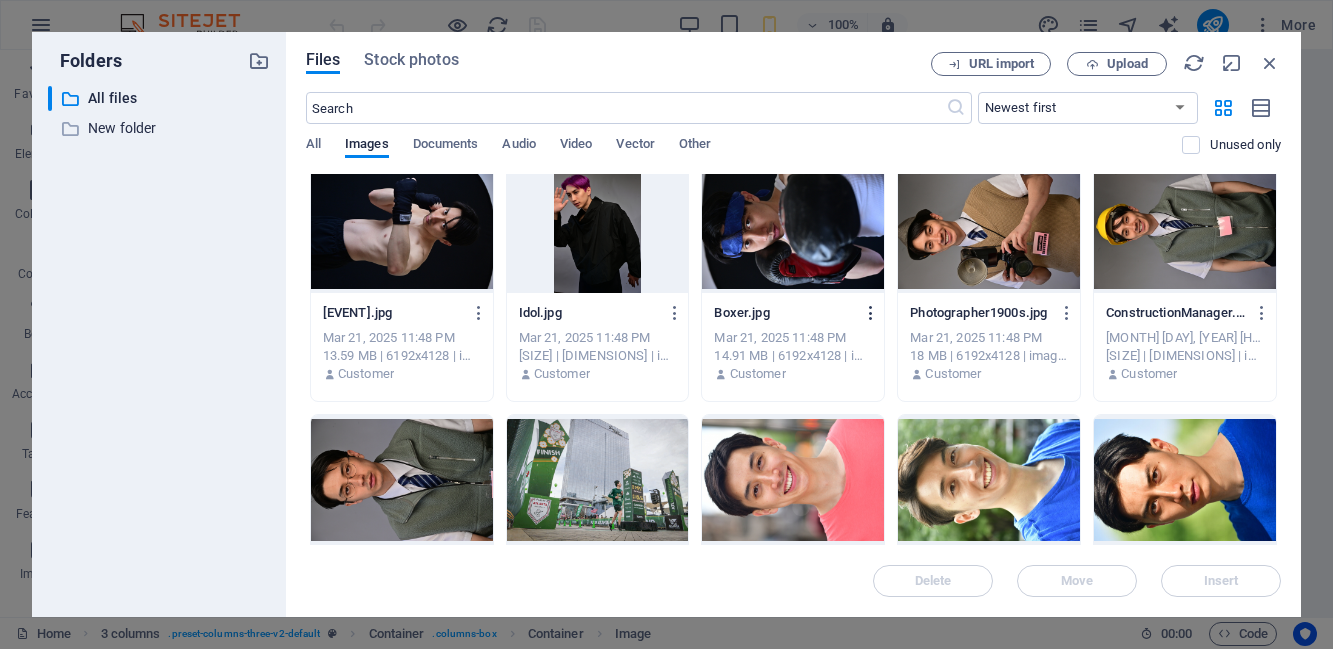 click at bounding box center (871, 313) 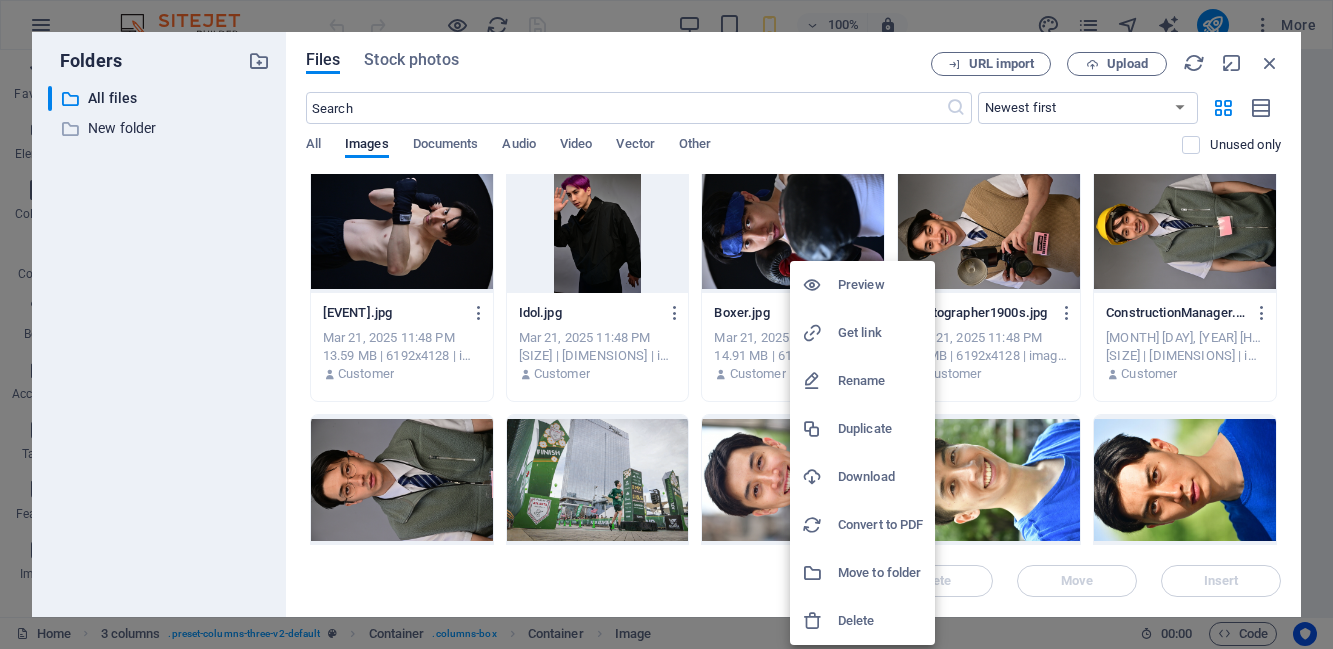 click at bounding box center [820, 477] 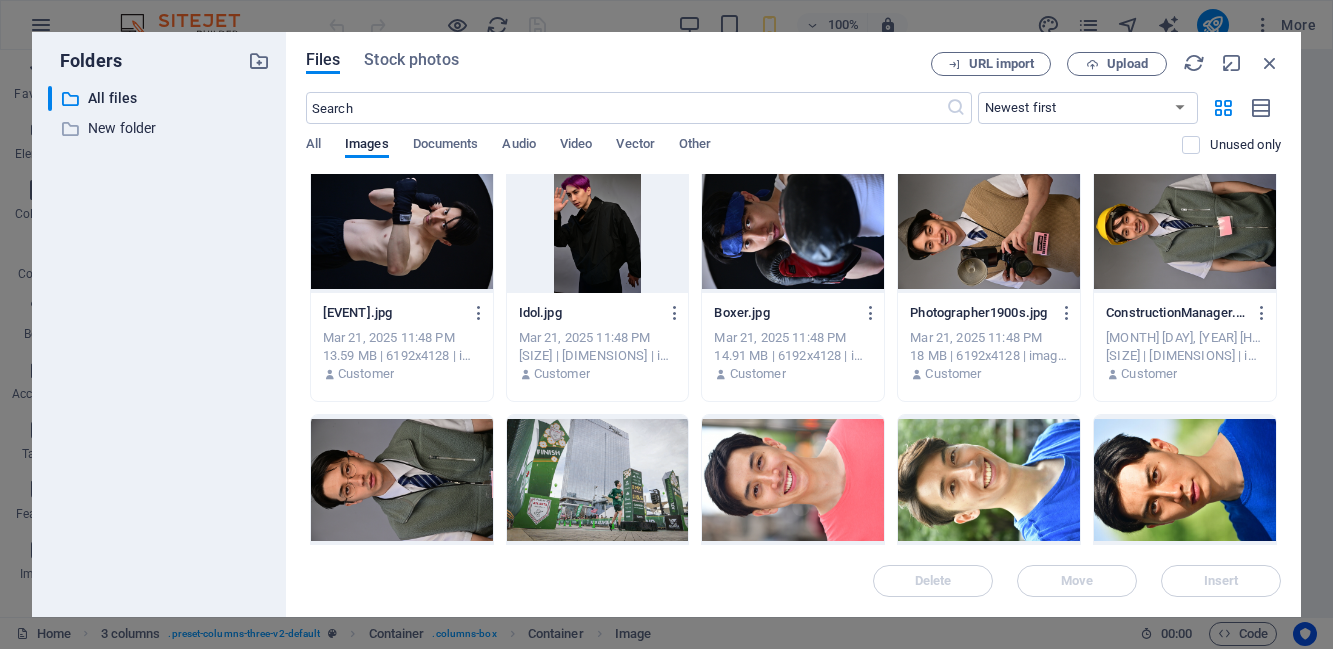 click on "Boxer.jpg" at bounding box center [783, 313] 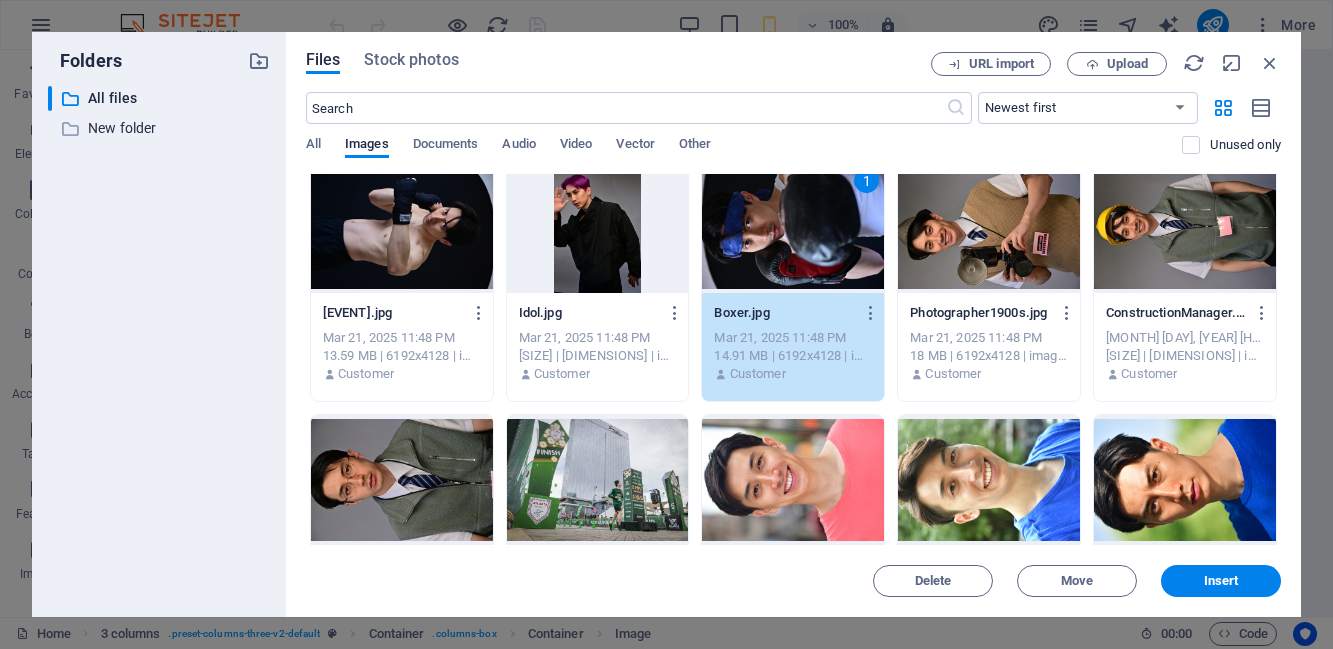 click on "Photographer1900s.jpg Photographer1900s.jpg" at bounding box center [989, 313] 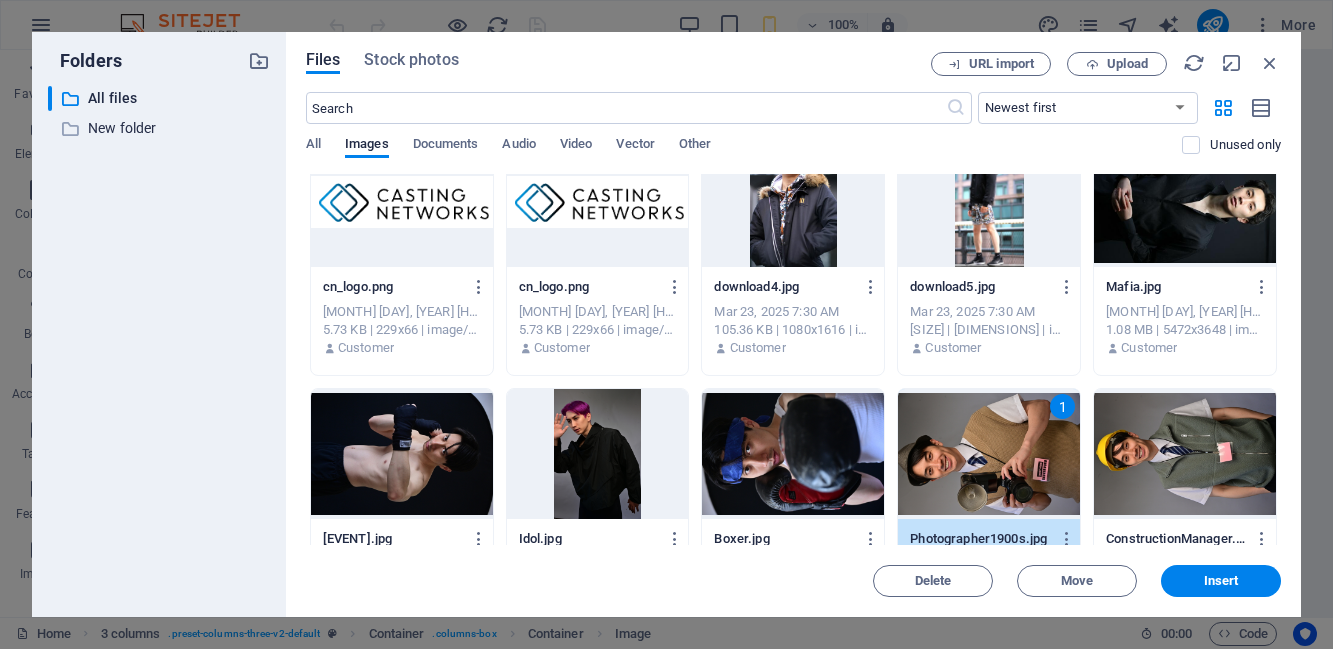 scroll, scrollTop: 0, scrollLeft: 0, axis: both 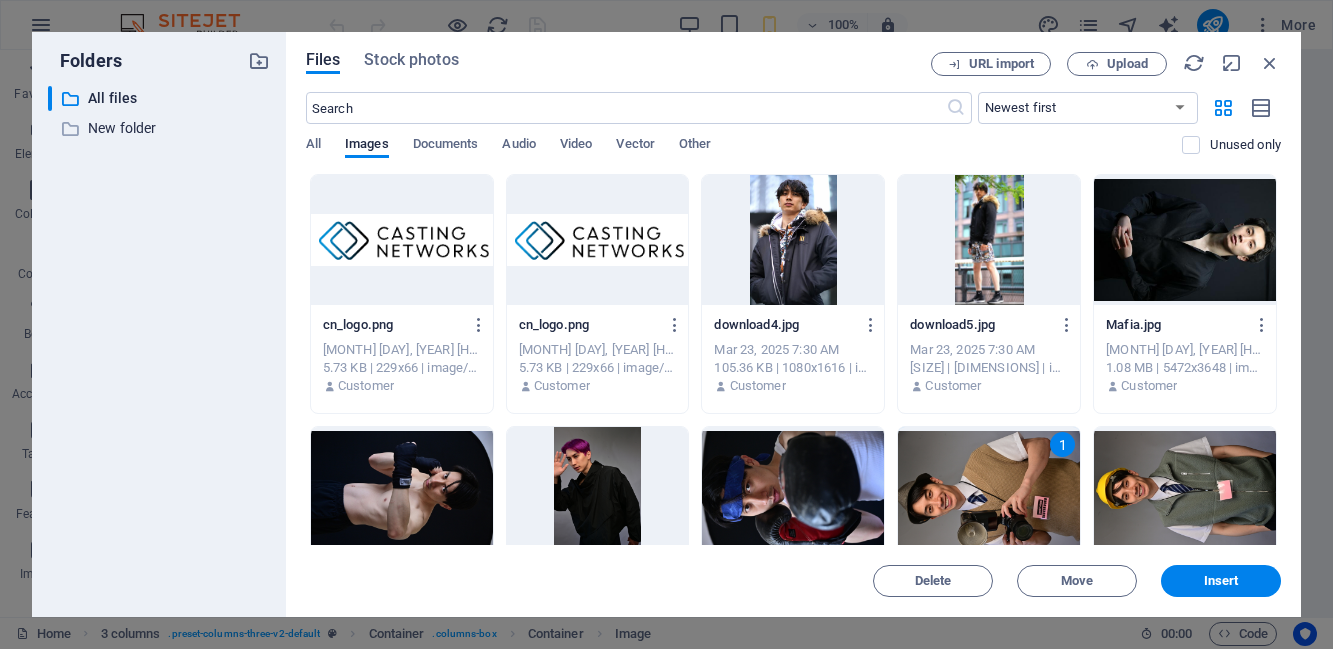 click on "Mafia.jpg" at bounding box center (1175, 325) 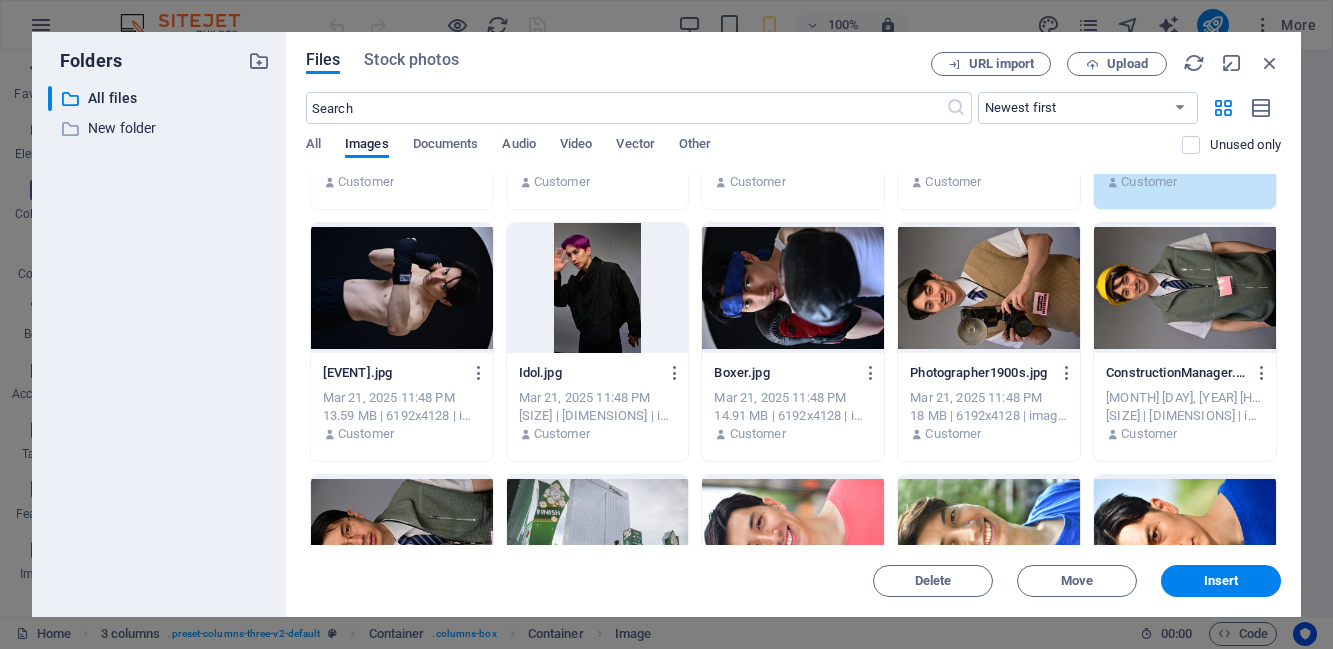 scroll, scrollTop: 205, scrollLeft: 0, axis: vertical 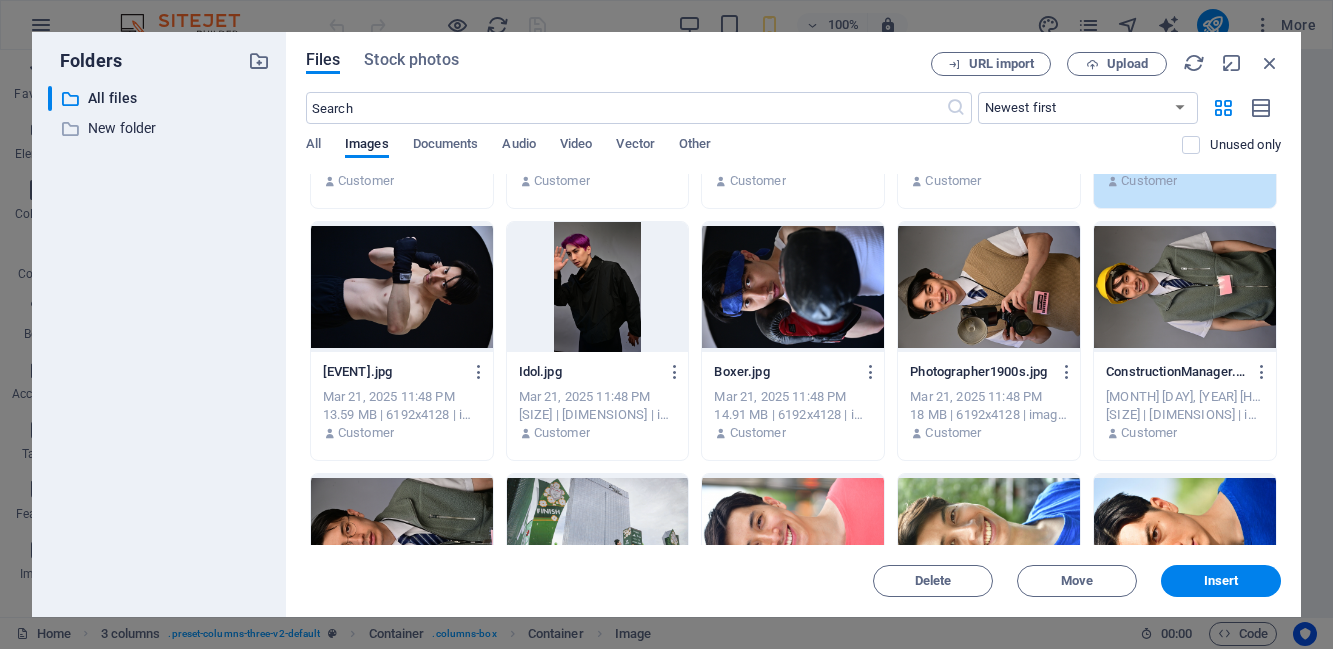 click on "Photographer1900s.jpg" at bounding box center [979, 372] 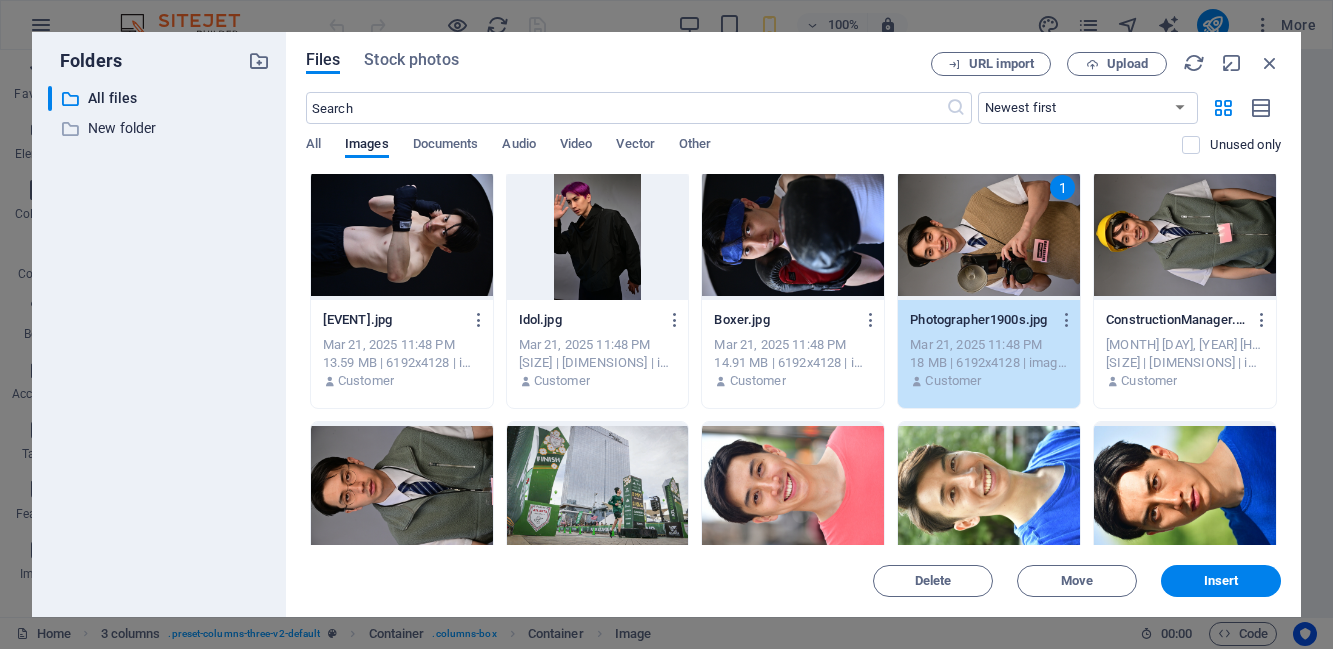 scroll, scrollTop: 247, scrollLeft: 0, axis: vertical 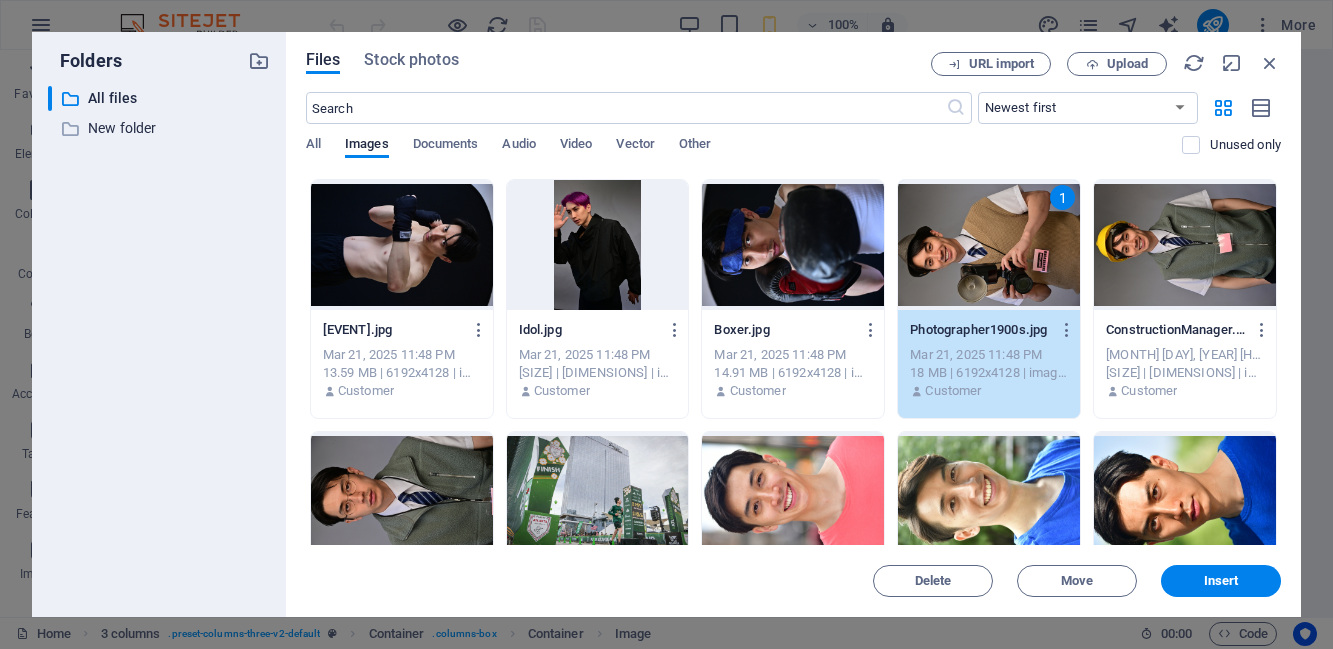 click on "Files Stock photos" at bounding box center [618, 63] 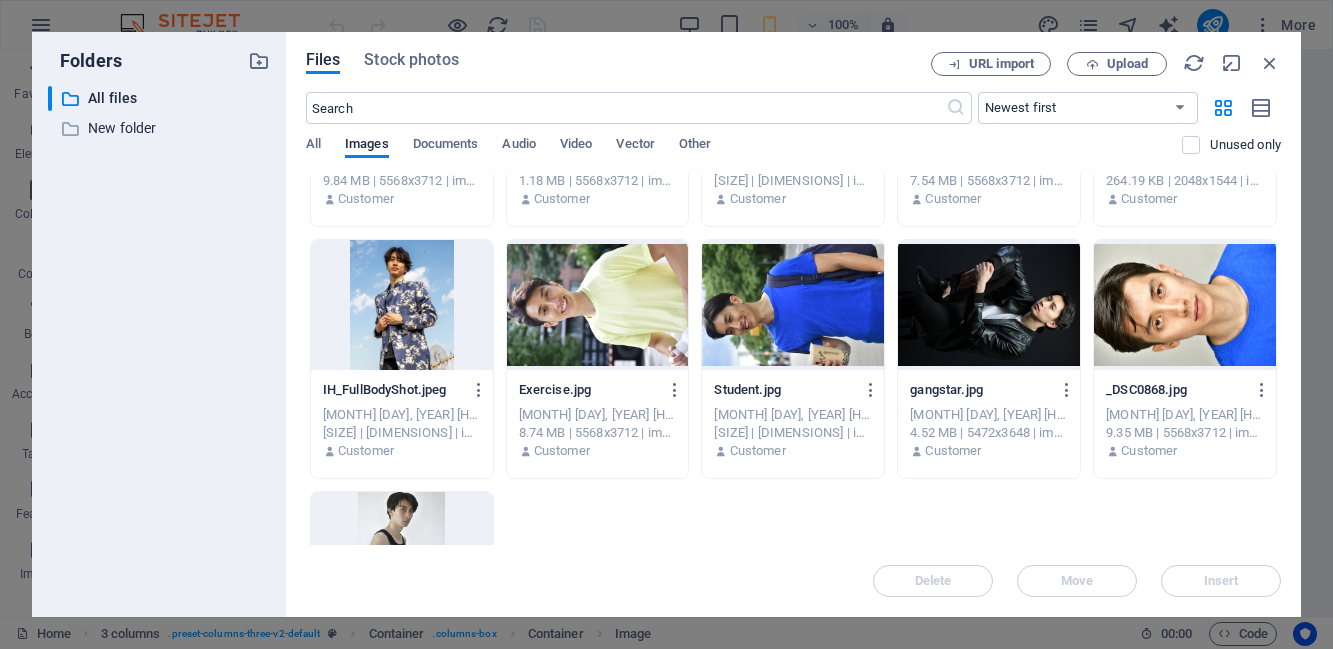scroll, scrollTop: 1381, scrollLeft: 0, axis: vertical 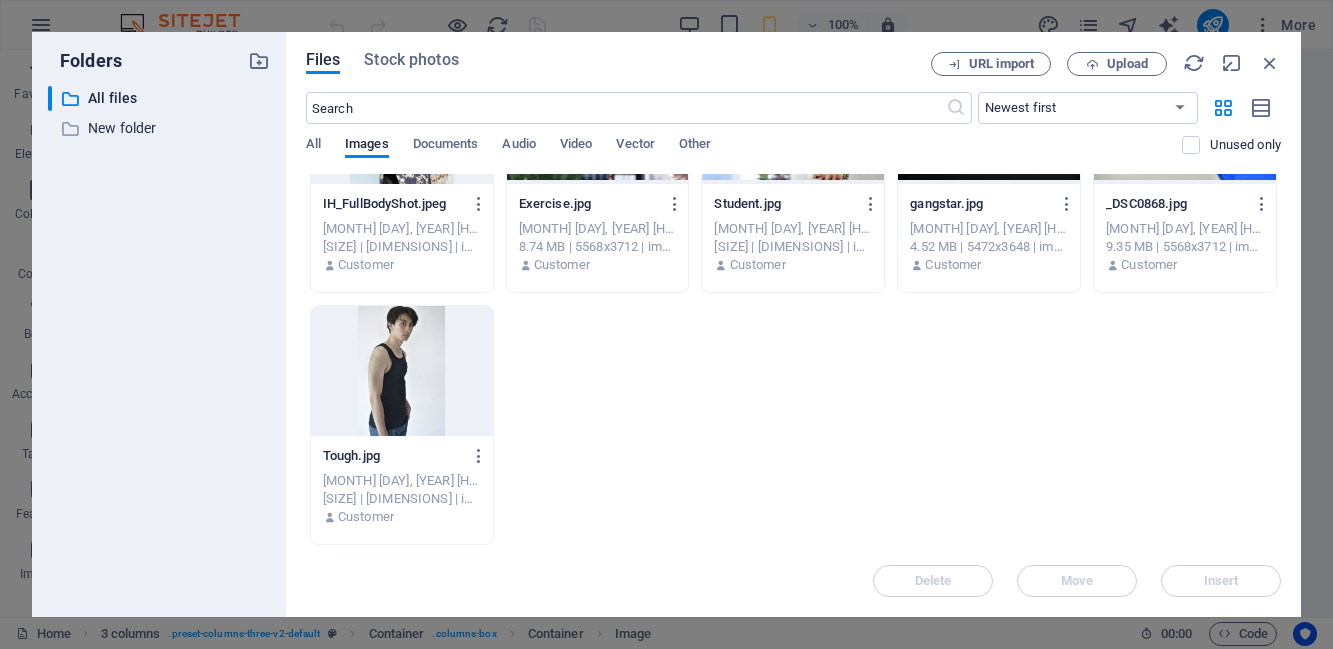 click on "cn_logo.png cn_logo.png Mar 26, 2025 7:32 PM 5.73 KB | 229x66 | image/png Customer cn_logo.png cn_logo.png Mar 26, 2025 7:32 PM 5.73 KB | 229x66 | image/png Customer download4.jpg download4.jpg Mar 23, 2025 7:30 AM 105.36 KB | 1080x1616 | image/jpeg Customer download5.jpg download5.jpg Mar 23, 2025 7:30 AM 124.56 KB | 861x1616 | image/jpeg Customer Mafia.jpg Mafia.jpg Mar 23, 2025 7:27 AM 1.08 MB | 5472x3648 | image/jpeg Customer MuayThaiFigher.jpg MuayThaiFigher.jpg Mar 21, 2025 11:48 PM 13.59 MB | 6192x4128 | image/jpeg Customer Idol.jpg Idol.jpg Mar 21, 2025 11:48 PM 14.42 MB | 4128x6192 | image/jpeg Customer Boxer.jpg Boxer.jpg Mar 21, 2025 11:48 PM 14.91 MB | 6192x4128 | image/jpeg Customer Photographer1900s.jpg Photographer1900s.jpg Mar 21, 2025 11:48 PM 18 MB | 6192x4128 | image/jpeg Customer ConstructionManager.jpg ConstructionManager.jpg Mar 21, 2025 11:47 PM 18.12 MB | 6192x4128 | image/jpeg Customer TechWorker.jpg TechWorker.jpg Mar 21, 2025 11:47 PM 18.98 MB | 6192x4128 | image/jpeg Customer" at bounding box center (793, -331) 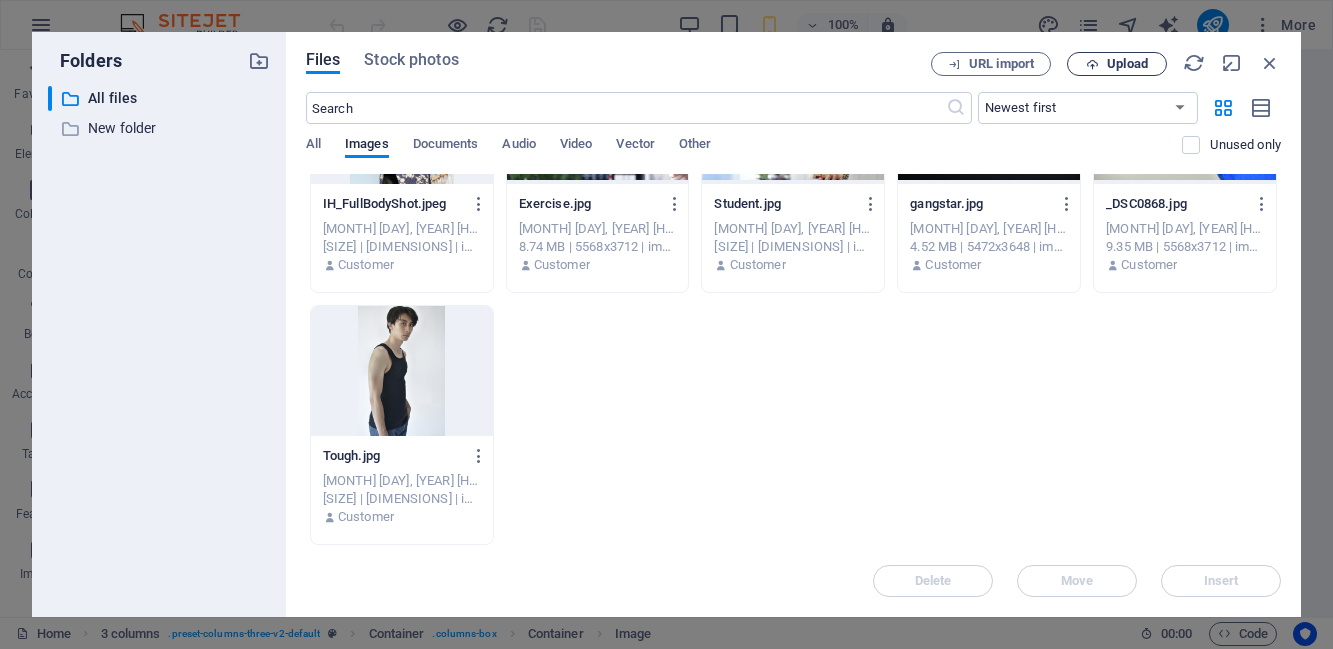 click at bounding box center (1092, 64) 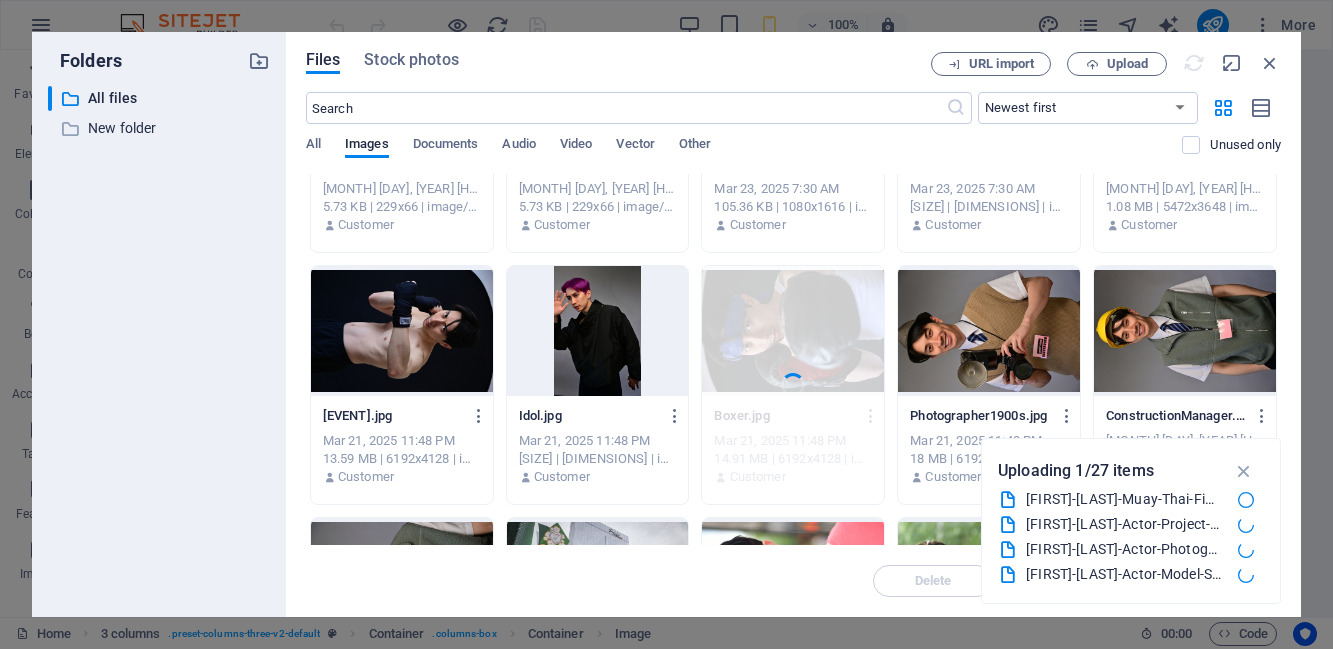 scroll, scrollTop: 0, scrollLeft: 0, axis: both 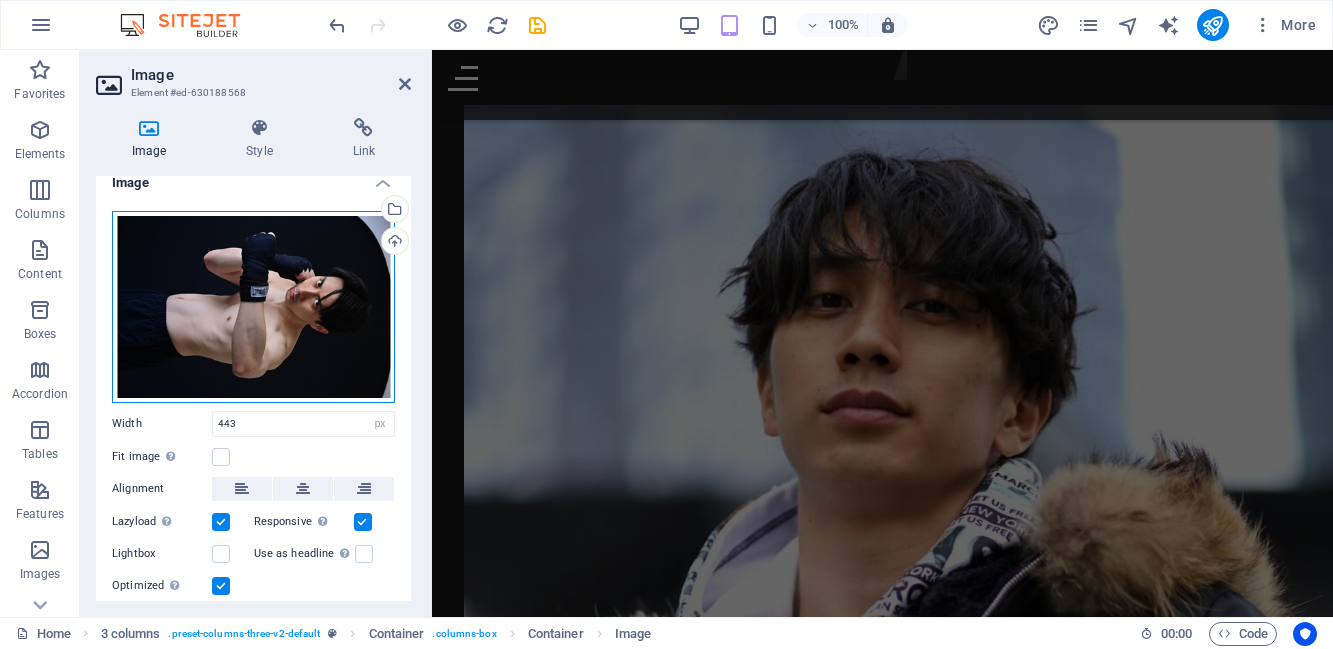 click on "Drag files here, click to choose files or select files from Files or our free stock photos & videos" at bounding box center [253, 307] 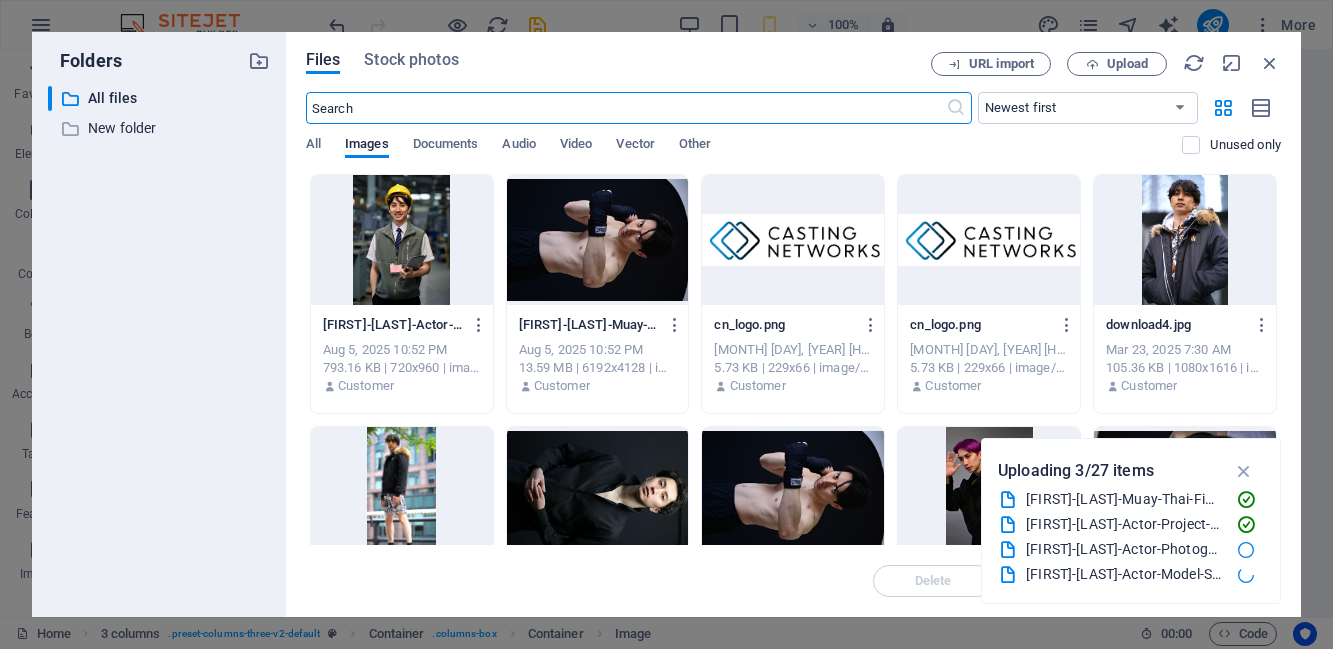 scroll, scrollTop: 0, scrollLeft: 0, axis: both 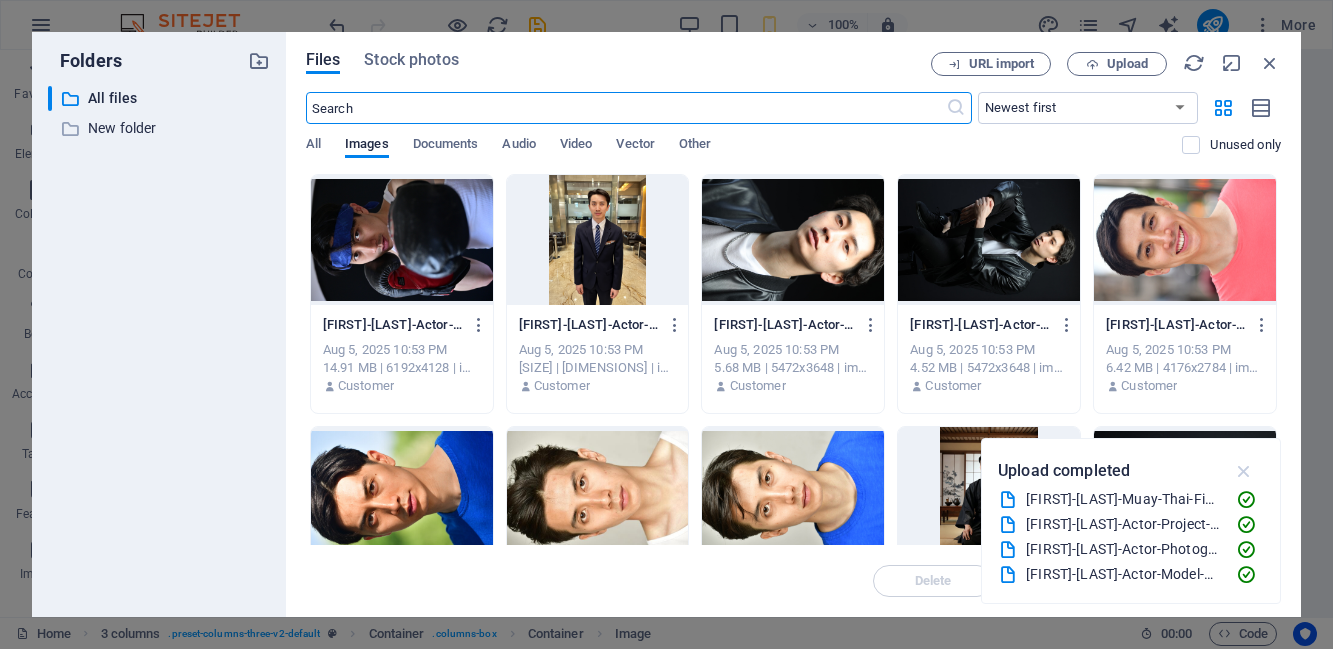 click at bounding box center (1244, 471) 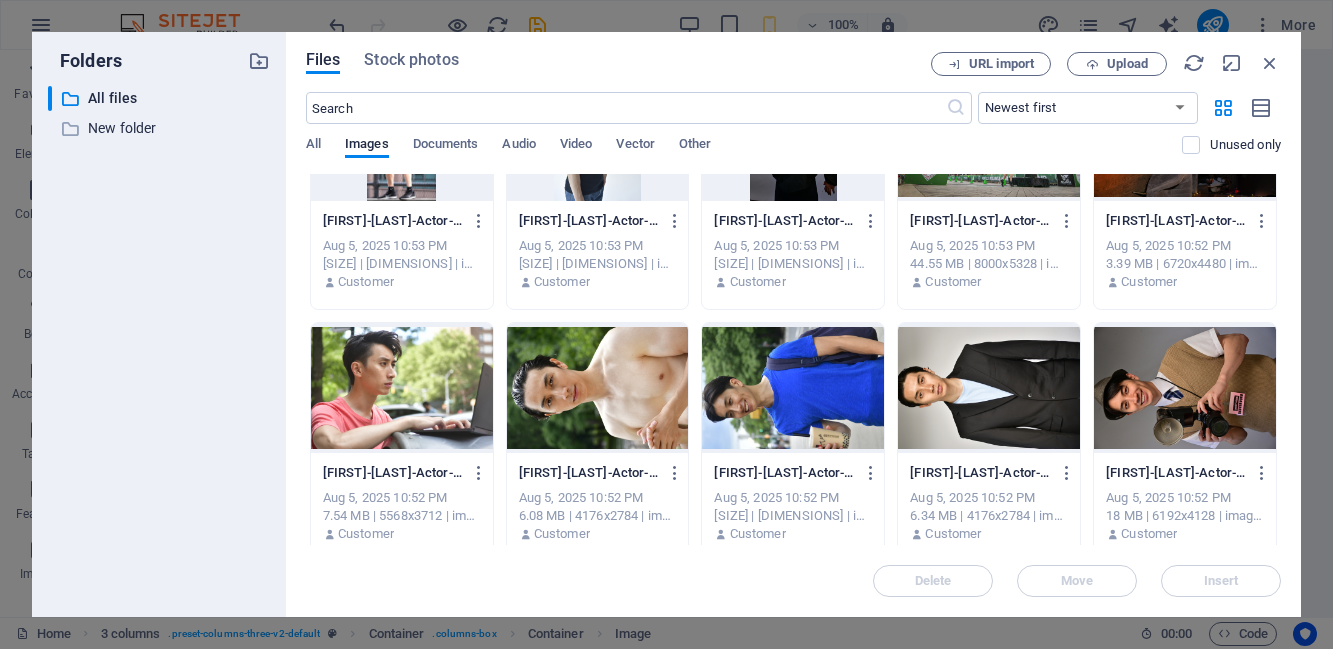 scroll, scrollTop: 0, scrollLeft: 0, axis: both 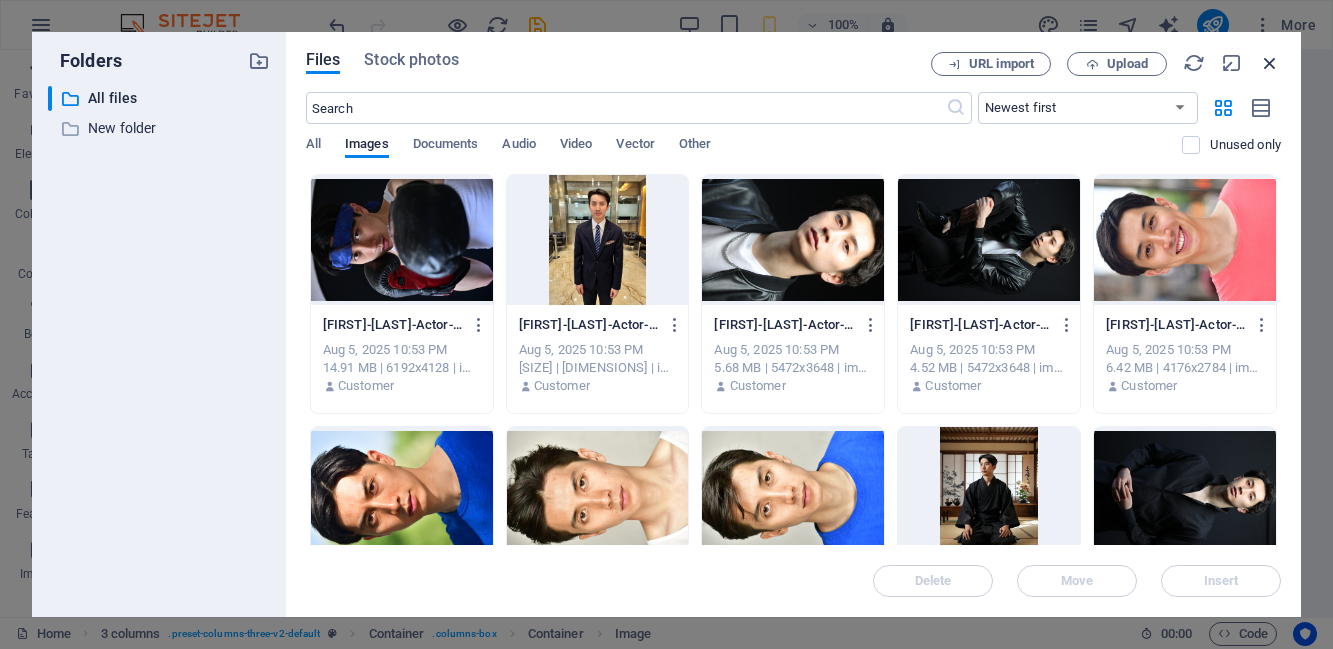 click at bounding box center (1270, 63) 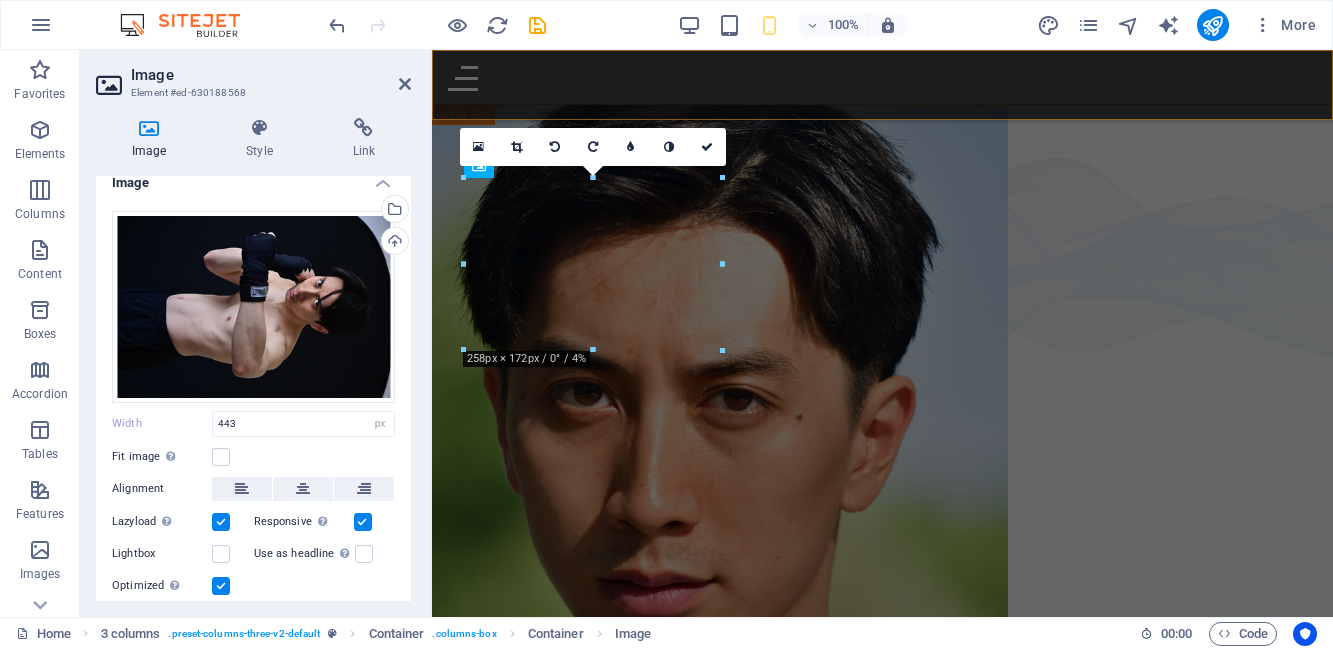 scroll, scrollTop: 915, scrollLeft: 0, axis: vertical 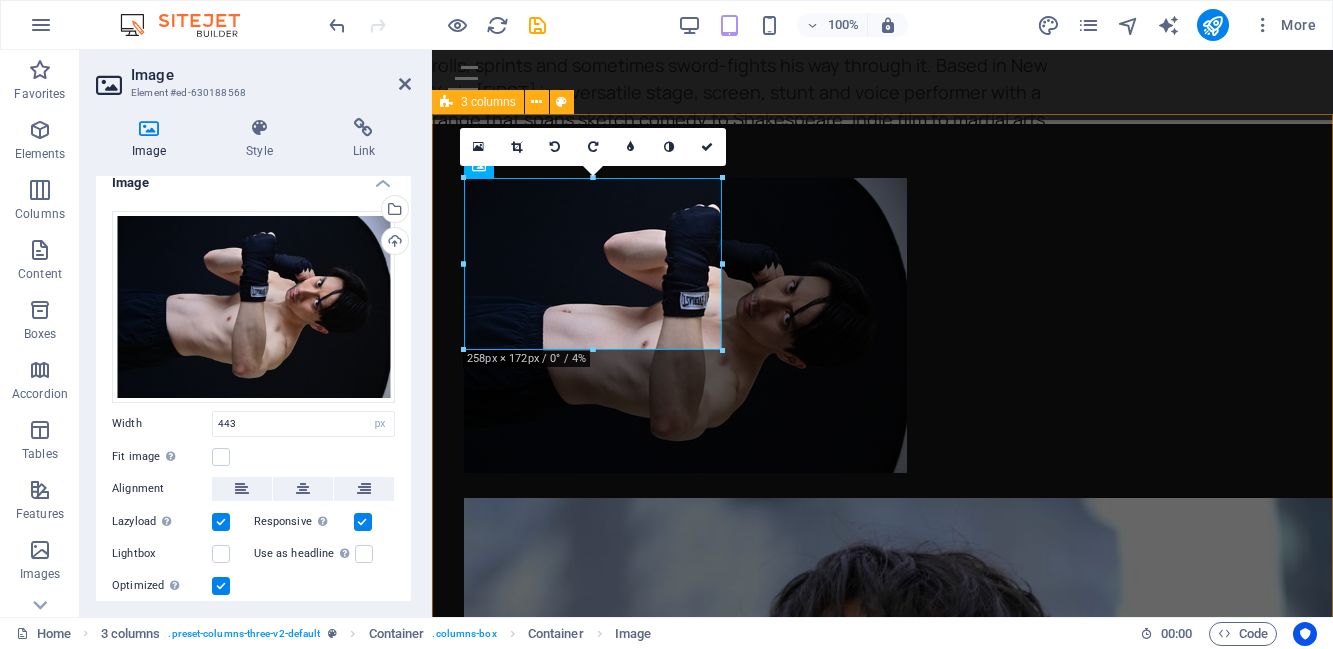 click at bounding box center (882, 2114) 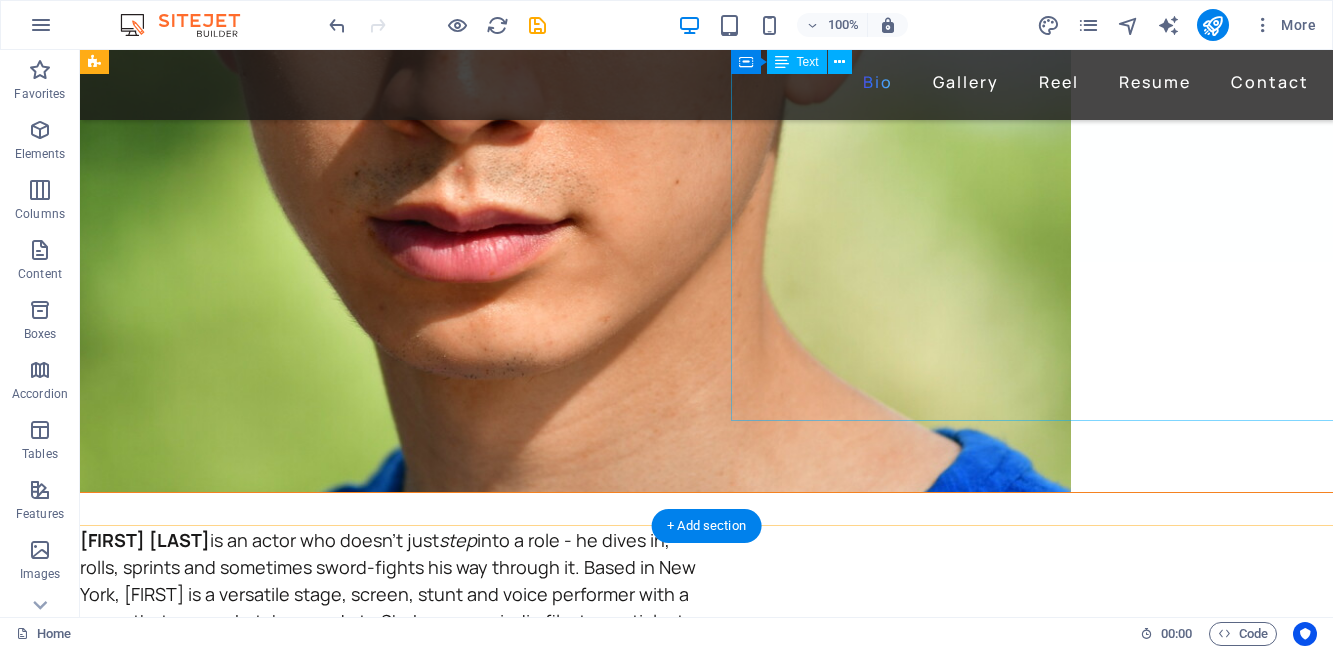 scroll, scrollTop: 387, scrollLeft: 0, axis: vertical 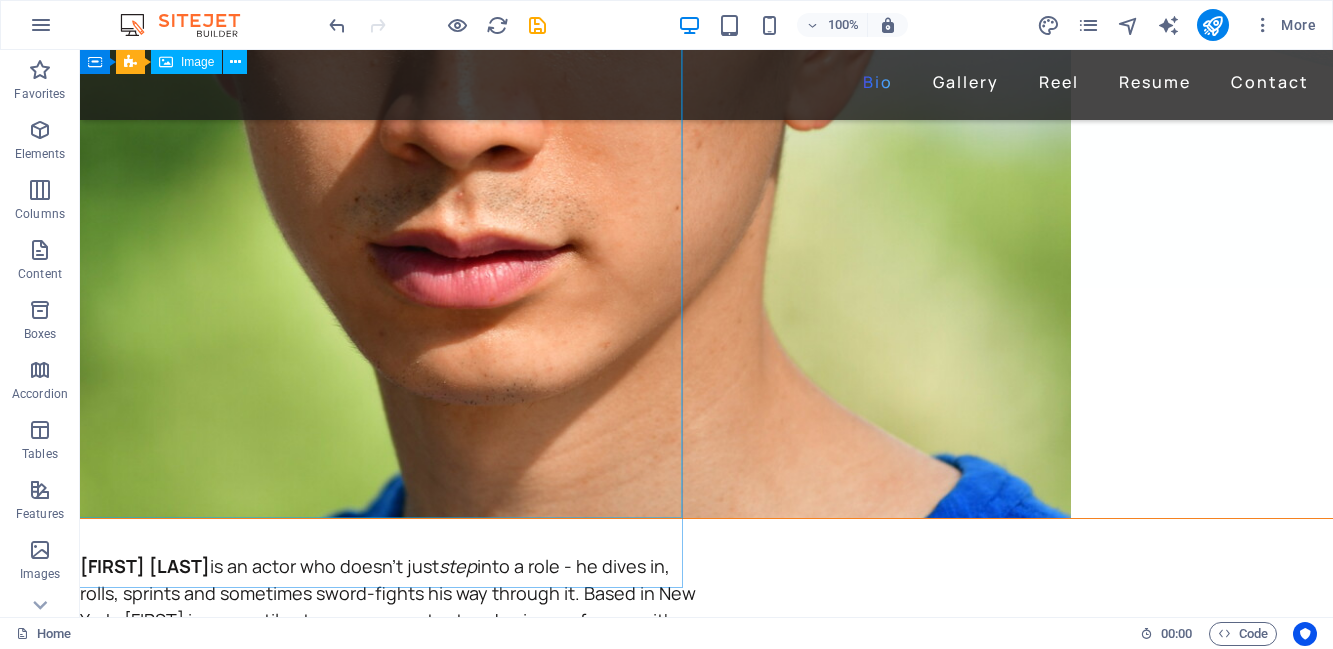 click at bounding box center [706, 118] 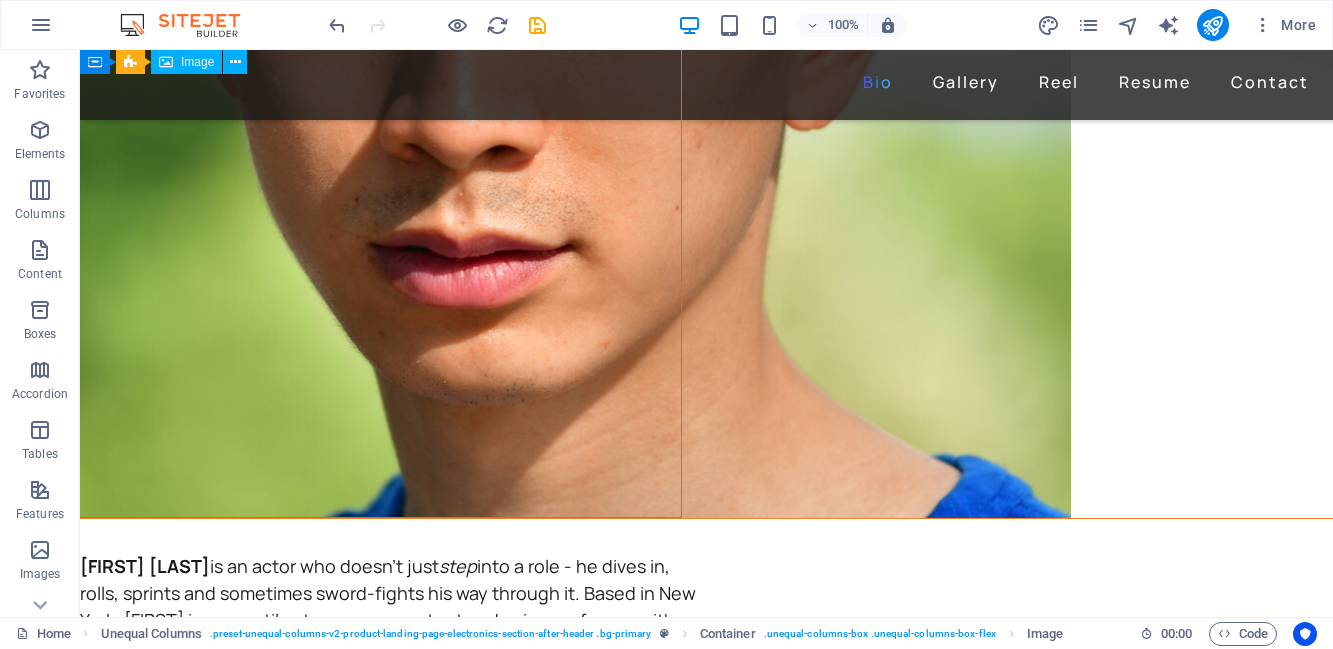 click at bounding box center (706, 118) 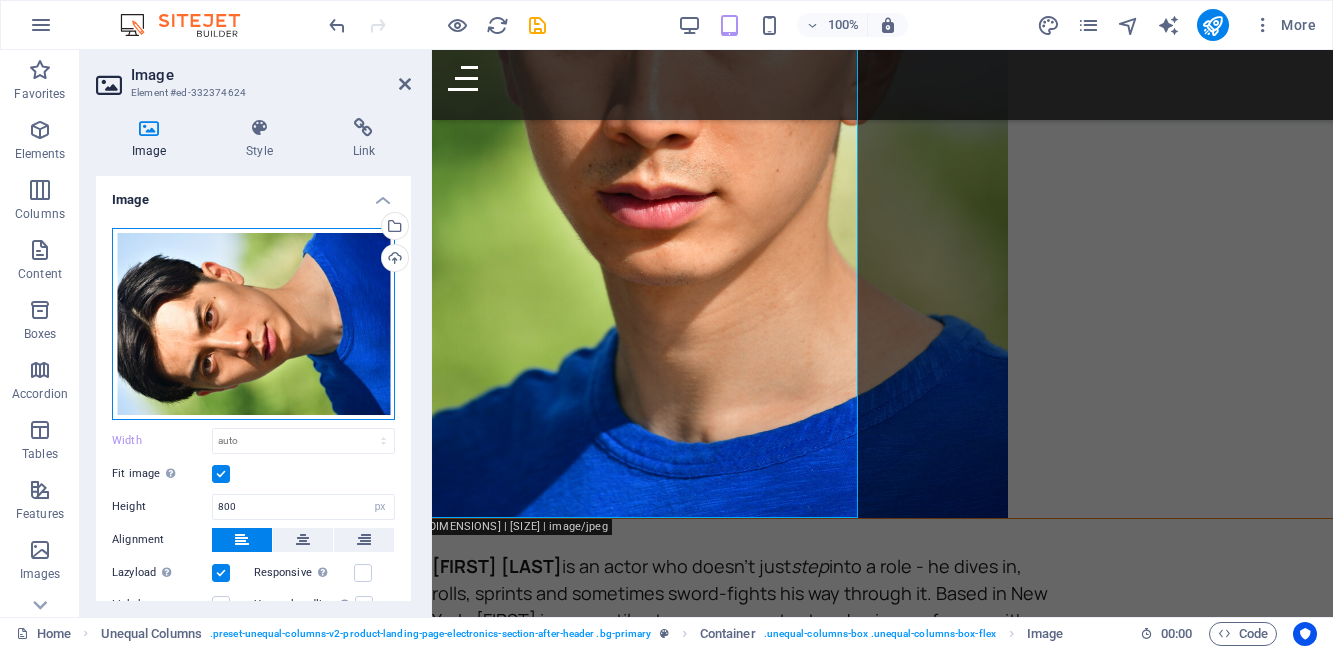 click on "Drag files here, click to choose files or select files from Files or our free stock photos & videos" at bounding box center [253, 324] 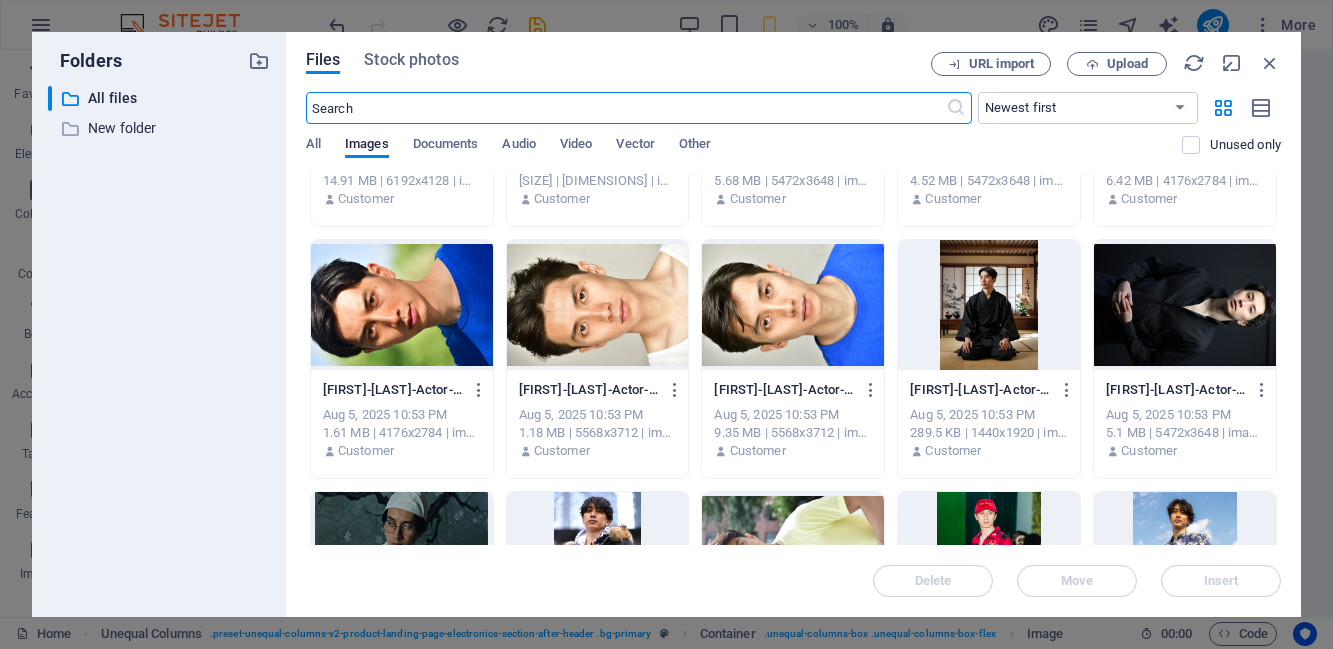 scroll, scrollTop: 177, scrollLeft: 0, axis: vertical 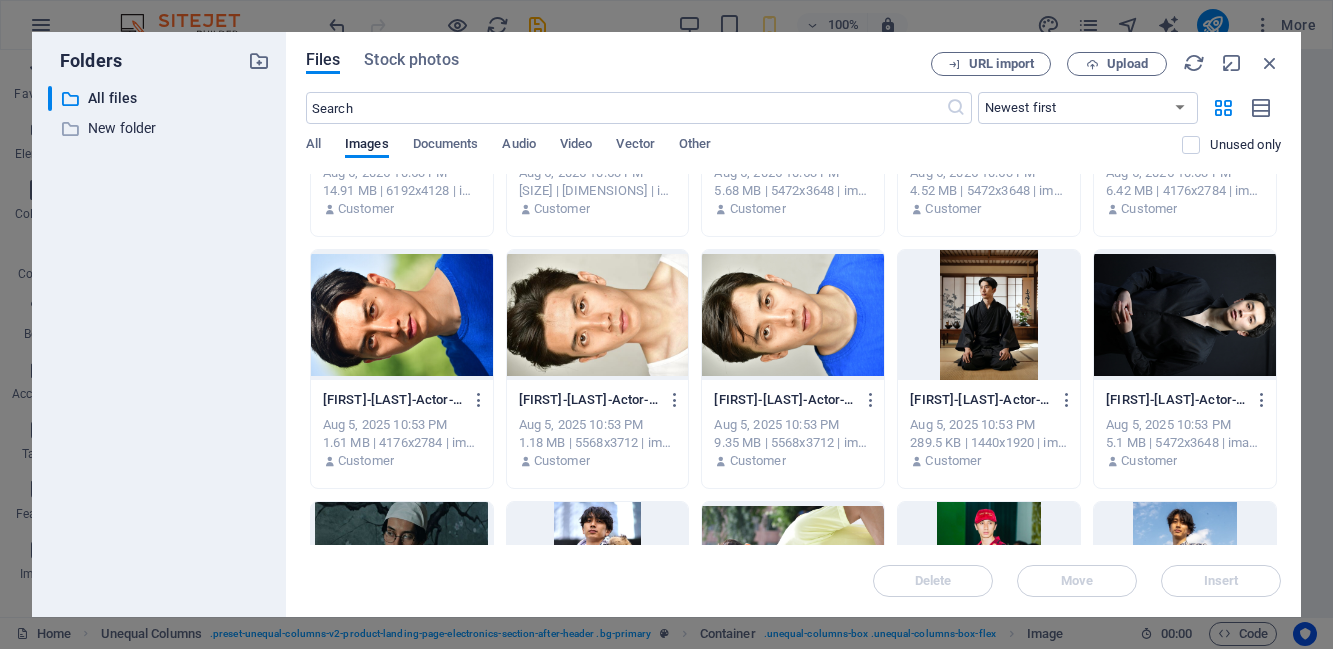 click at bounding box center [793, 315] 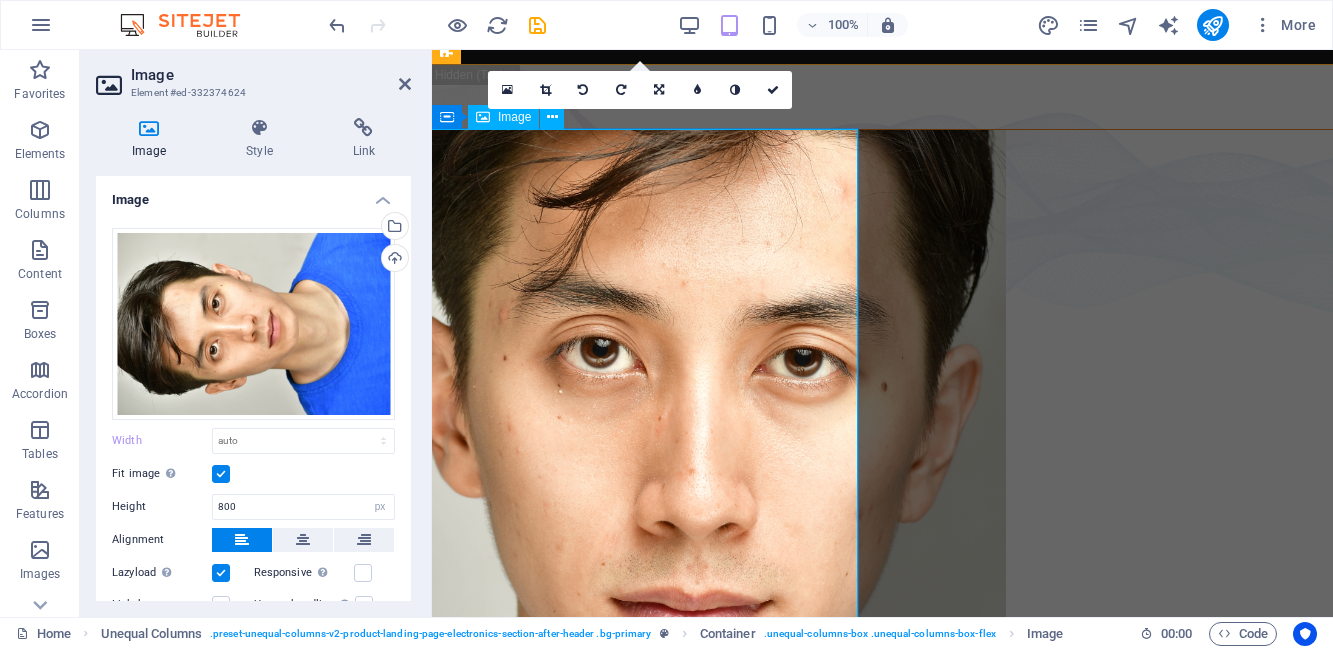 scroll, scrollTop: 51, scrollLeft: 0, axis: vertical 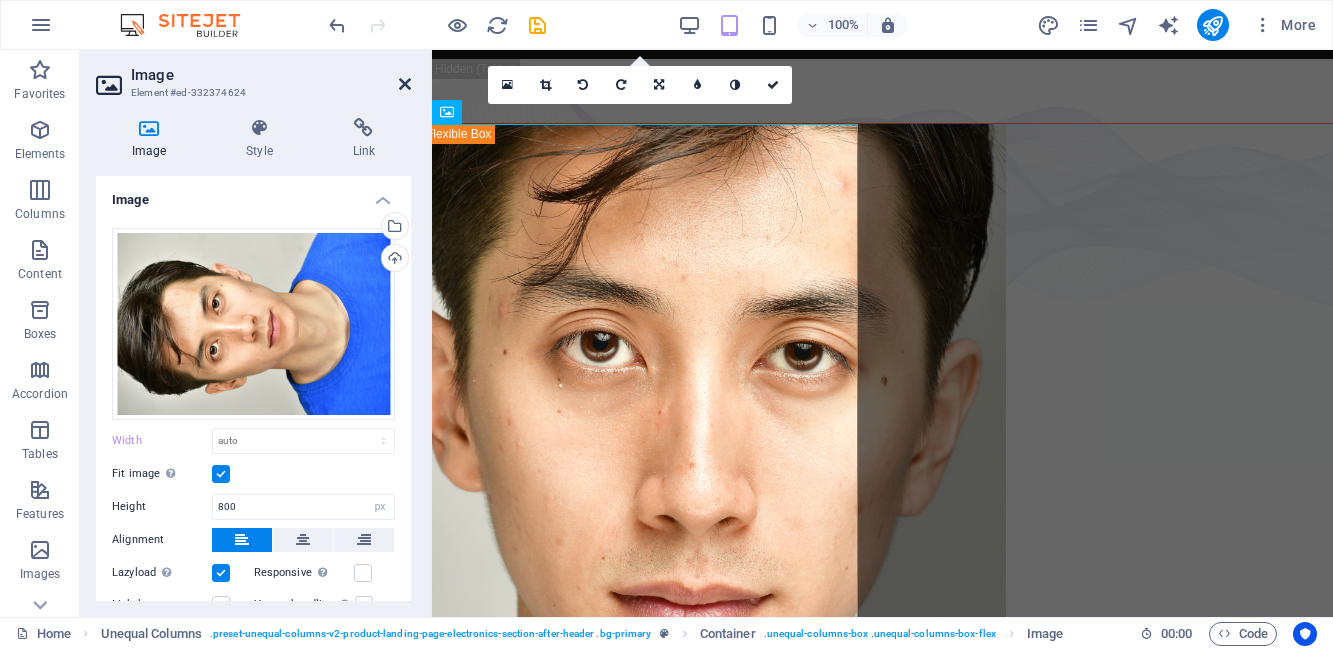click at bounding box center [405, 84] 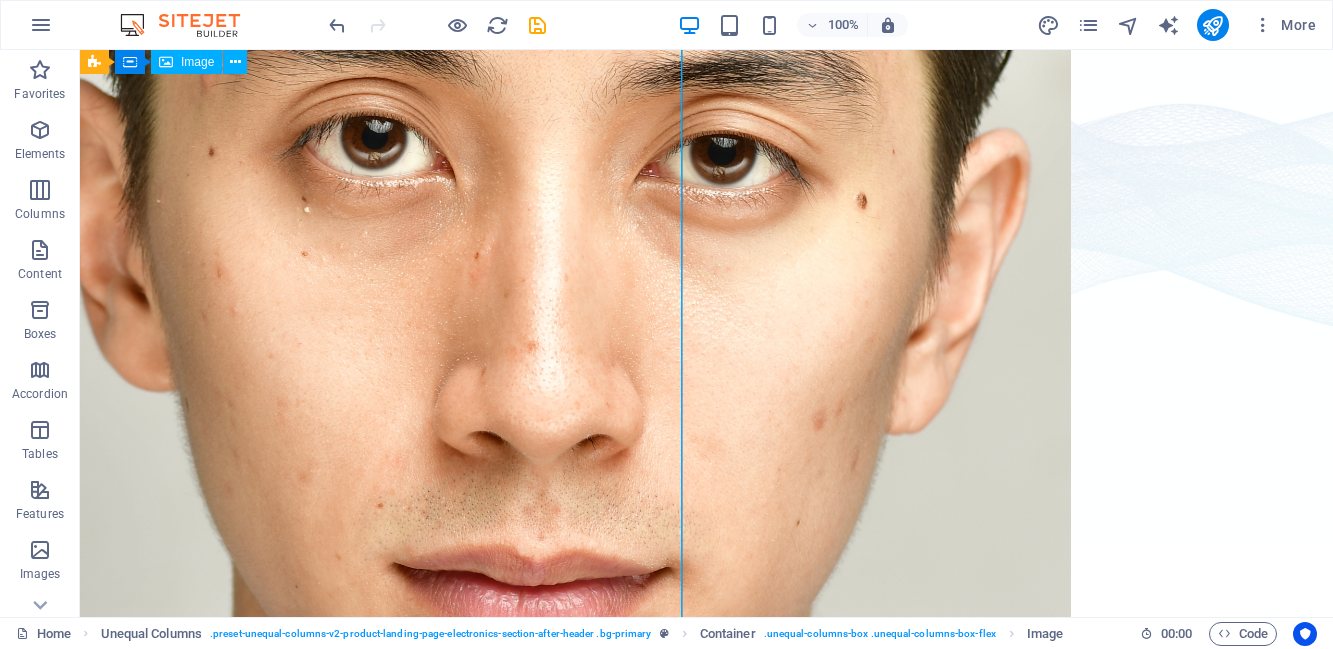 scroll, scrollTop: 0, scrollLeft: 0, axis: both 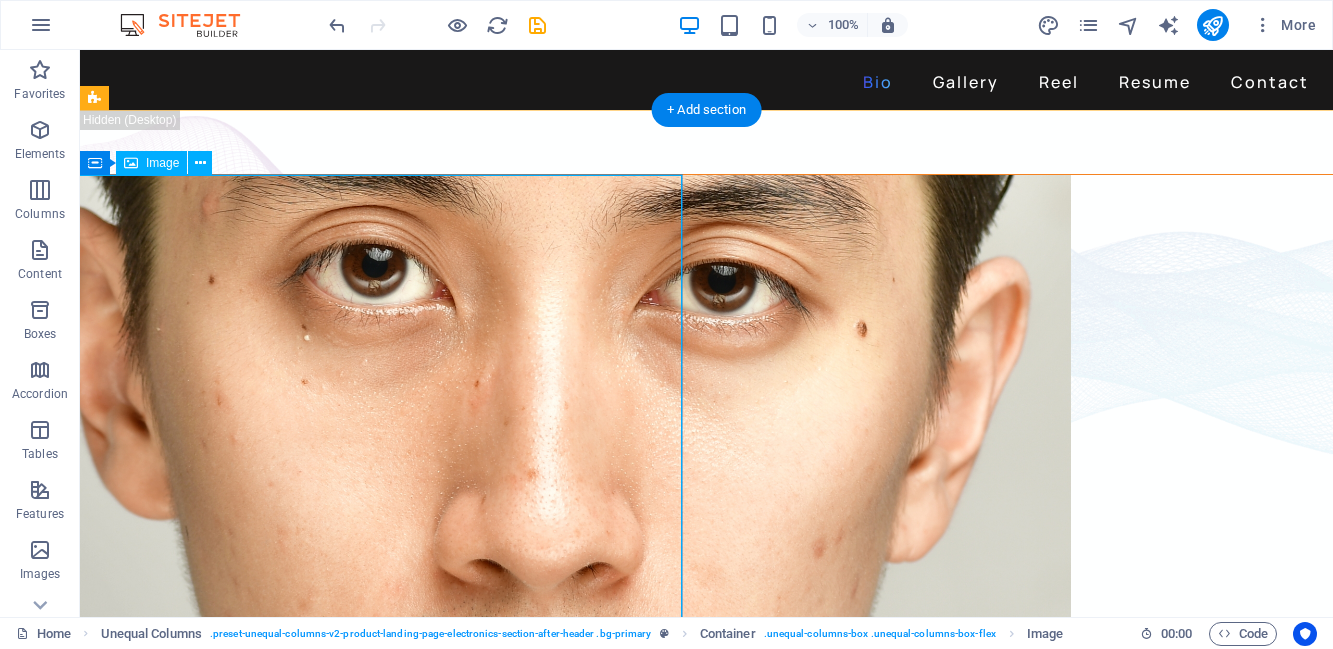 click at bounding box center [706, 575] 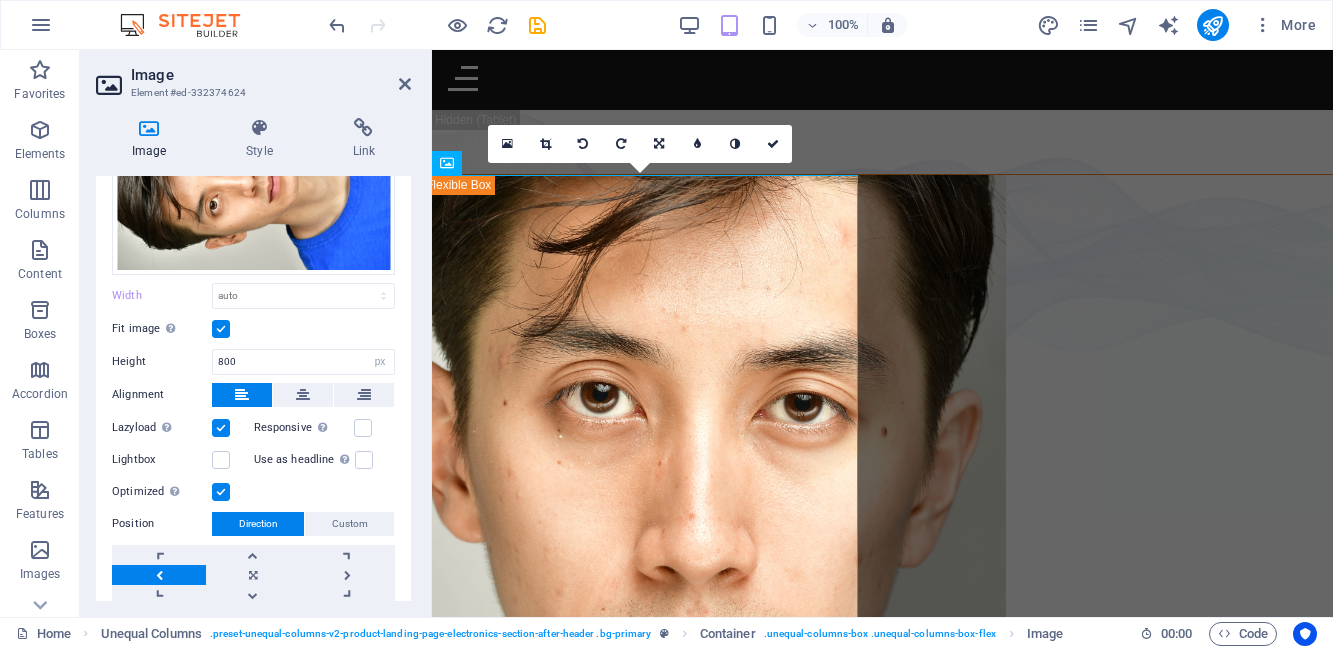 scroll, scrollTop: 147, scrollLeft: 0, axis: vertical 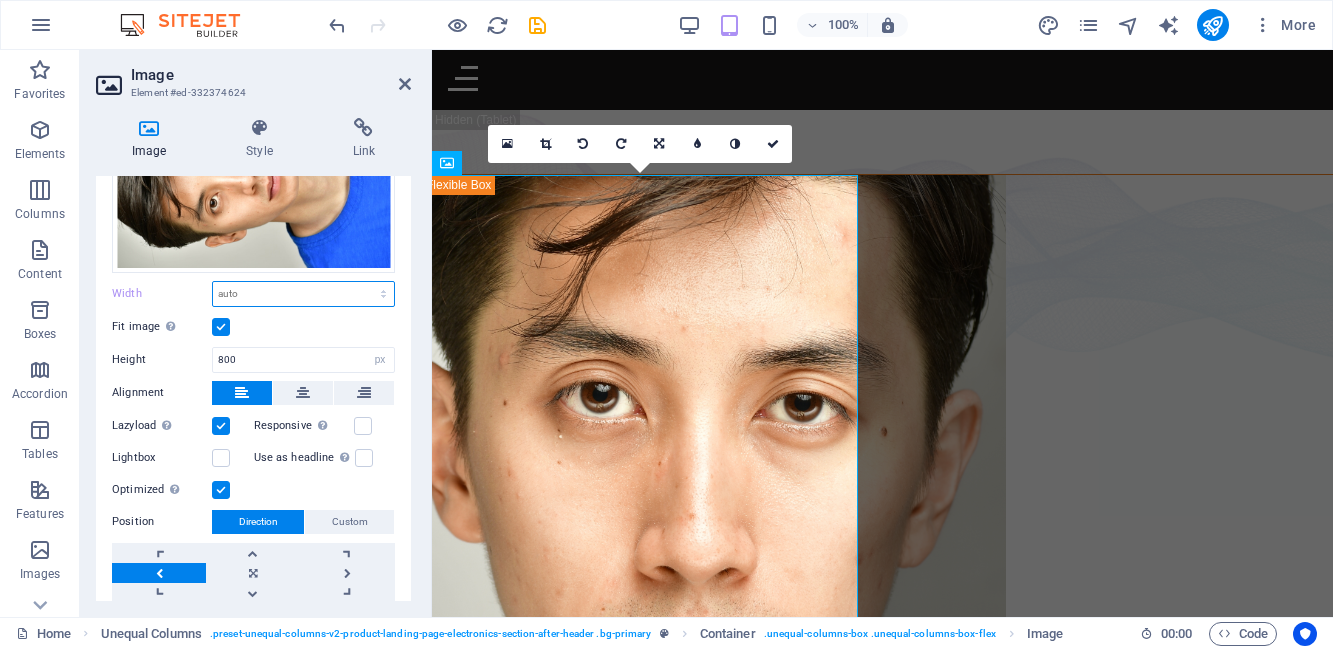 click on "Default auto px rem % em vh vw" at bounding box center [303, 294] 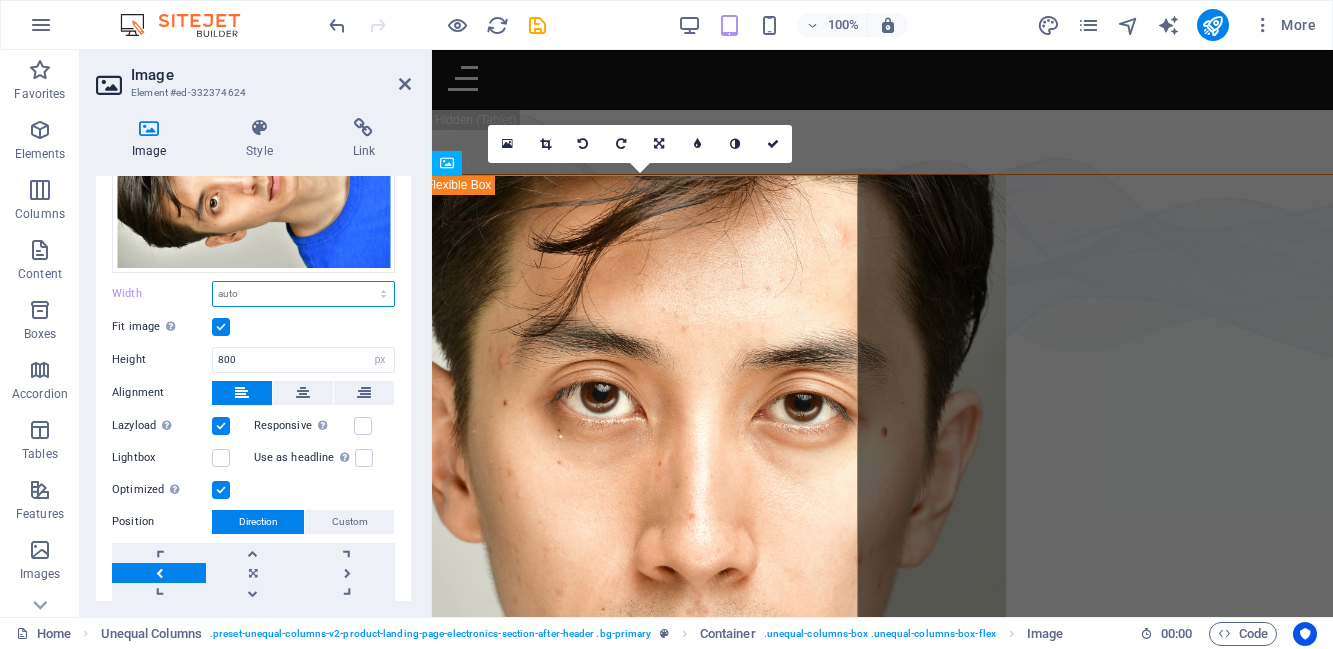 select on "%" 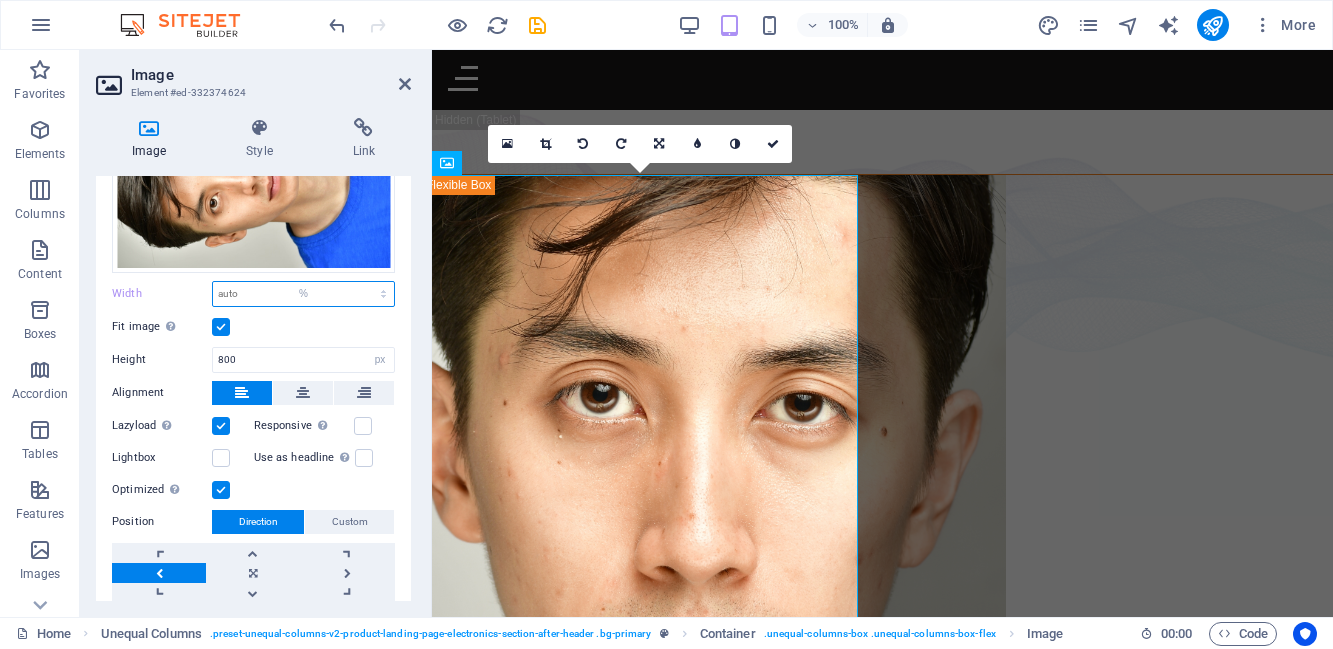 type on "100" 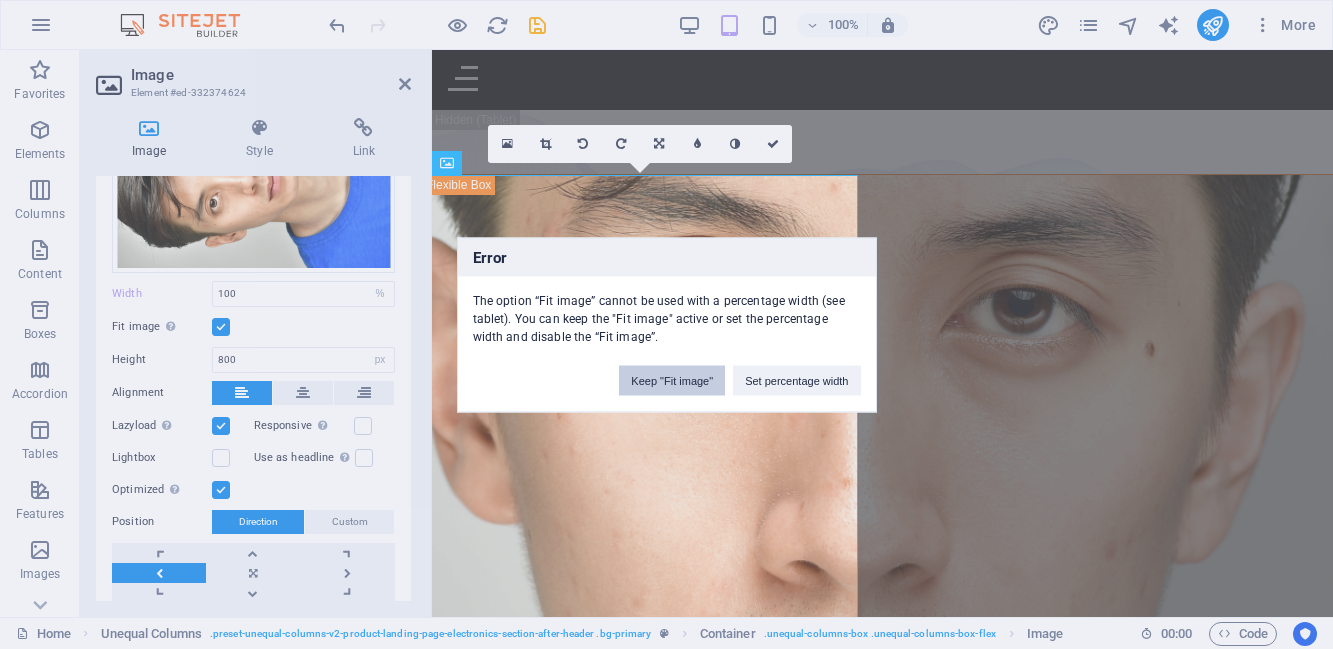 click on "Keep "Fit image"" at bounding box center [672, 380] 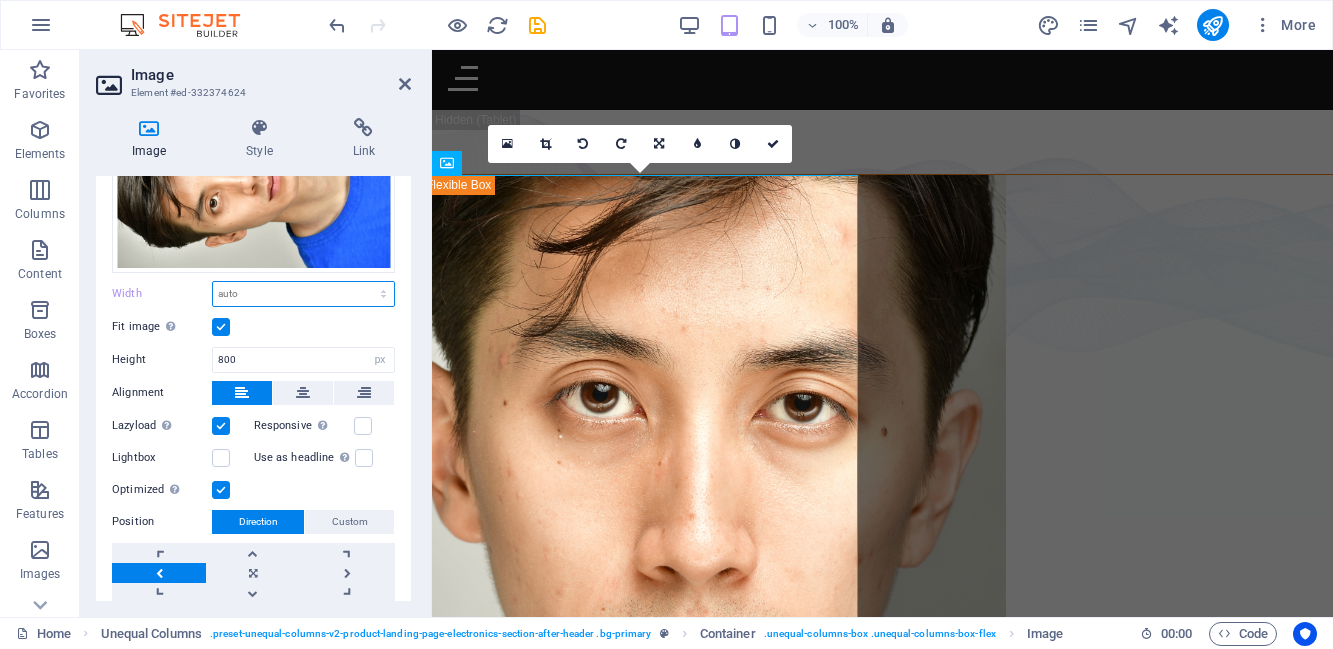click on "Default auto px rem % em vh vw" at bounding box center (303, 294) 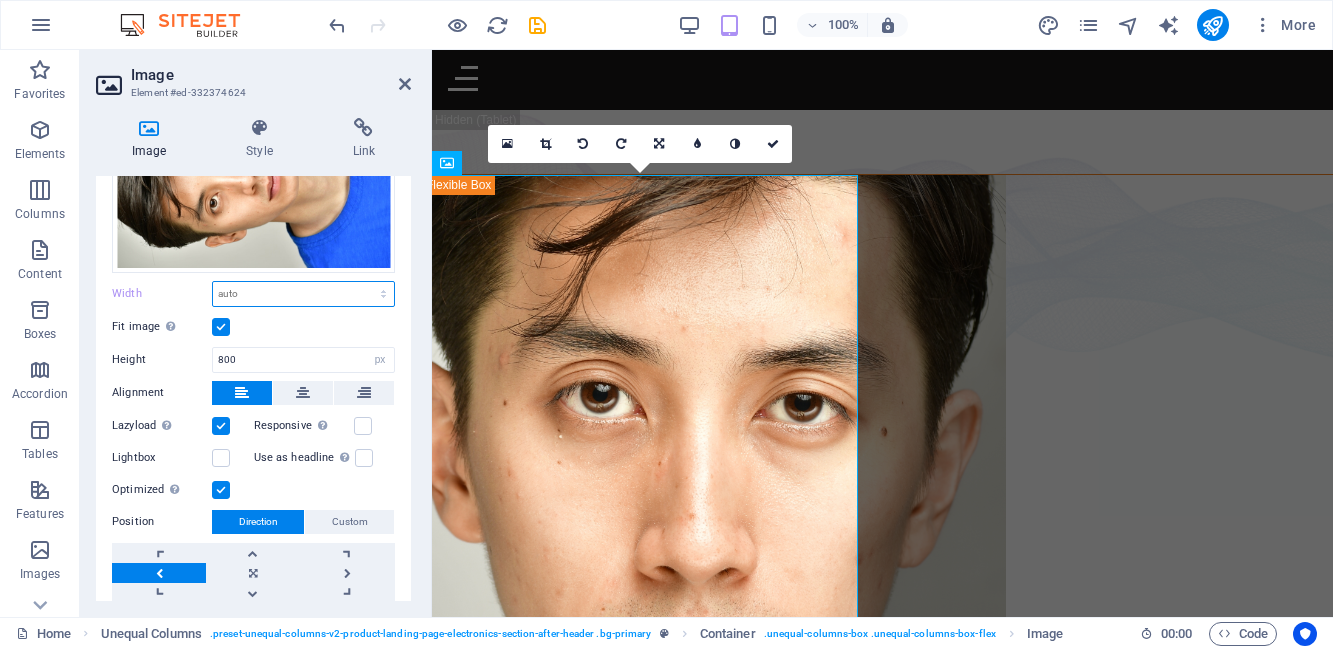 select on "px" 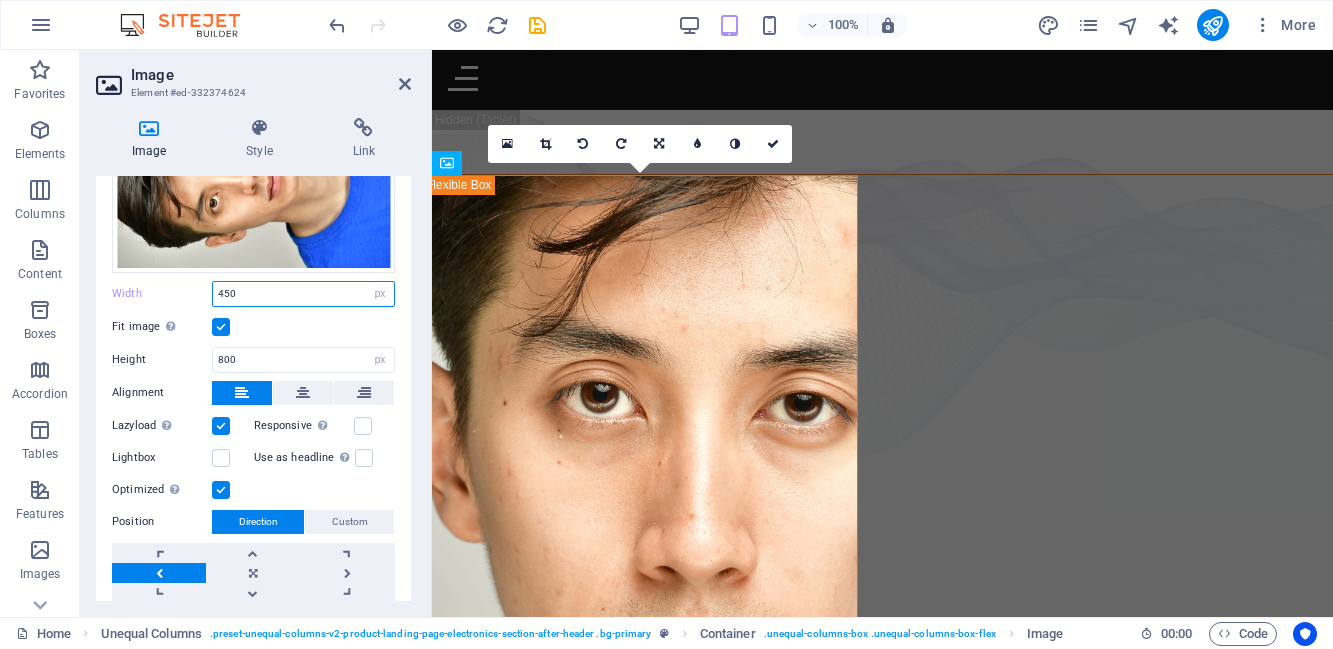 type on "450" 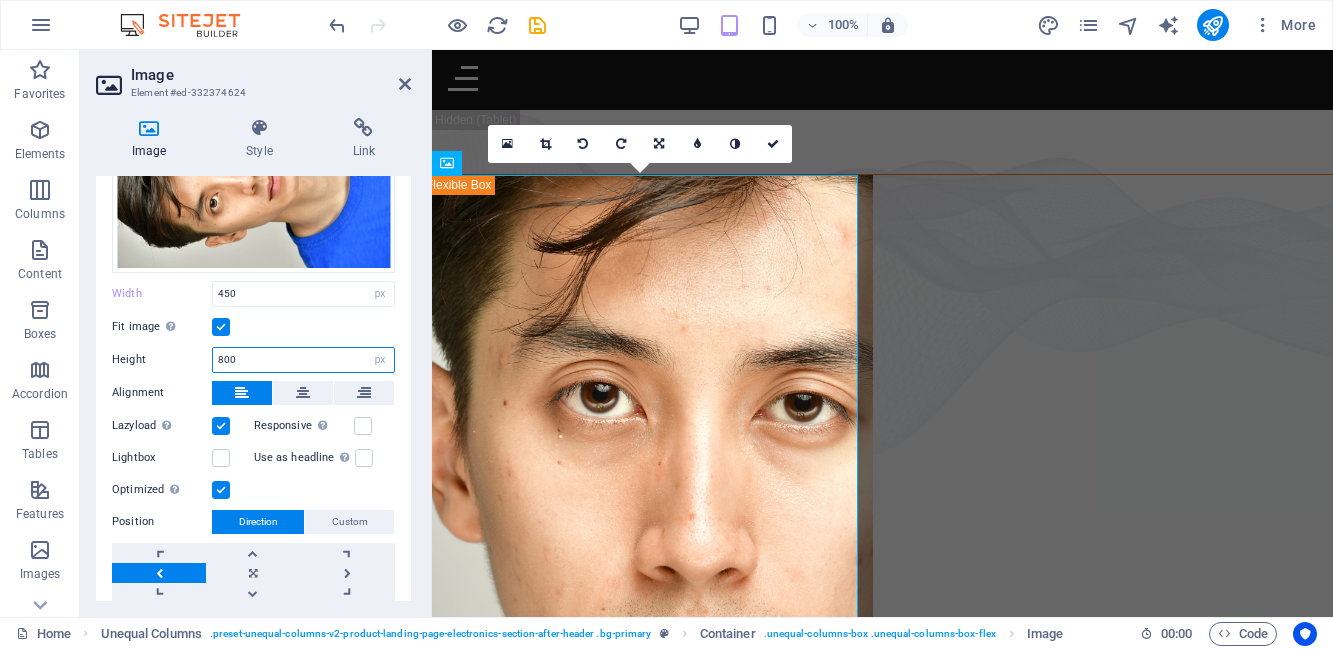 click on "800" at bounding box center (303, 360) 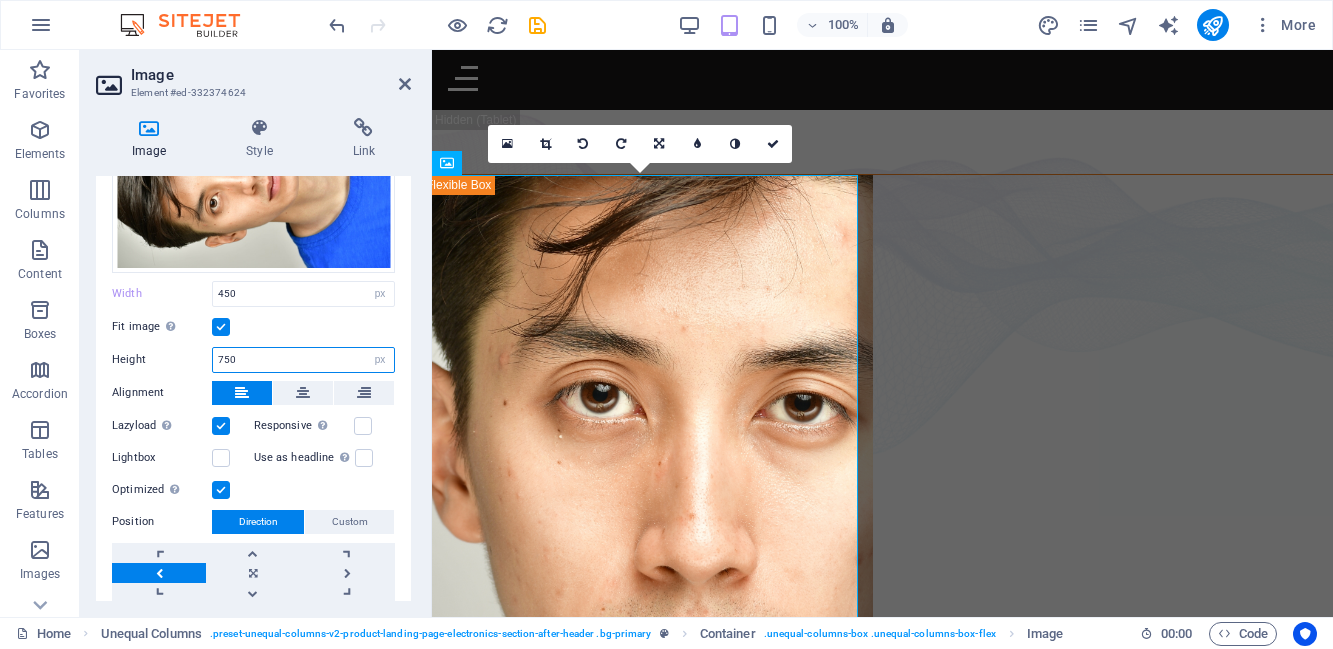 type on "750" 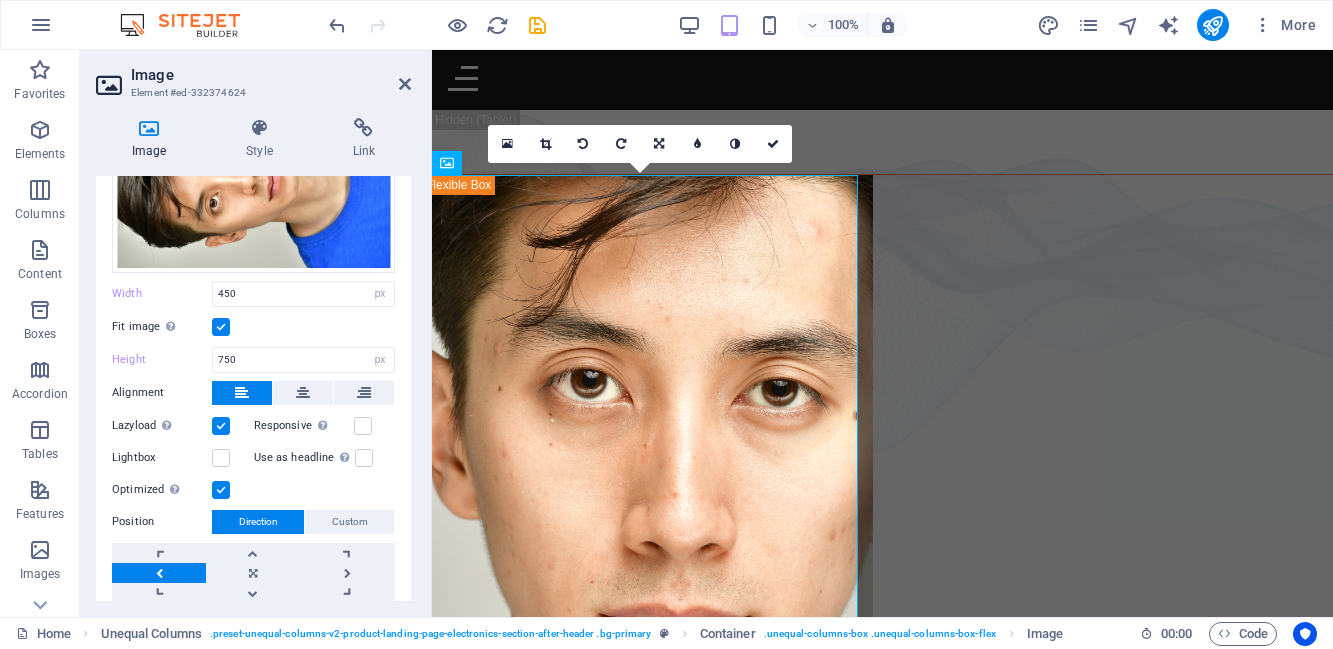 click on "Image" at bounding box center (271, 75) 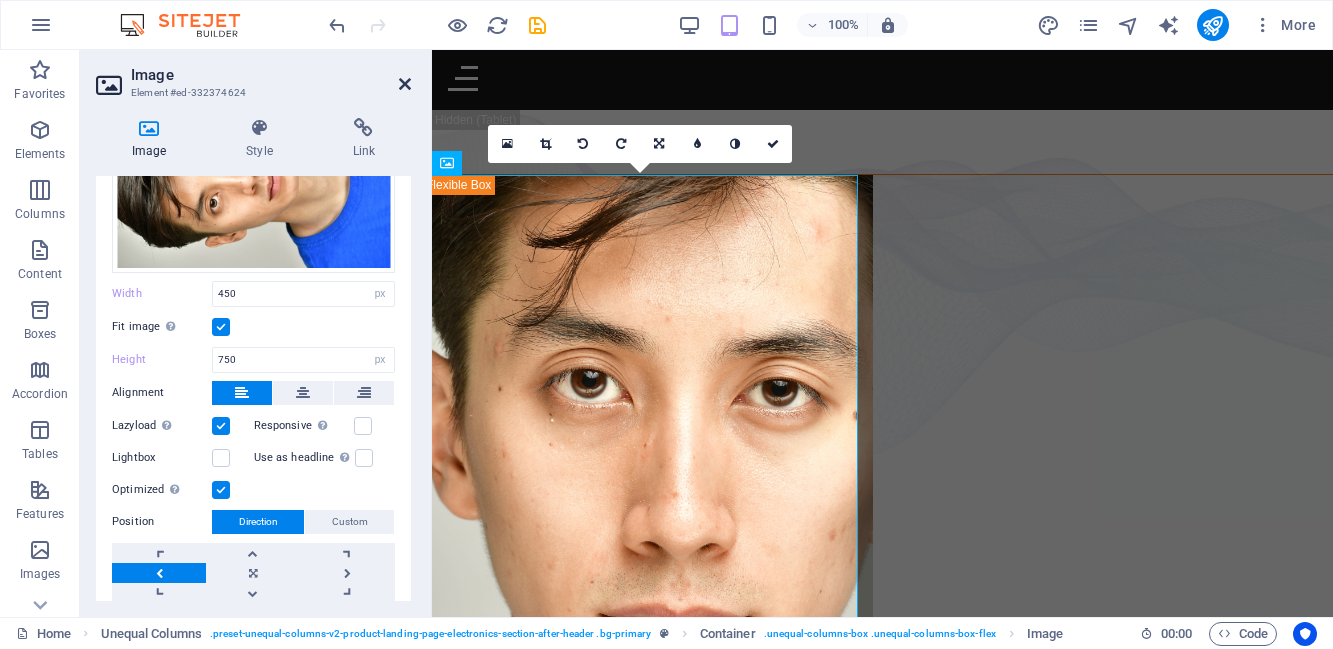 click at bounding box center (405, 84) 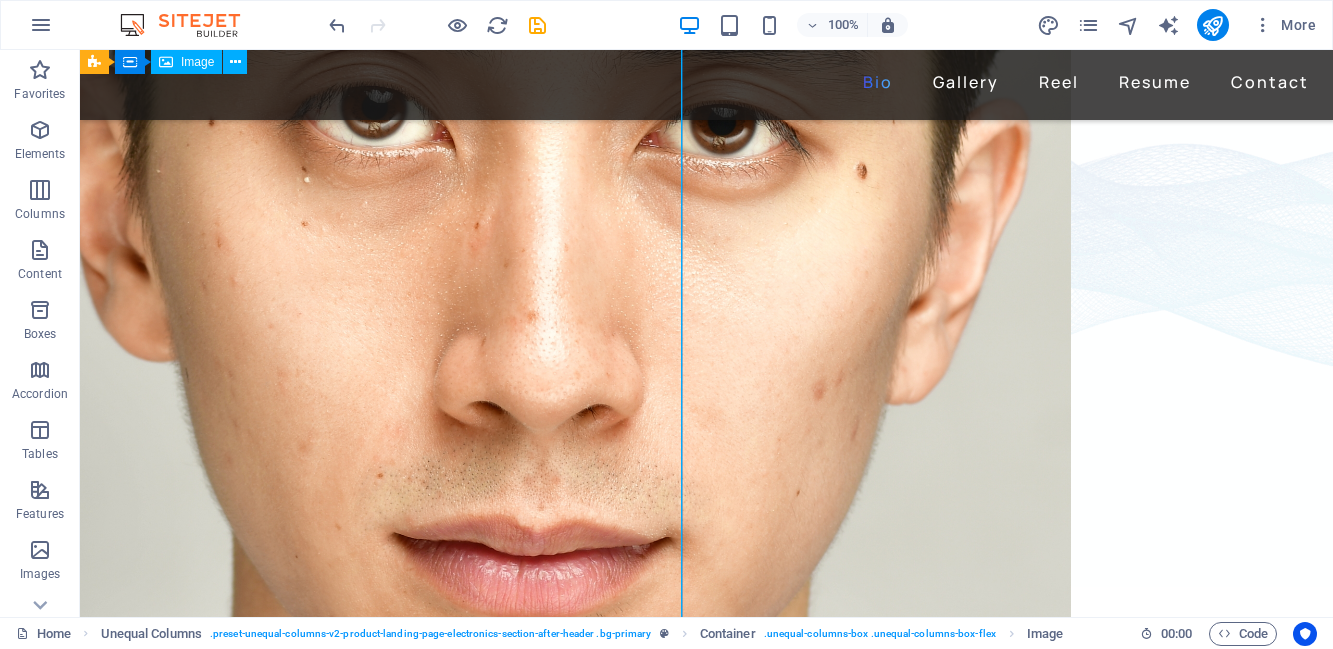scroll, scrollTop: 75, scrollLeft: 0, axis: vertical 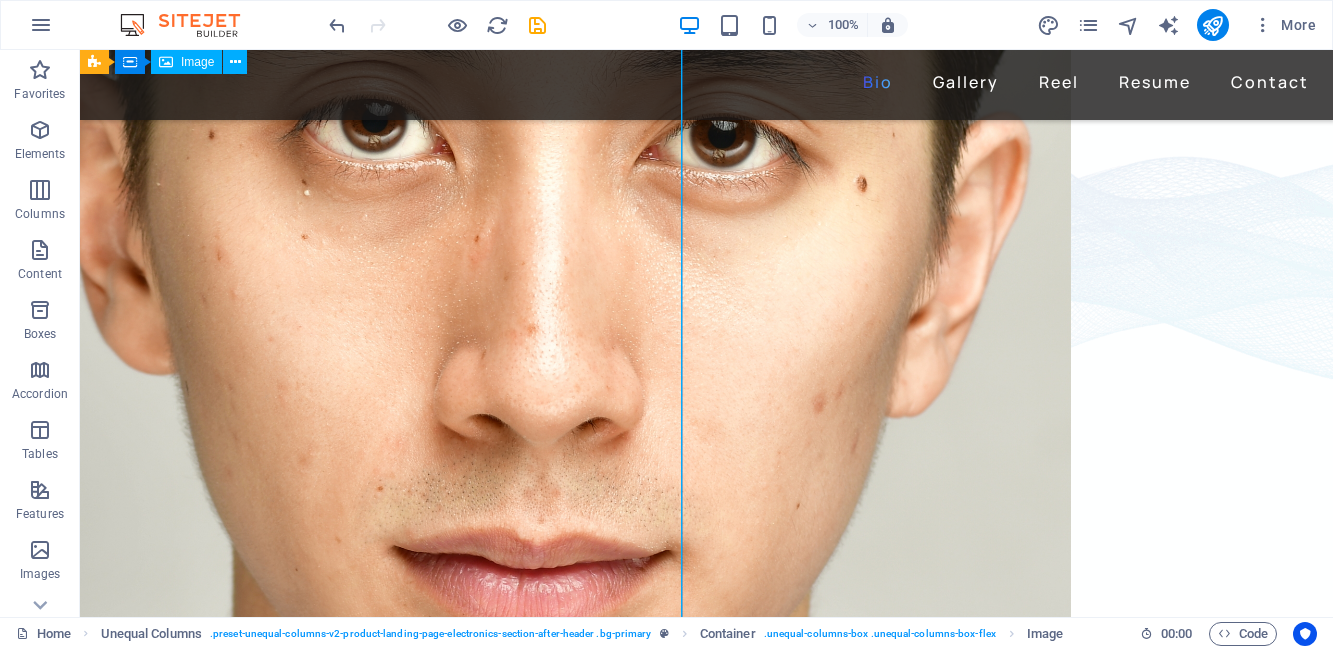 click at bounding box center (706, 430) 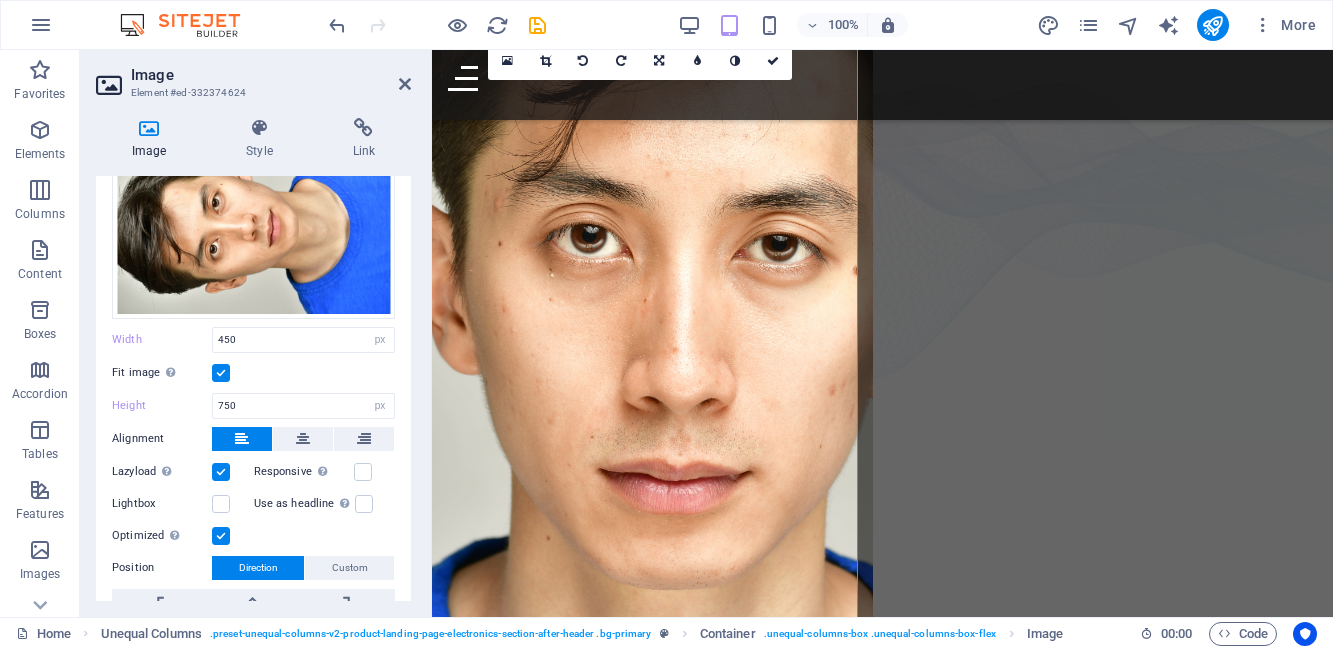 scroll, scrollTop: 104, scrollLeft: 0, axis: vertical 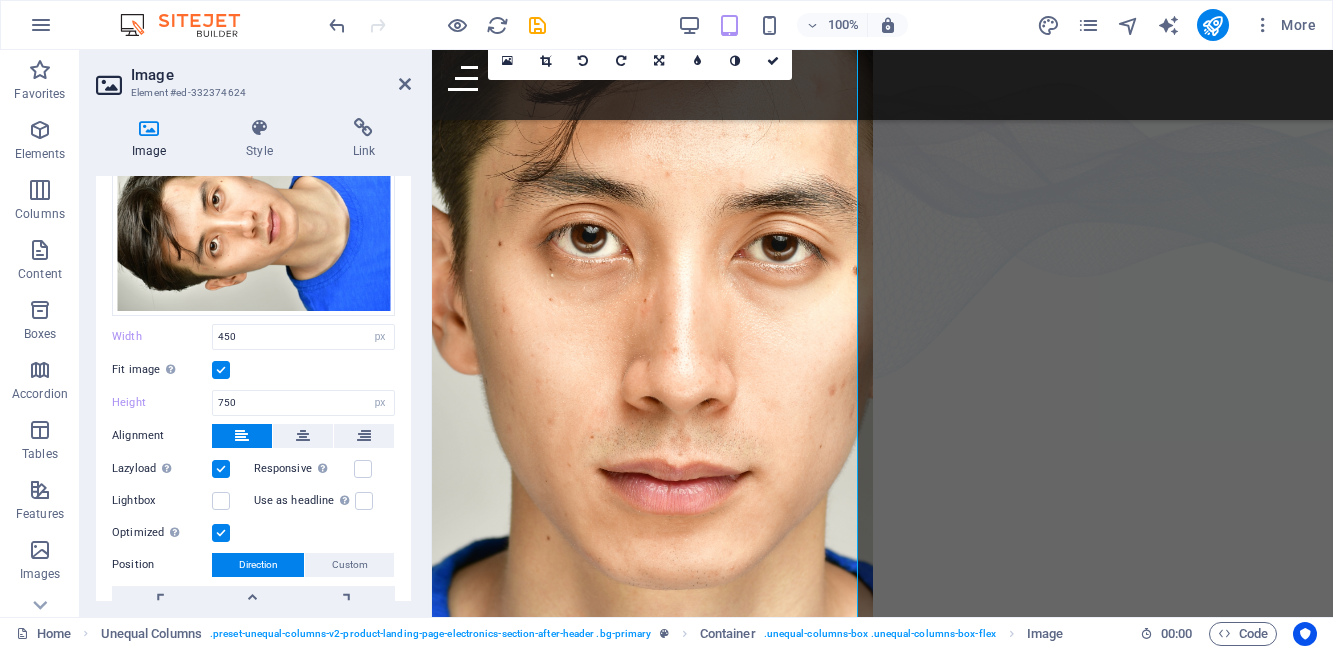 click on "100% More" at bounding box center (824, 25) 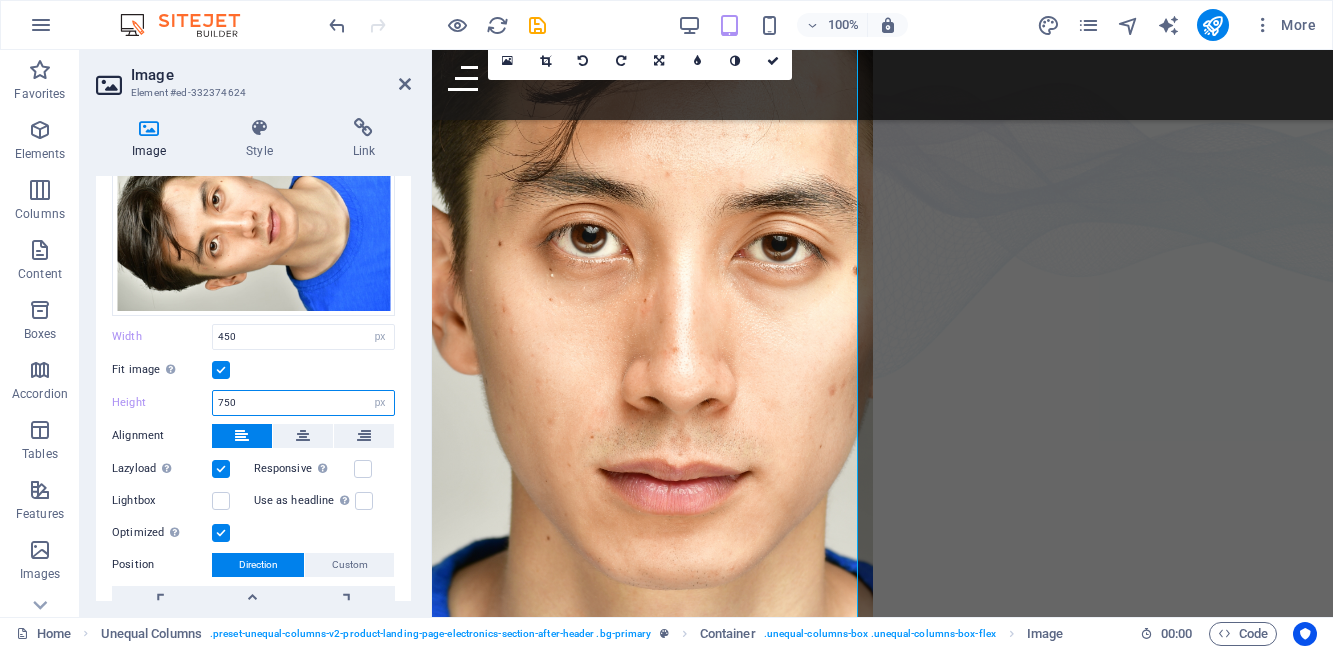 click on "750" at bounding box center (303, 403) 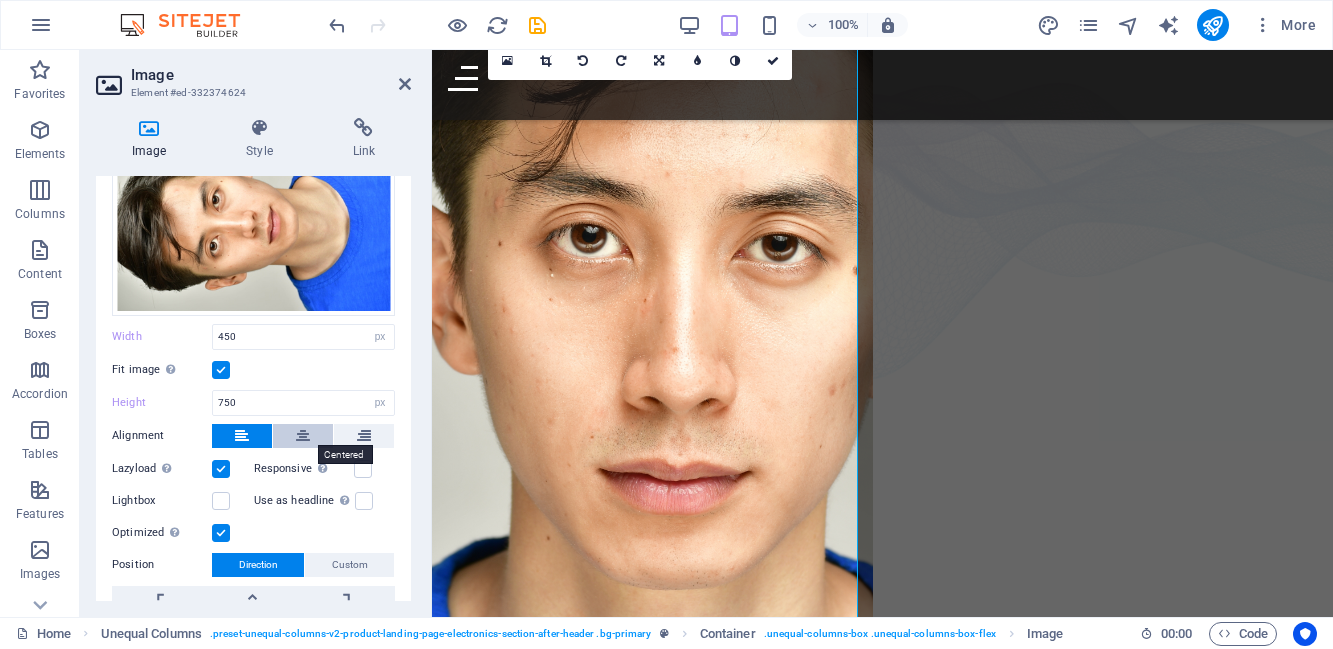 click at bounding box center [303, 436] 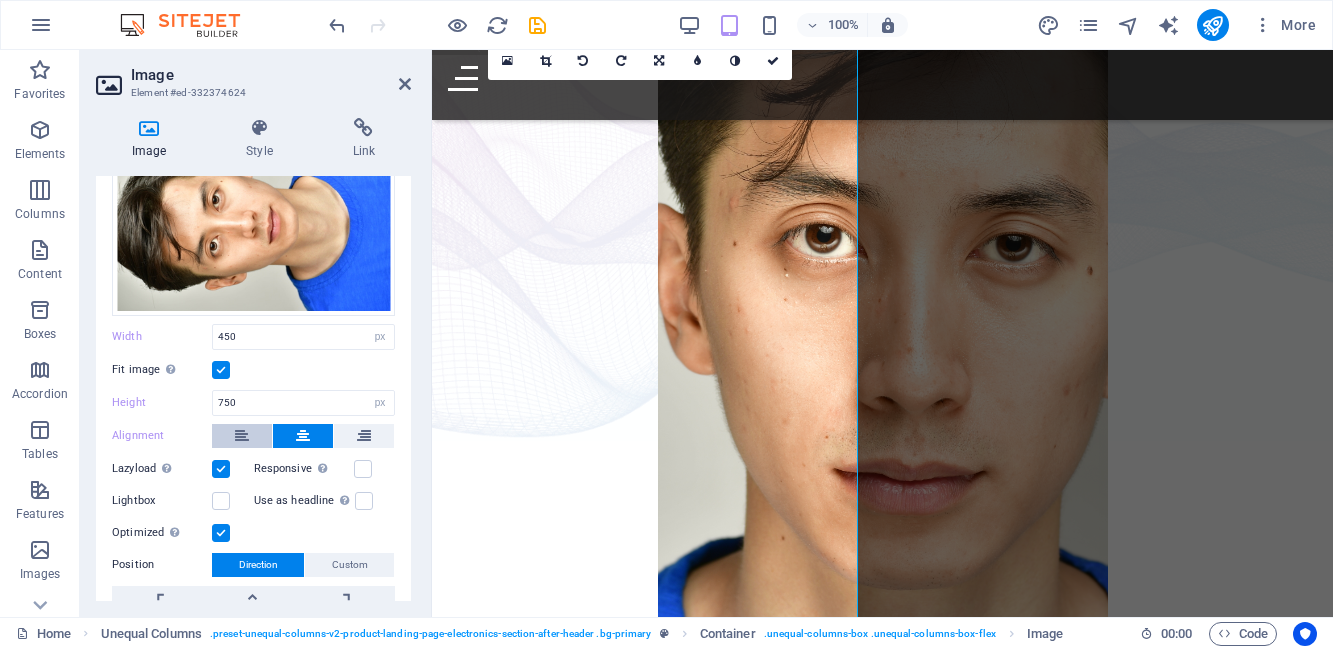 click at bounding box center (242, 436) 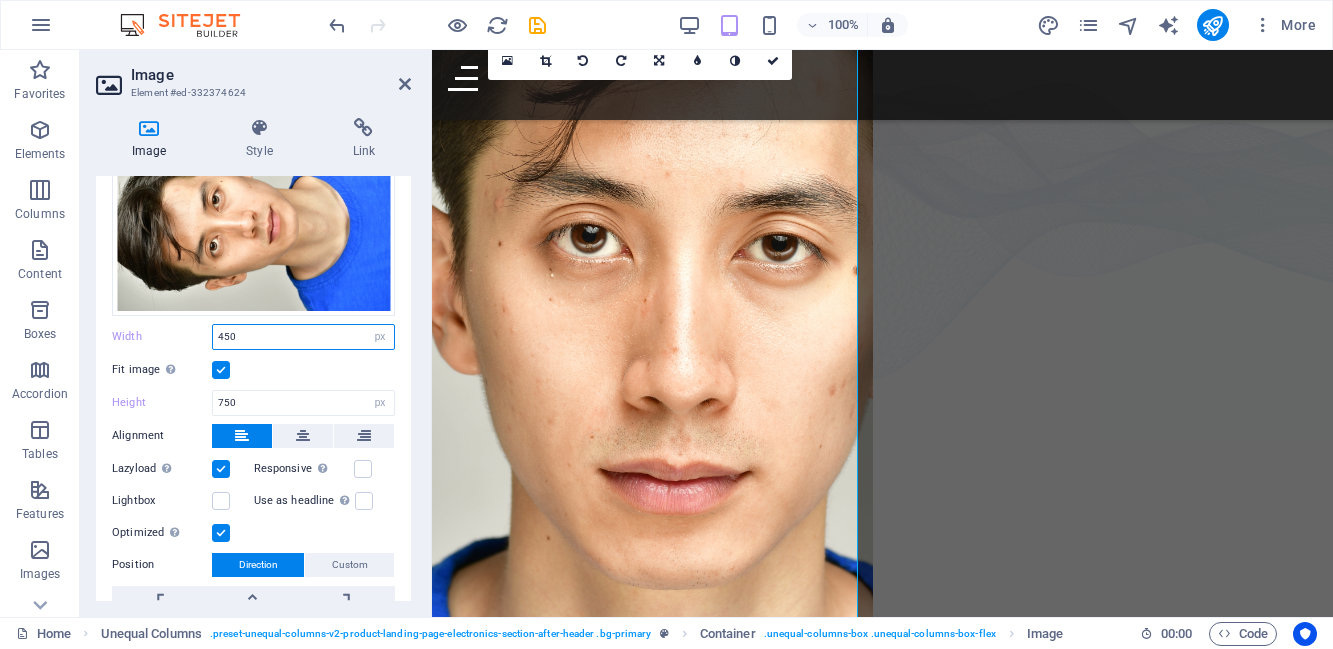 click on "450" at bounding box center [303, 337] 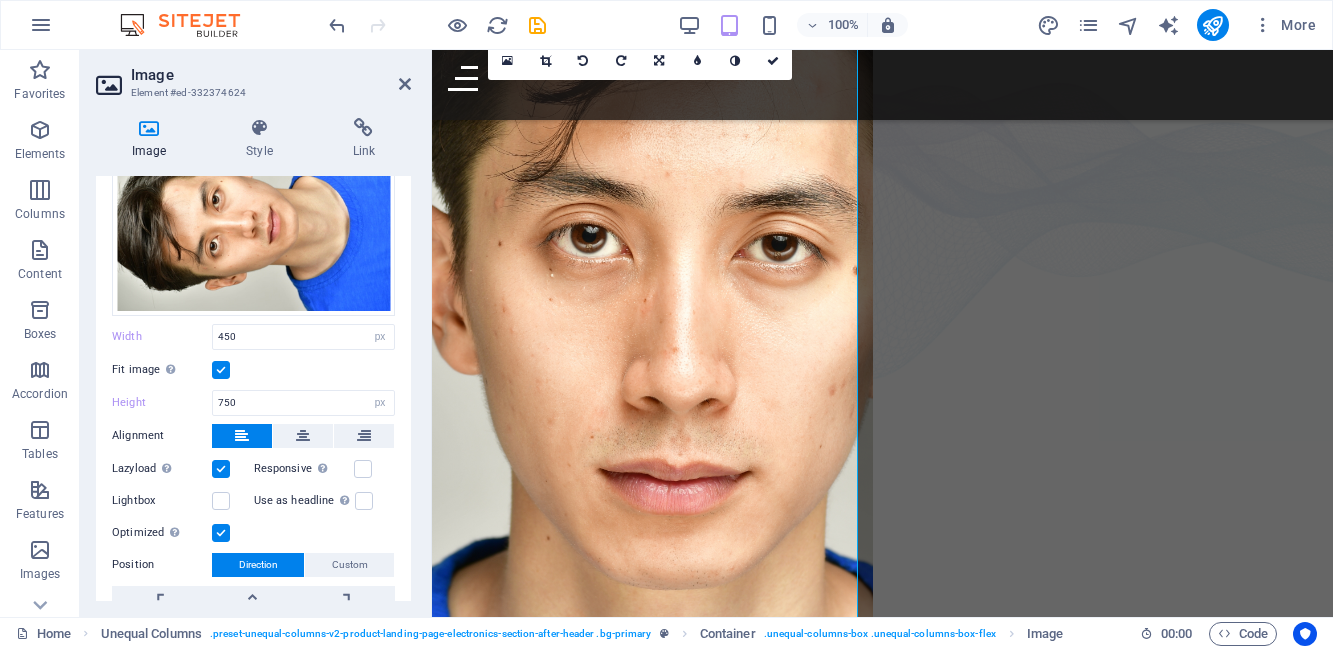 click on "Width" at bounding box center (162, 336) 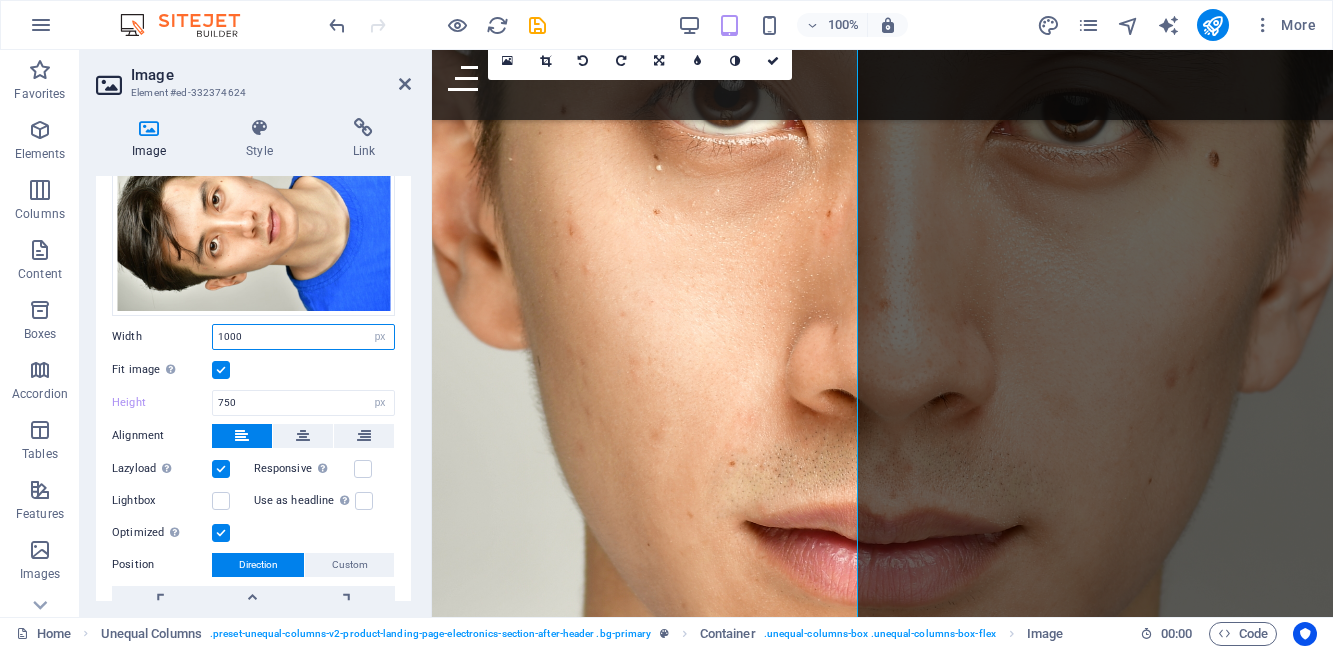 click on "1000" at bounding box center (303, 337) 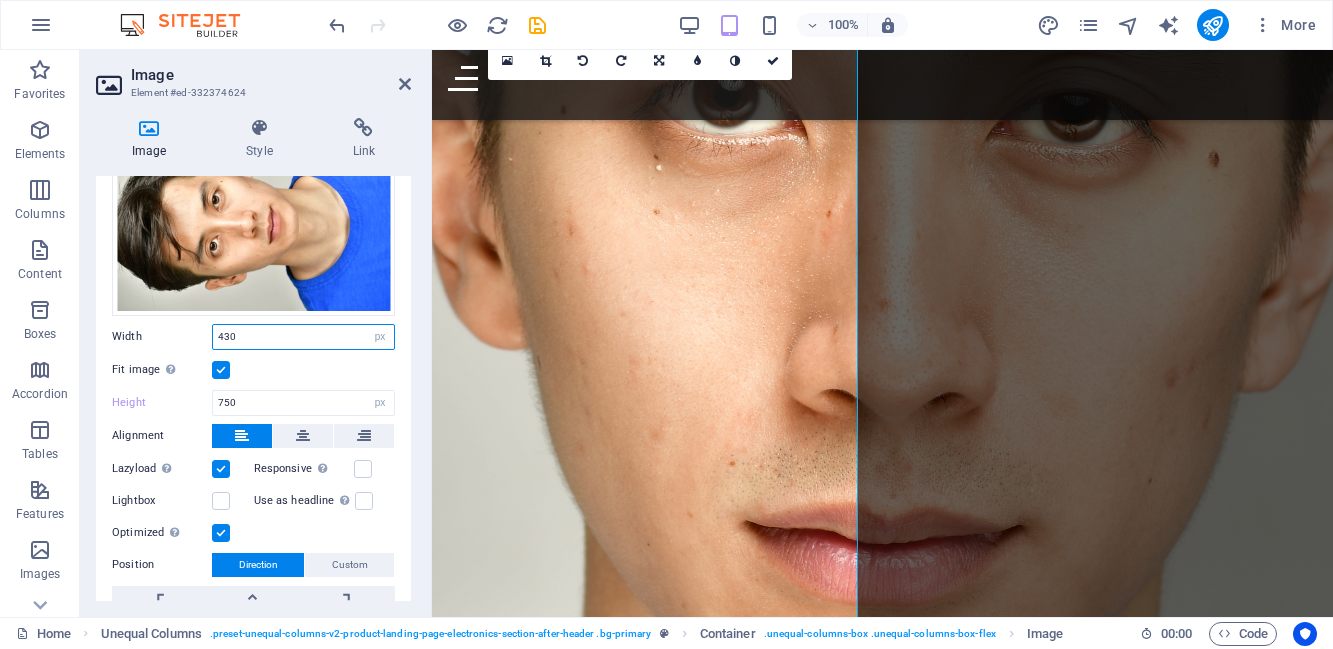 type on "430" 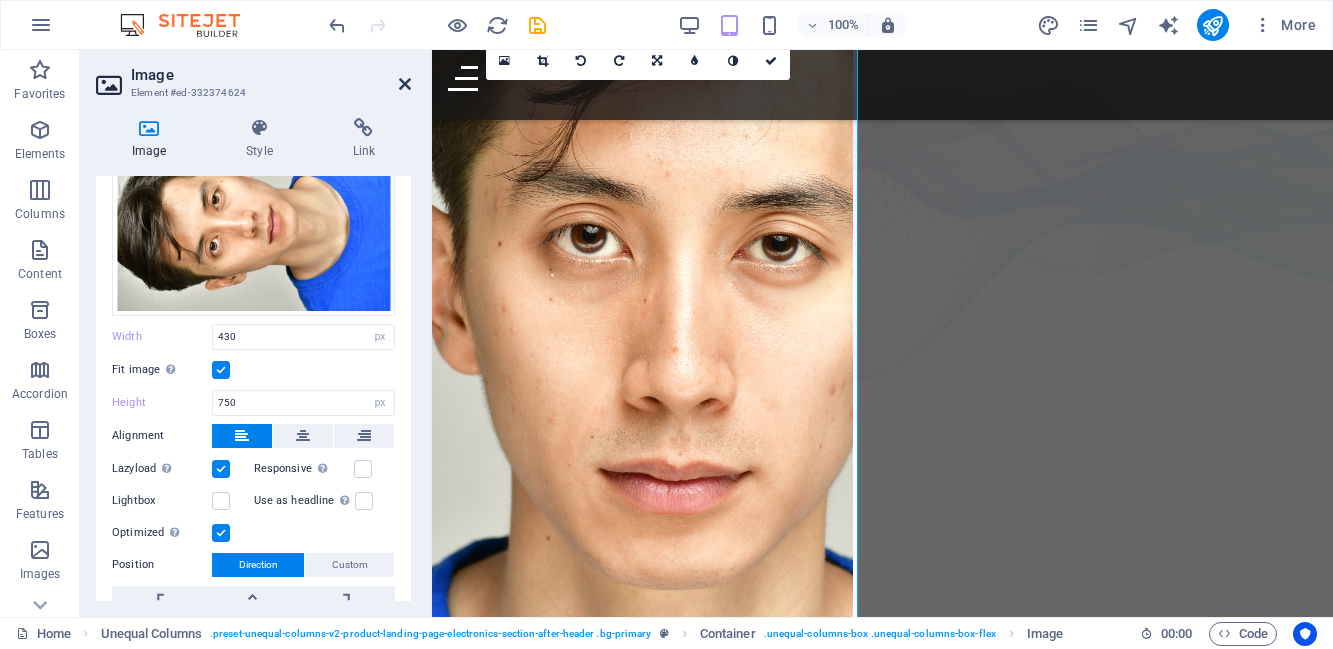 click at bounding box center (405, 84) 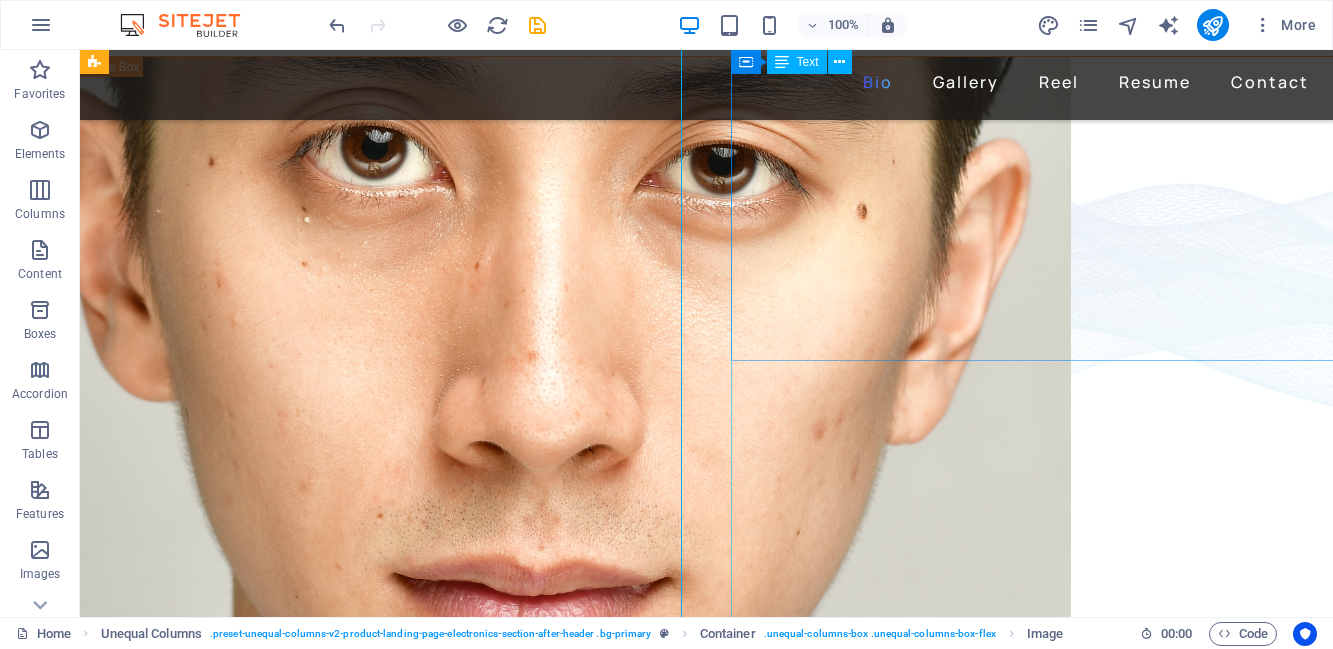 scroll, scrollTop: 0, scrollLeft: 0, axis: both 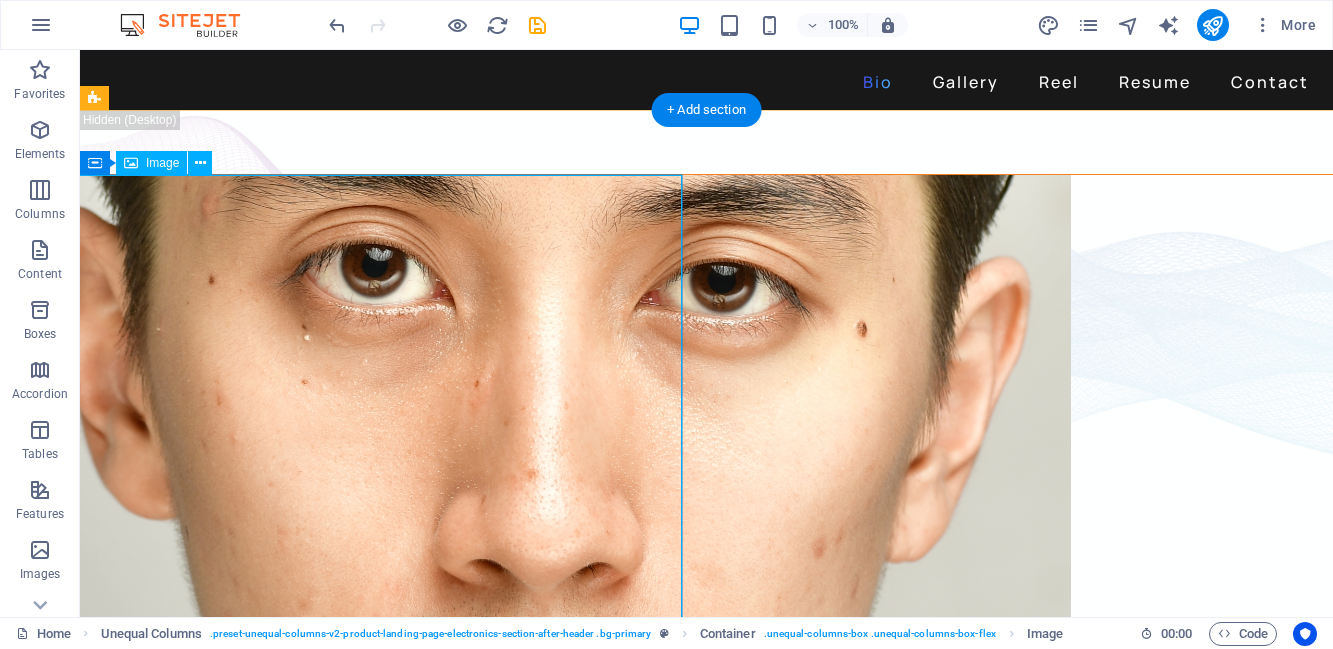 click at bounding box center [706, 575] 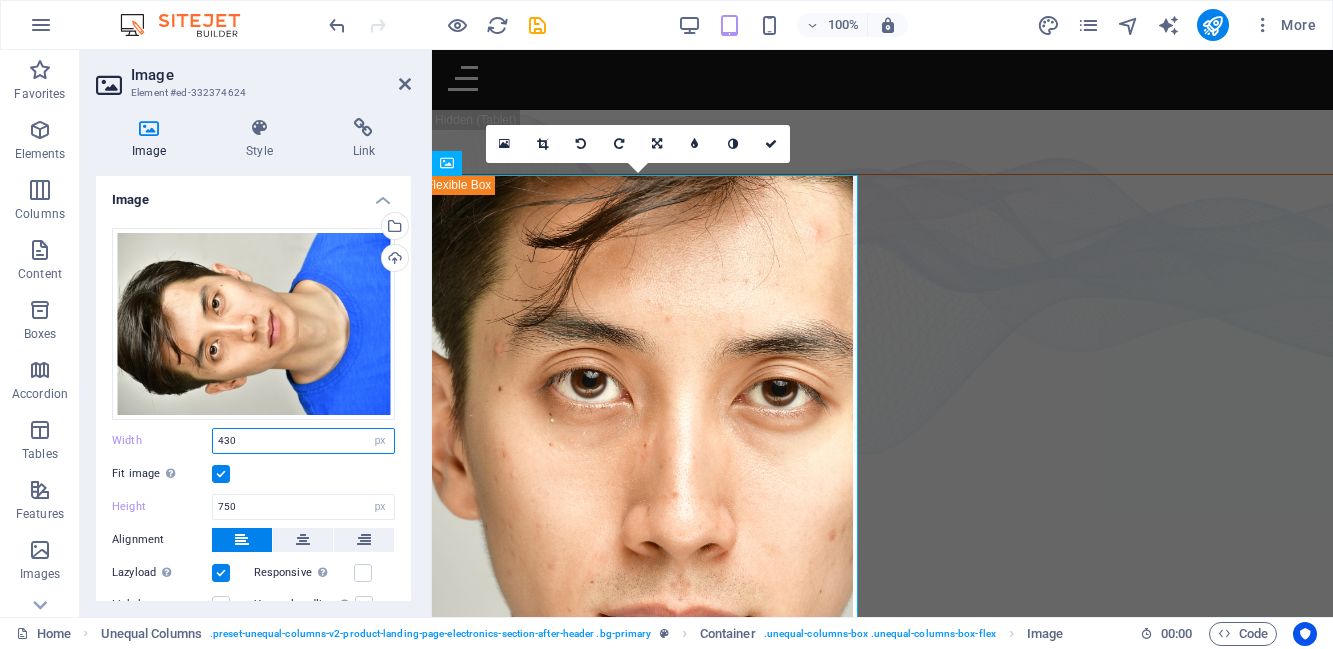click on "430" at bounding box center [303, 441] 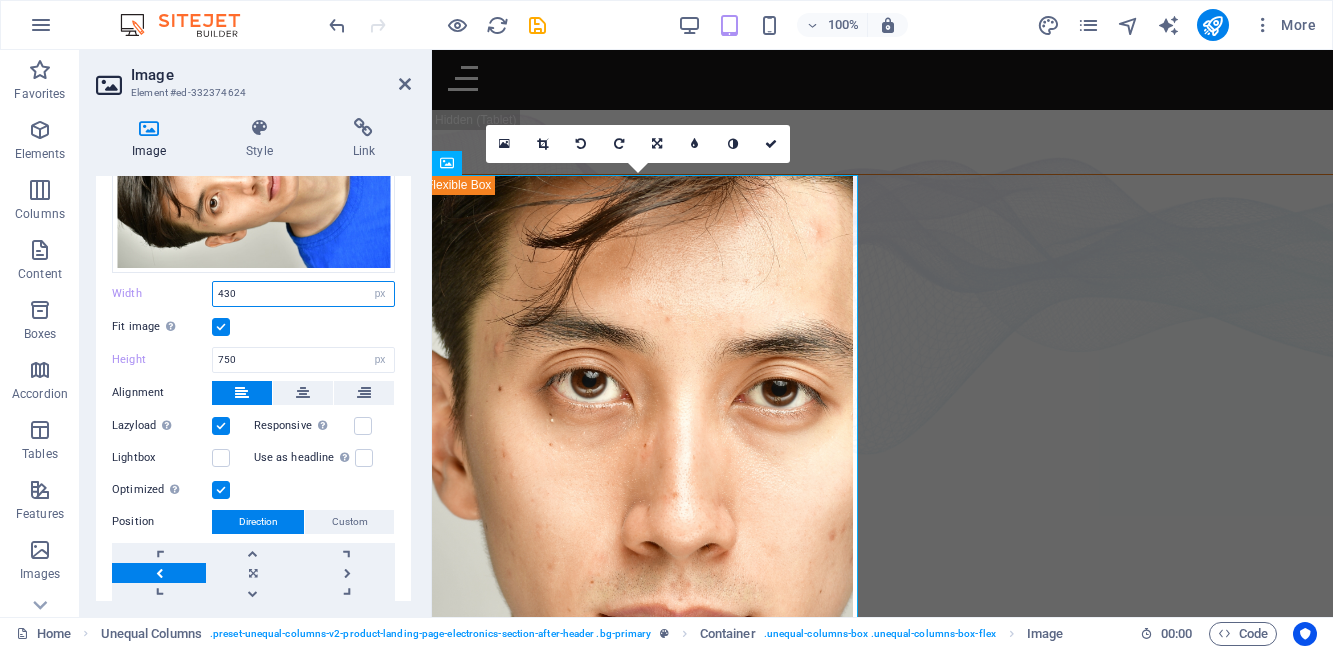 scroll, scrollTop: 0, scrollLeft: 0, axis: both 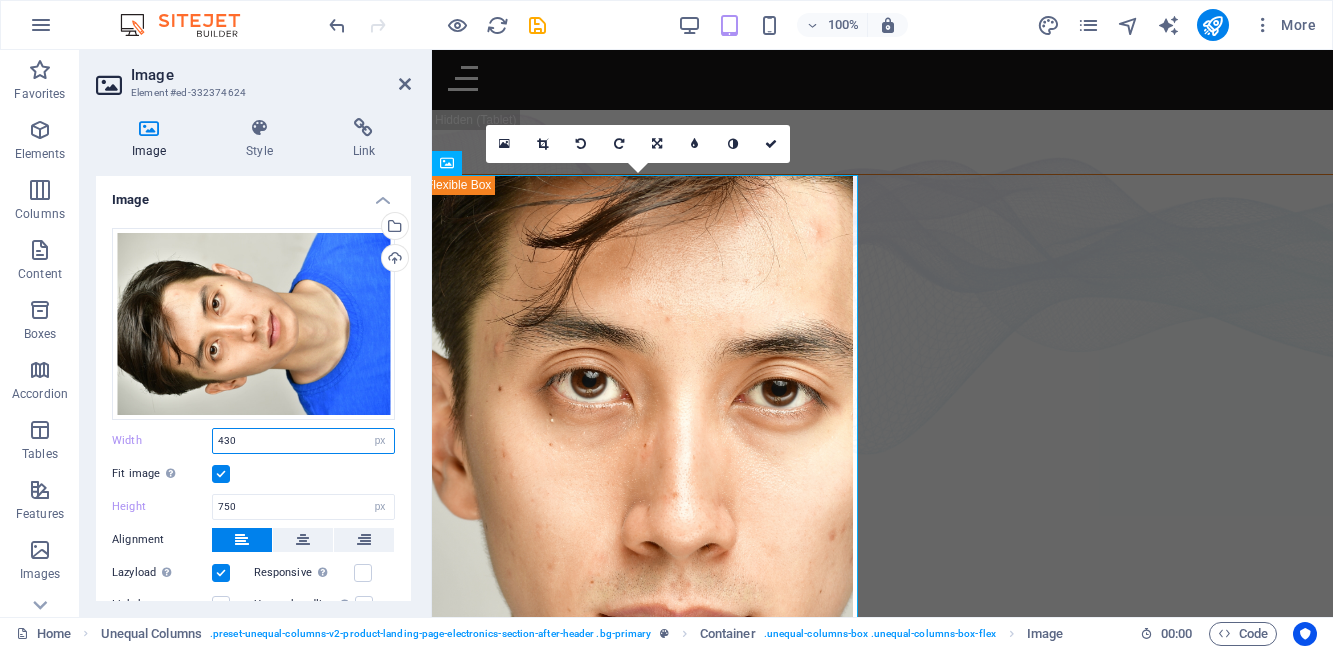 click on "430" at bounding box center [303, 441] 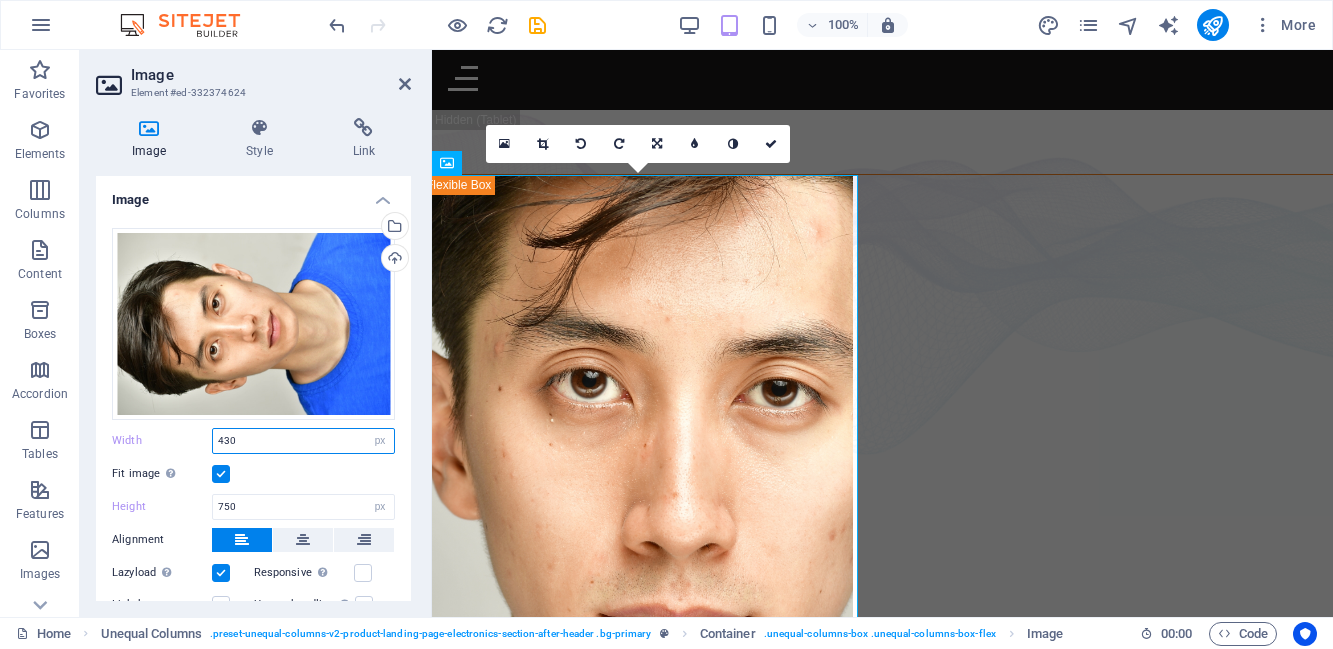 click on "430" at bounding box center [303, 441] 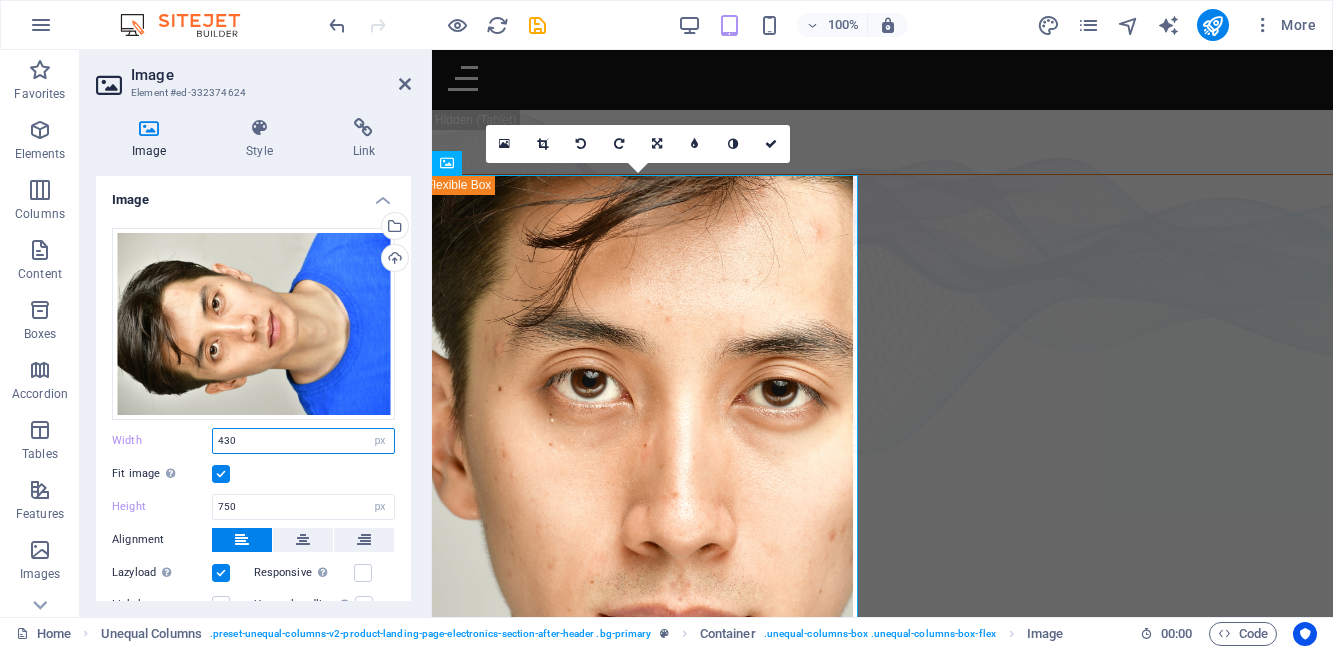 click on "430" at bounding box center [303, 441] 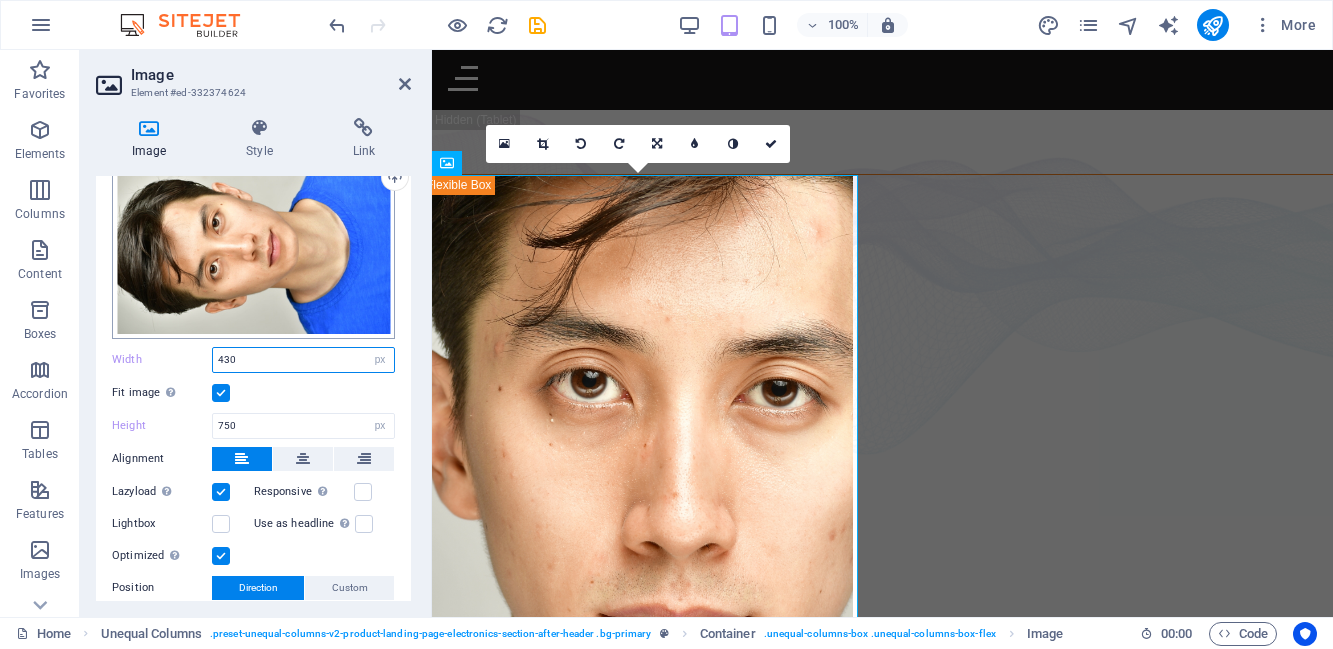 scroll, scrollTop: 99, scrollLeft: 0, axis: vertical 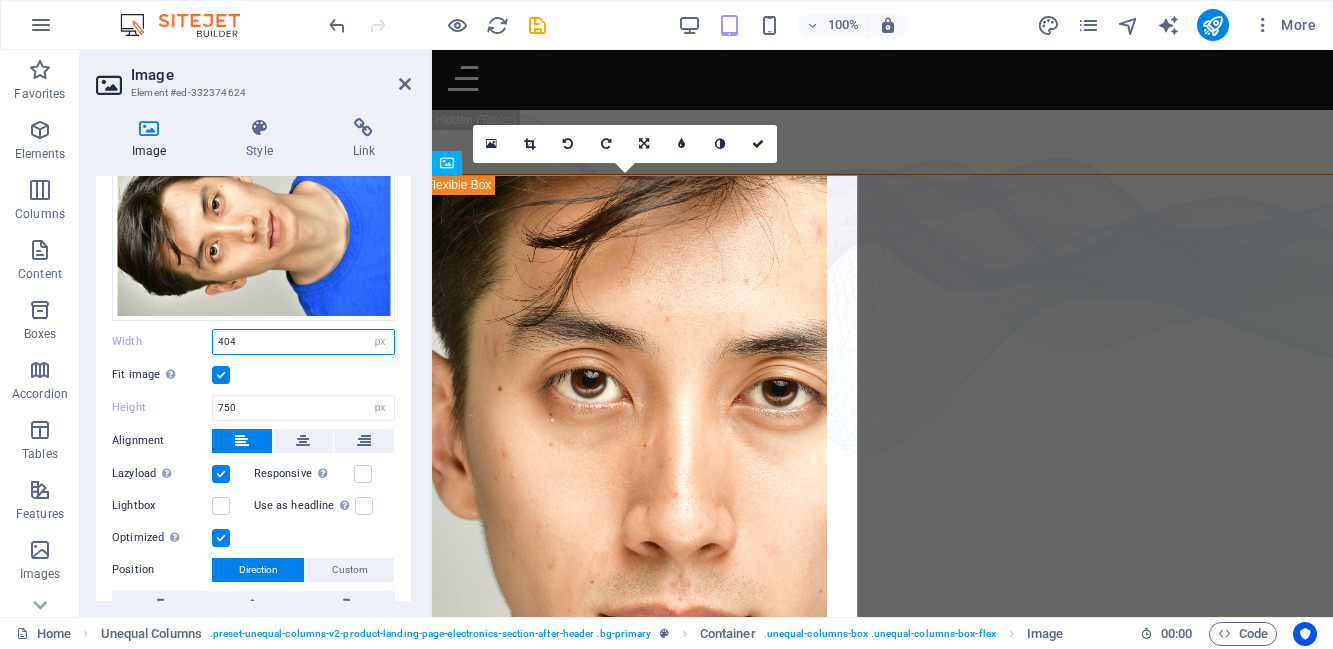 click on "404" at bounding box center (303, 342) 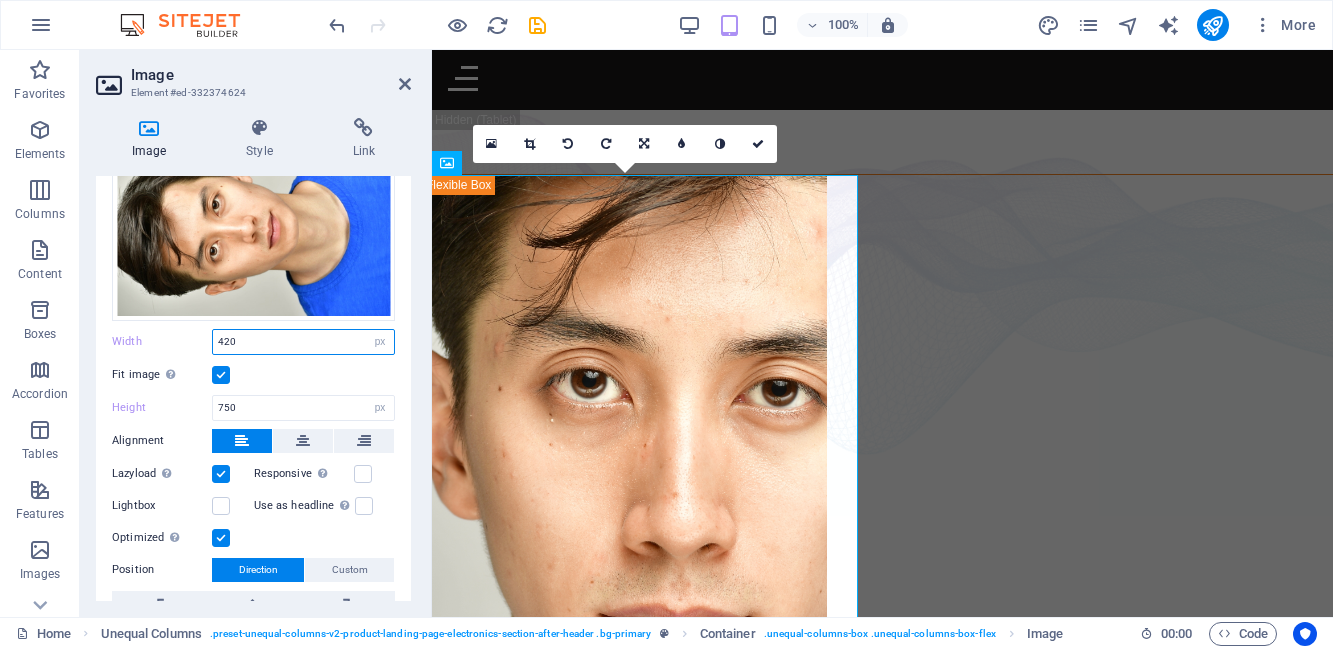 type on "420" 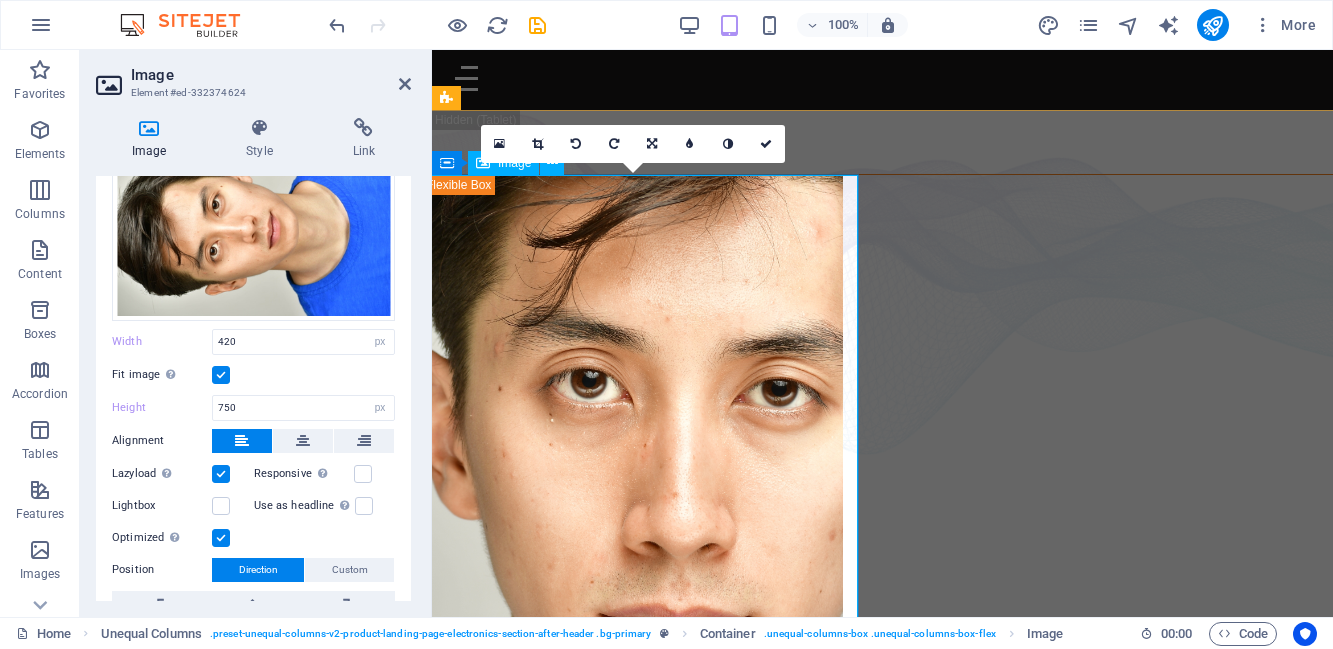 click on "David Ma  is an actor who doesn't just  step  into a role - he dives in, rolls, sprints and sometimes sword-fights his way through it. Based in New York, David is a versatile stage, screen, stunt and voice performer with a range that spans sketch comedy to Shakespeare, indie film to martial arts choreography. He's fluent in  Japanese  and  Chinese , conversational in  Korean , and eligible to work in  U.S., Canada and Japan .  His film work includes leading performances in acclaimed short films like  Fumakase  and  Translation , where he brought both dramatic weight and multilingual fluency to the screen. On stage, he's a regular in  A Sketch of New York , the city's longest-running sketch comedy show, and took on both acting and stunt duties as  Titus  in  Julius Caeser  produced by Hudson Classical Theater Company.  As a voice actor, David has voiced for national campaigns such as  2021 Canadian federal elections  and as a moderator for industry panels at  Soho International Film Festival (SIFF)  and" at bounding box center [882, 609] 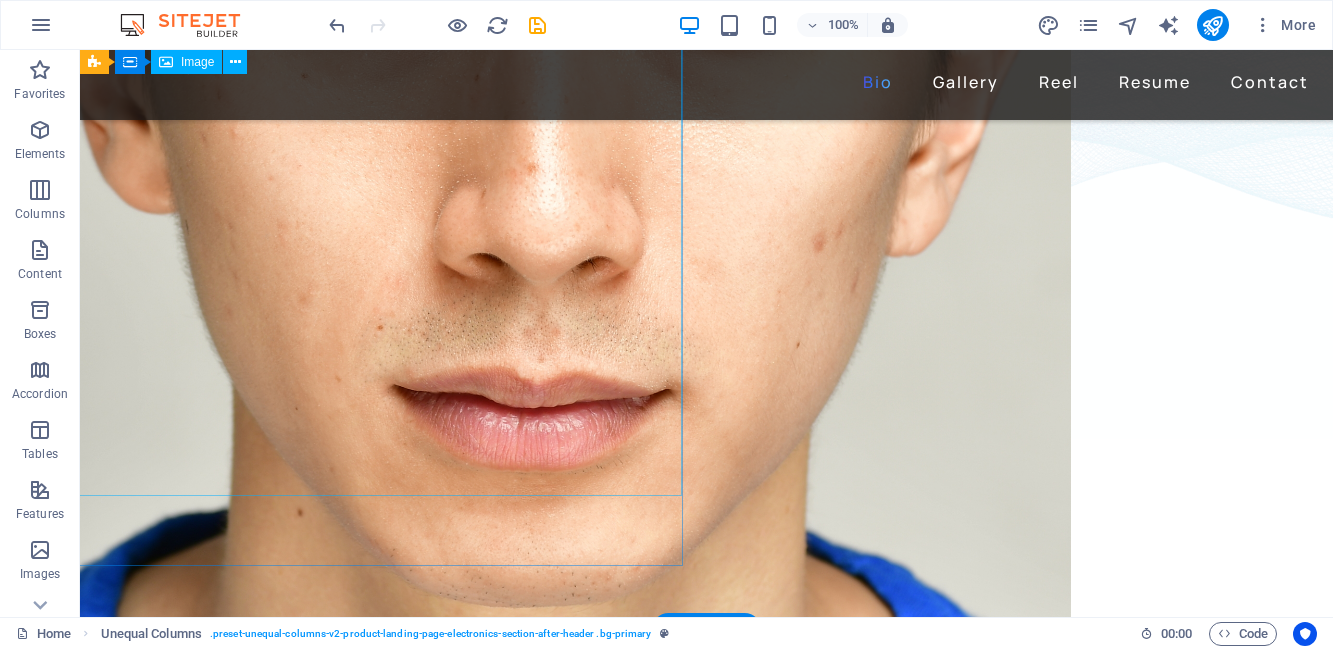 scroll, scrollTop: 149, scrollLeft: 0, axis: vertical 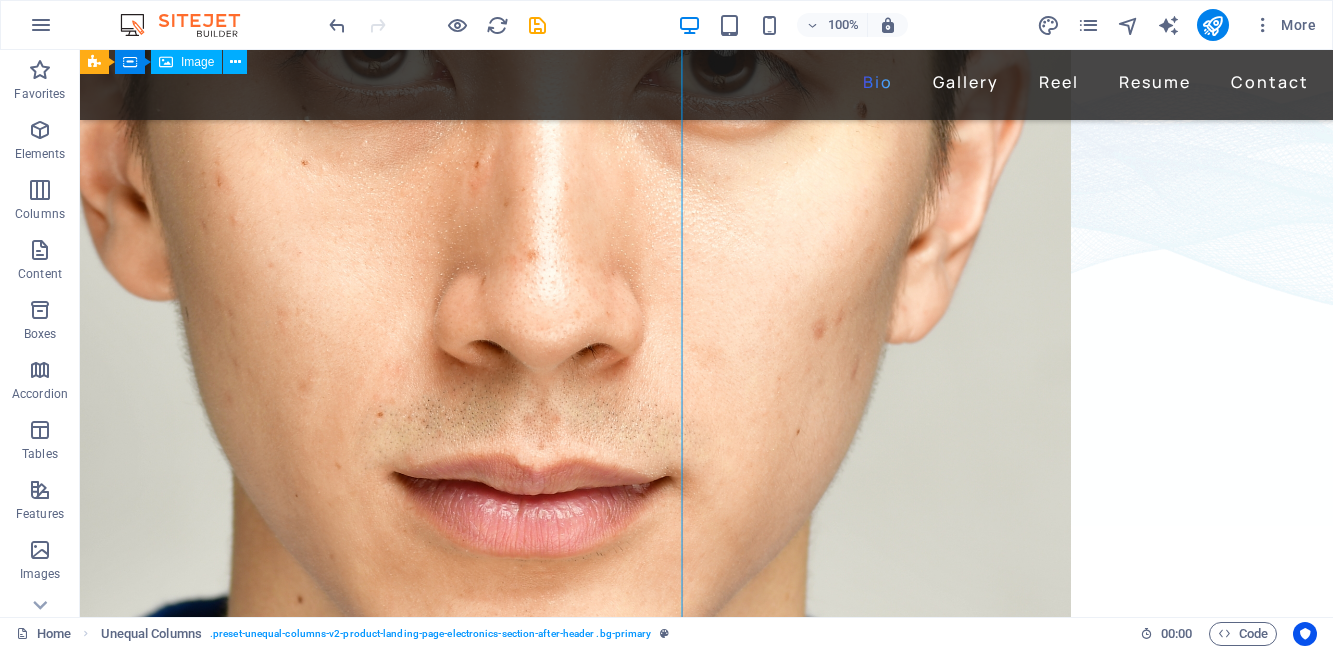 click at bounding box center (706, 356) 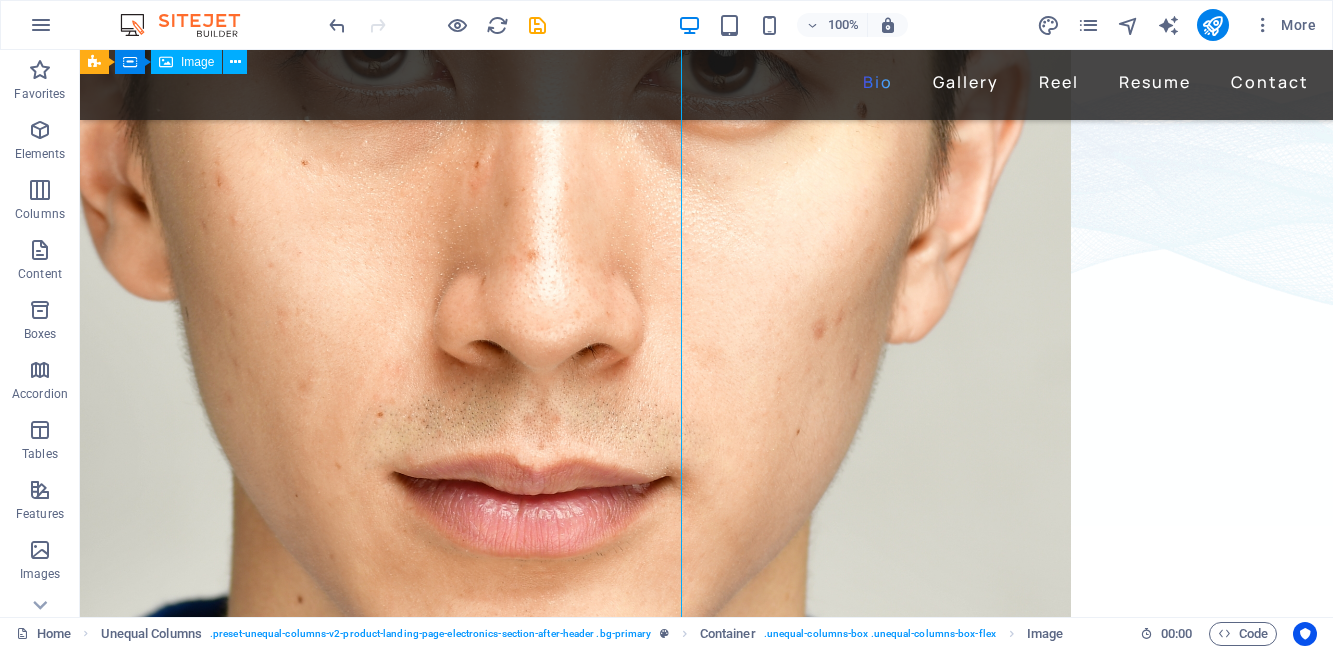 click at bounding box center (706, 356) 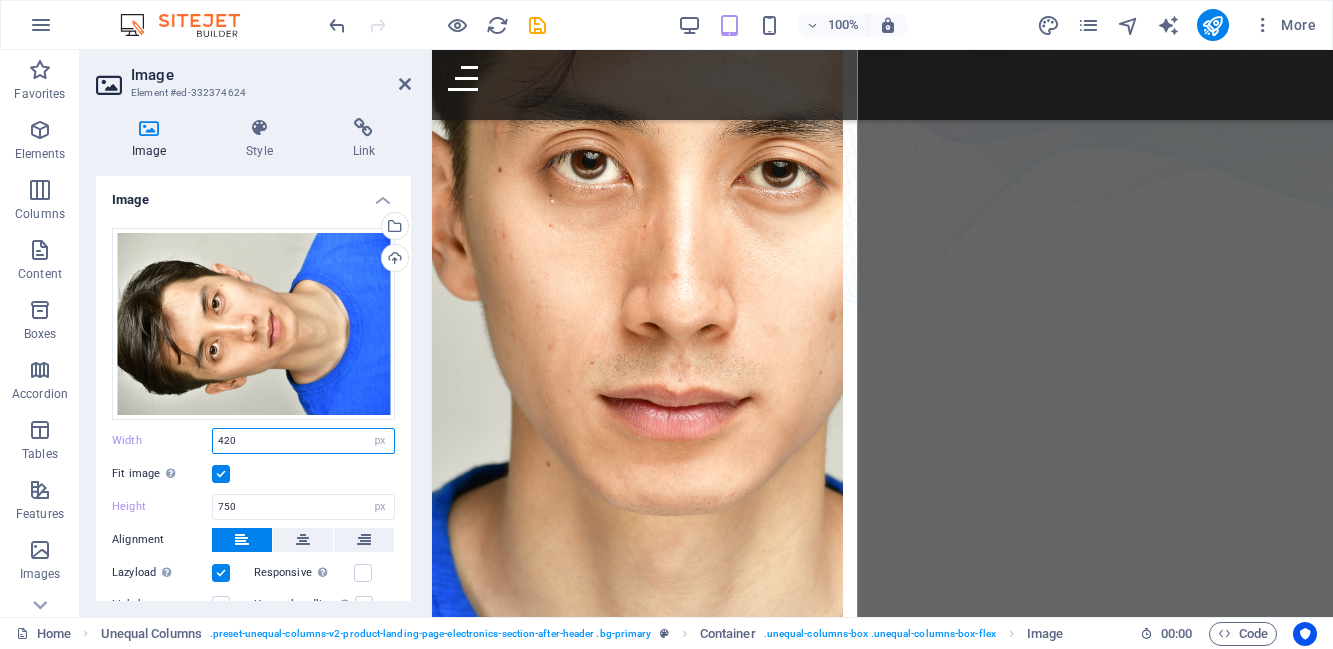 click on "420" at bounding box center (303, 441) 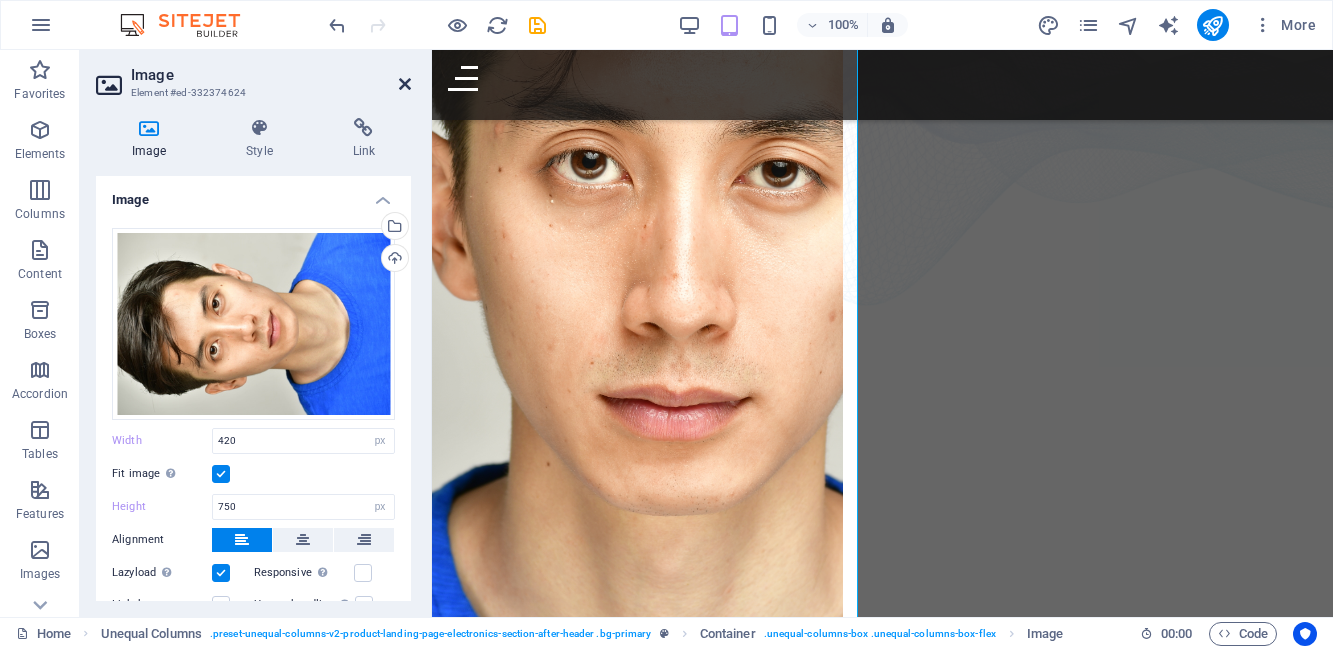 click at bounding box center (405, 84) 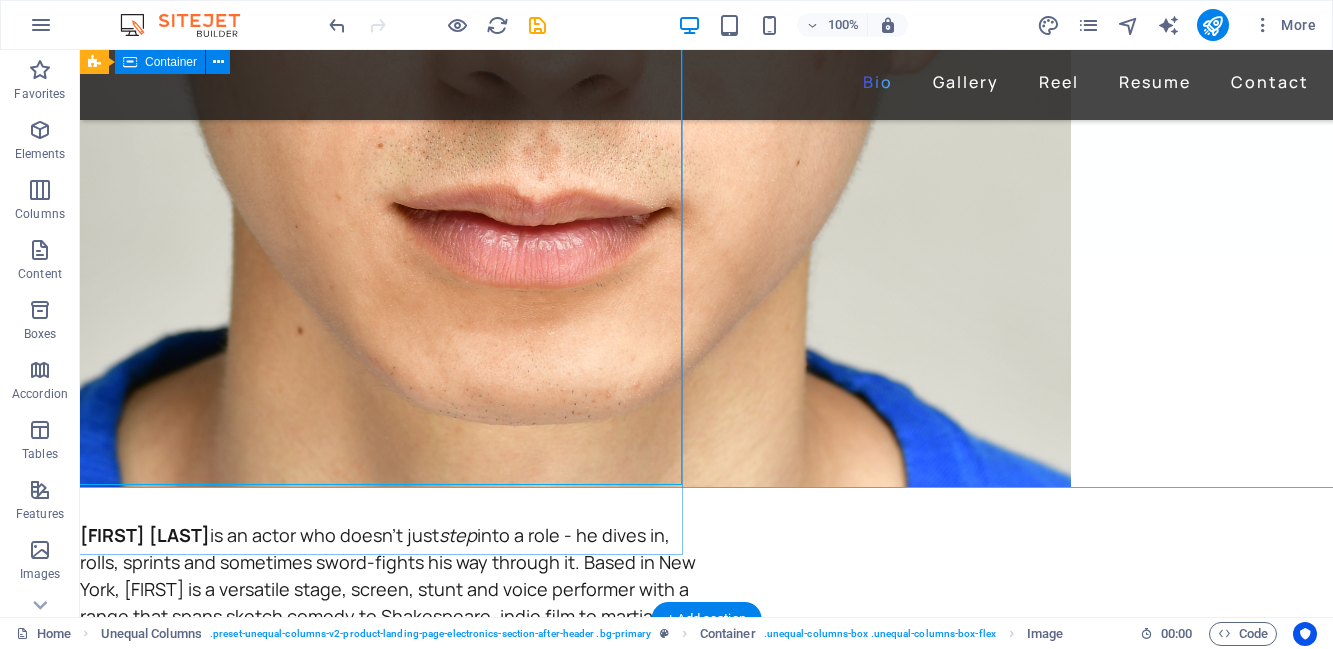 scroll, scrollTop: 420, scrollLeft: 0, axis: vertical 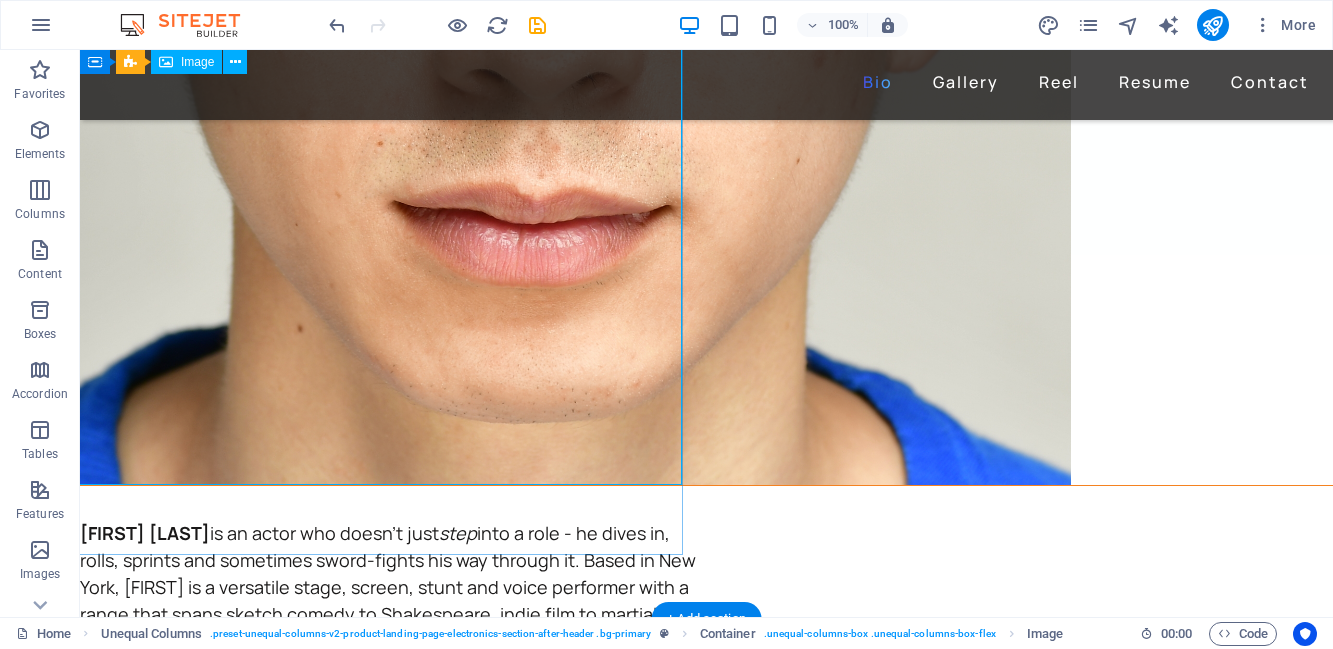 click at bounding box center (706, 85) 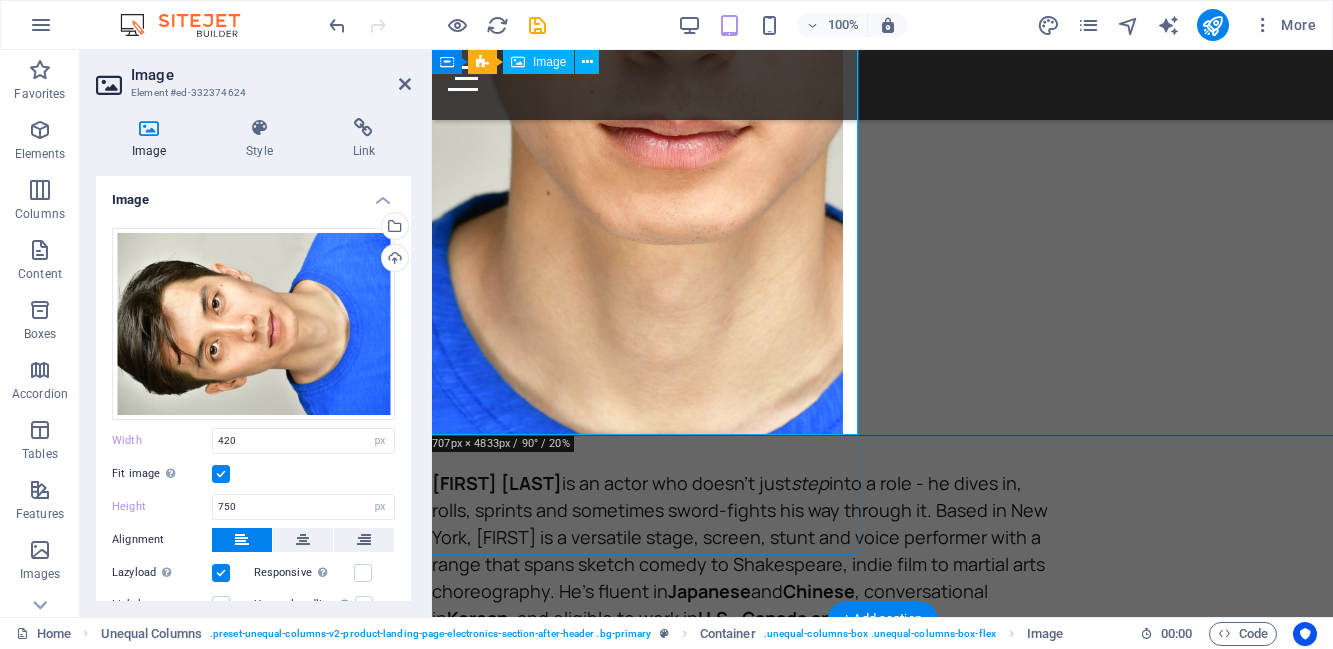 click at bounding box center (882, 60) 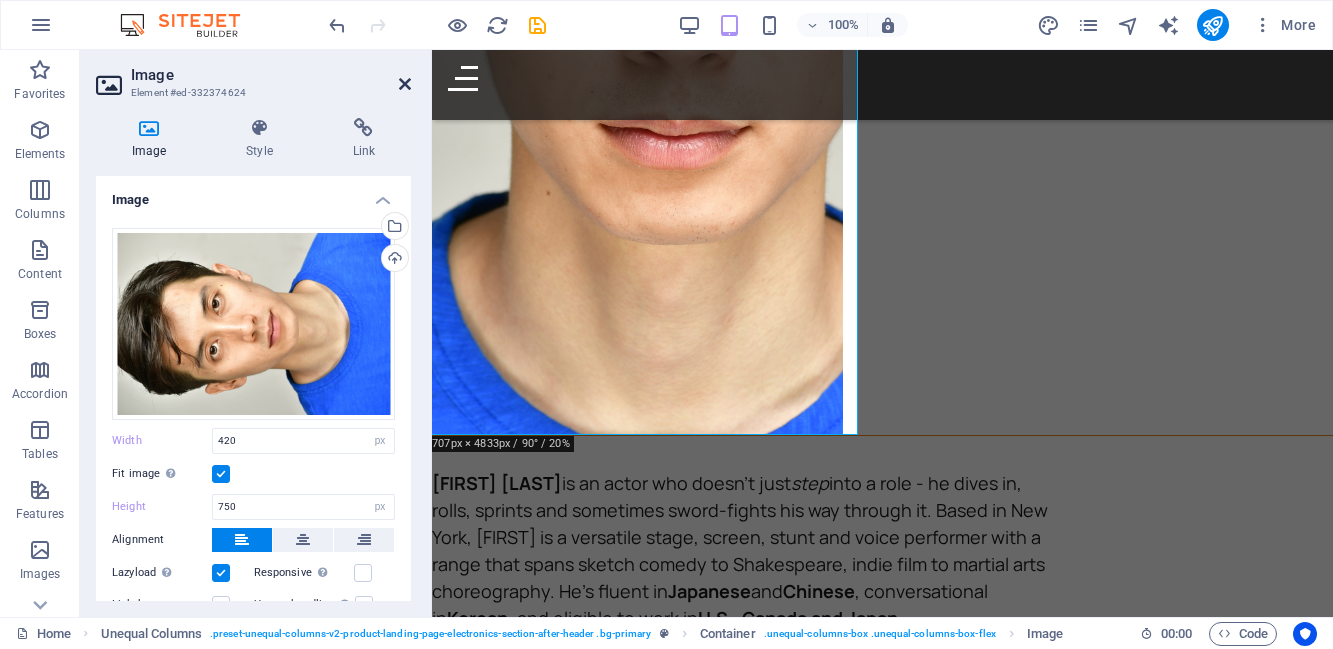 click at bounding box center (405, 84) 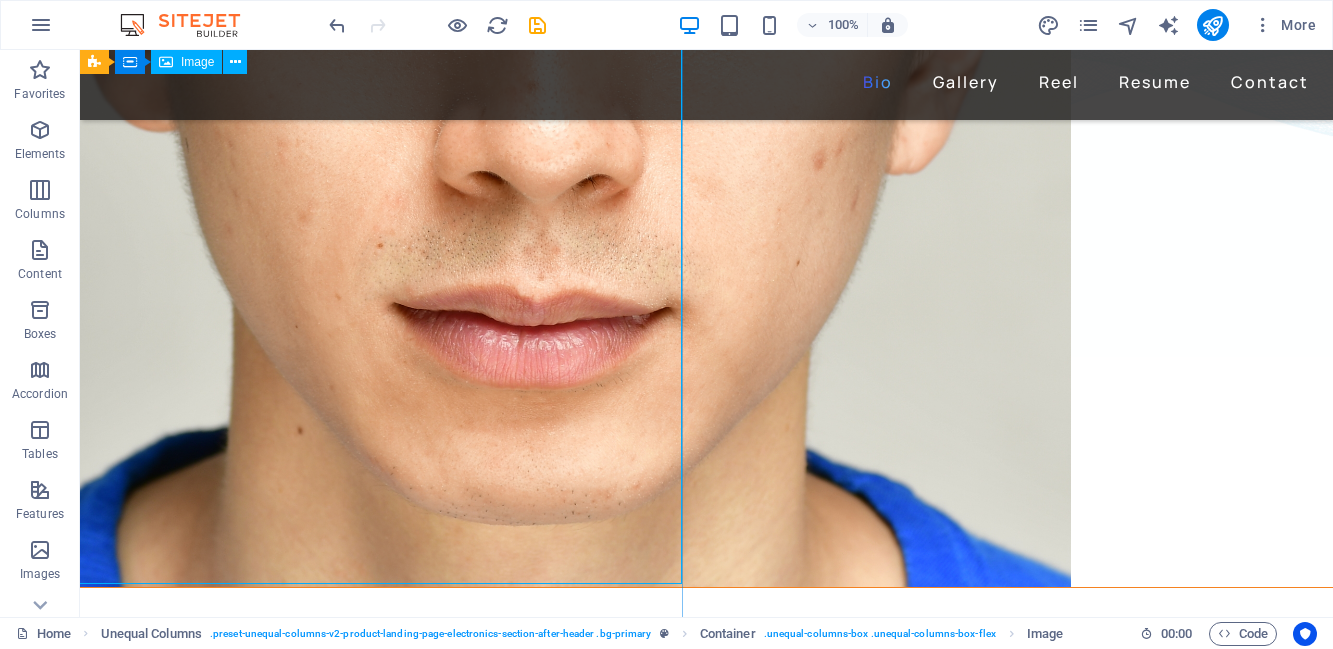 scroll, scrollTop: 322, scrollLeft: 0, axis: vertical 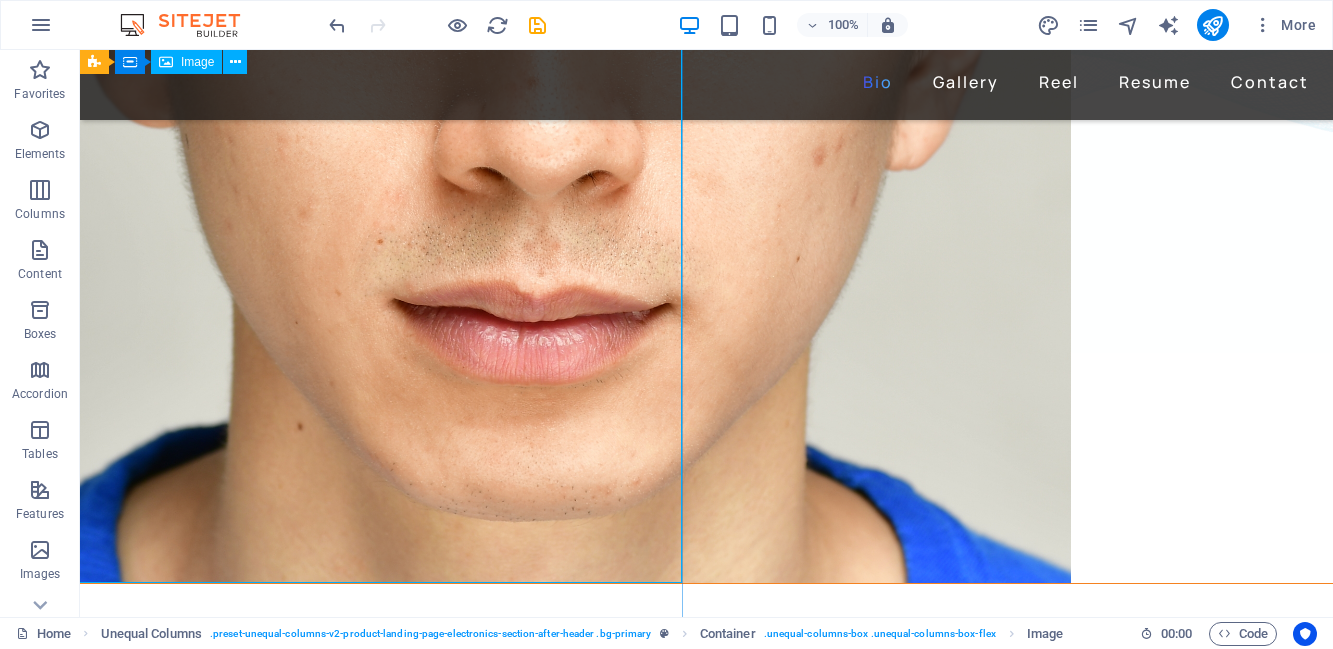 click at bounding box center [706, 183] 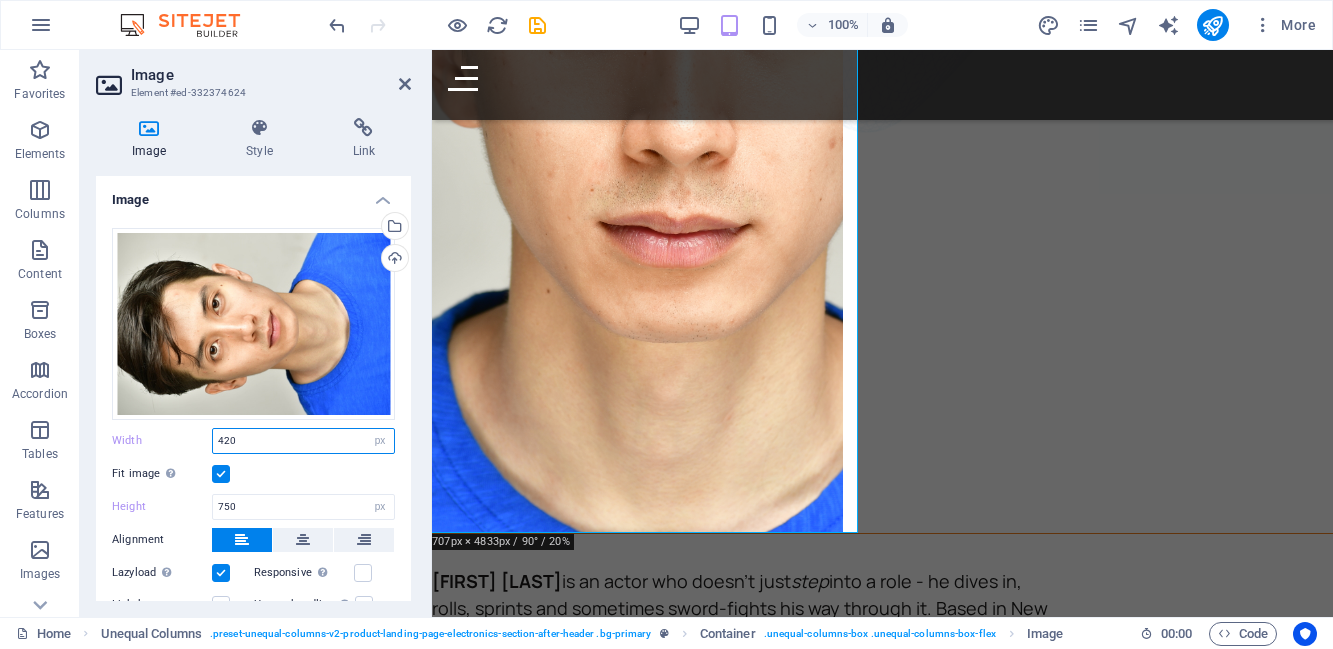click on "420" at bounding box center [303, 441] 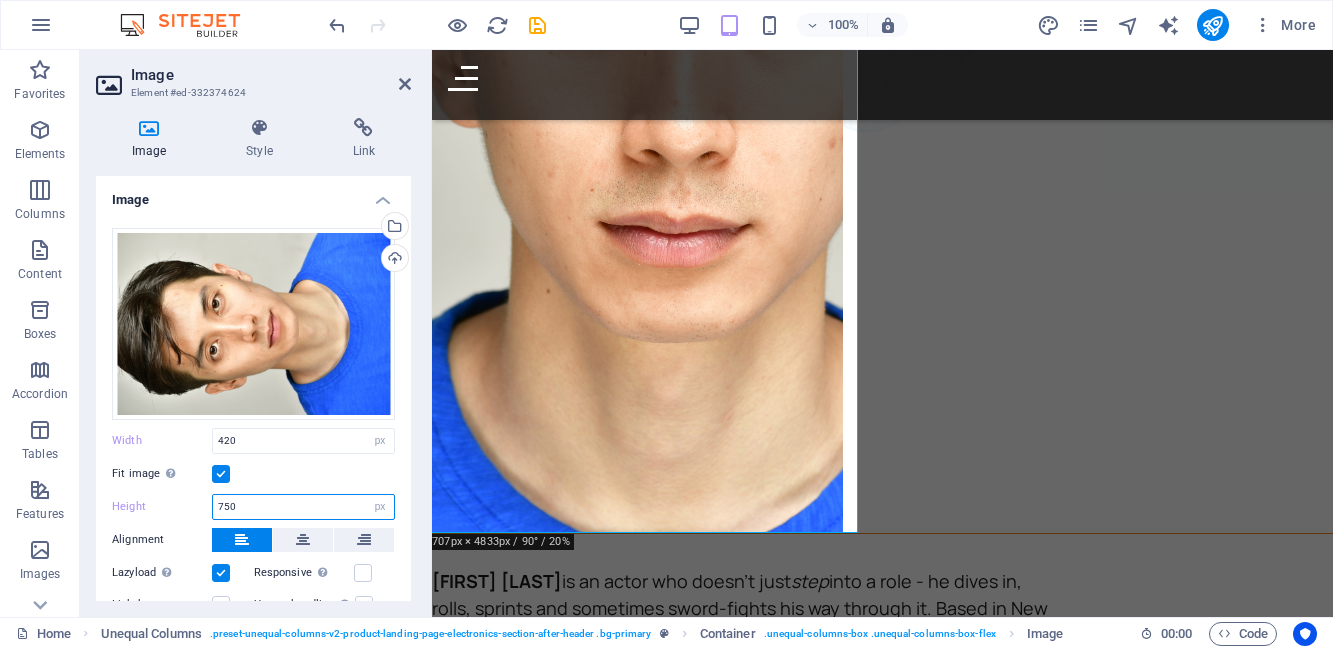 click on "750" at bounding box center [303, 507] 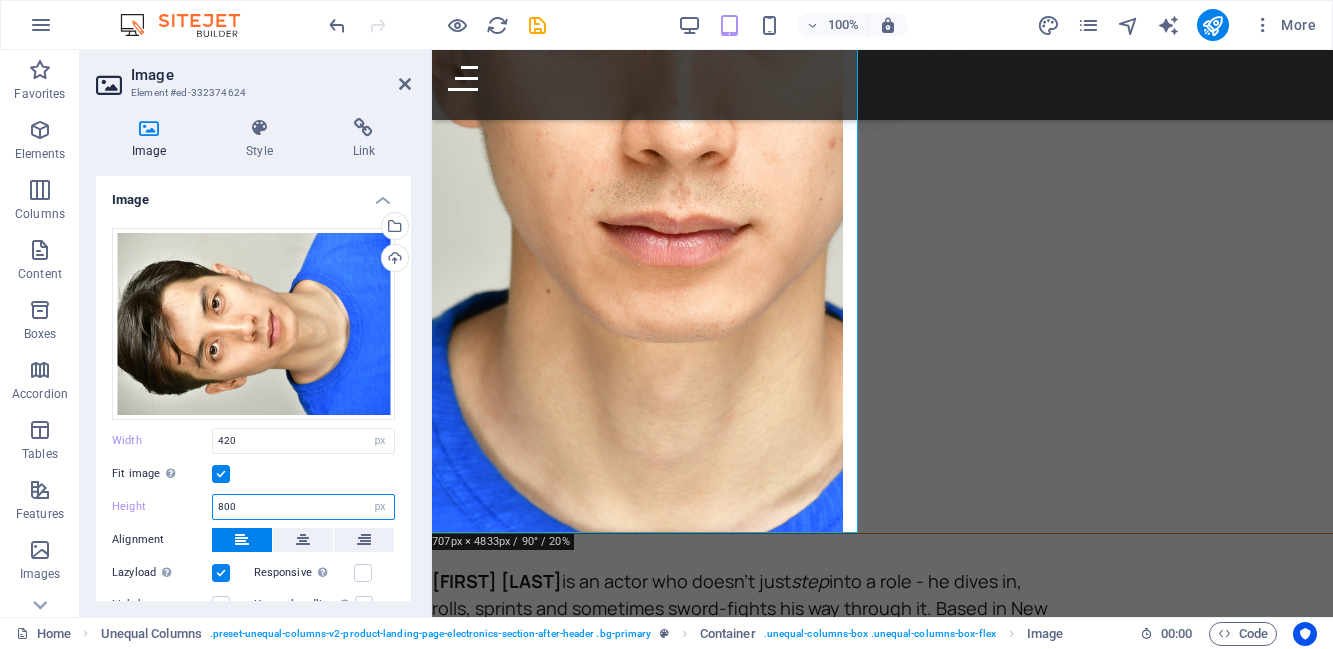 type on "800" 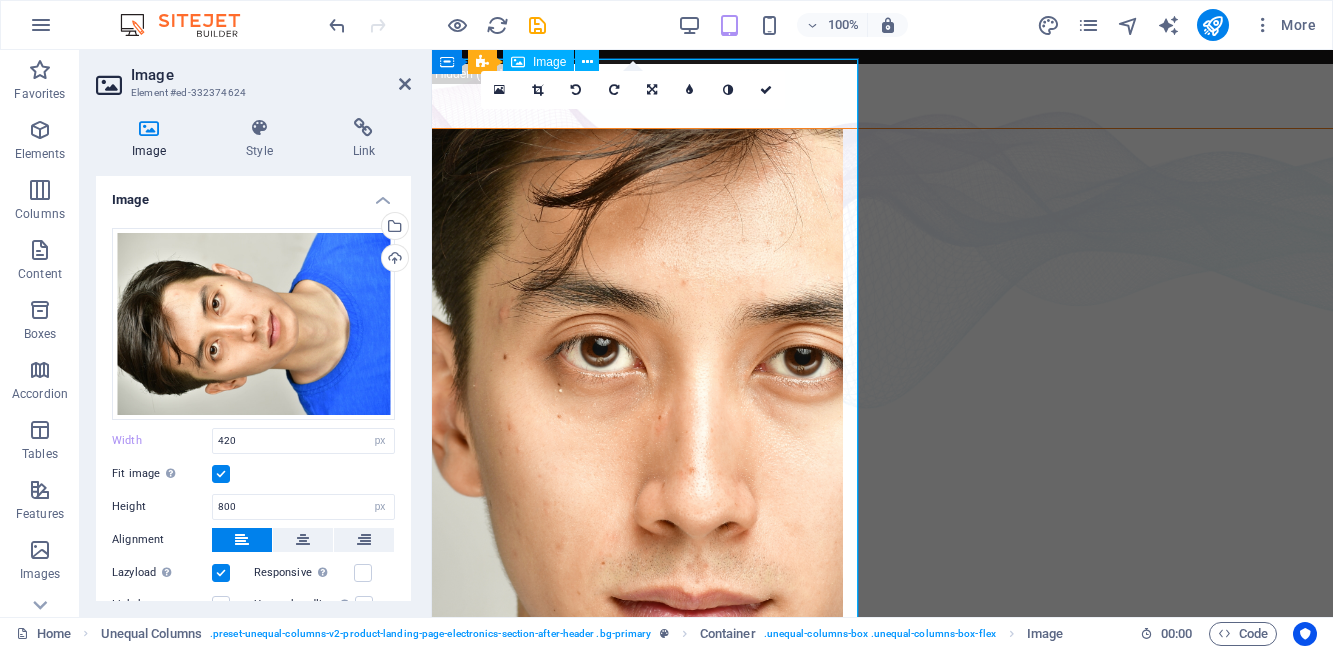 scroll, scrollTop: 0, scrollLeft: 0, axis: both 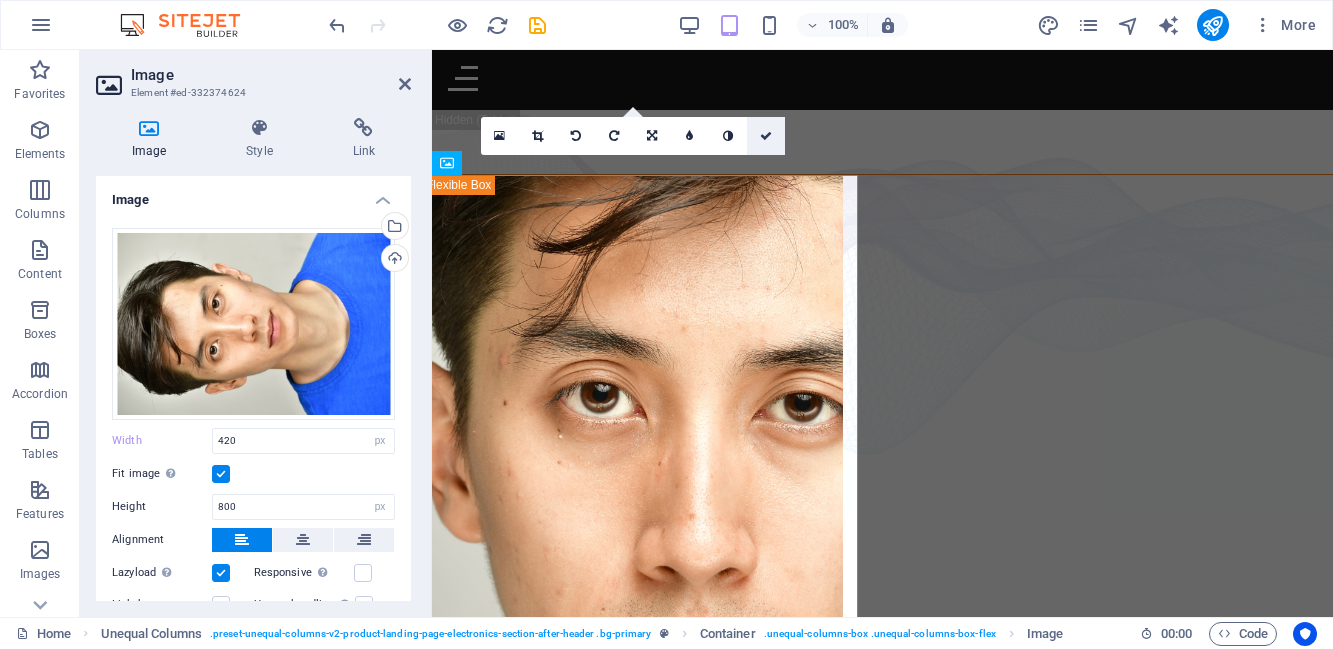 click at bounding box center [766, 136] 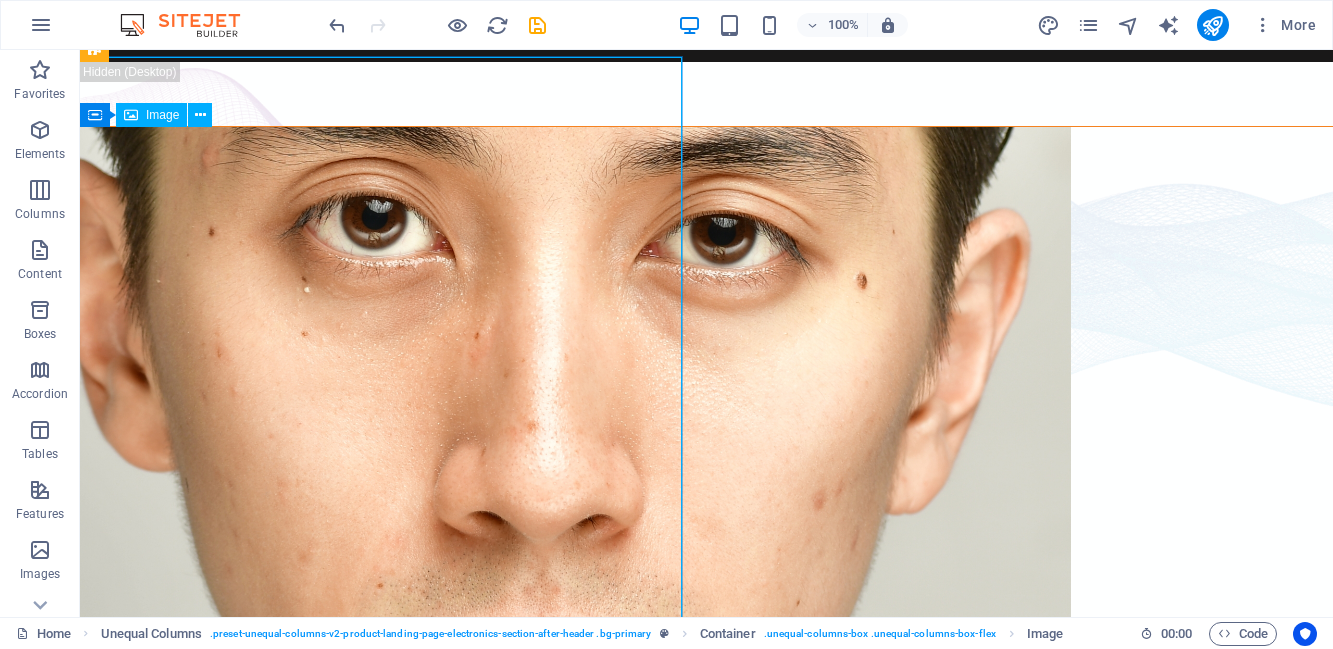 scroll, scrollTop: 0, scrollLeft: 0, axis: both 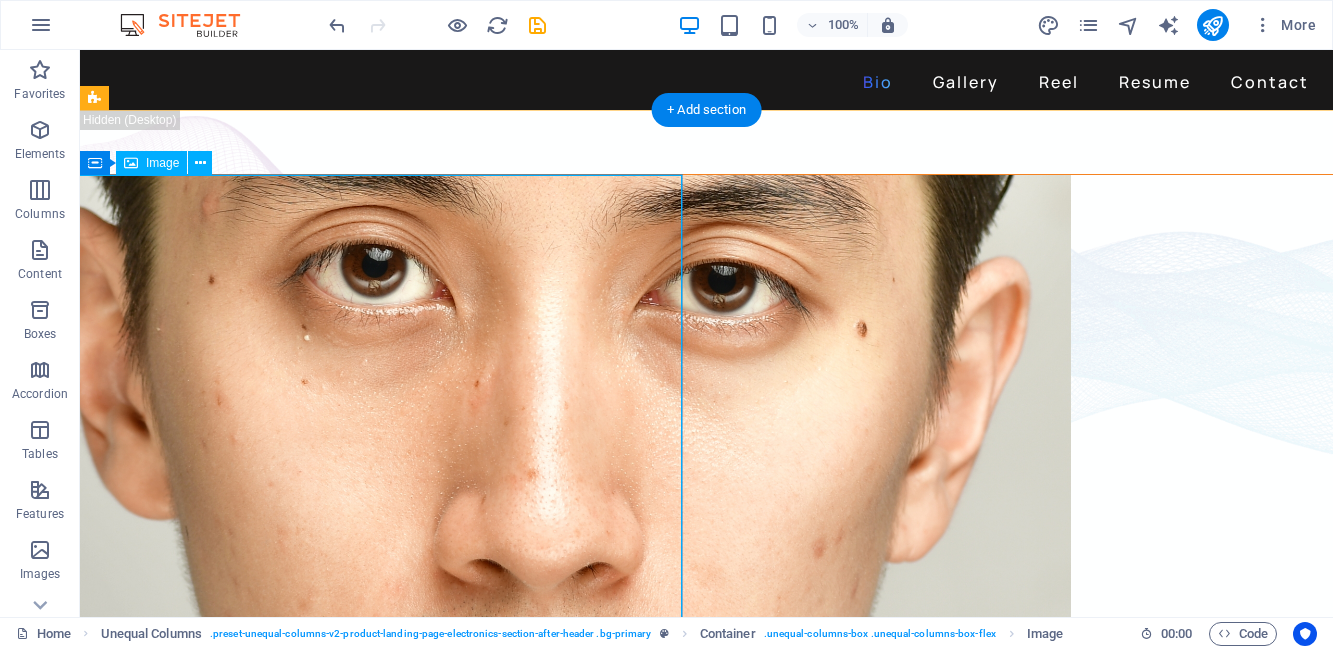 click at bounding box center (706, 575) 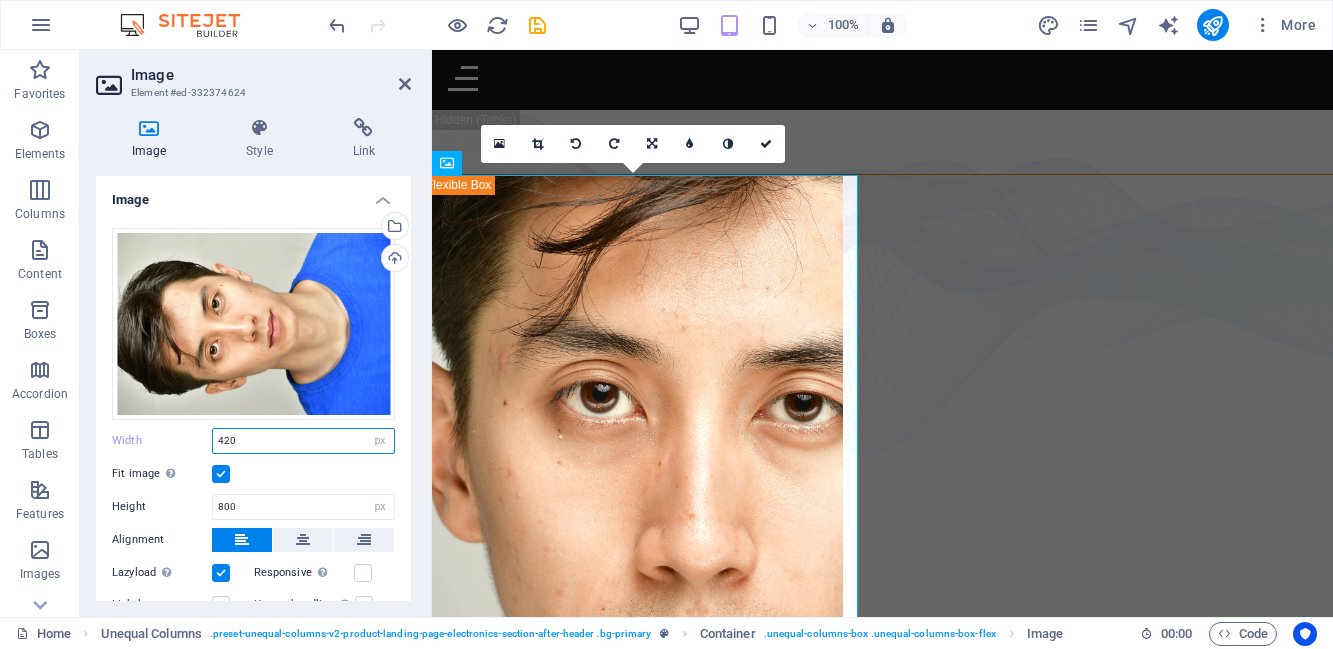 click on "420" at bounding box center (303, 441) 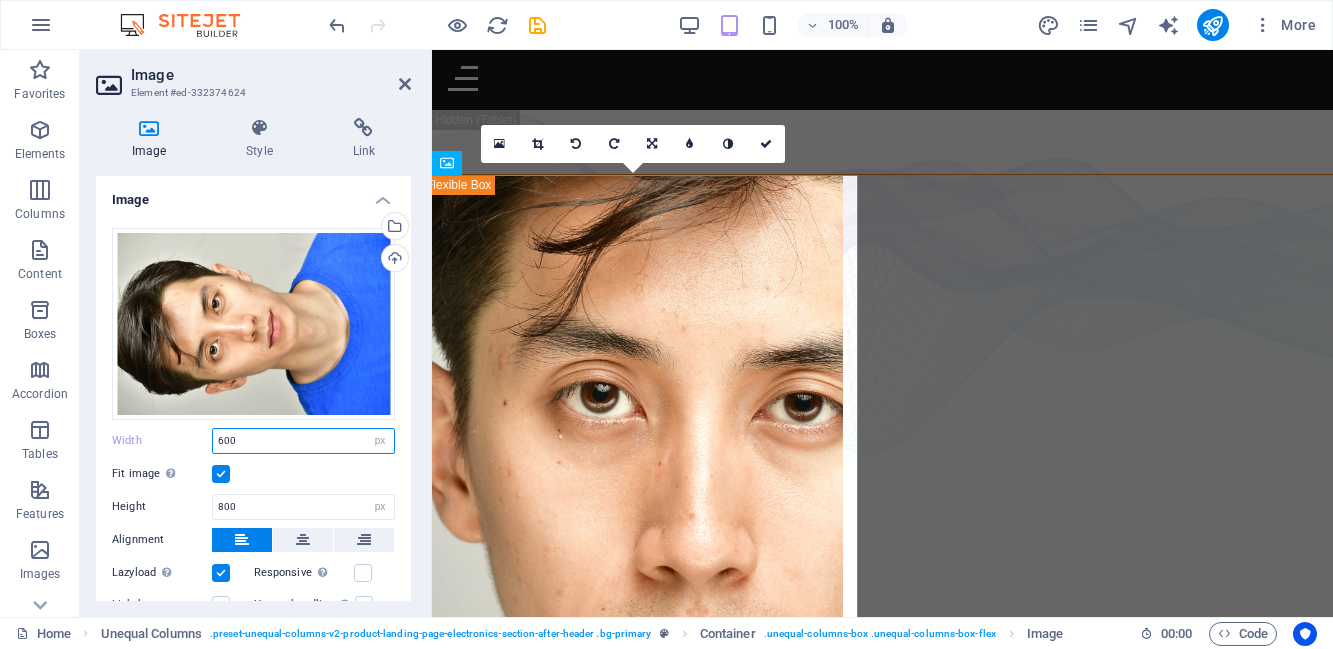 type on "600" 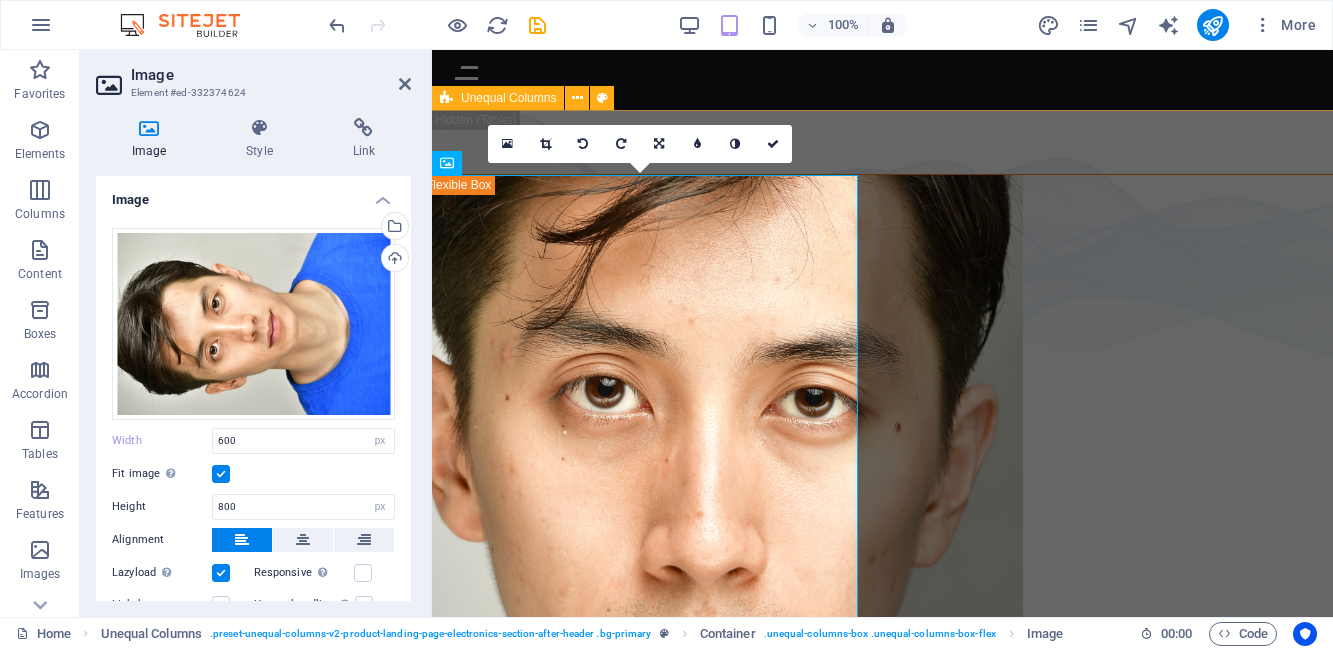 click on "David Ma  is an actor who doesn't just  step  into a role - he dives in, rolls, sprints and sometimes sword-fights his way through it. Based in New York, David is a versatile stage, screen, stunt and voice performer with a range that spans sketch comedy to Shakespeare, indie film to martial arts choreography. He's fluent in  Japanese  and  Chinese , conversational in  Korean , and eligible to work in  U.S., Canada and Japan .  His film work includes leading performances in acclaimed short films like  Fumakase  and  Translation , where he brought both dramatic weight and multilingual fluency to the screen. On stage, he's a regular in  A Sketch of New York , the city's longest-running sketch comedy show, and took on both acting and stunt duties as  Titus  in  Julius Caeser  produced by Hudson Classical Theater Company.  As a voice actor, David has voiced for national campaigns such as  2021 Canadian federal elections  and as a moderator for industry panels at  Soho International Film Festival (SIFF)  and" at bounding box center [747, 1388] 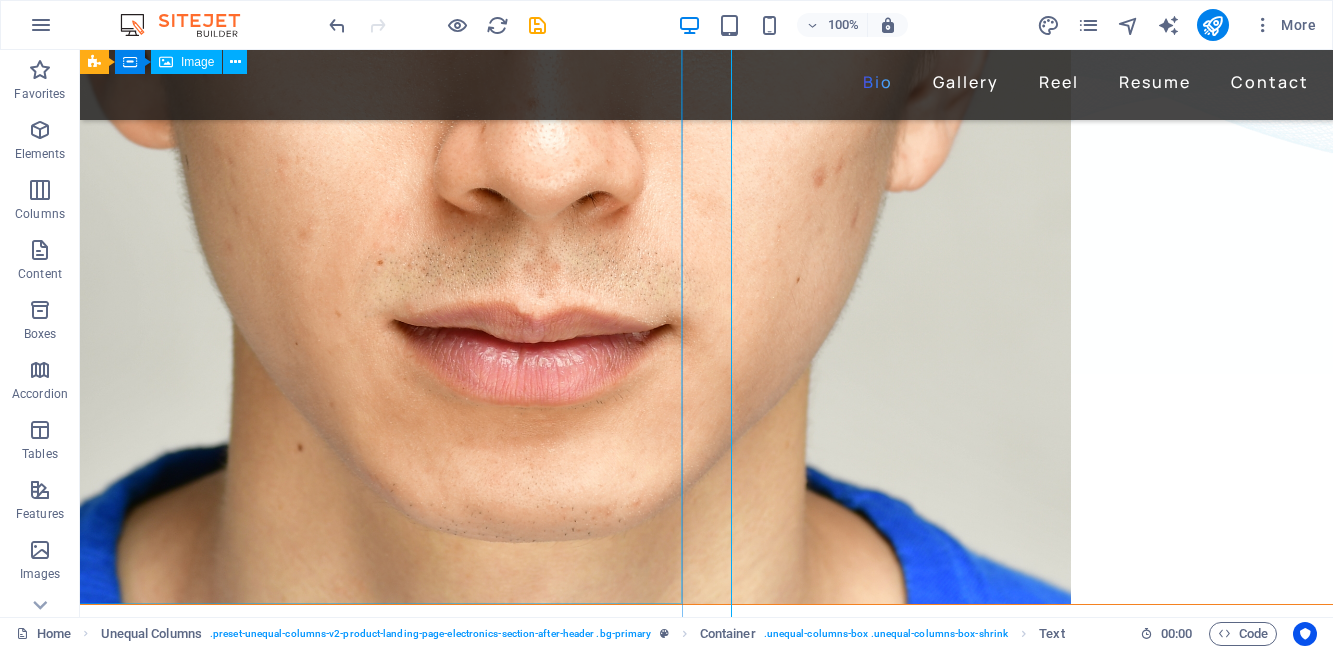 scroll, scrollTop: 311, scrollLeft: 0, axis: vertical 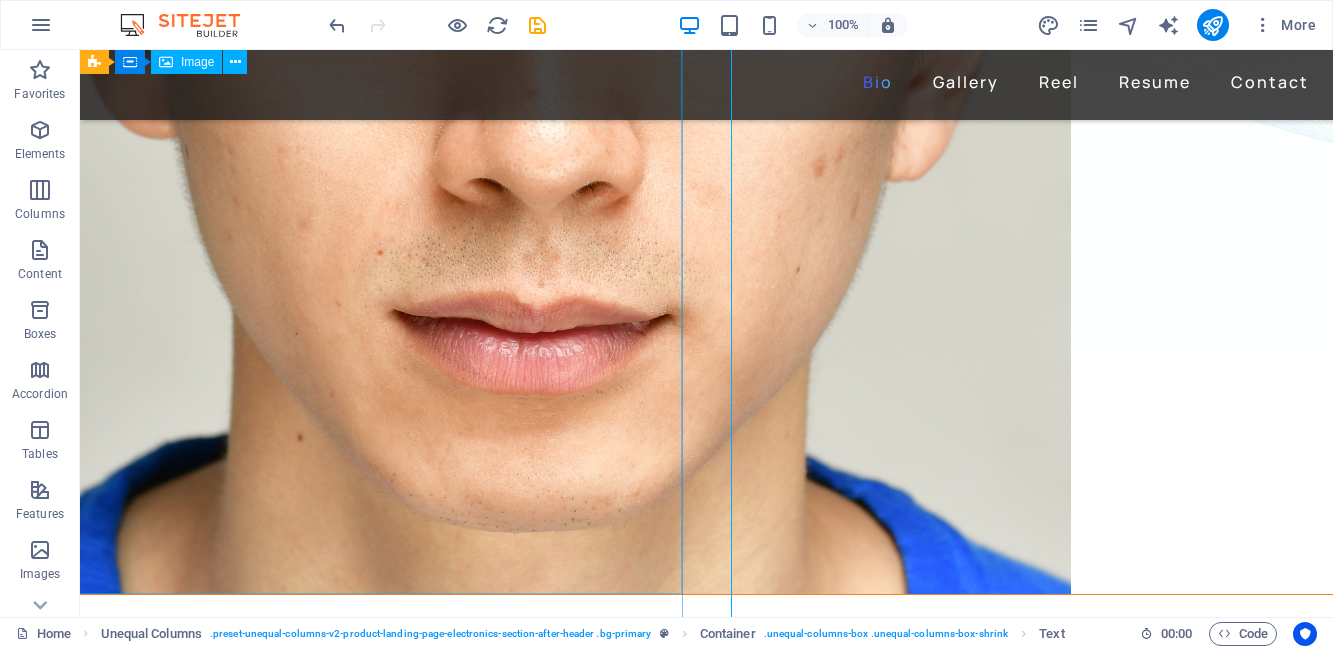 click at bounding box center [706, 194] 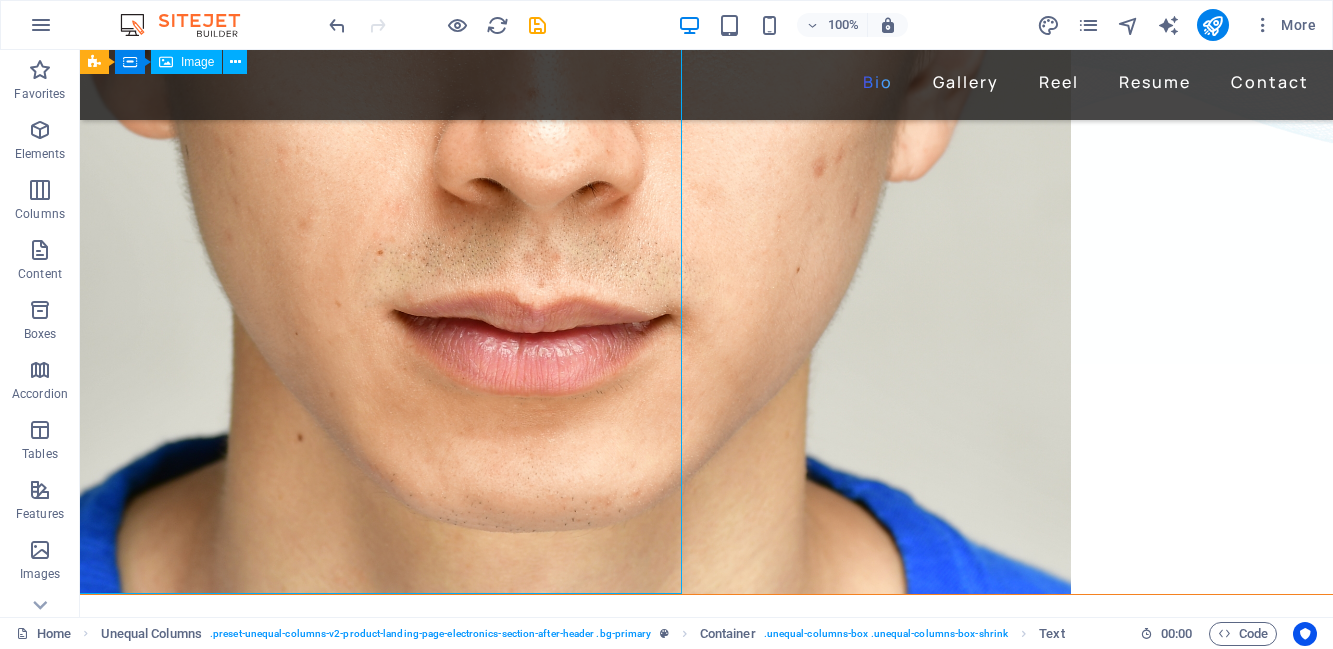 click at bounding box center [706, 194] 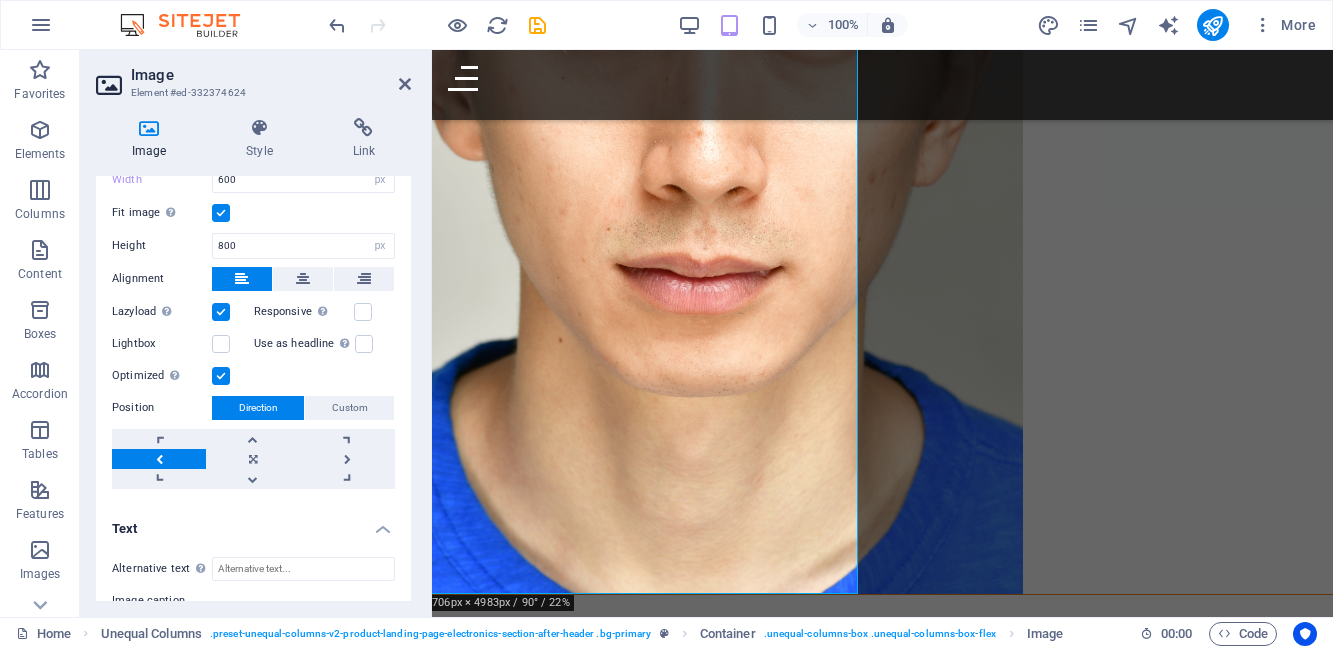 scroll, scrollTop: 271, scrollLeft: 0, axis: vertical 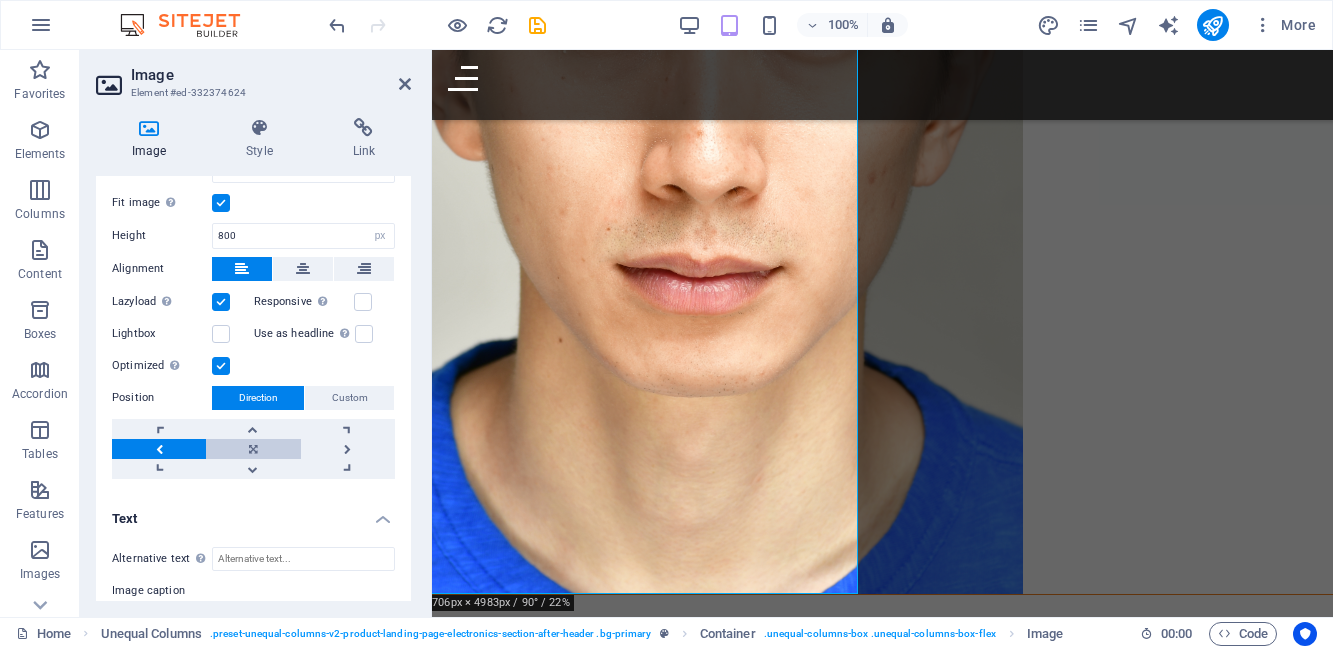 click at bounding box center [253, 449] 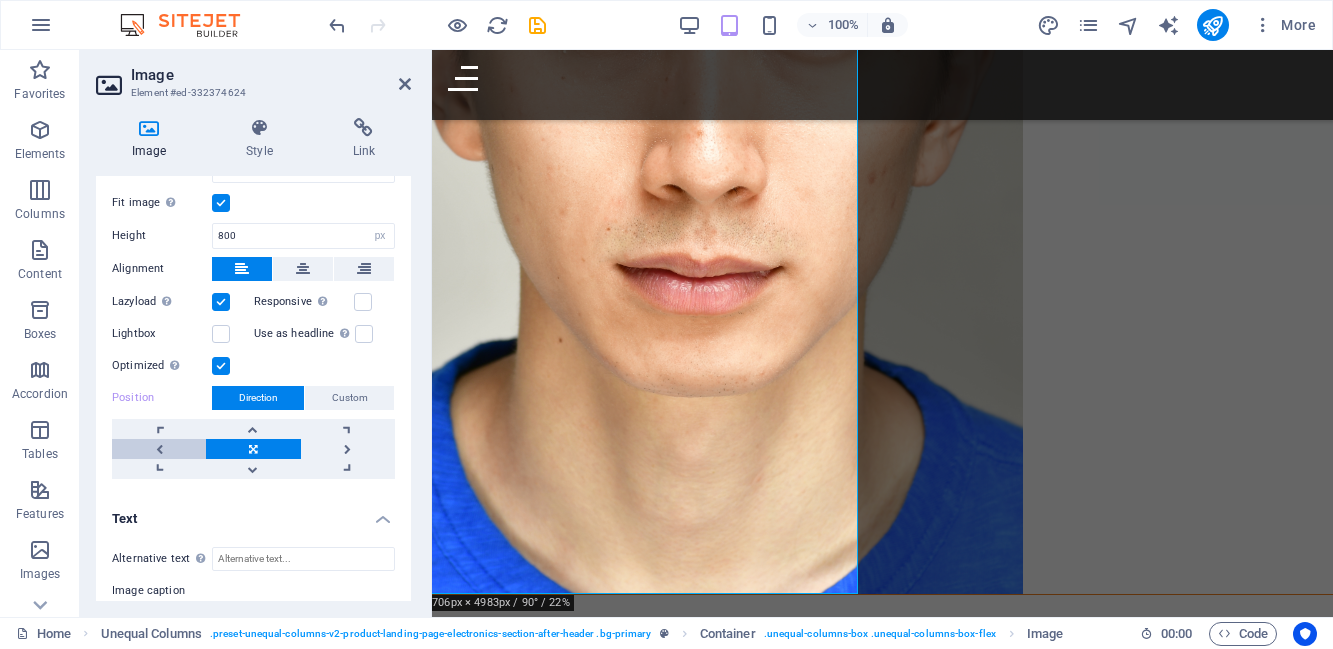 click at bounding box center (159, 449) 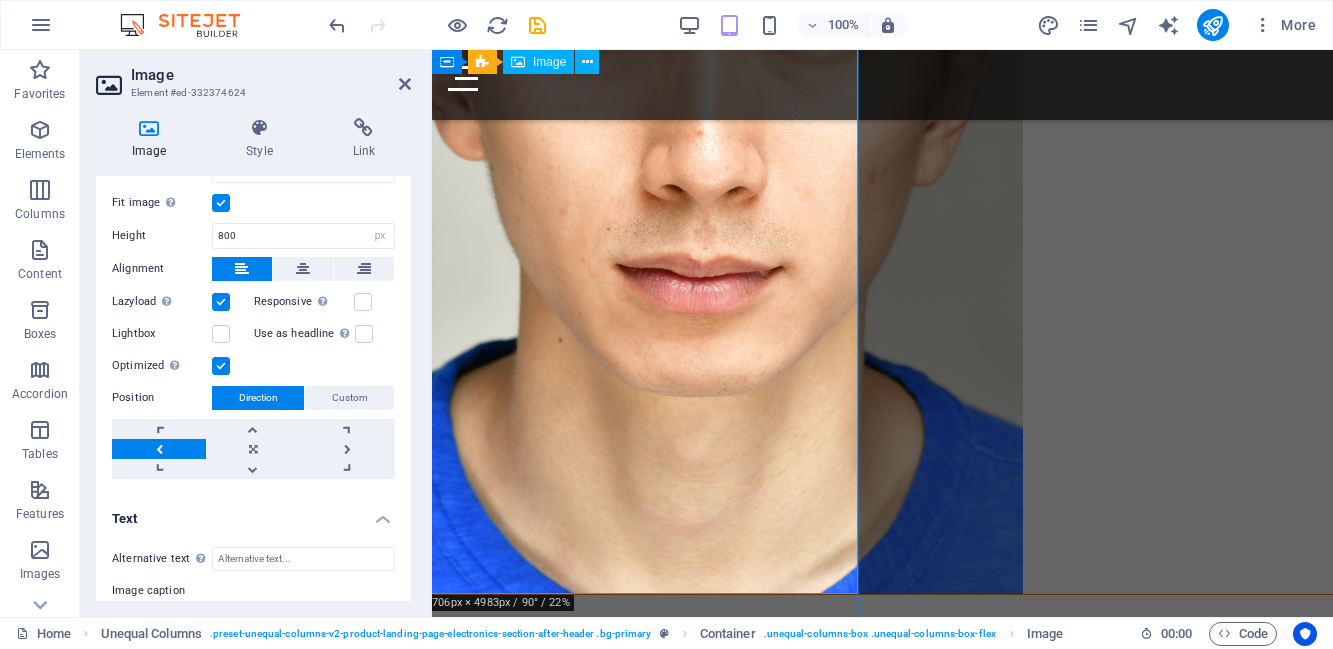 click at bounding box center (882, 194) 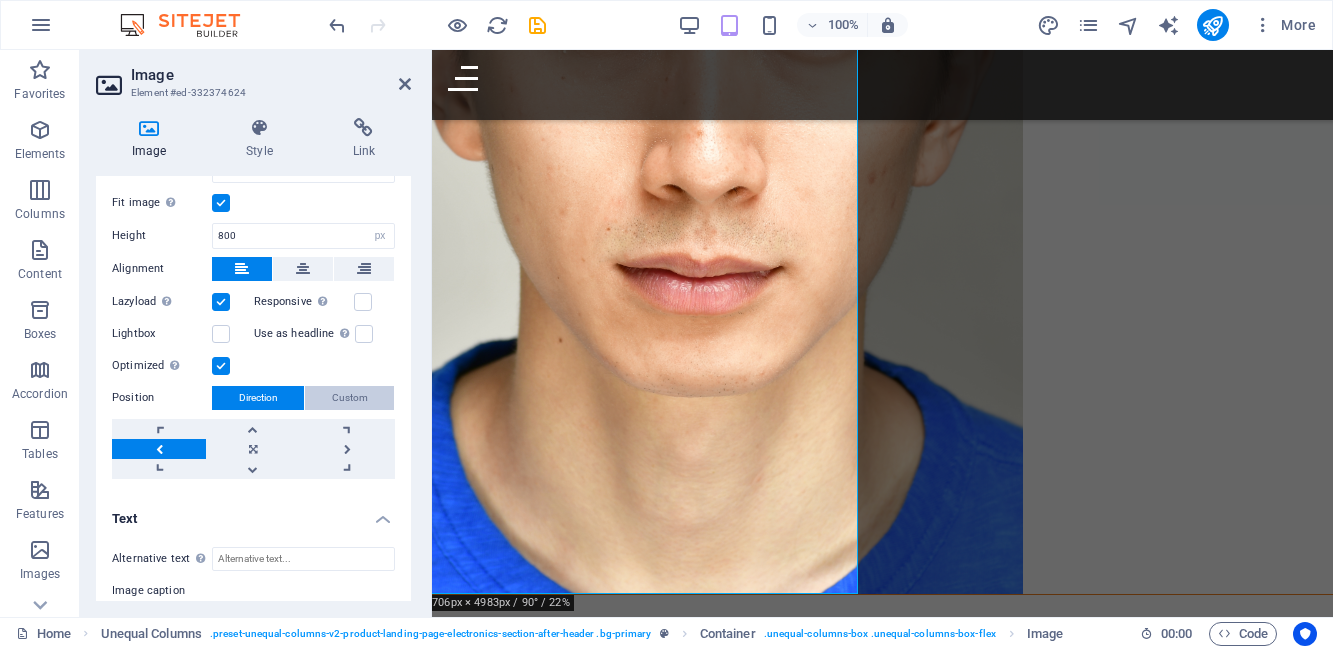 click on "Custom" at bounding box center (349, 398) 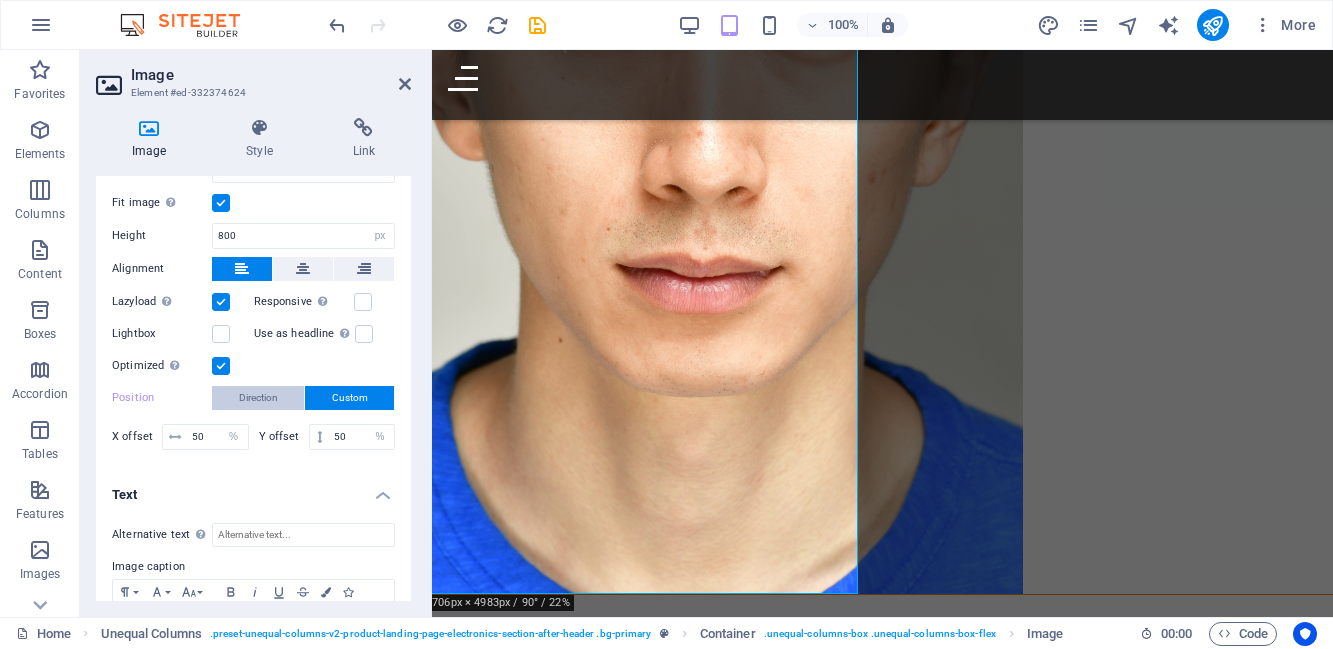 click on "Direction" at bounding box center (258, 398) 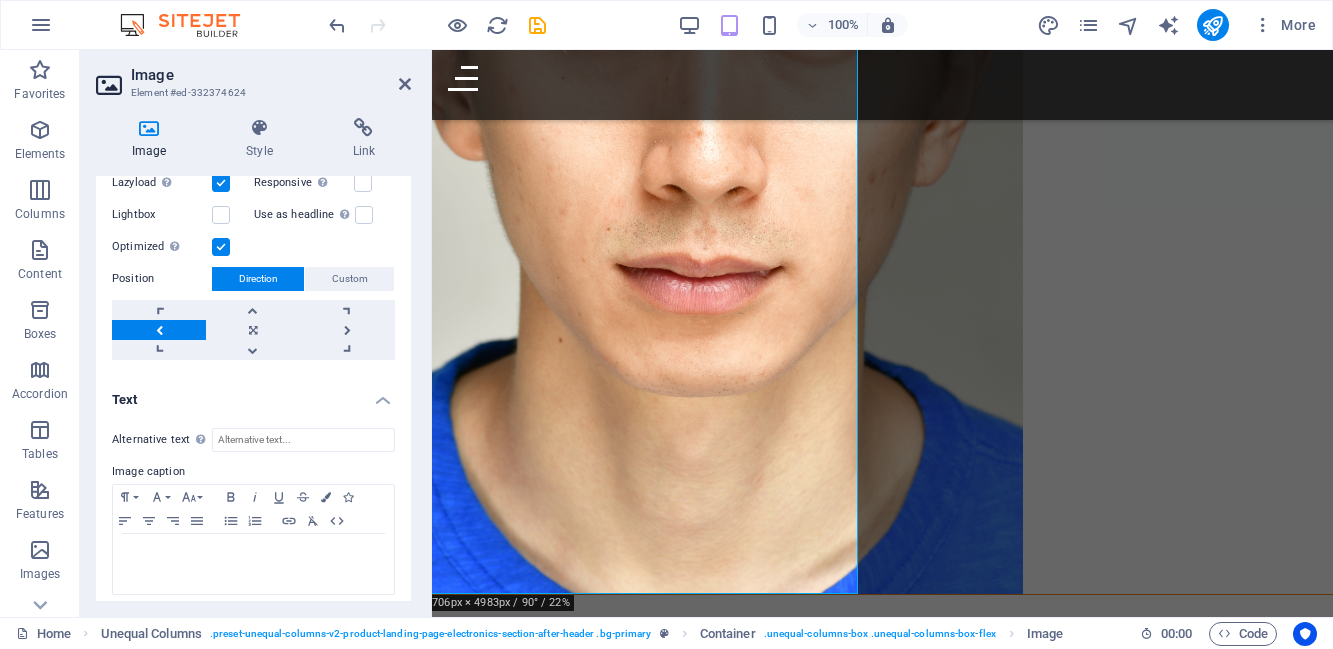 scroll, scrollTop: 398, scrollLeft: 0, axis: vertical 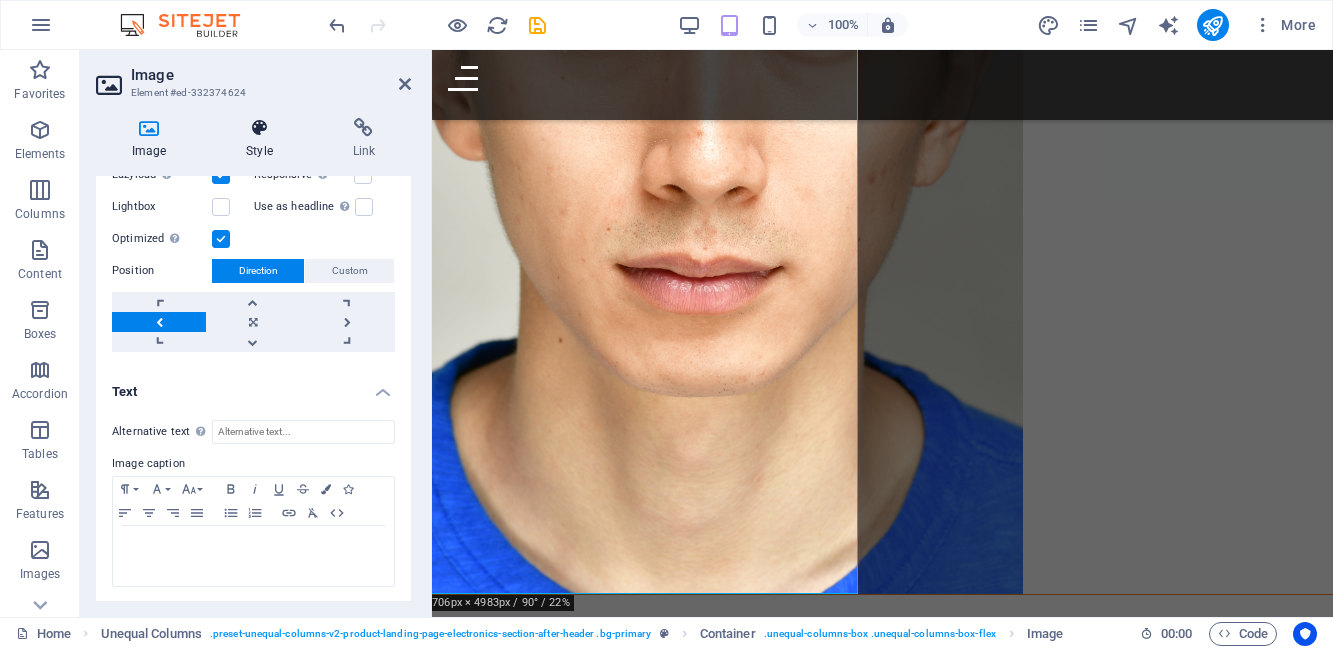 click at bounding box center (259, 128) 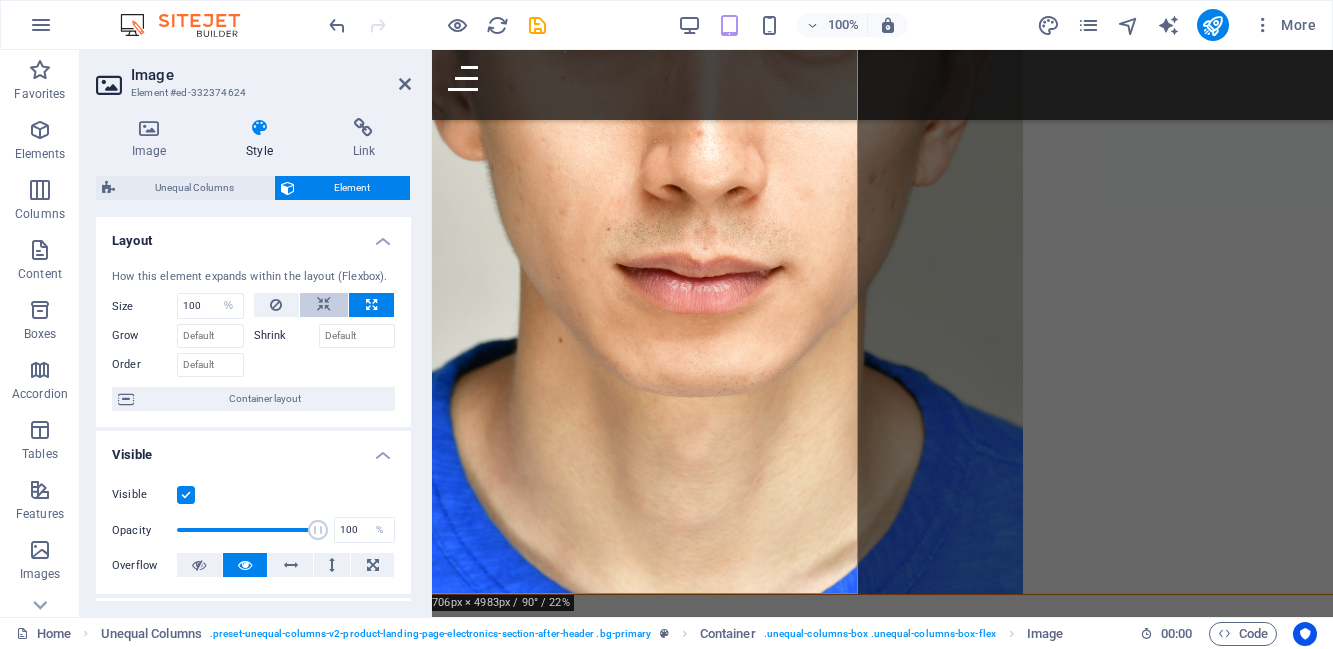 click at bounding box center [324, 305] 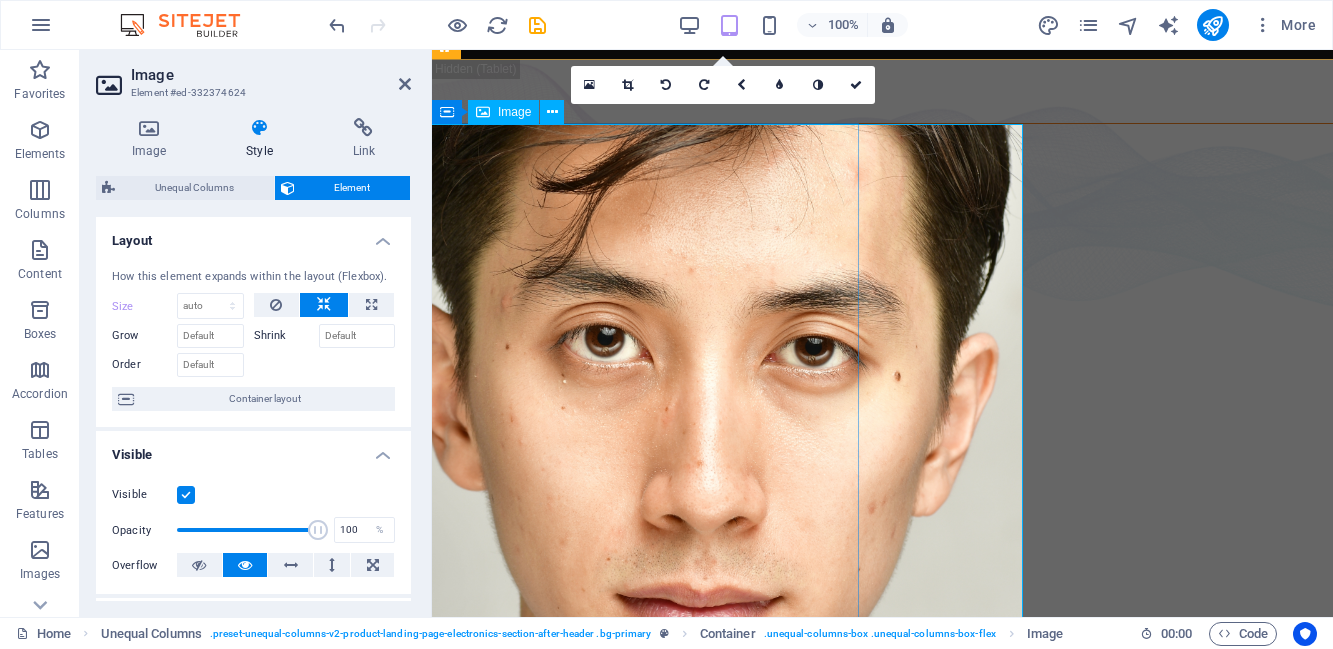 scroll, scrollTop: 52, scrollLeft: 0, axis: vertical 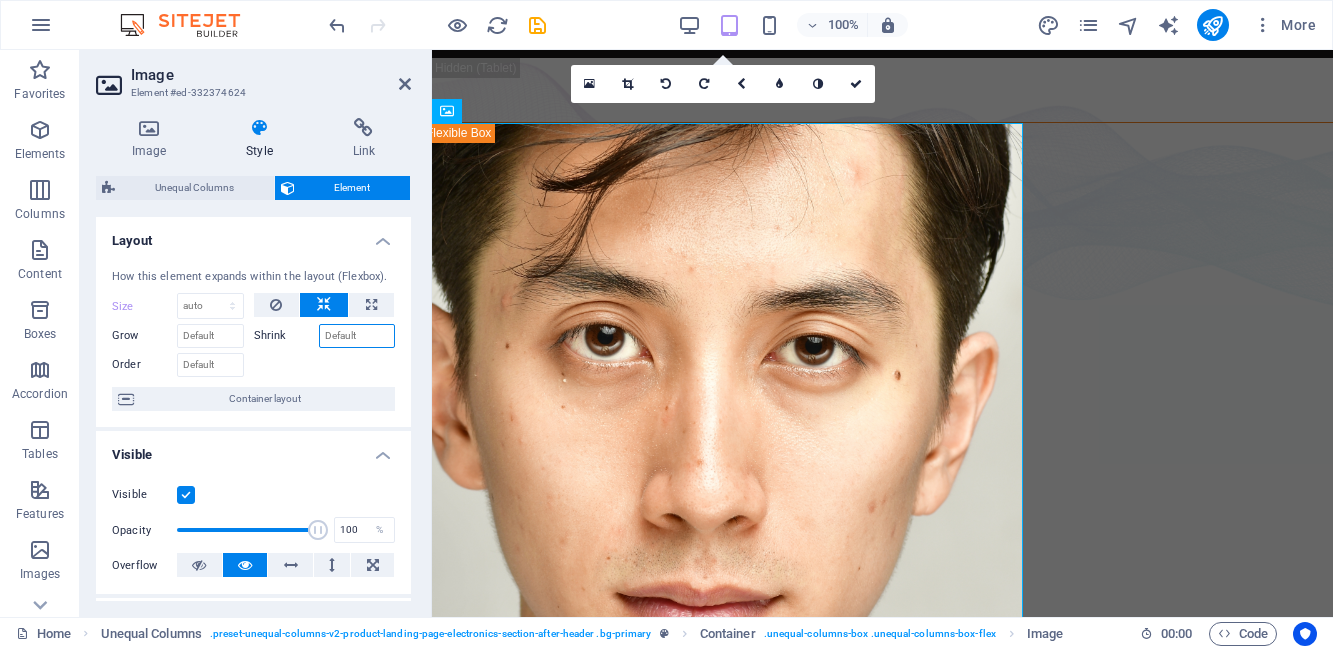 click on "Shrink" at bounding box center (357, 336) 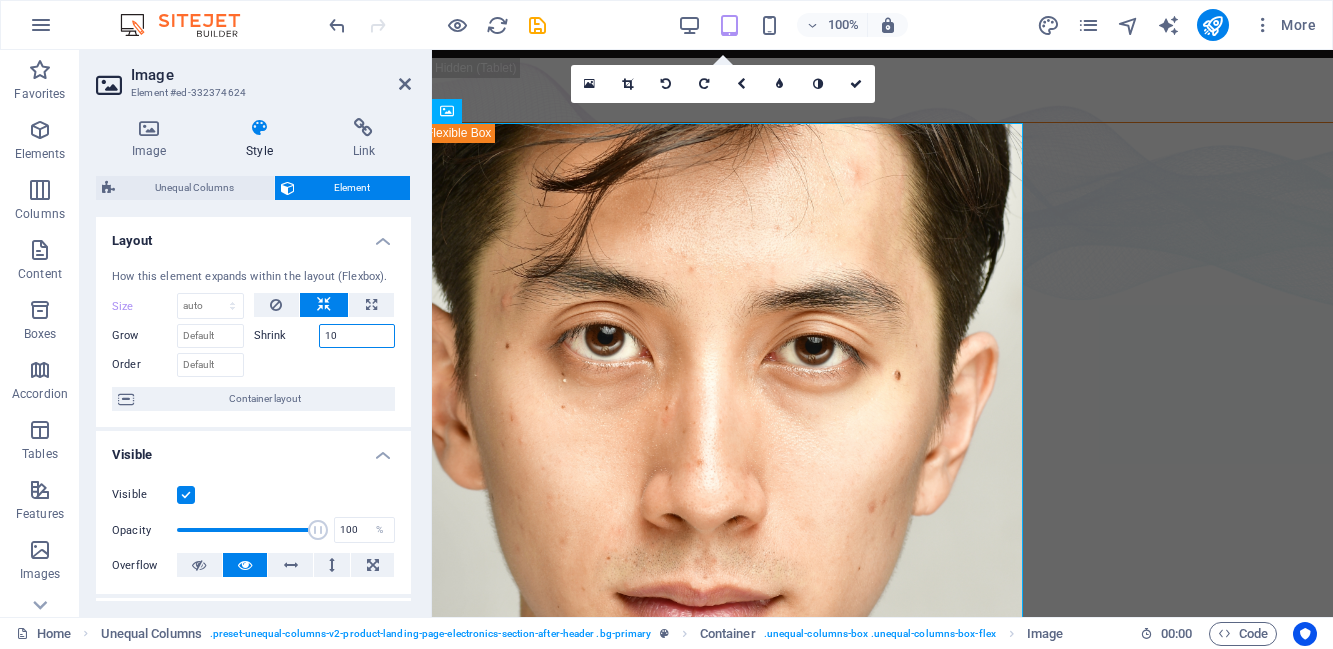 type on "10" 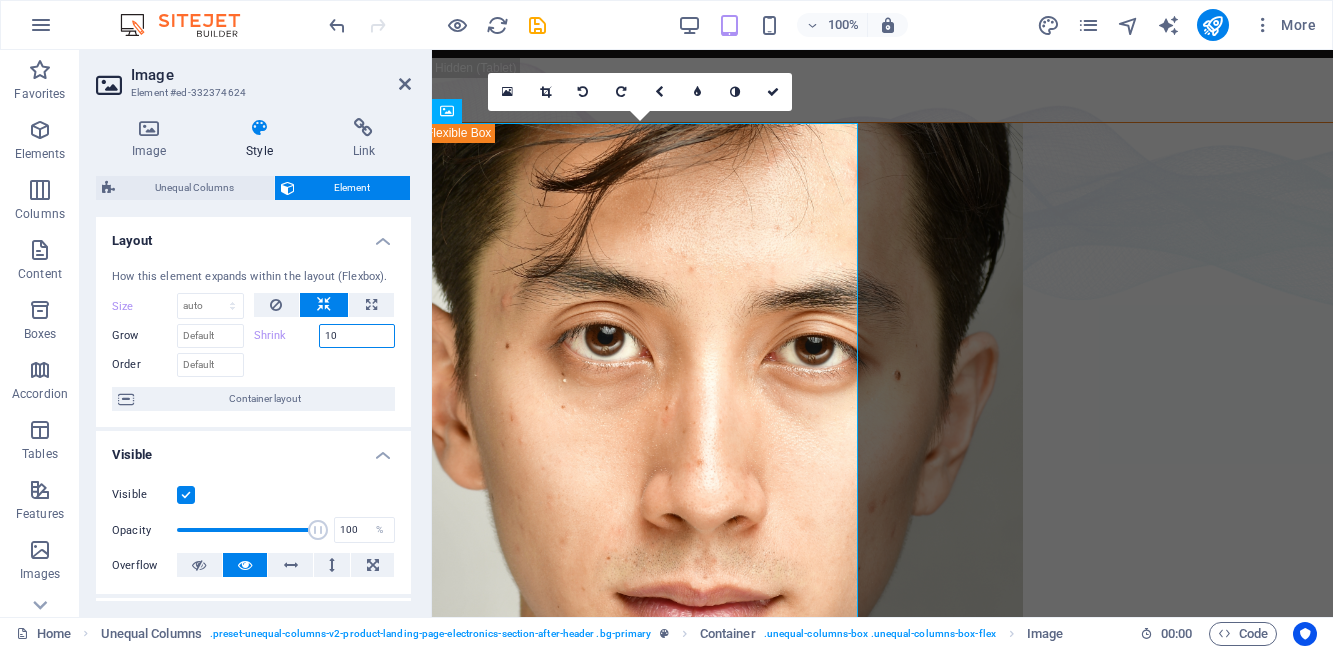 click on "10" at bounding box center (357, 336) 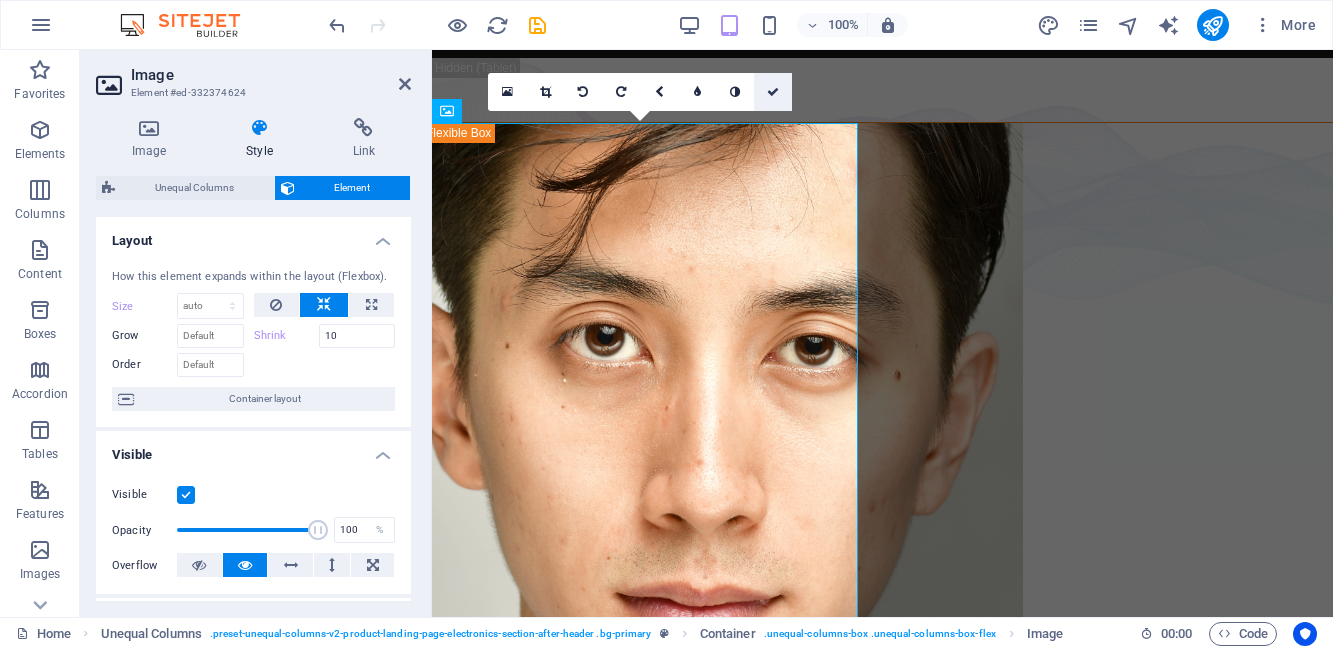 click at bounding box center (773, 92) 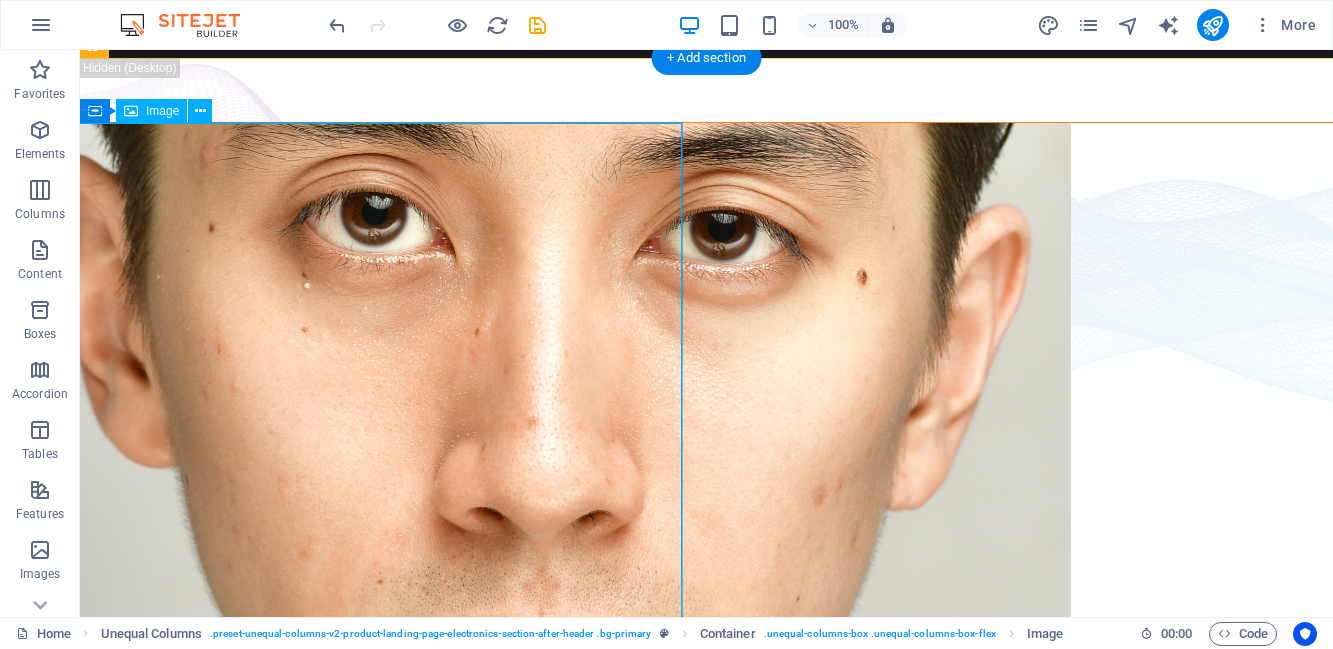 click at bounding box center [706, 523] 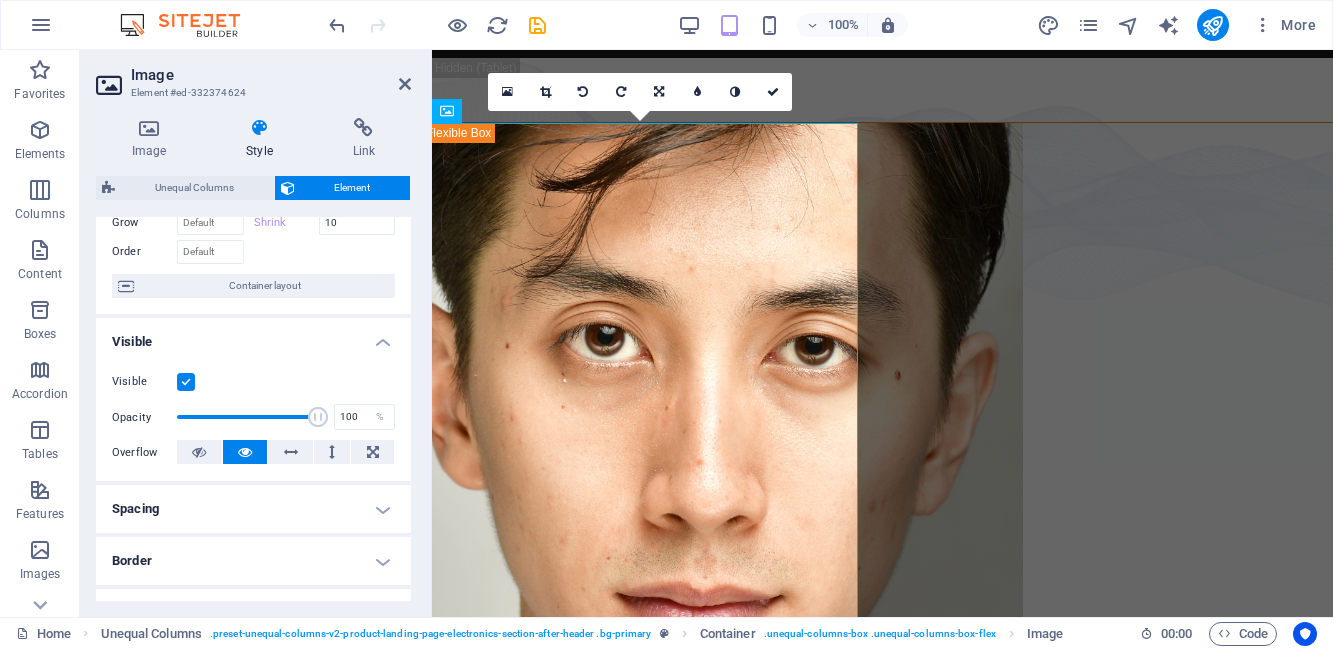 scroll, scrollTop: 0, scrollLeft: 0, axis: both 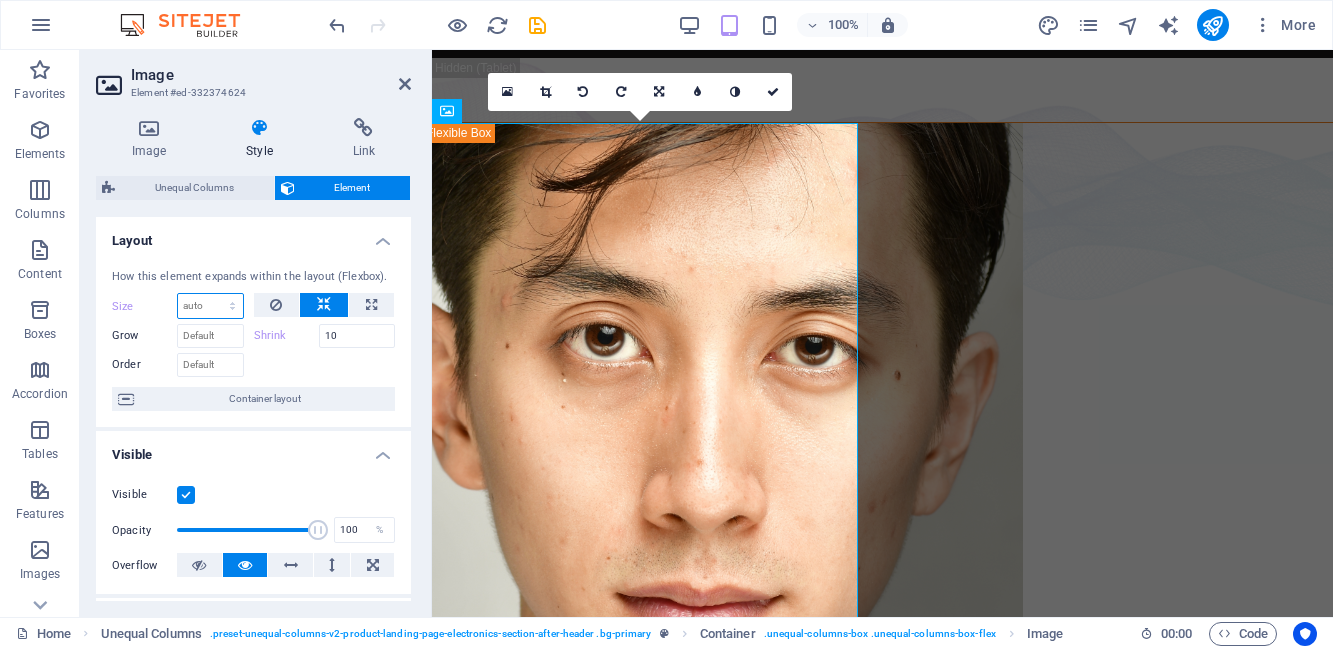 click on "Default auto px % 1/1 1/2 1/3 1/4 1/5 1/6 1/7 1/8 1/9 1/10" at bounding box center (210, 306) 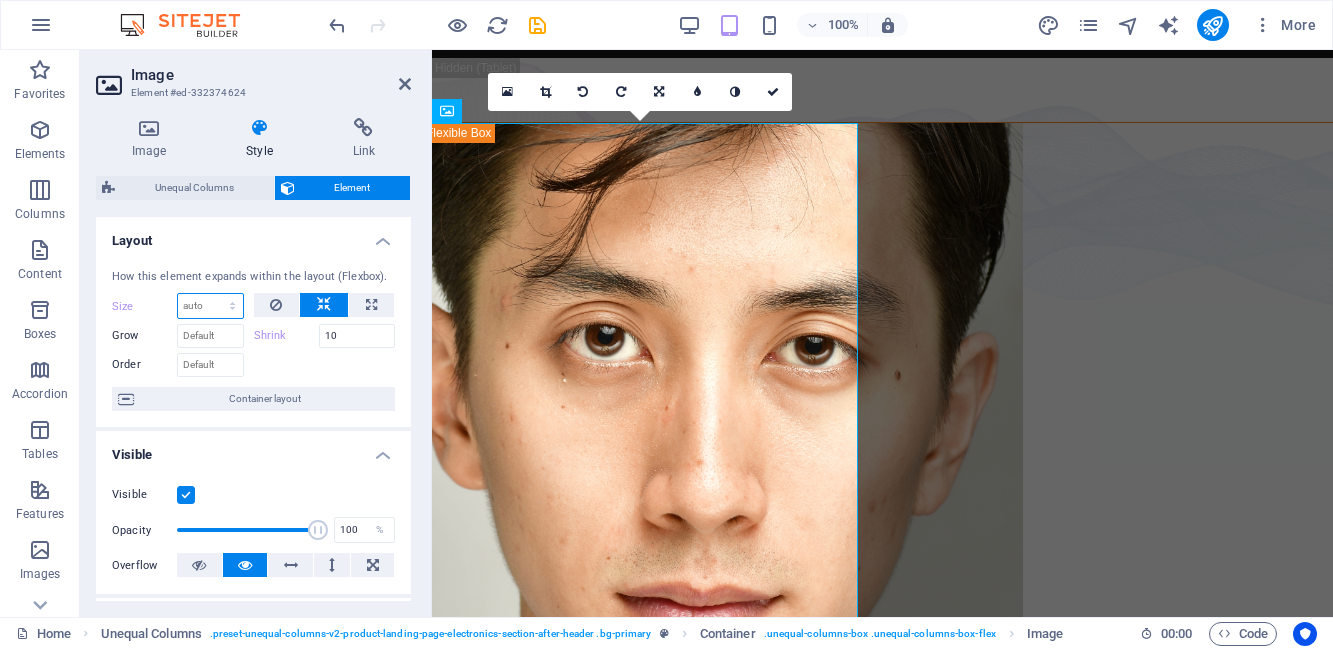 select on "px" 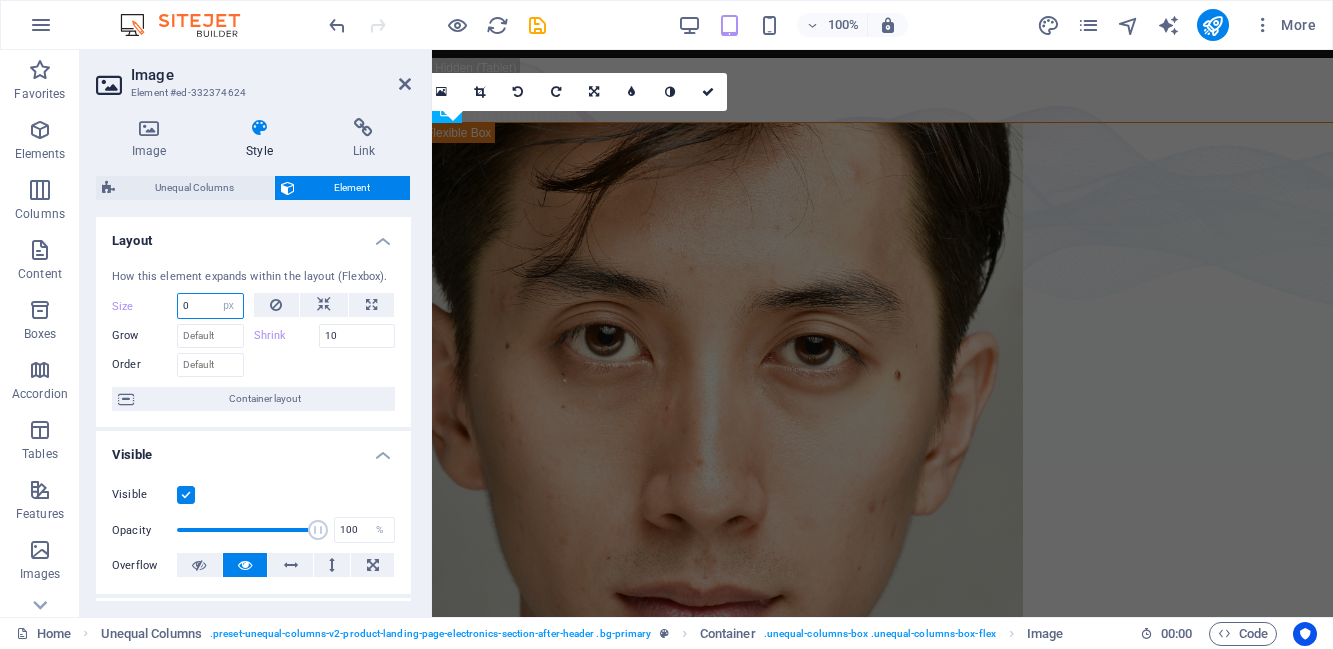 type on "1" 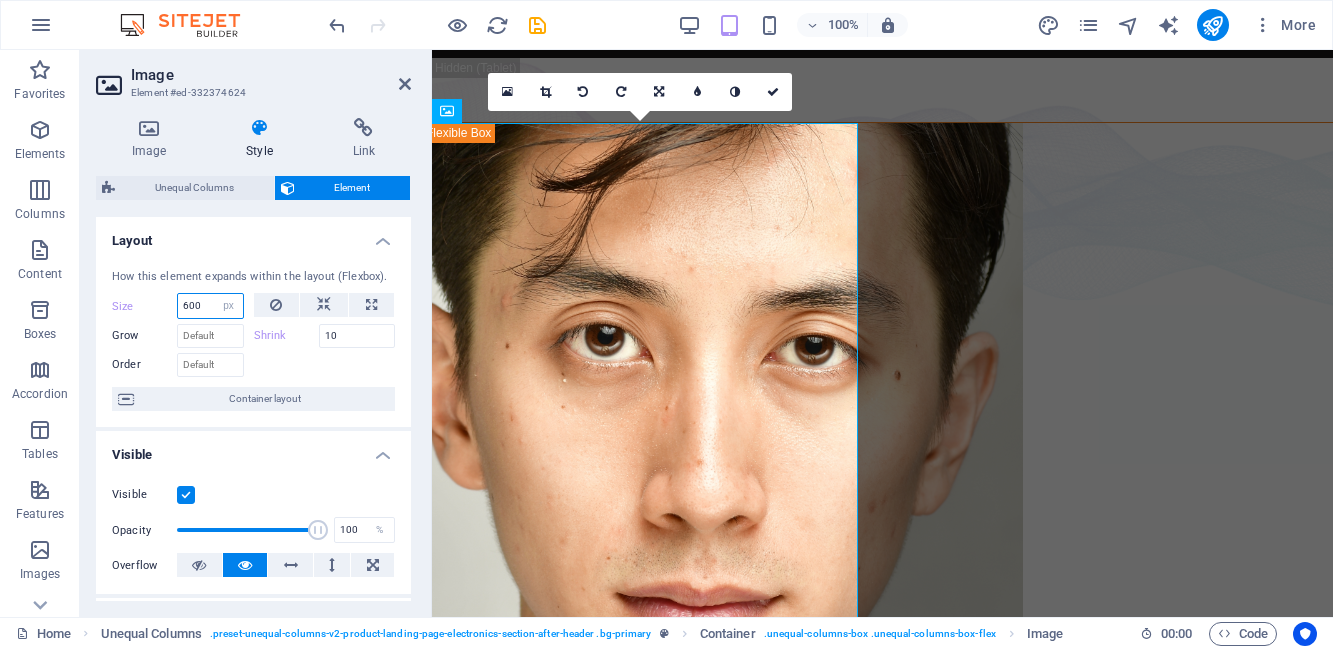 click on "600" at bounding box center [210, 306] 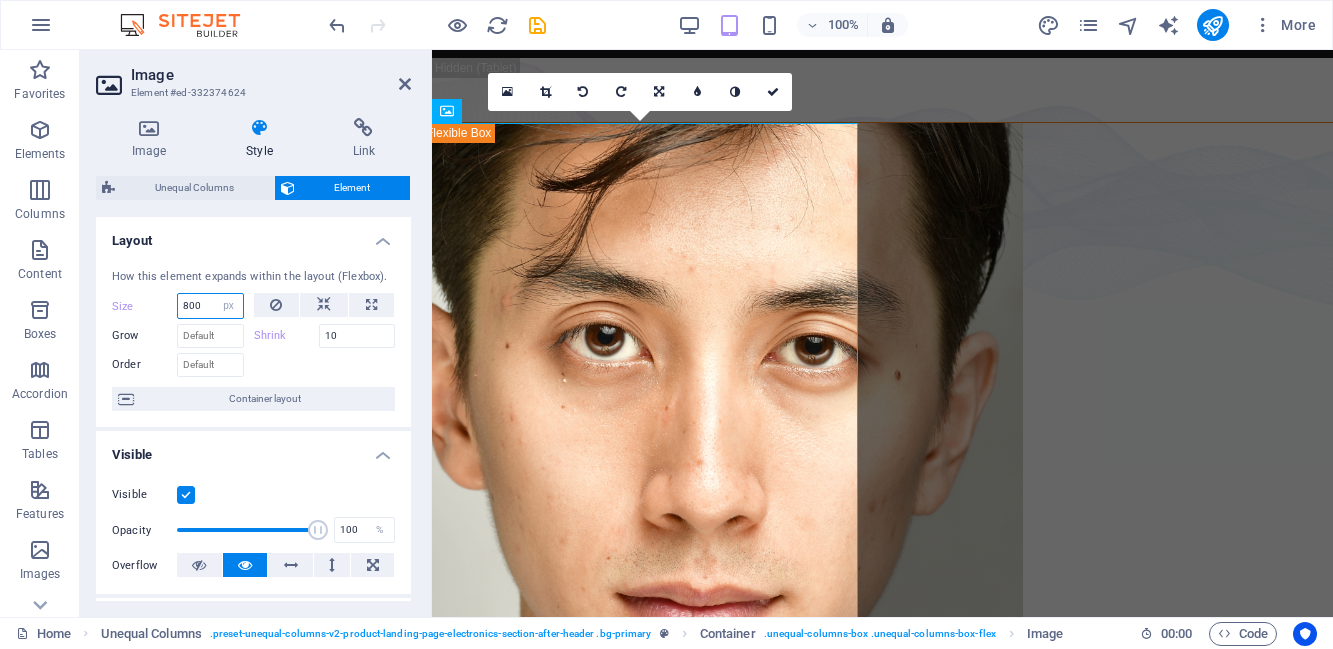 type on "800" 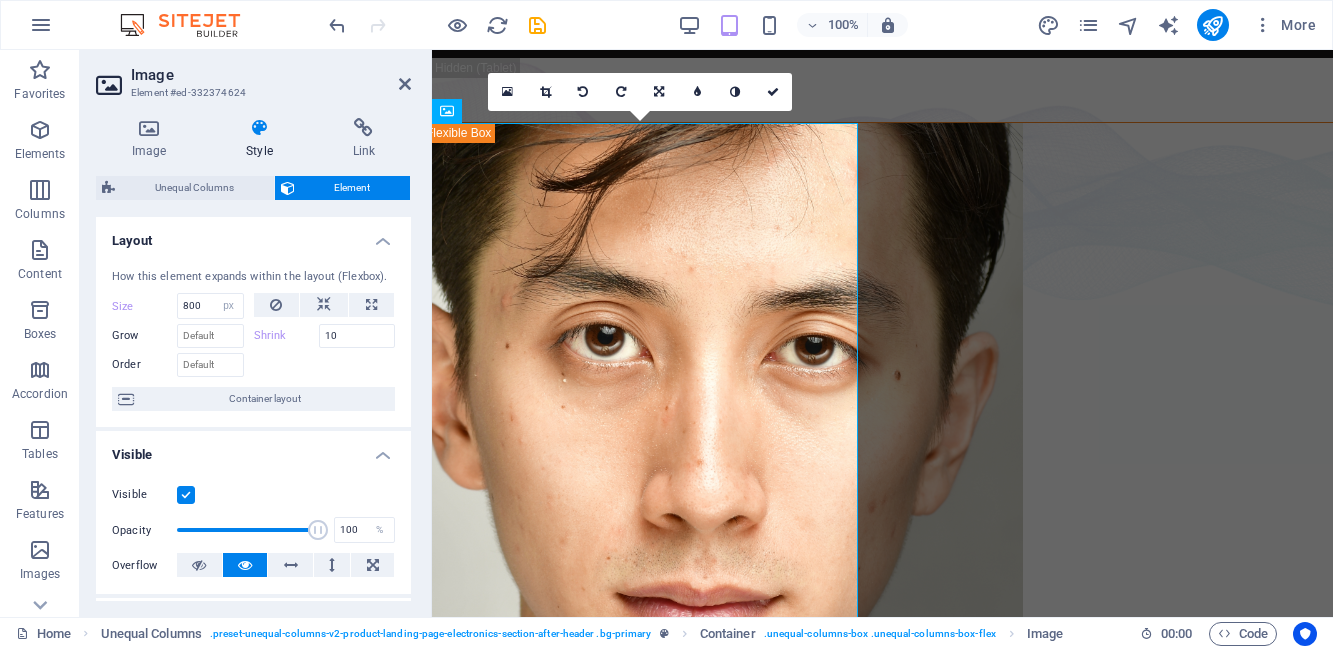 click on "Image Element #[ID]" at bounding box center (253, 76) 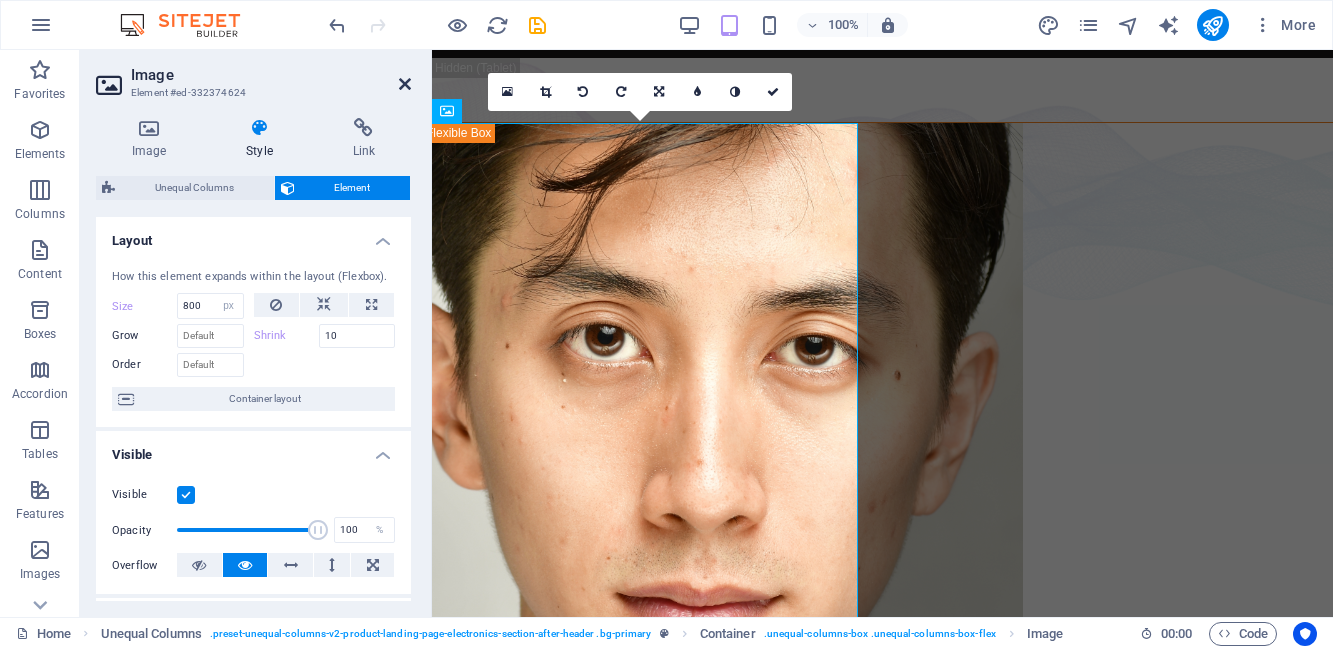 click at bounding box center (405, 84) 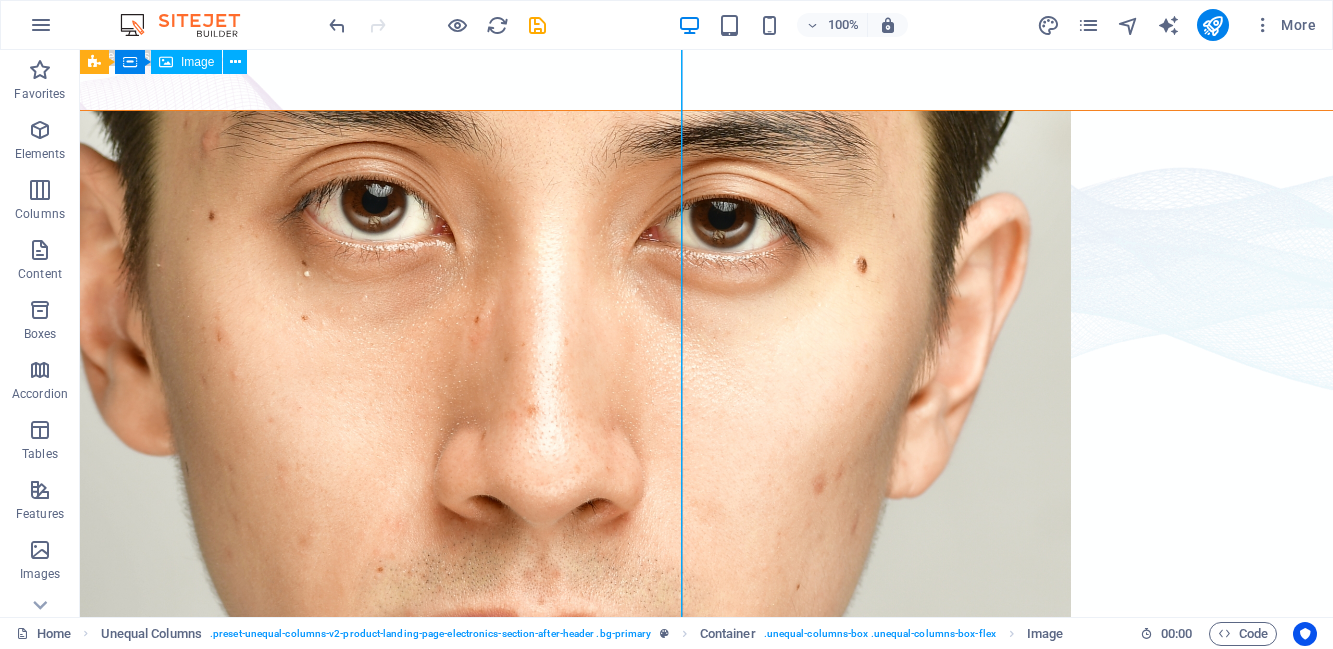 scroll, scrollTop: 0, scrollLeft: 0, axis: both 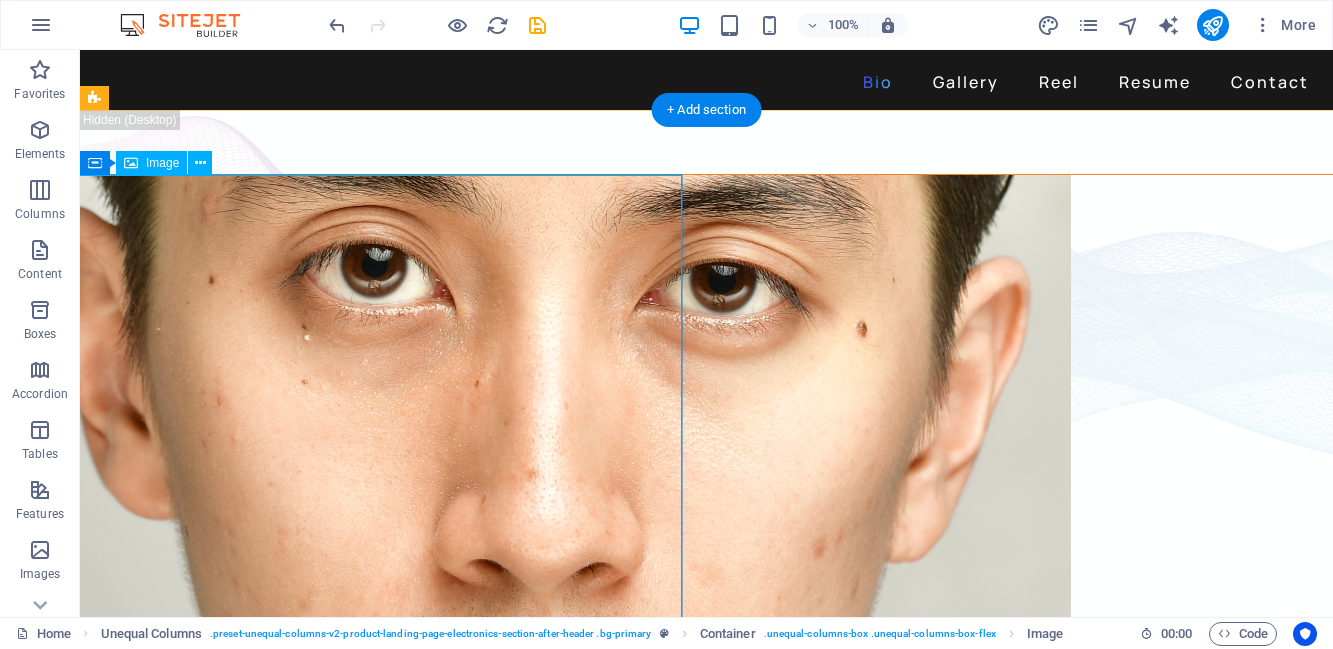 click at bounding box center (706, 575) 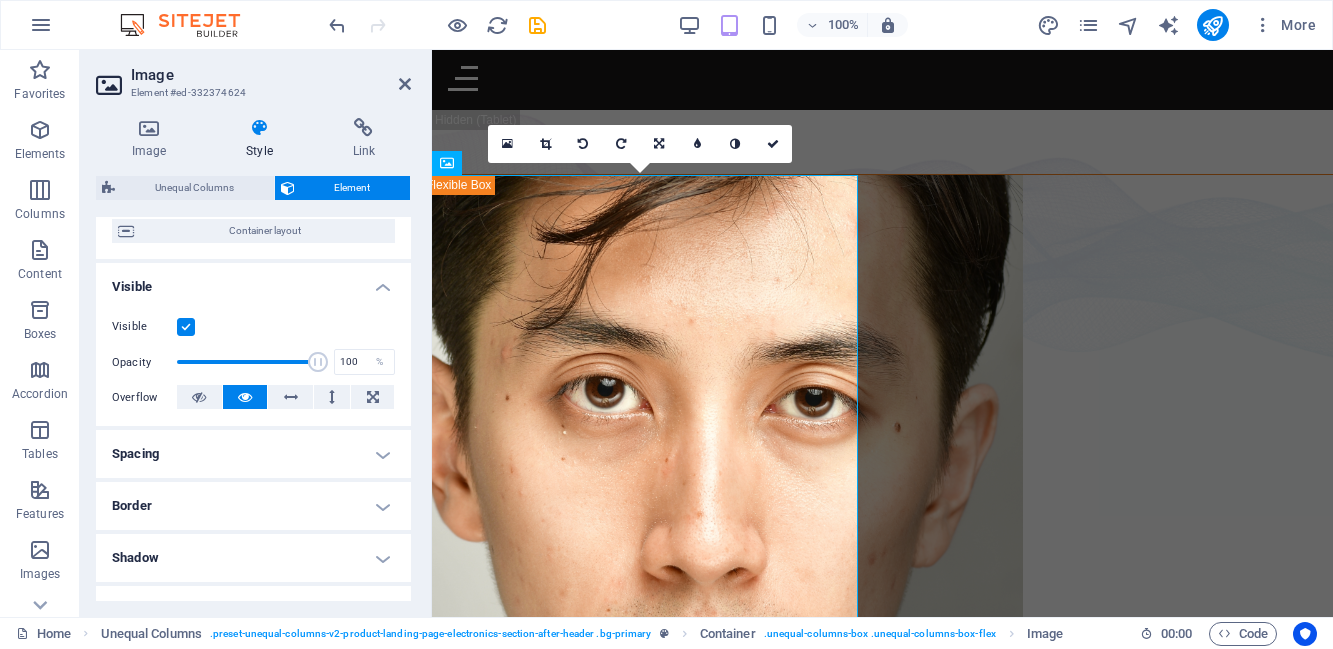 scroll, scrollTop: 172, scrollLeft: 0, axis: vertical 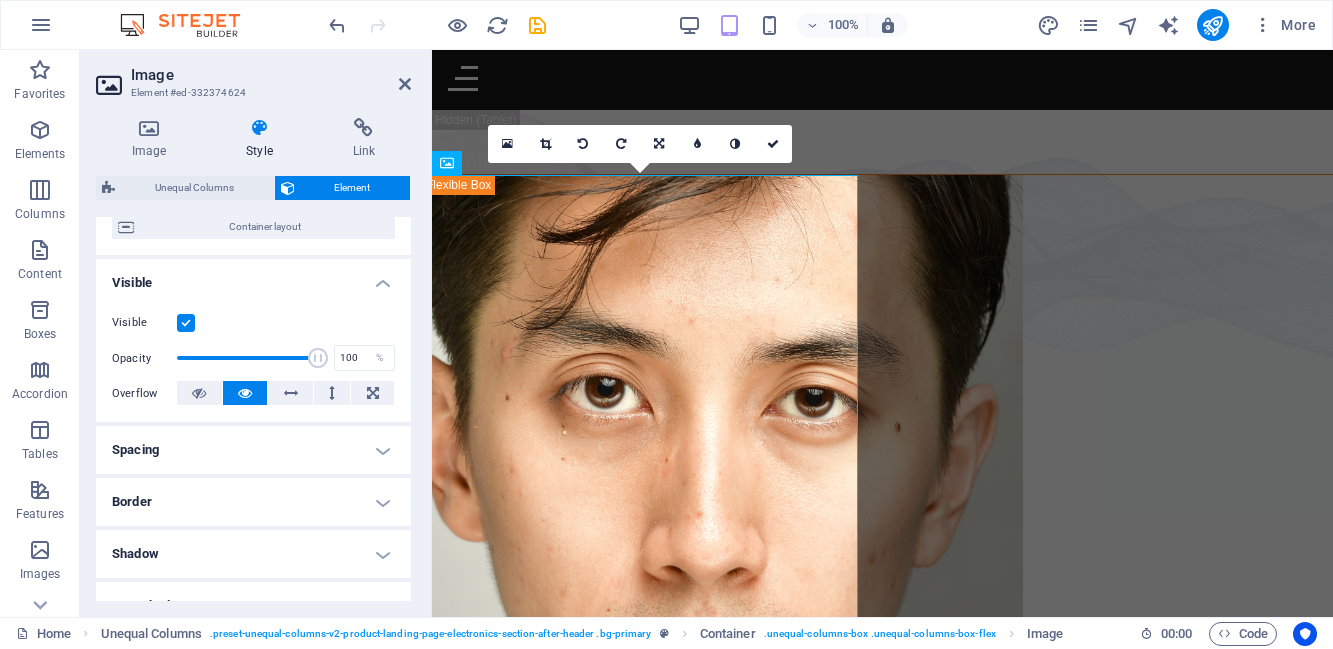 click on "Spacing" at bounding box center [253, 450] 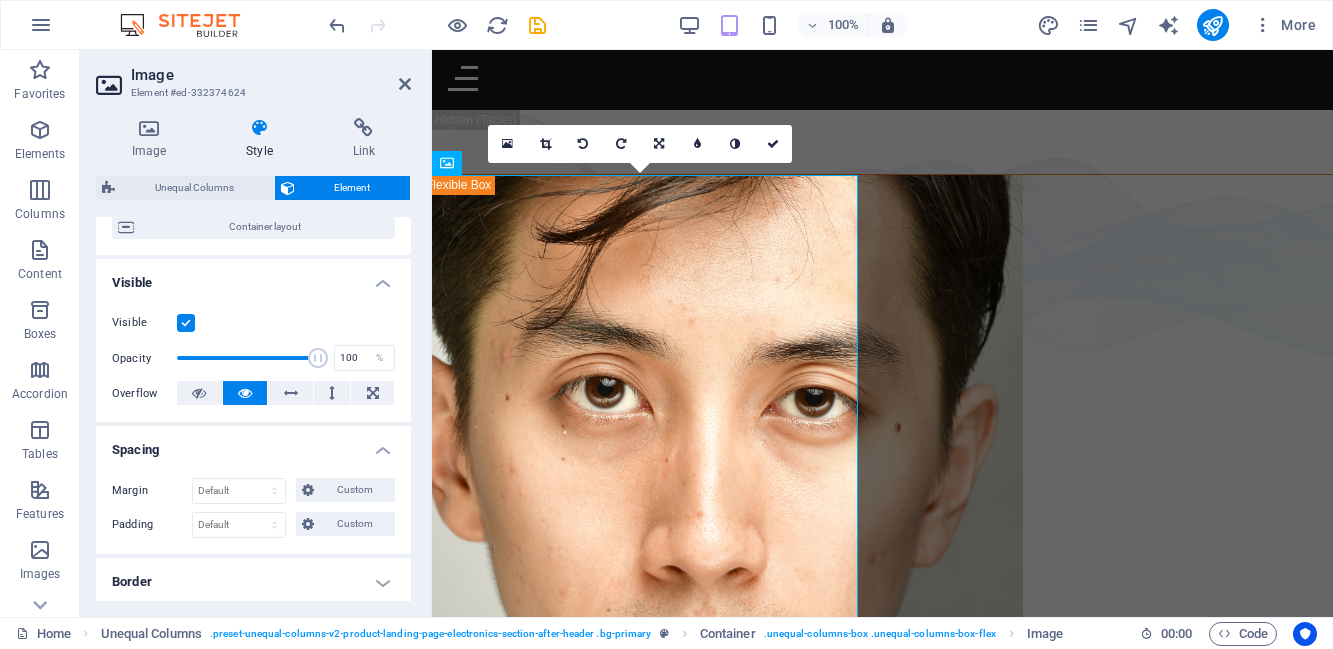 click on "Spacing" at bounding box center [253, 444] 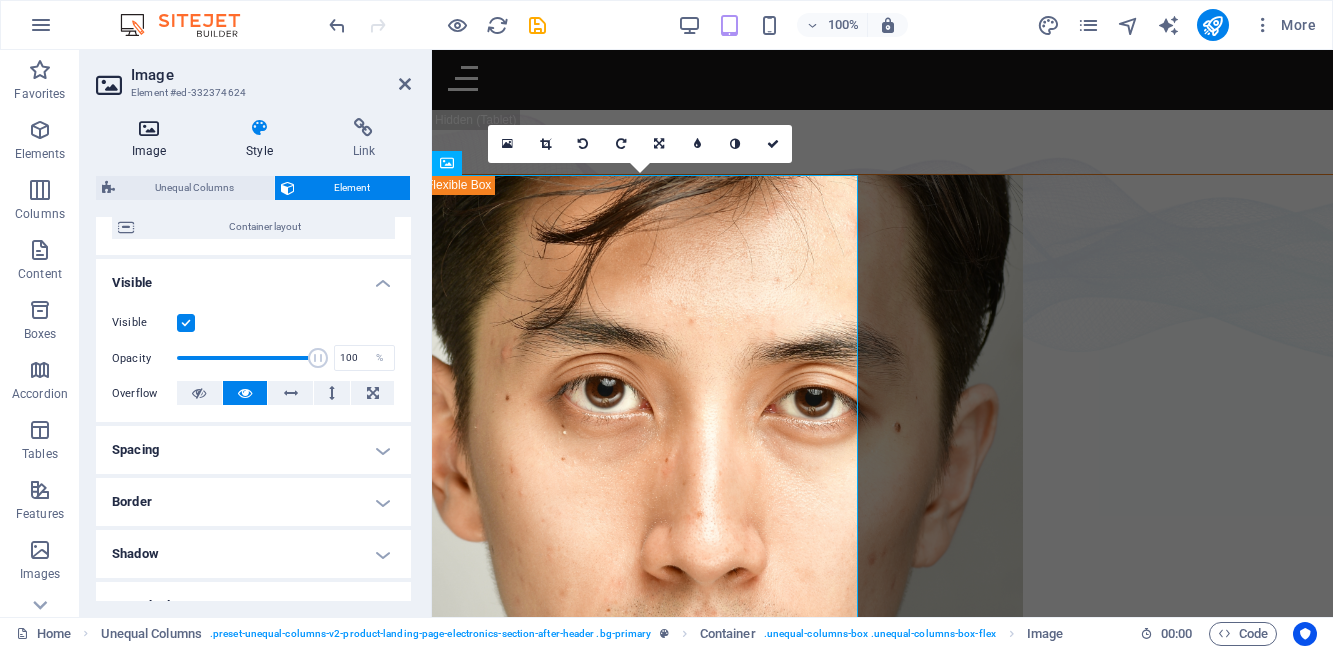click at bounding box center [149, 128] 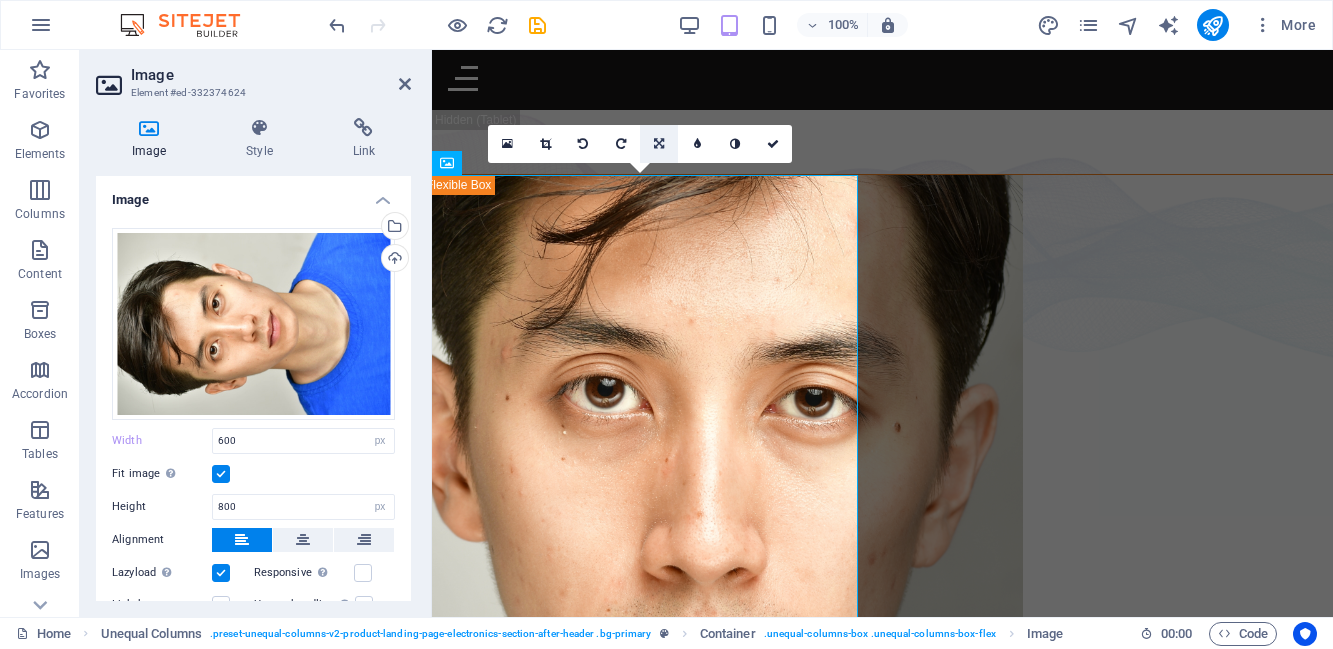 click at bounding box center (659, 144) 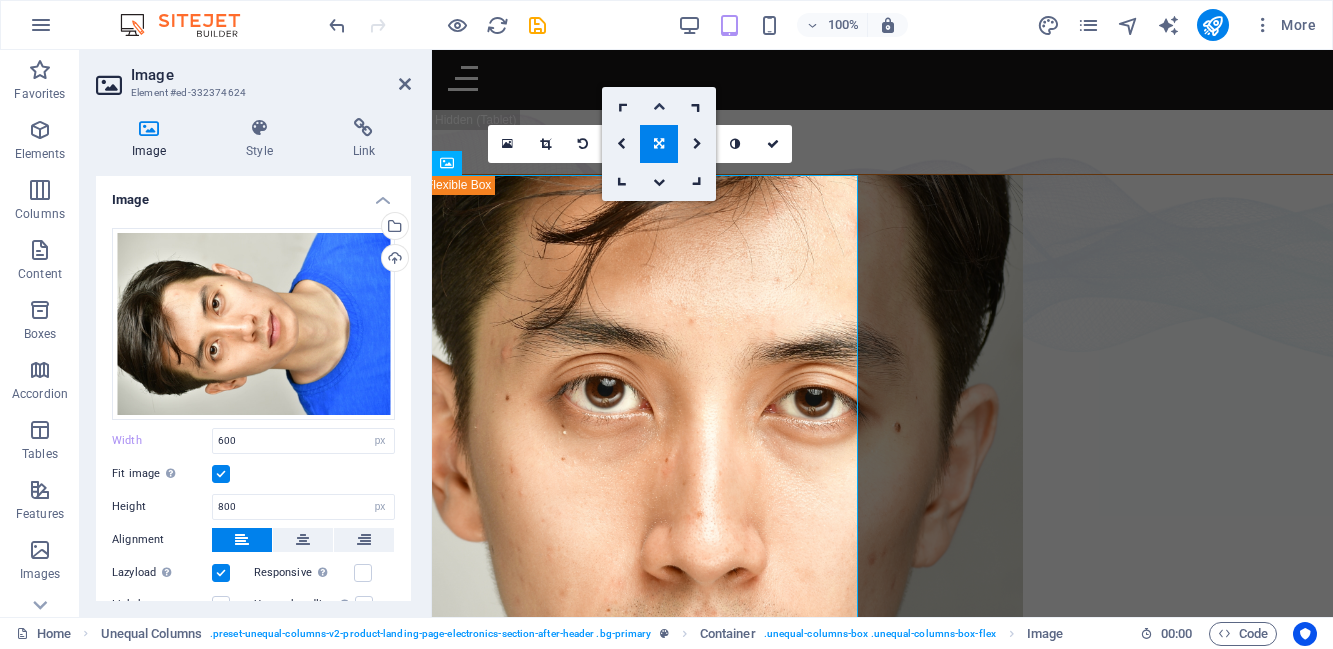 click at bounding box center [659, 106] 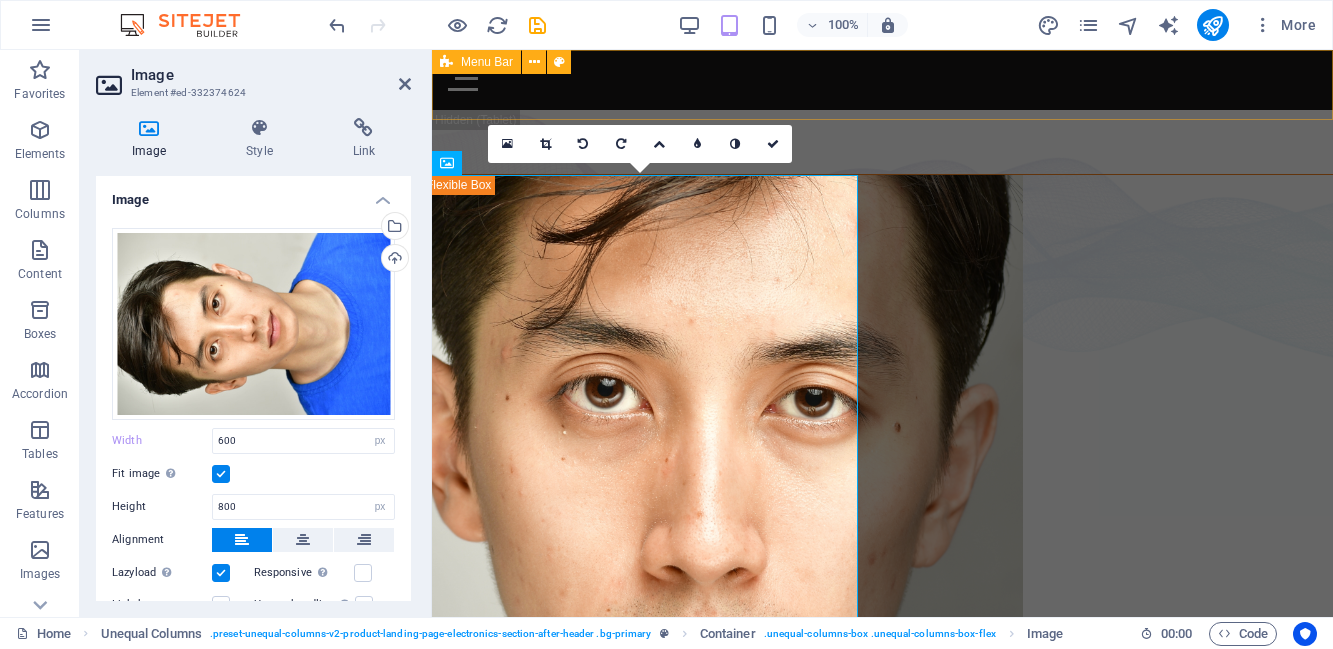click on "Bio Gallery Reel Resume Contact" at bounding box center (882, 85) 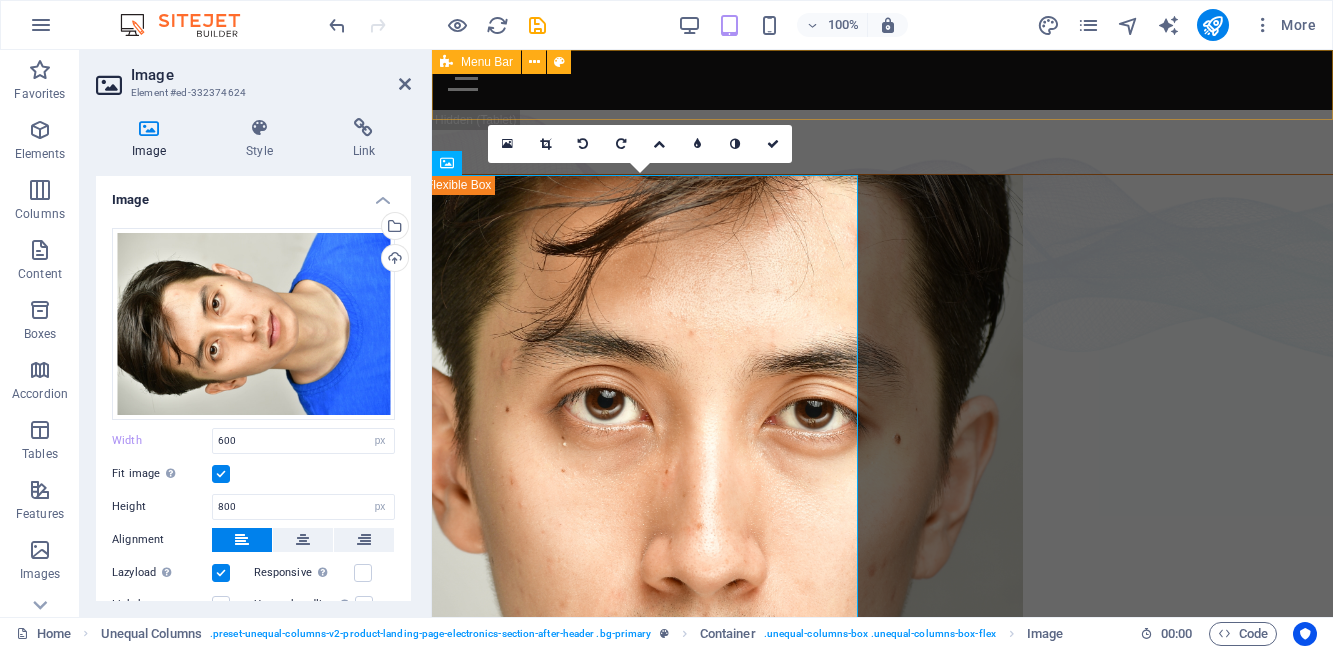 select on "px" 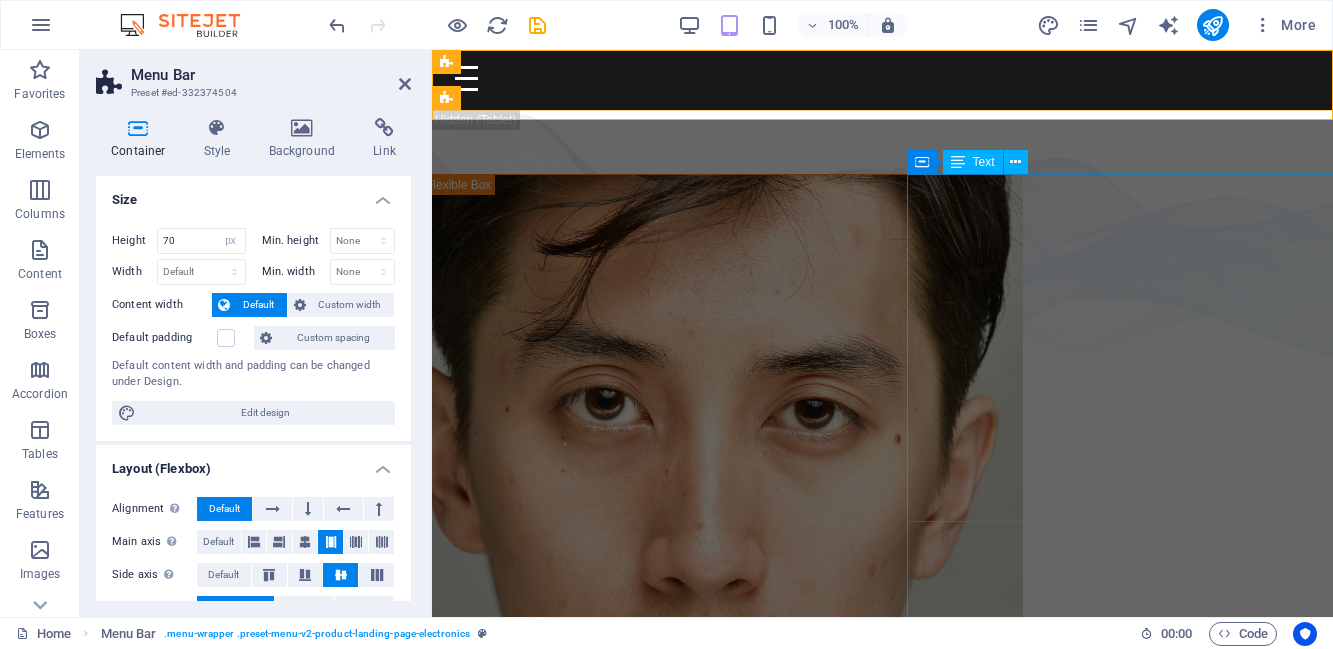 click on "David Ma  is an actor who doesn't just  step  into a role - he dives in, rolls, sprints and sometimes sword-fights his way through it. Based in New York, David is a versatile stage, screen, stunt and voice performer with a range that spans sketch comedy to Shakespeare, indie film to martial arts choreography. He's fluent in  Japanese  and  Chinese , conversational in  Korean , and eligible to work in  U.S., Canada and Japan .  His film work includes leading performances in acclaimed short films like  Fumakase  and  Translation , where he brought both dramatic weight and multilingual fluency to the screen. On stage, he's a regular in  A Sketch of New York , the city's longest-running sketch comedy show, and took on both acting and stunt duties as  Titus  in  Julius Caeser  produced by Hudson Classical Theater Company.  As a voice actor, David has voiced for national campaigns such as  2021 Canadian federal elections  and as a moderator for industry panels at  Soho International Film Festival (SIFF)  and" at bounding box center (747, 1388) 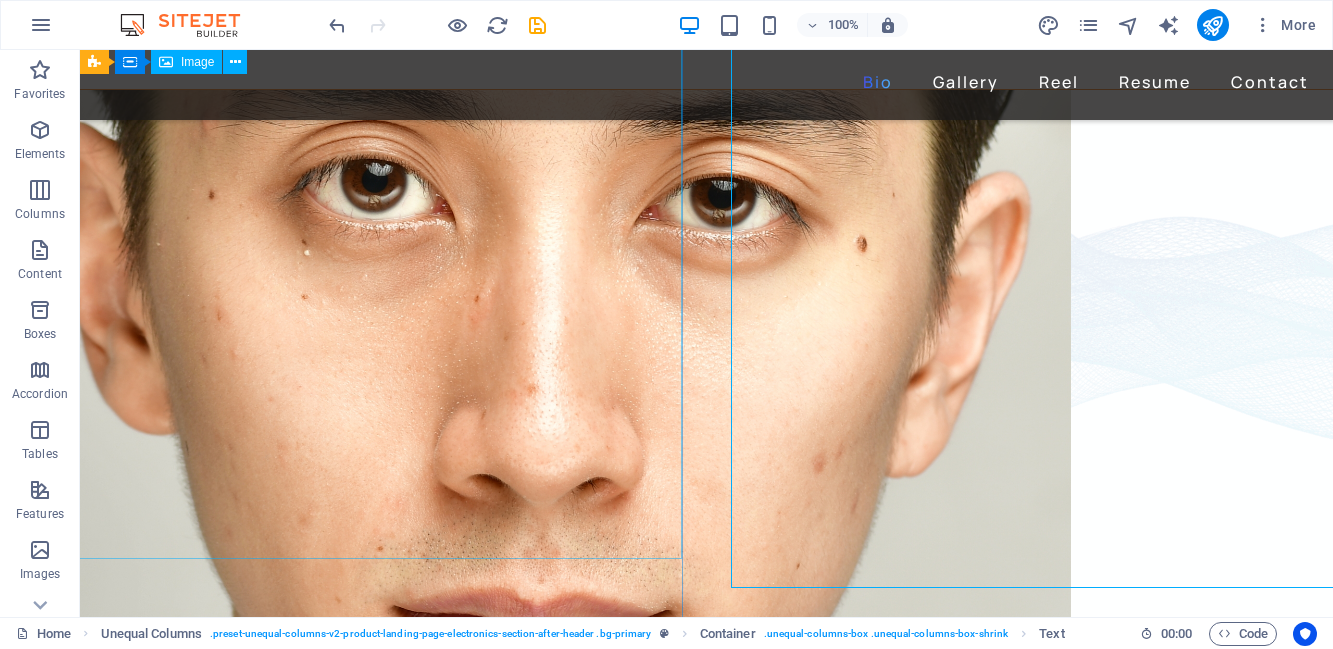 scroll, scrollTop: 0, scrollLeft: 0, axis: both 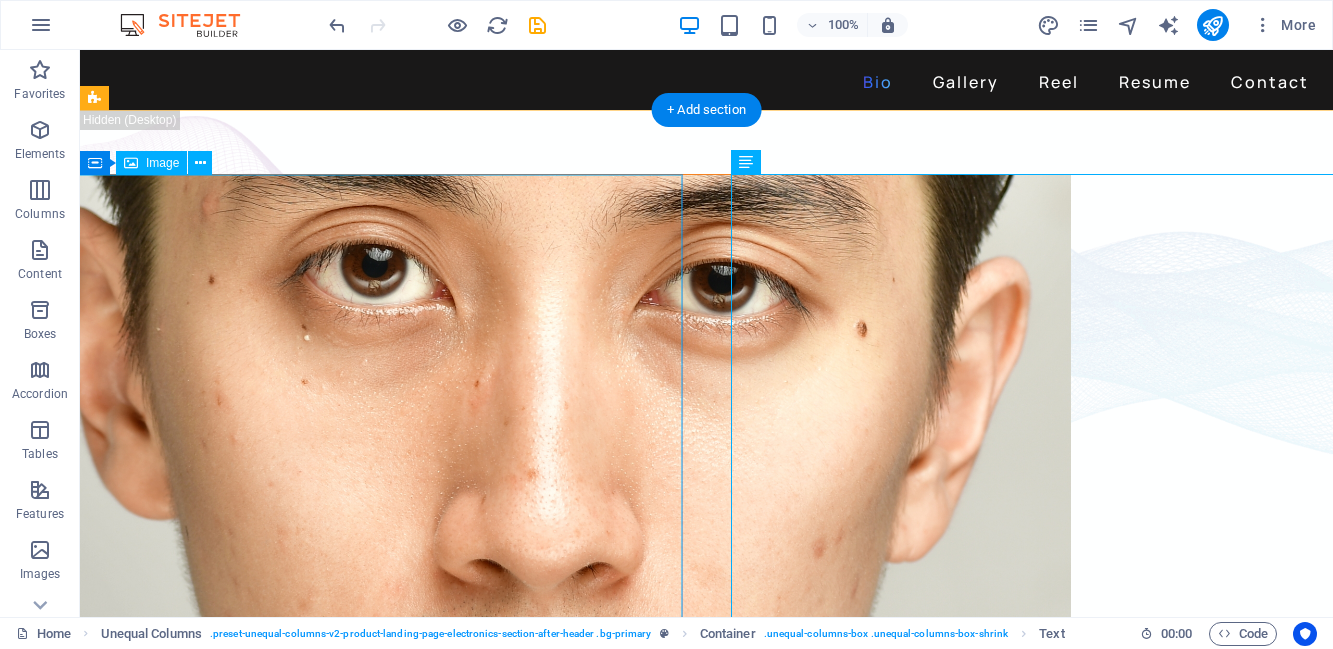 click at bounding box center (706, 575) 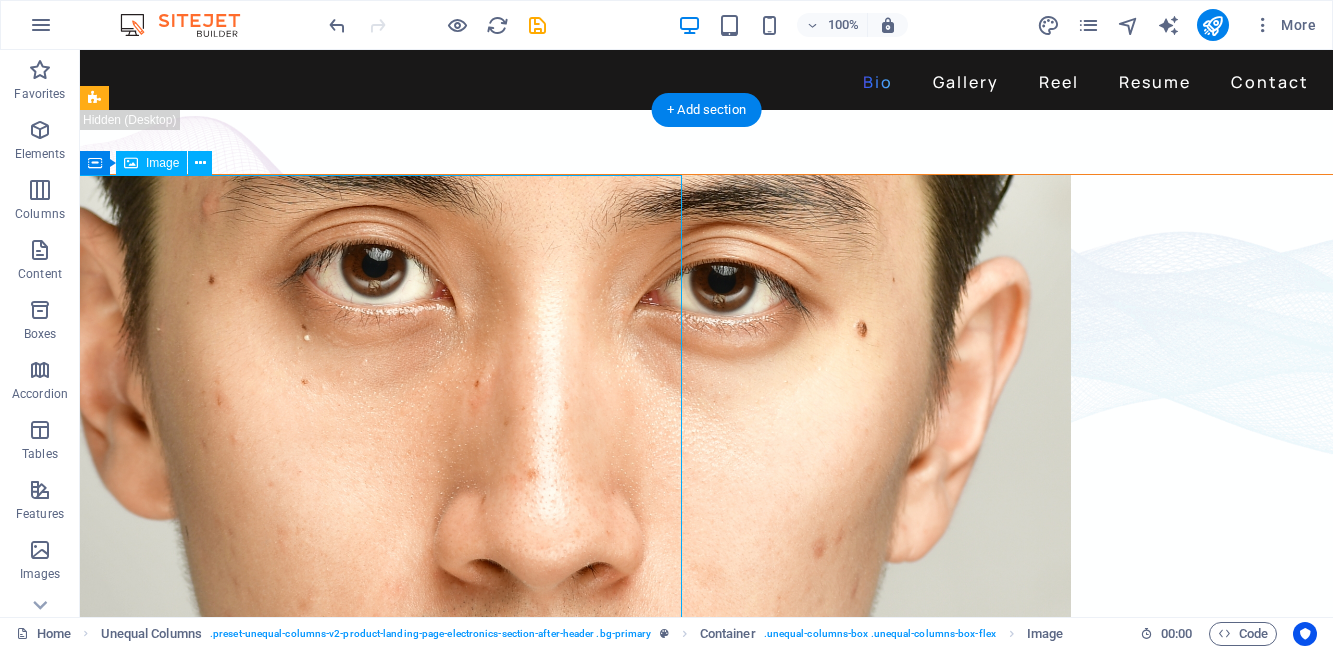 click at bounding box center [706, 575] 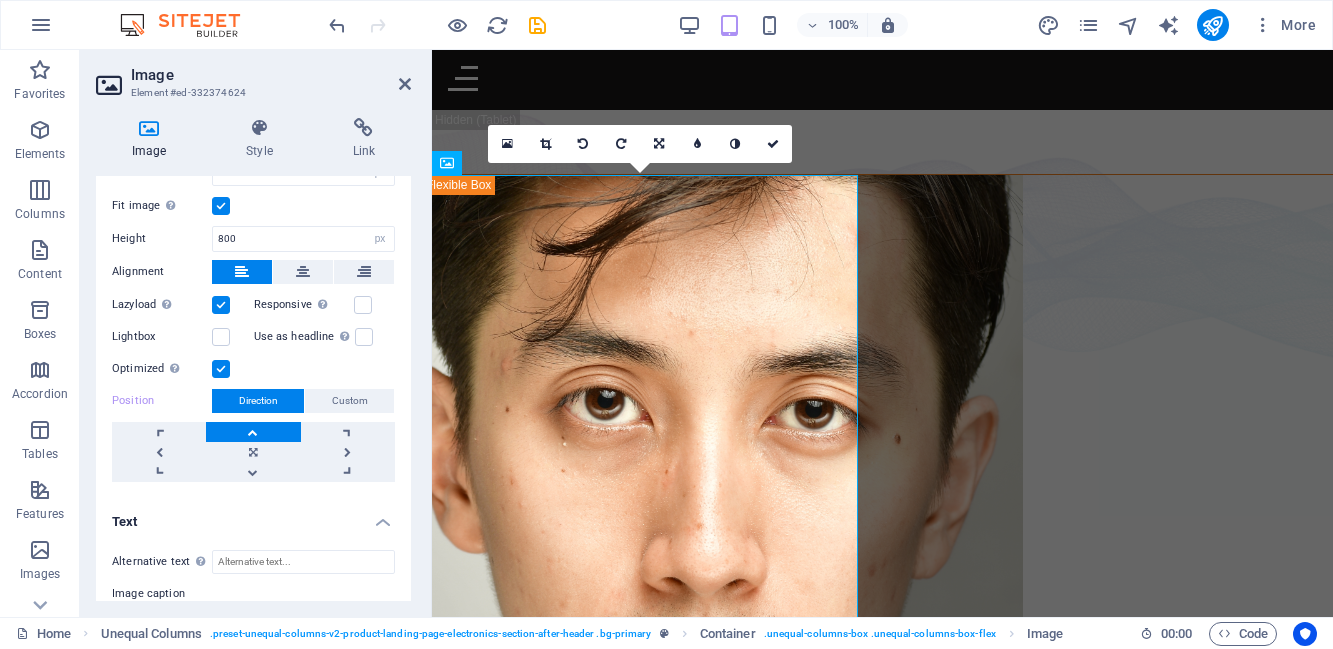 scroll, scrollTop: 384, scrollLeft: 0, axis: vertical 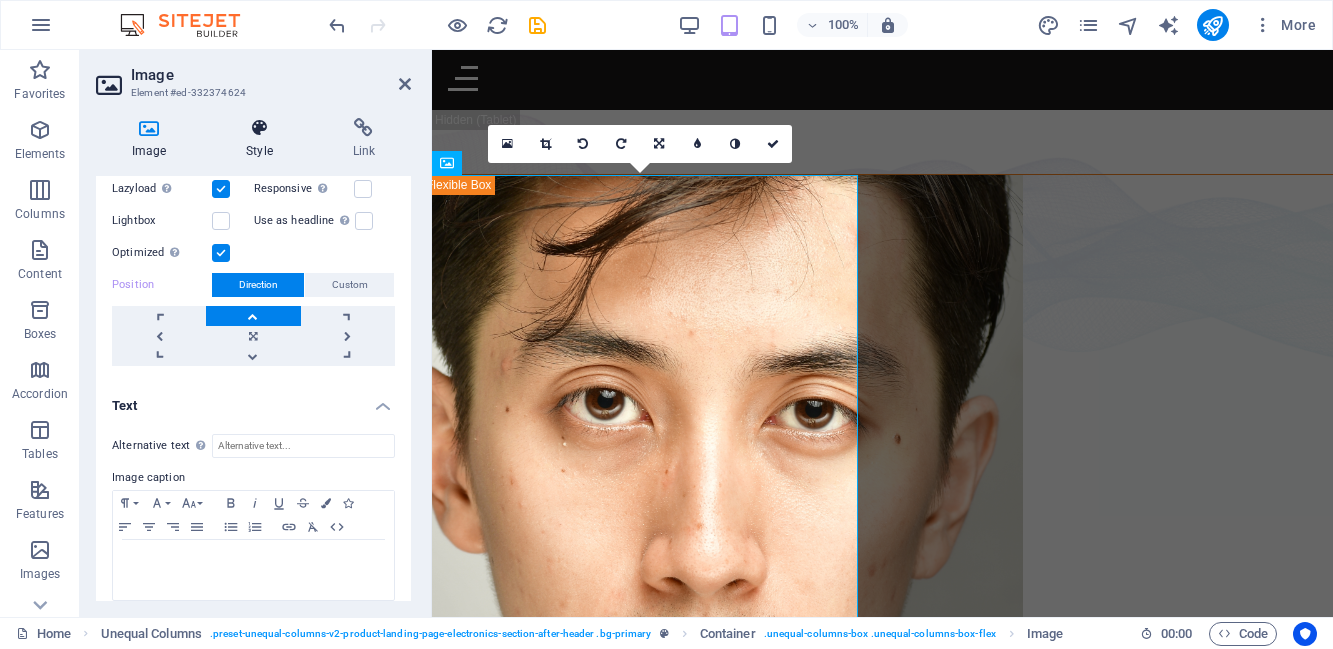 click on "Style" at bounding box center (263, 139) 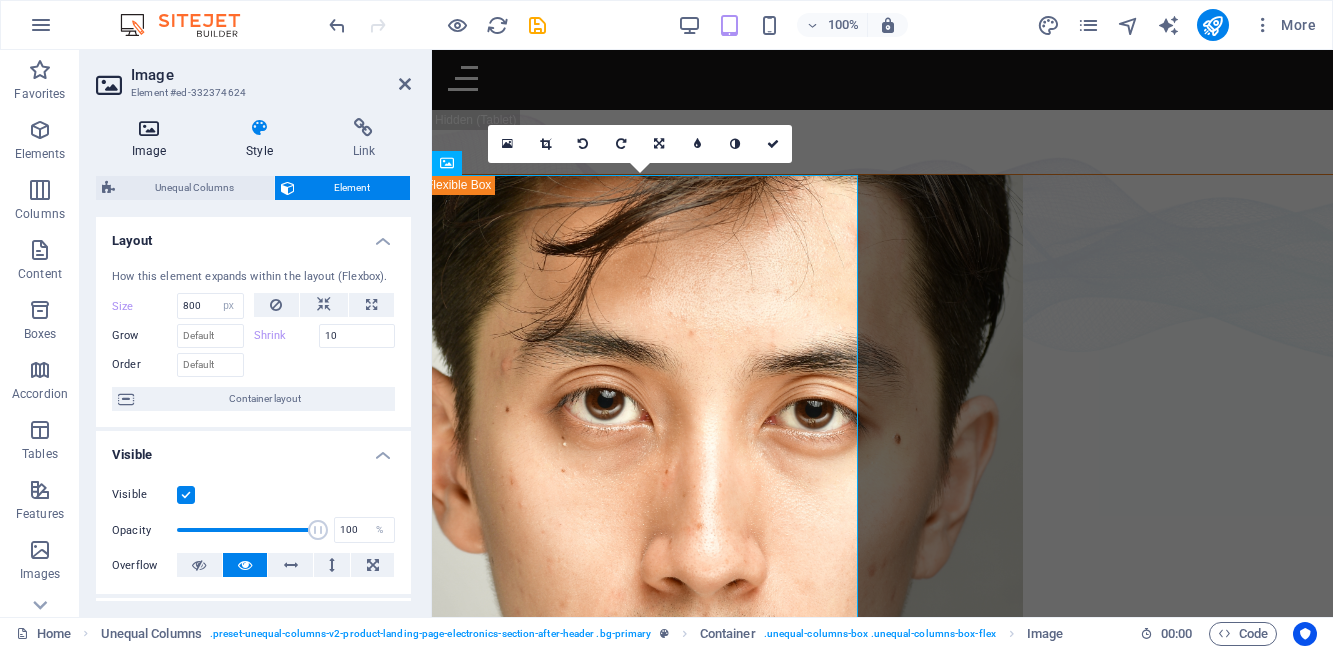 click at bounding box center (149, 128) 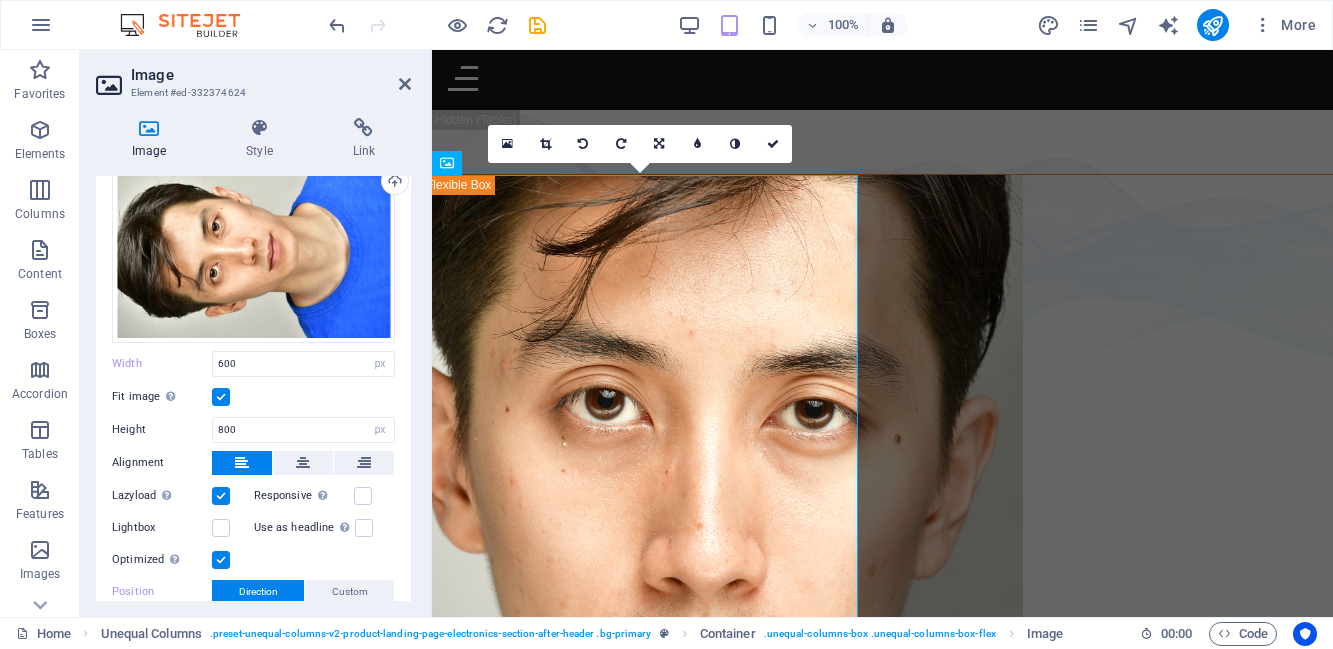 scroll, scrollTop: 82, scrollLeft: 0, axis: vertical 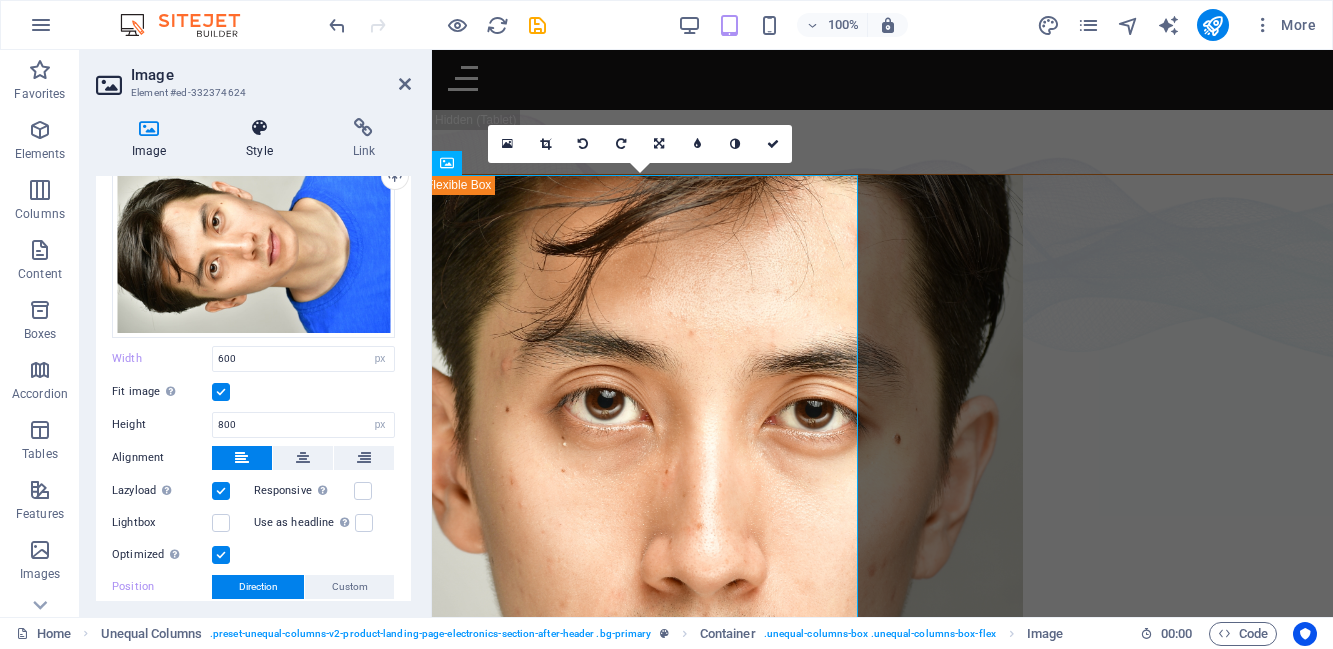 click at bounding box center [259, 128] 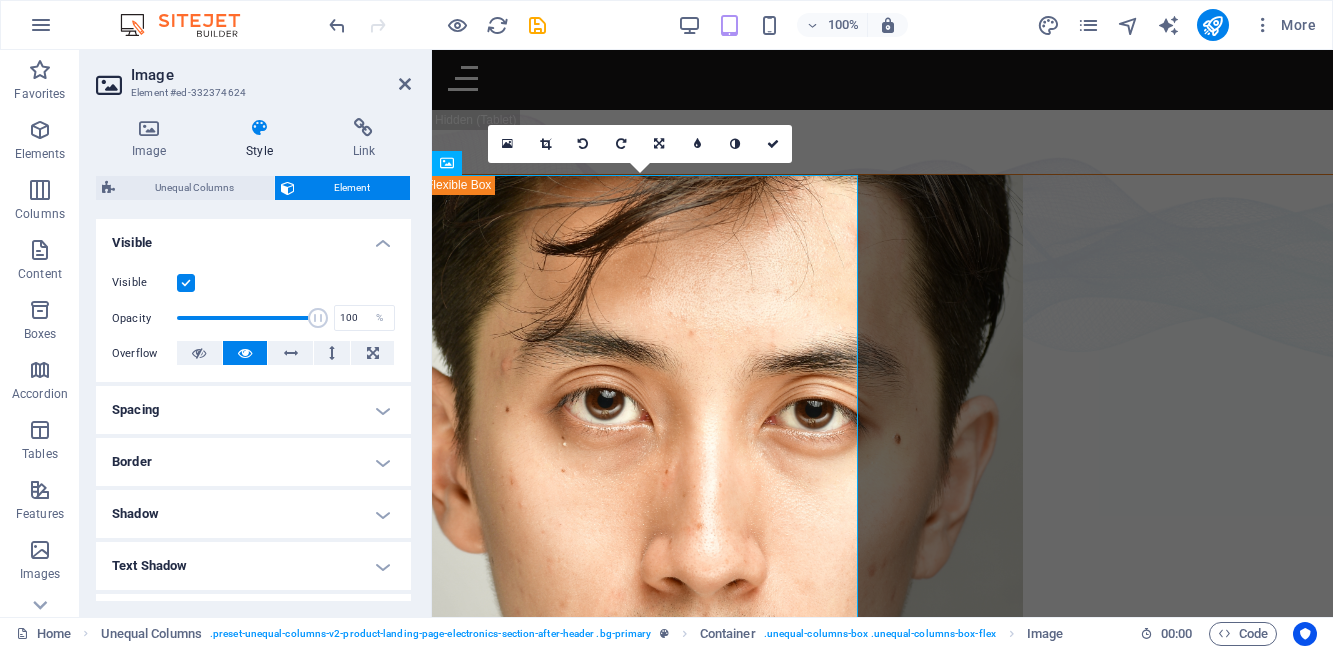 scroll, scrollTop: 226, scrollLeft: 0, axis: vertical 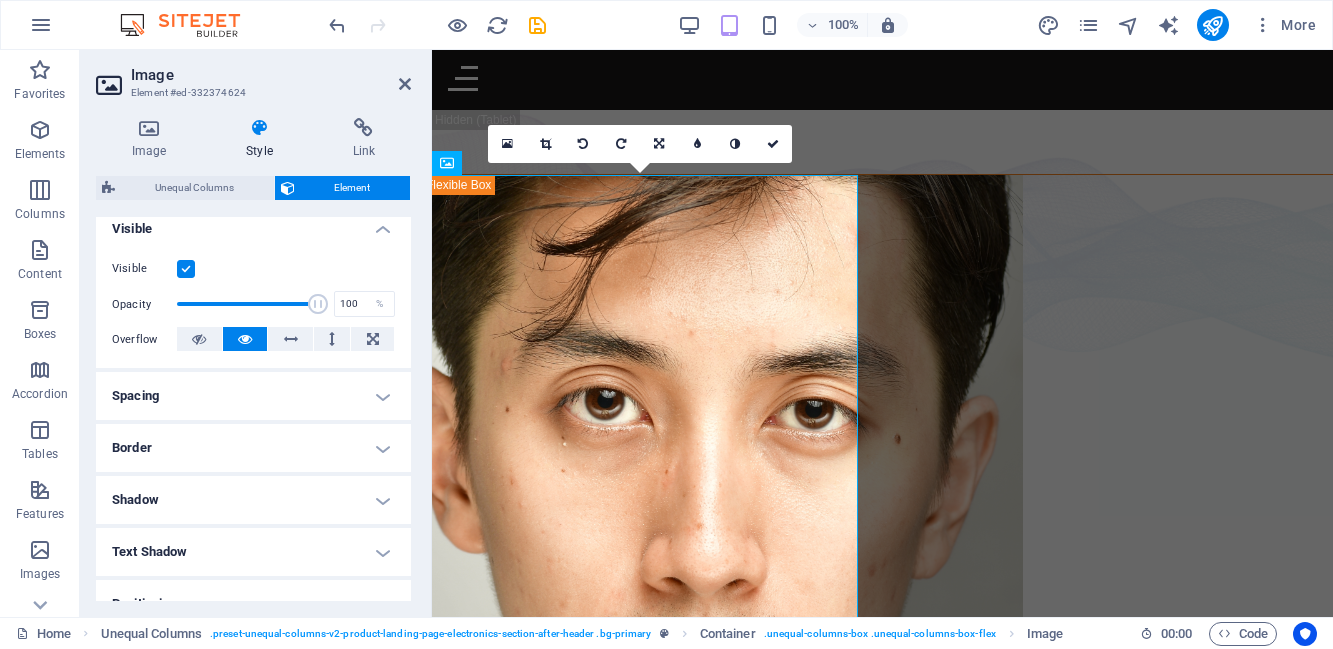 click on "Spacing" at bounding box center (253, 396) 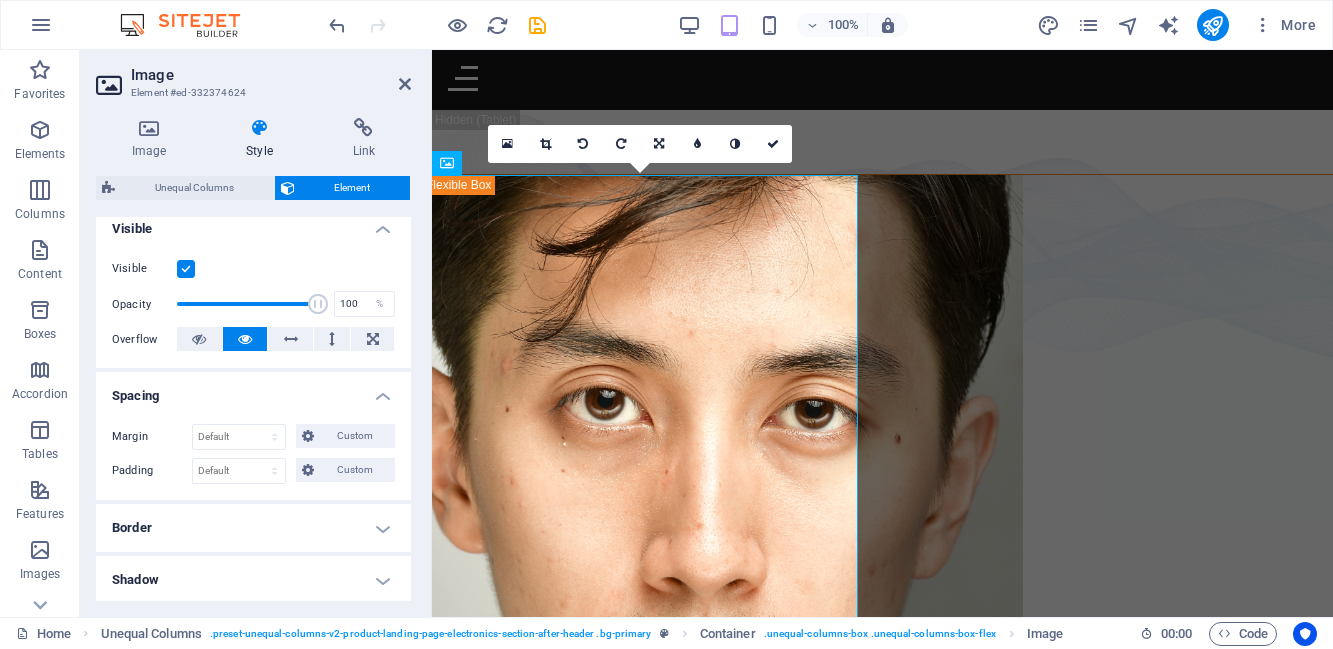 click on "Image Style Link Image Drag files here, click to choose files or select files from Files or our free stock photos & videos Select files from the file manager, stock photos, or upload file(s) Upload Width 600 Default auto px rem % em vh vw Fit image Automatically fit image to a fixed width and height Height 800 Default auto px Alignment Lazyload Loading images after the page loads improves page speed. Responsive Automatically load retina image and smartphone optimized sizes. Lightbox Use as headline The image will be wrapped in an H1 headline tag. Useful for giving alternative text the weight of an H1 headline, e.g. for the logo. Leave unchecked if uncertain. Optimized Images are compressed to improve page speed. Position Direction Custom X offset 50 px rem % vh vw Y offset 50 px rem % vh vw Text Float No float Image left Image right Determine how text should behave around the image. Text Alternative text Image caption Paragraph Format Normal Heading 1 Heading 2 Heading 3 Heading 4 Heading 5 Heading 6 Code 8 9" at bounding box center [253, 359] 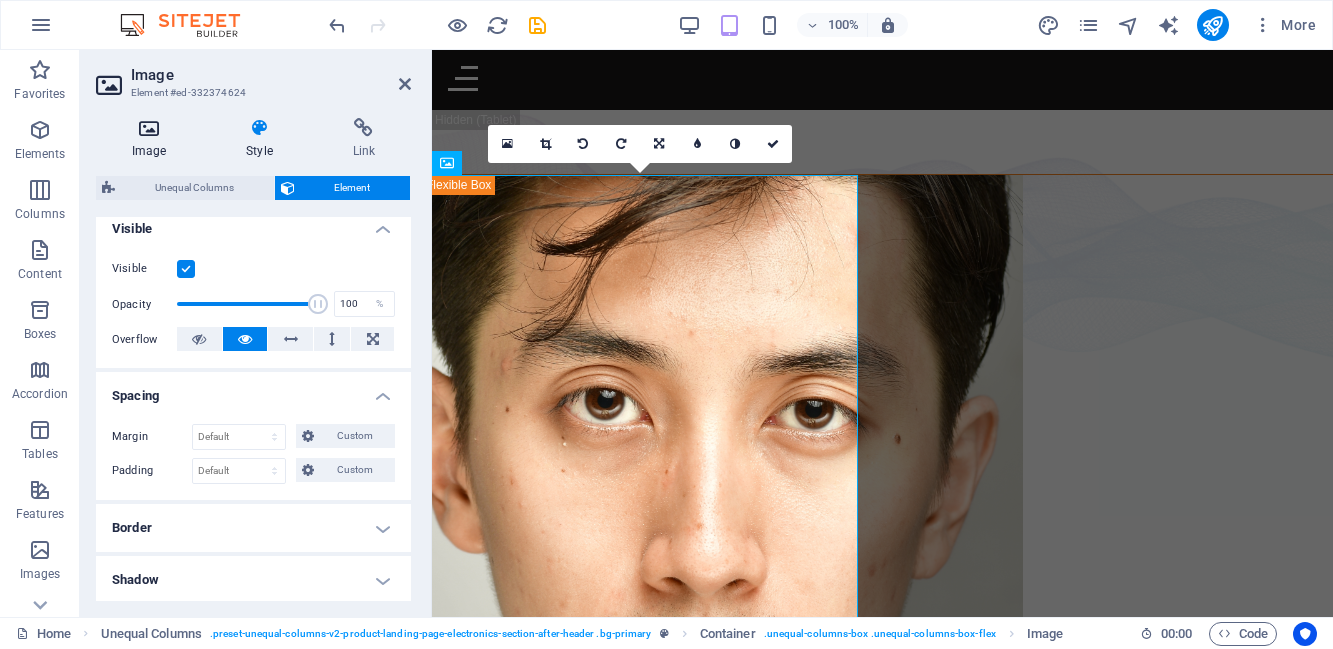 click on "Image" at bounding box center (153, 139) 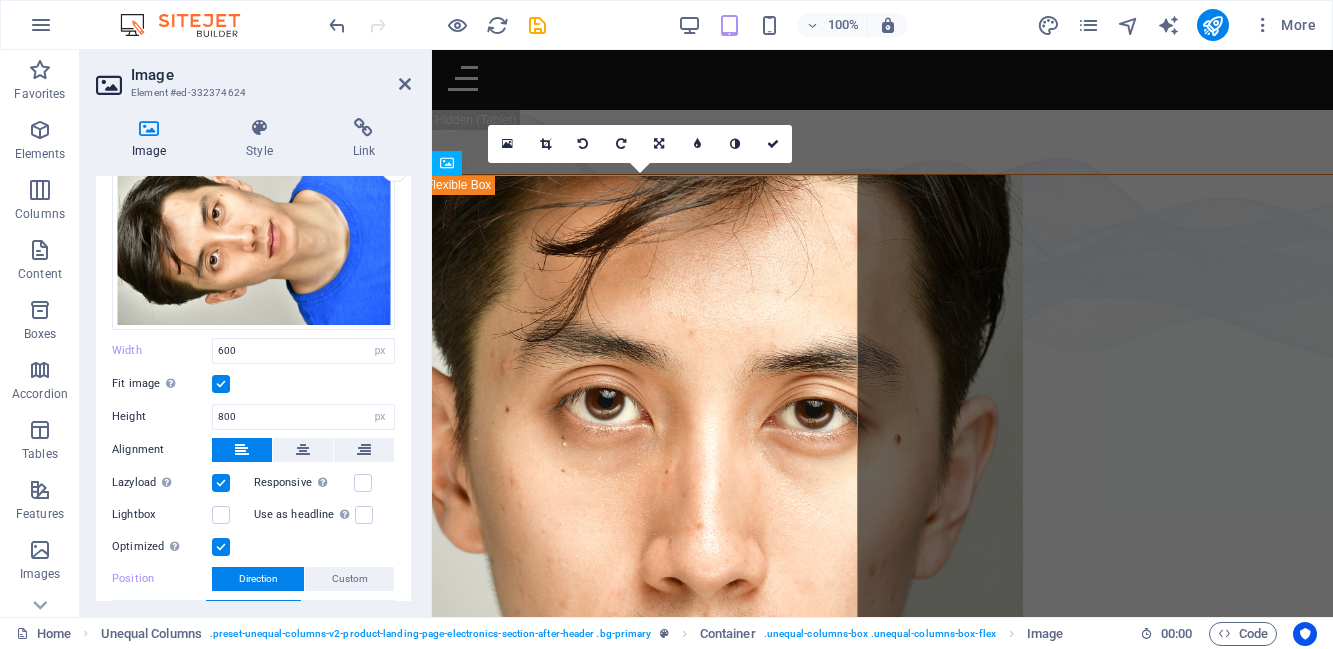scroll, scrollTop: 0, scrollLeft: 0, axis: both 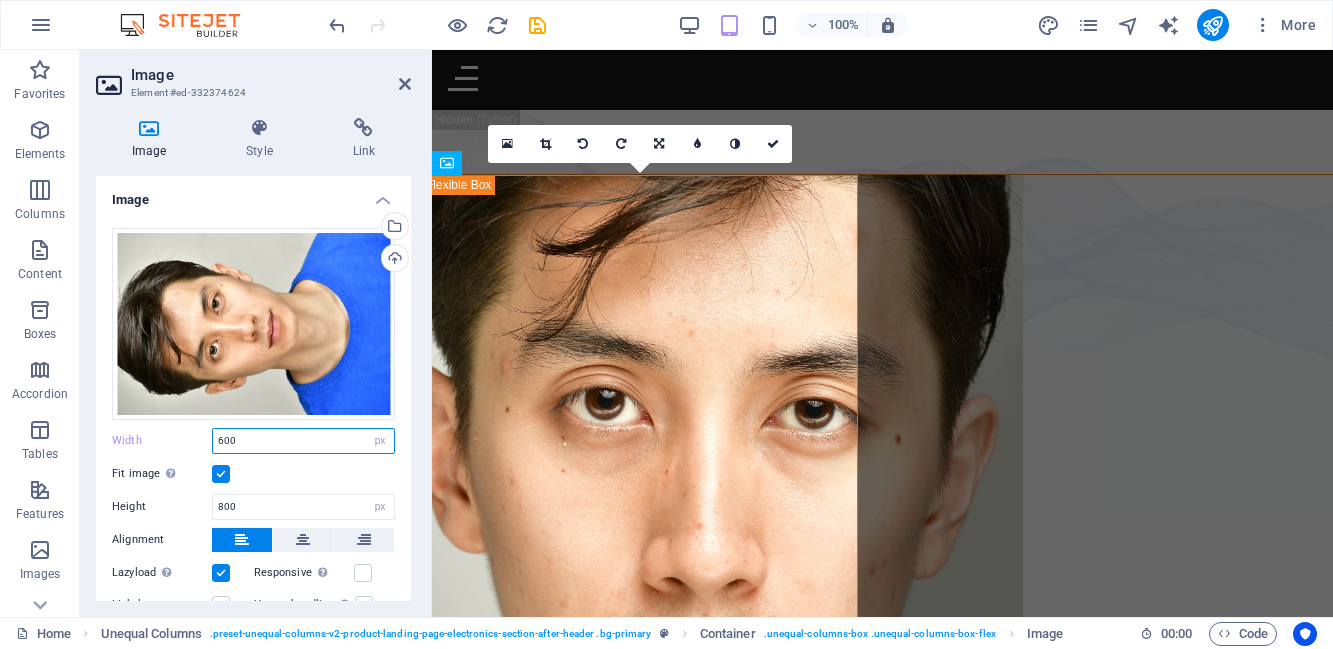 click on "600" at bounding box center [303, 441] 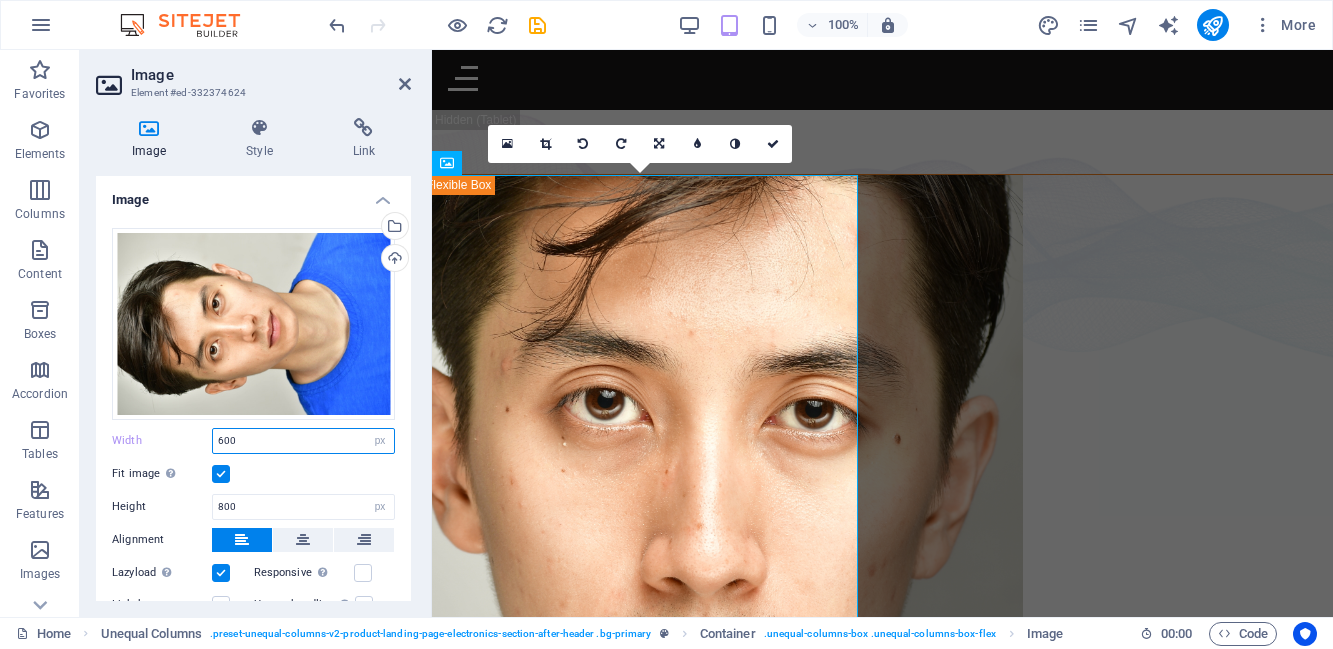 click on "600" at bounding box center [303, 441] 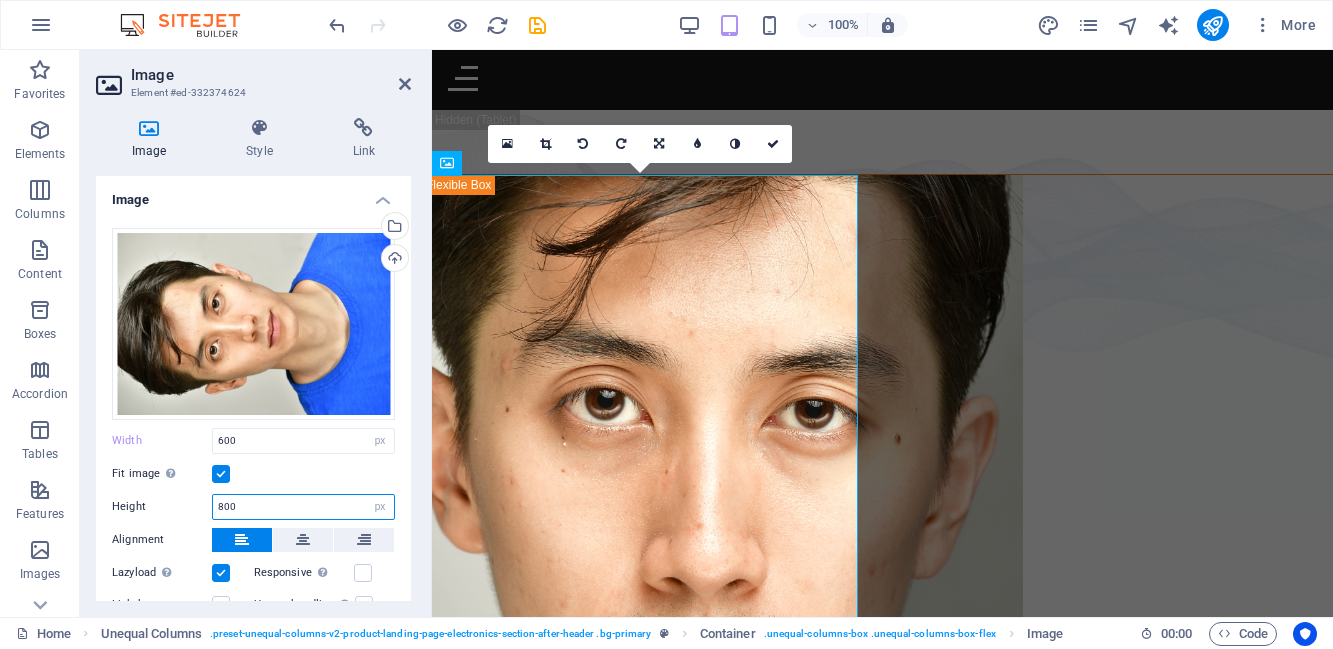 click on "800" at bounding box center (303, 507) 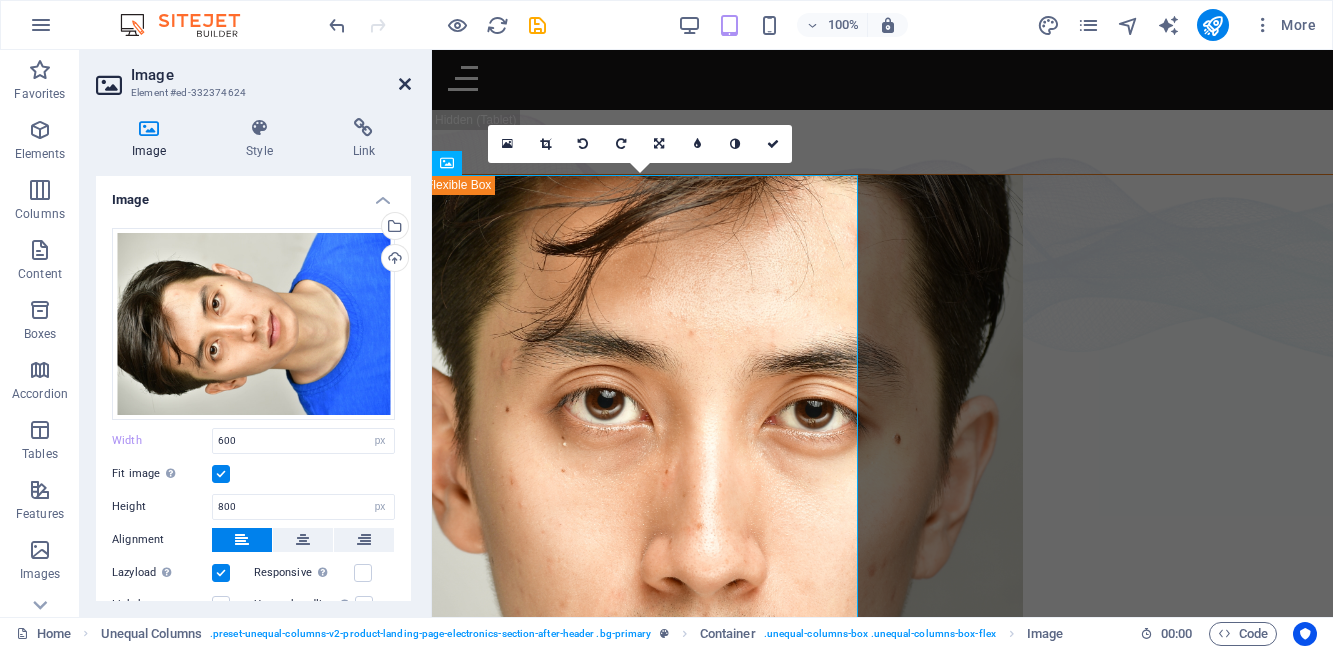 click at bounding box center (405, 84) 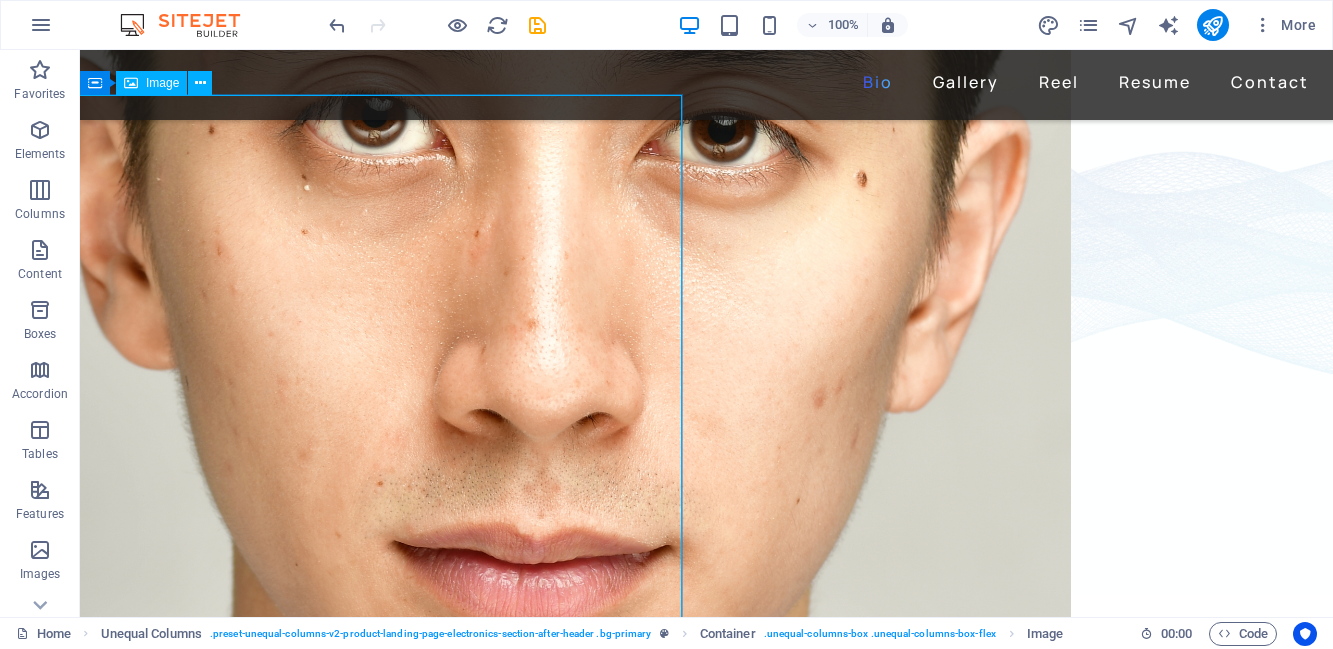 scroll, scrollTop: 198, scrollLeft: 0, axis: vertical 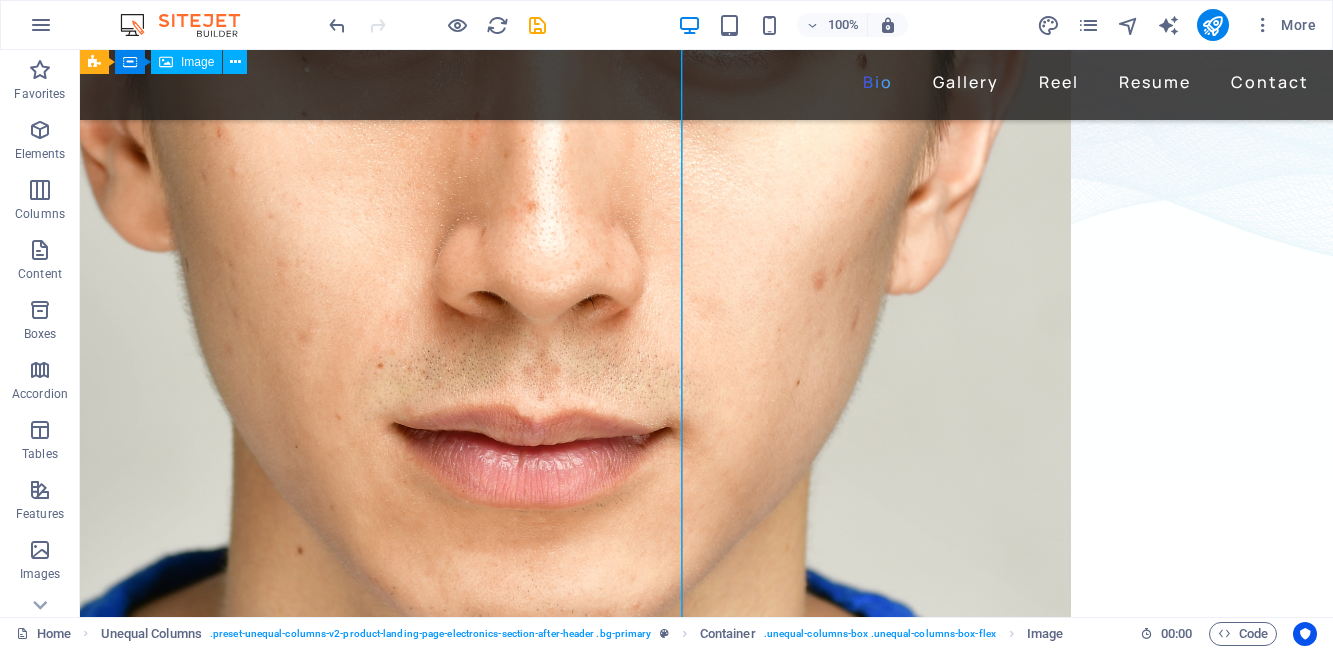 click at bounding box center [706, 307] 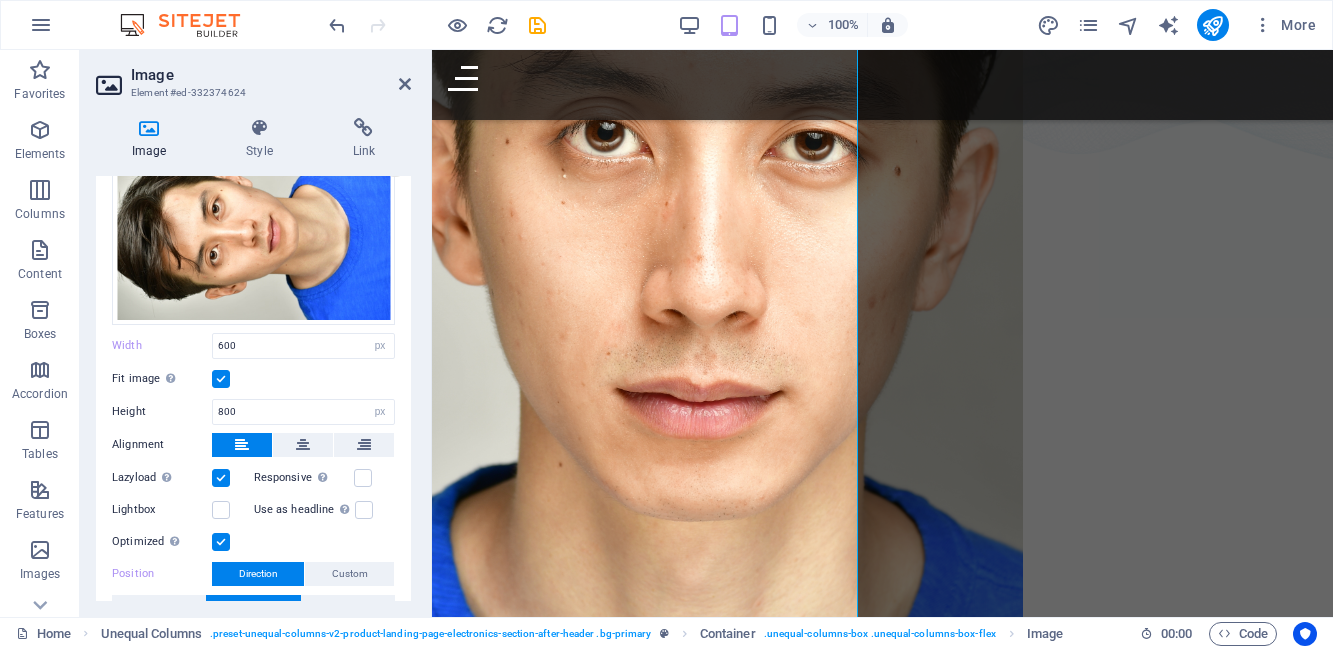 scroll, scrollTop: 55, scrollLeft: 0, axis: vertical 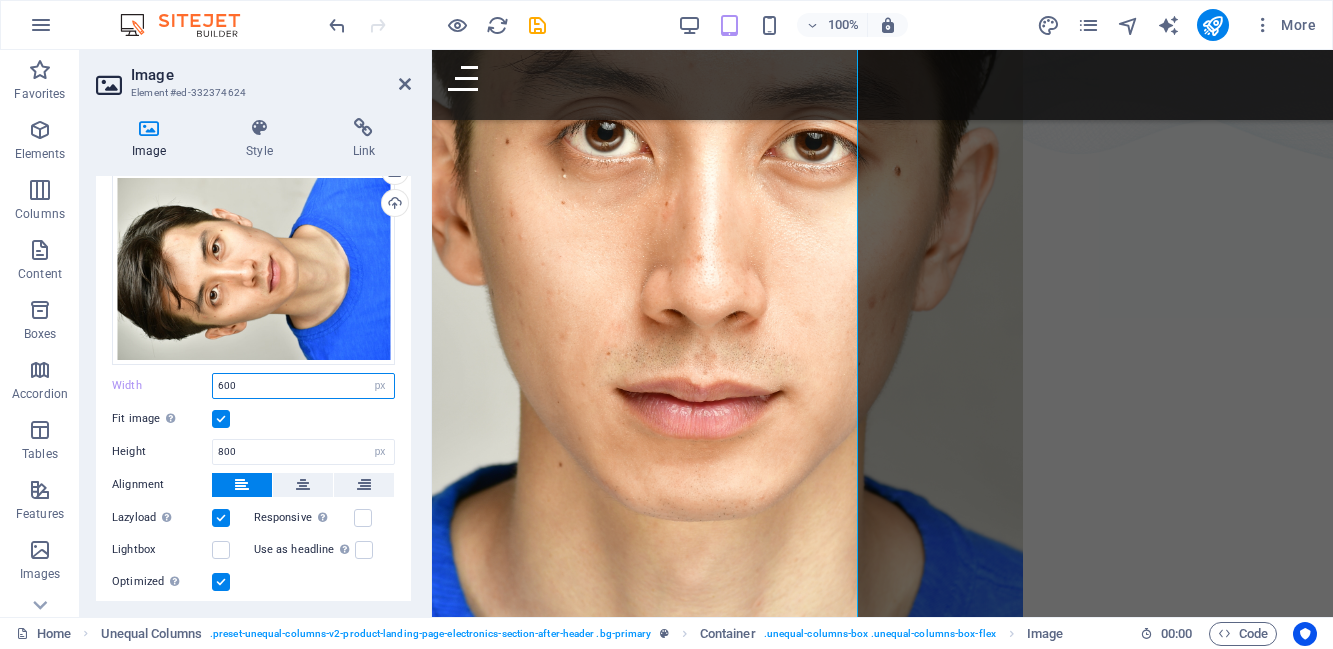 click on "600" at bounding box center (303, 386) 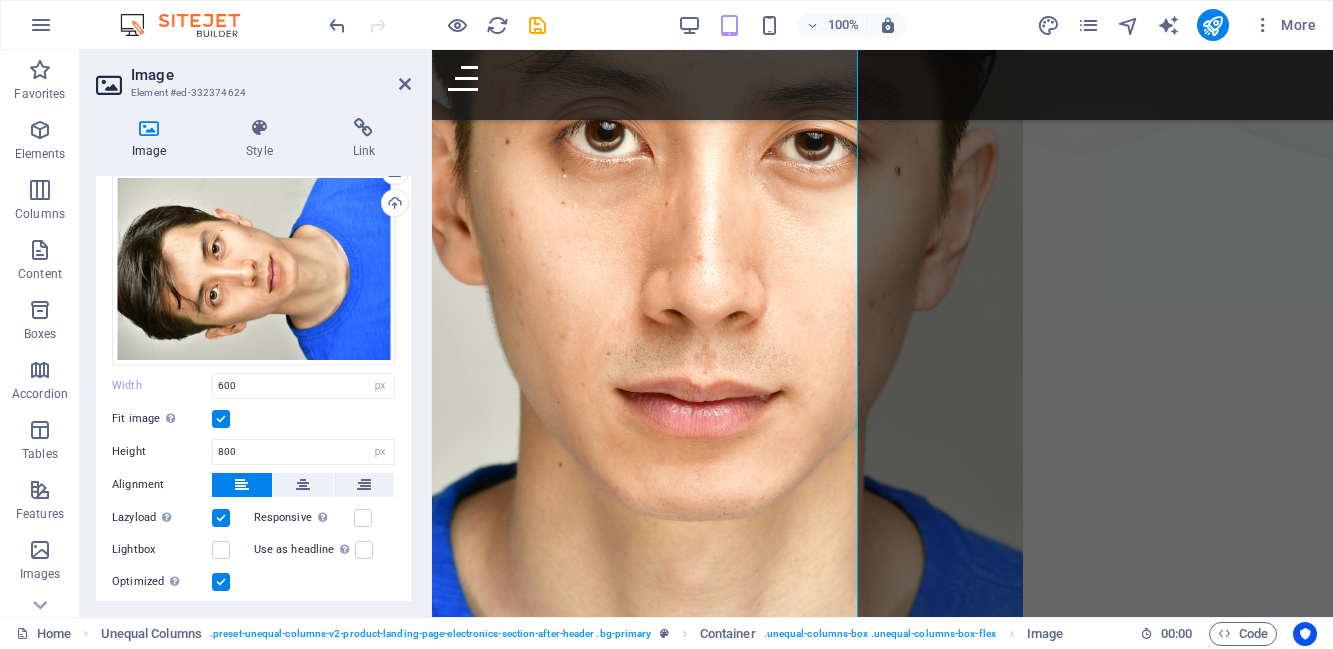 click on "Drag files here, click to choose files or select files from Files or our free stock photos & videos Select files from the file manager, stock photos, or upload file(s) Upload Width 600 Default auto px rem % em vh vw Fit image Automatically fit image to a fixed width and height Height 800 Default auto px Alignment Lazyload Loading images after the page loads improves page speed. Responsive Automatically load retina image and smartphone optimized sizes. Lightbox Use as headline The image will be wrapped in an H1 headline tag. Useful for giving alternative text the weight of an H1 headline, e.g. for the logo. Leave unchecked if uncertain. Optimized Images are compressed to improve page speed. Position Direction Custom X offset 50 px rem % vh vw Y offset 50 px rem % vh vw" at bounding box center [253, 434] 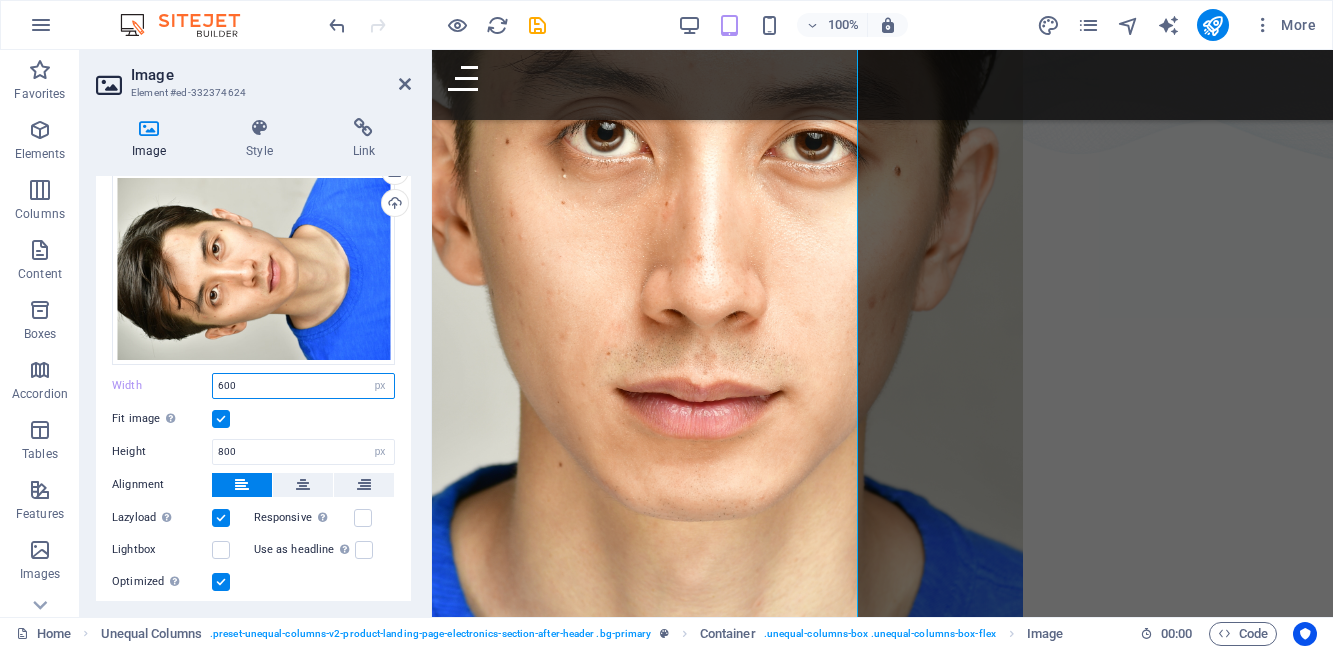 click on "600" at bounding box center [303, 386] 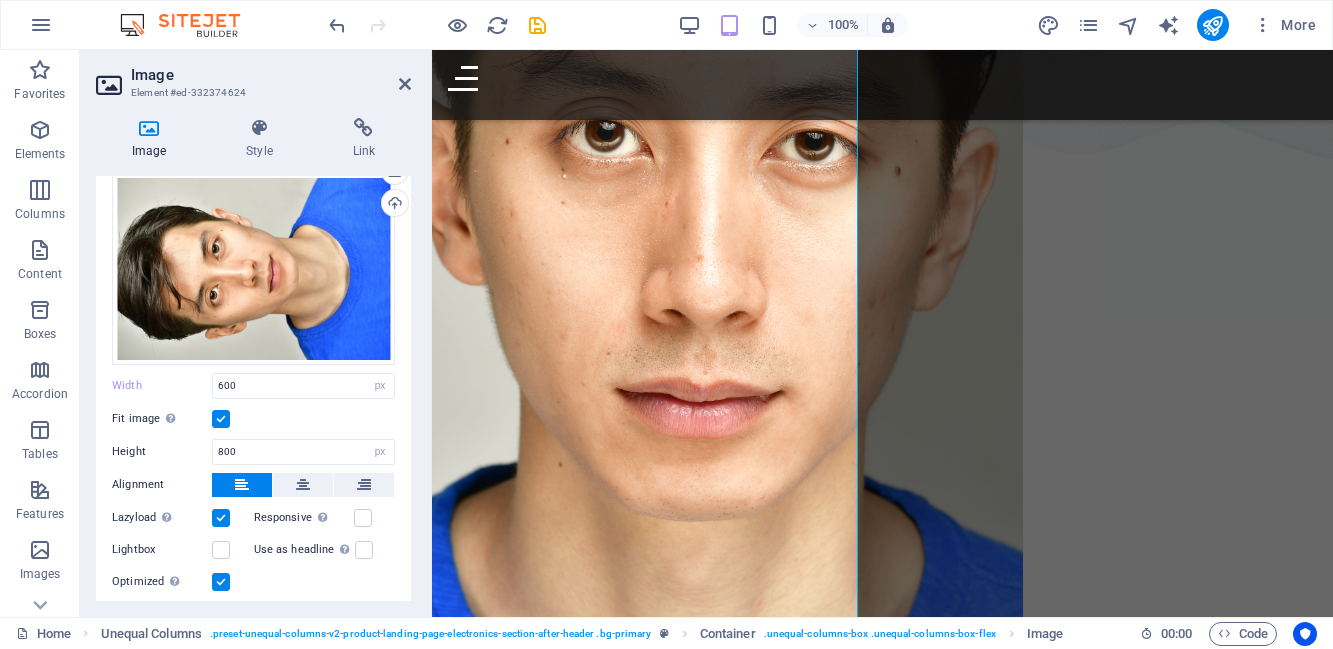 click at bounding box center [221, 419] 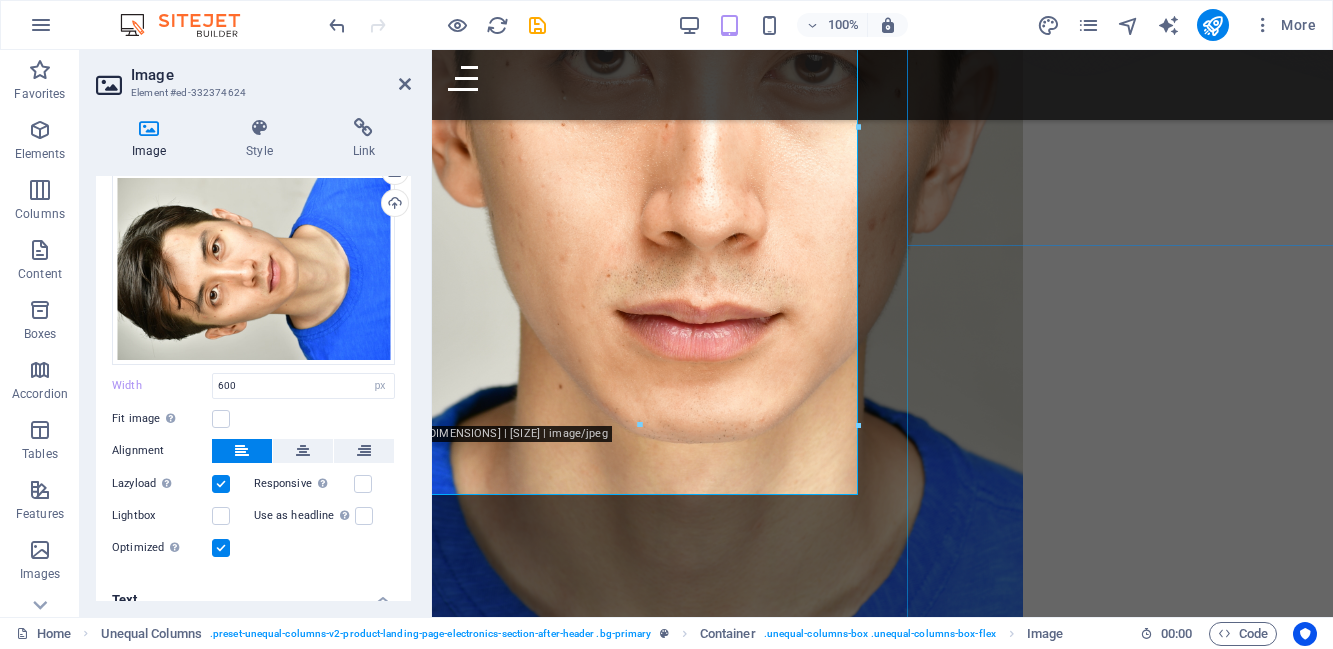 scroll, scrollTop: 305, scrollLeft: 0, axis: vertical 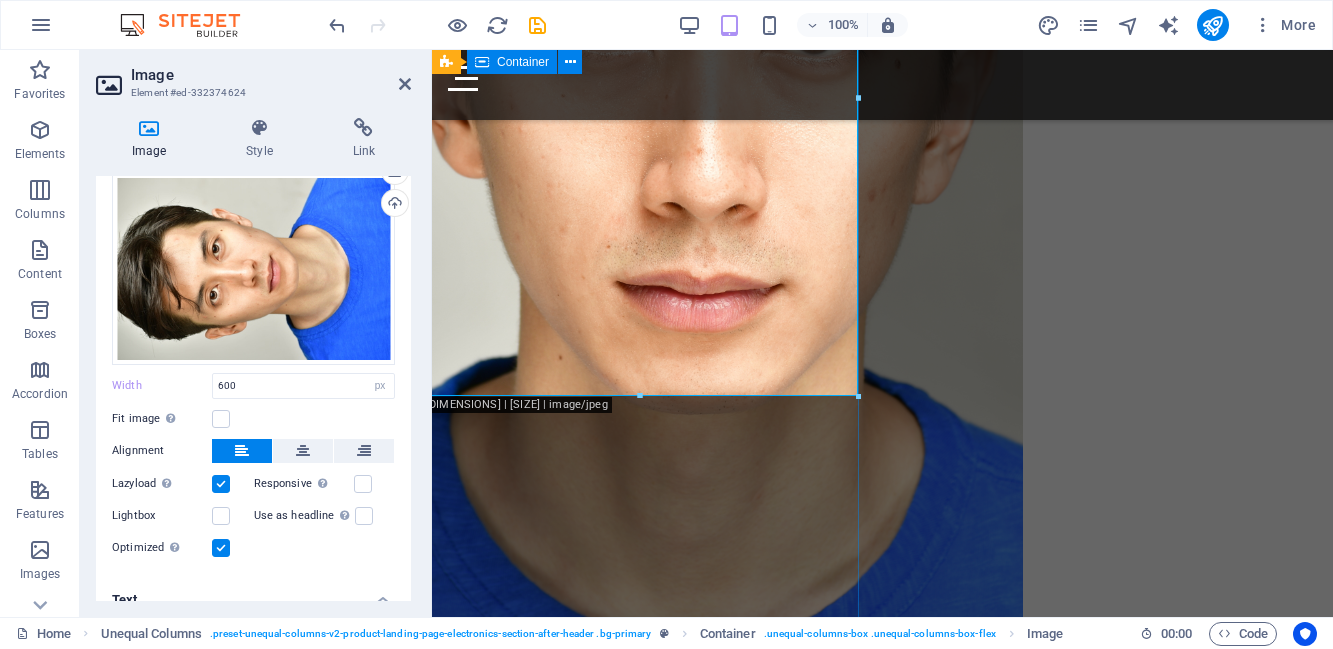 click at bounding box center (882, 211) 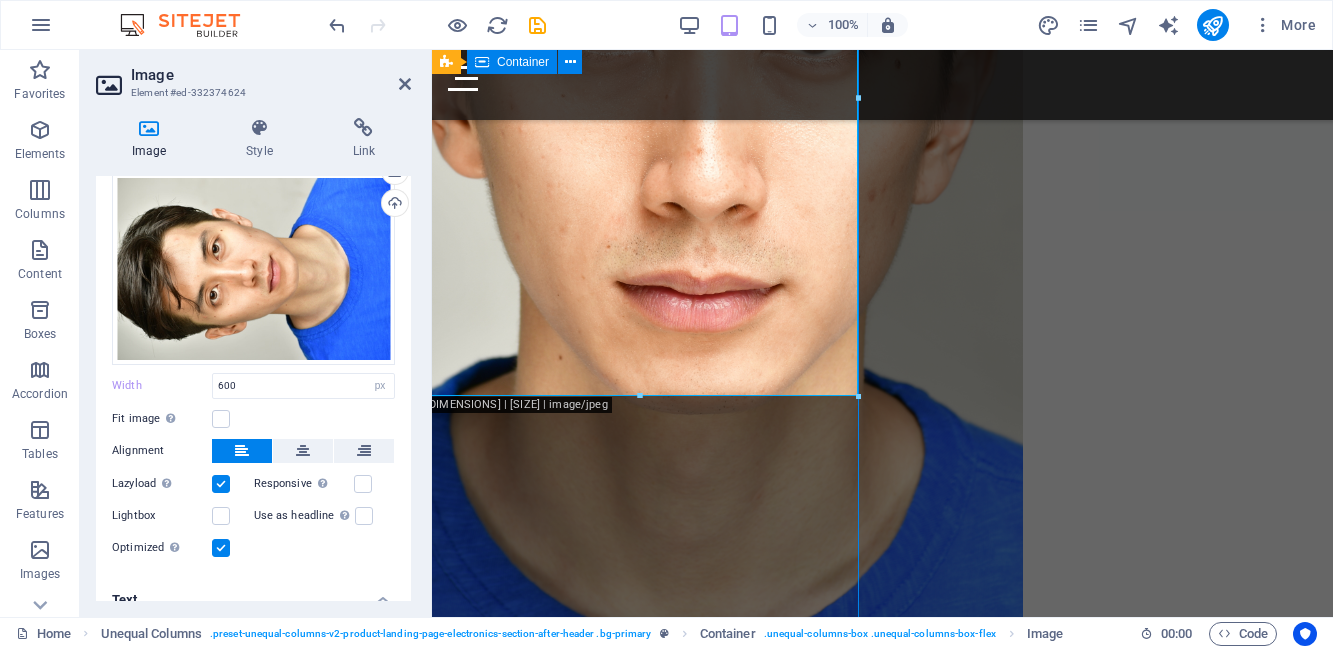 click at bounding box center [882, 211] 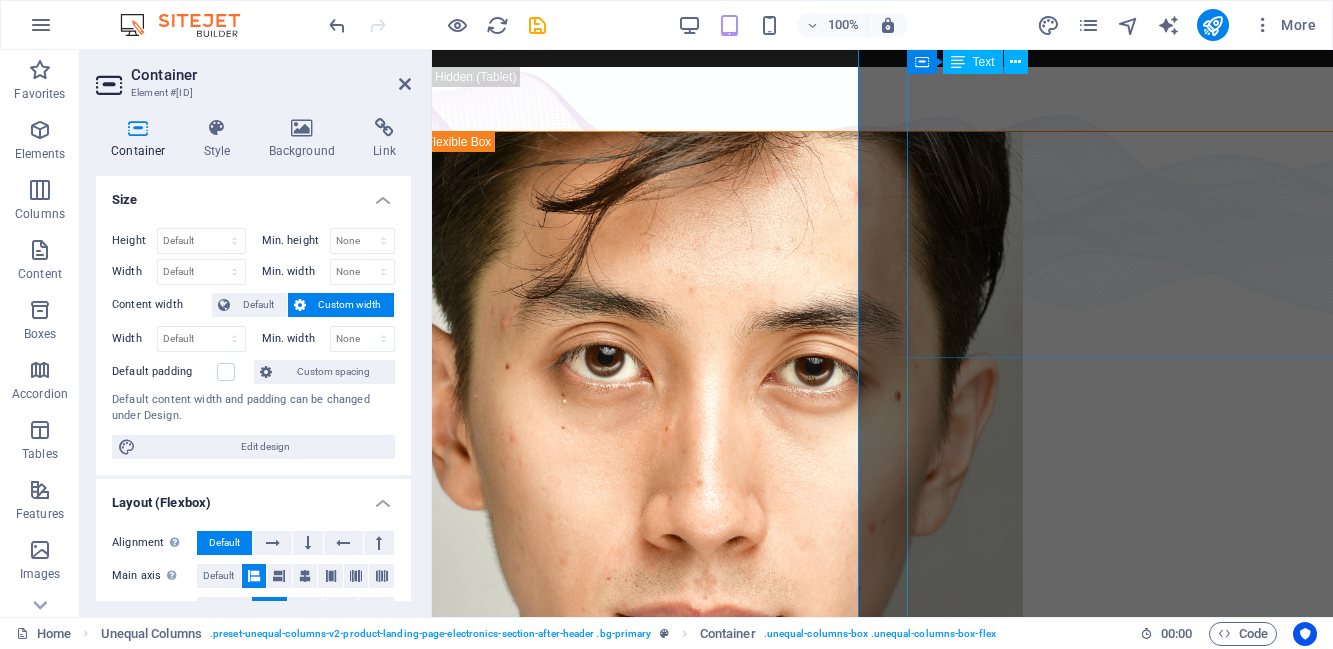 scroll, scrollTop: 0, scrollLeft: 0, axis: both 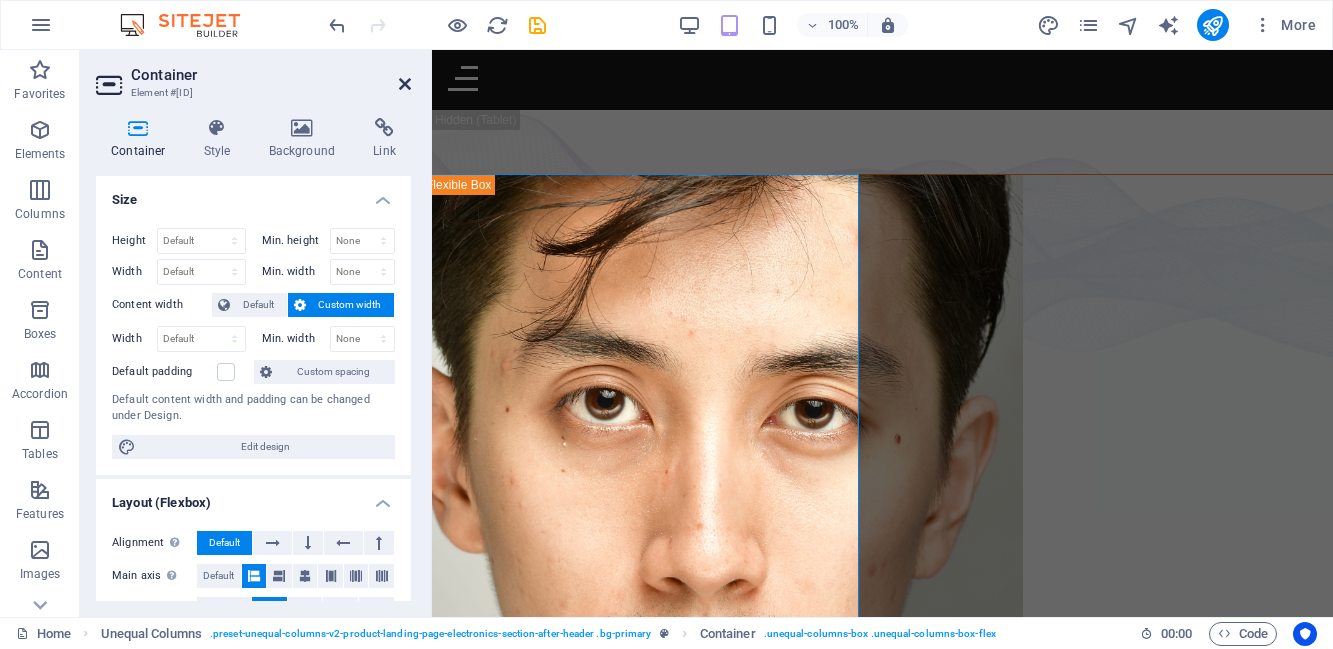 click at bounding box center [405, 84] 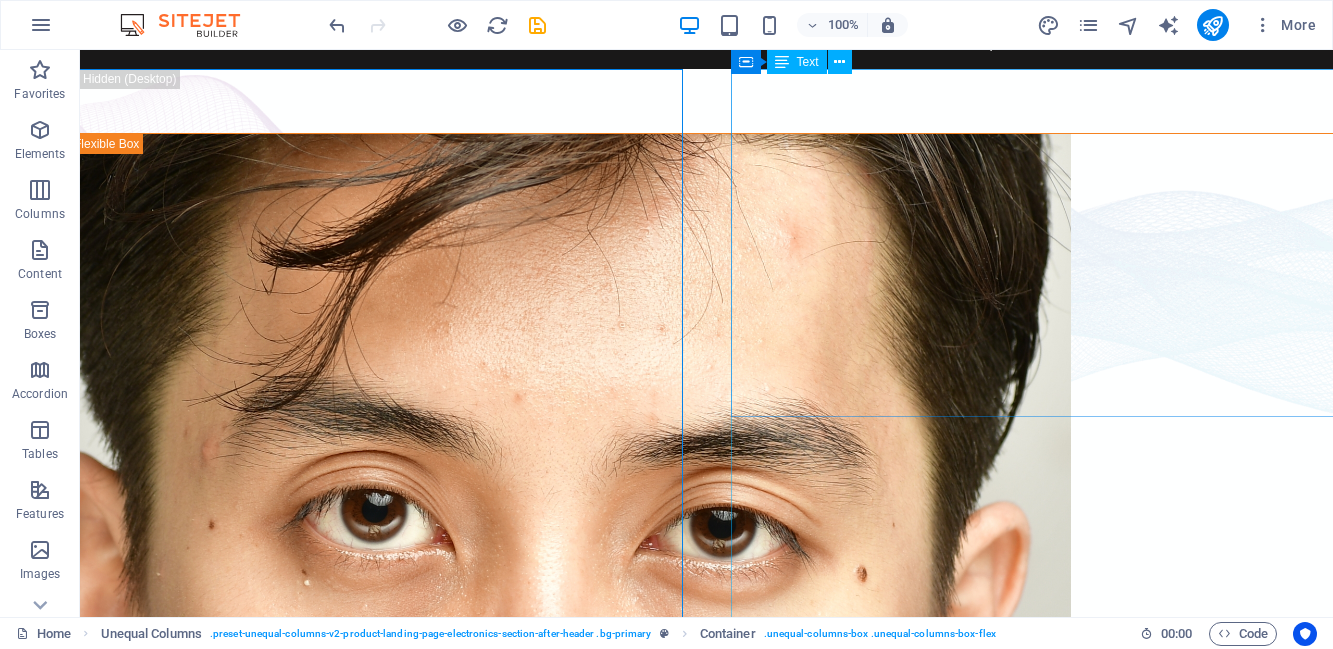 scroll, scrollTop: 0, scrollLeft: 0, axis: both 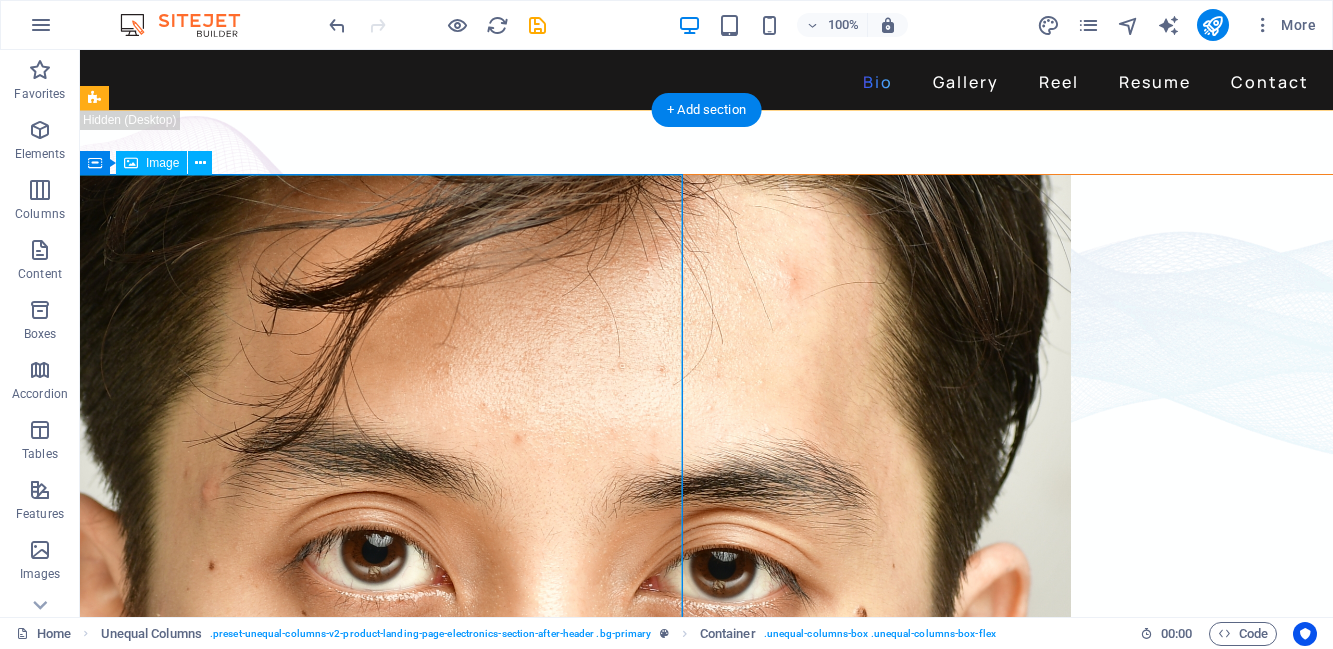 click at bounding box center [706, 861] 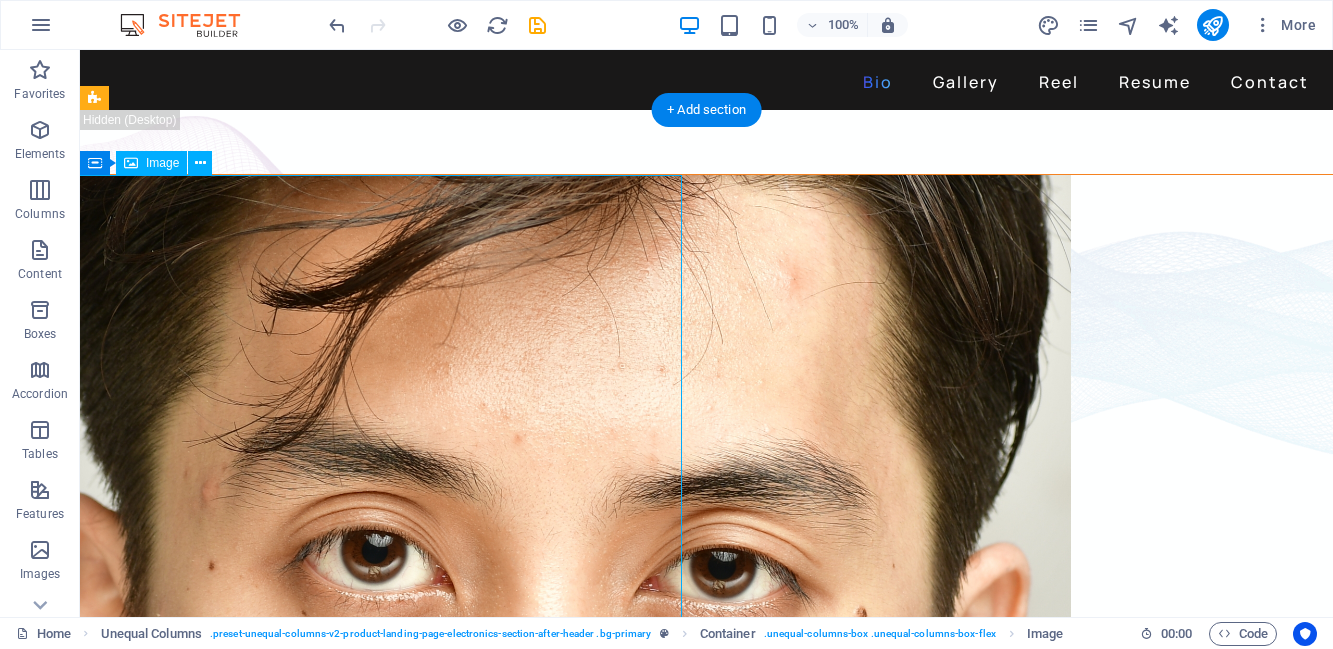 click at bounding box center (706, 861) 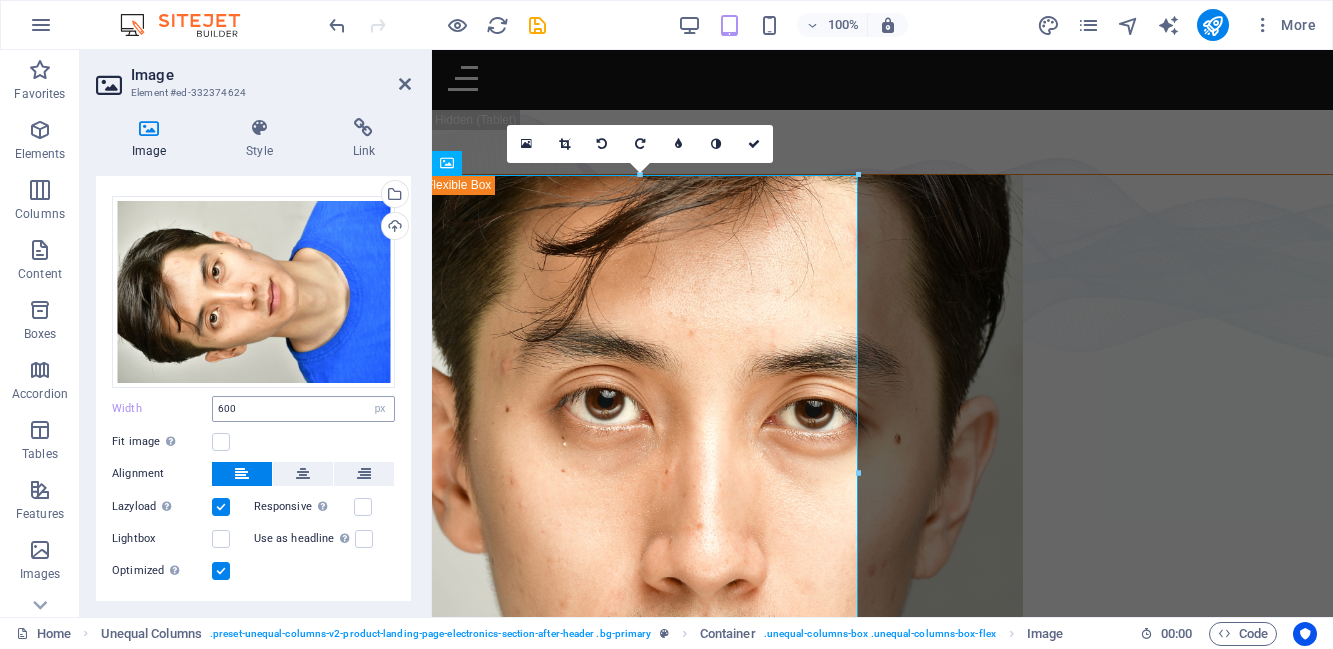 scroll, scrollTop: 46, scrollLeft: 0, axis: vertical 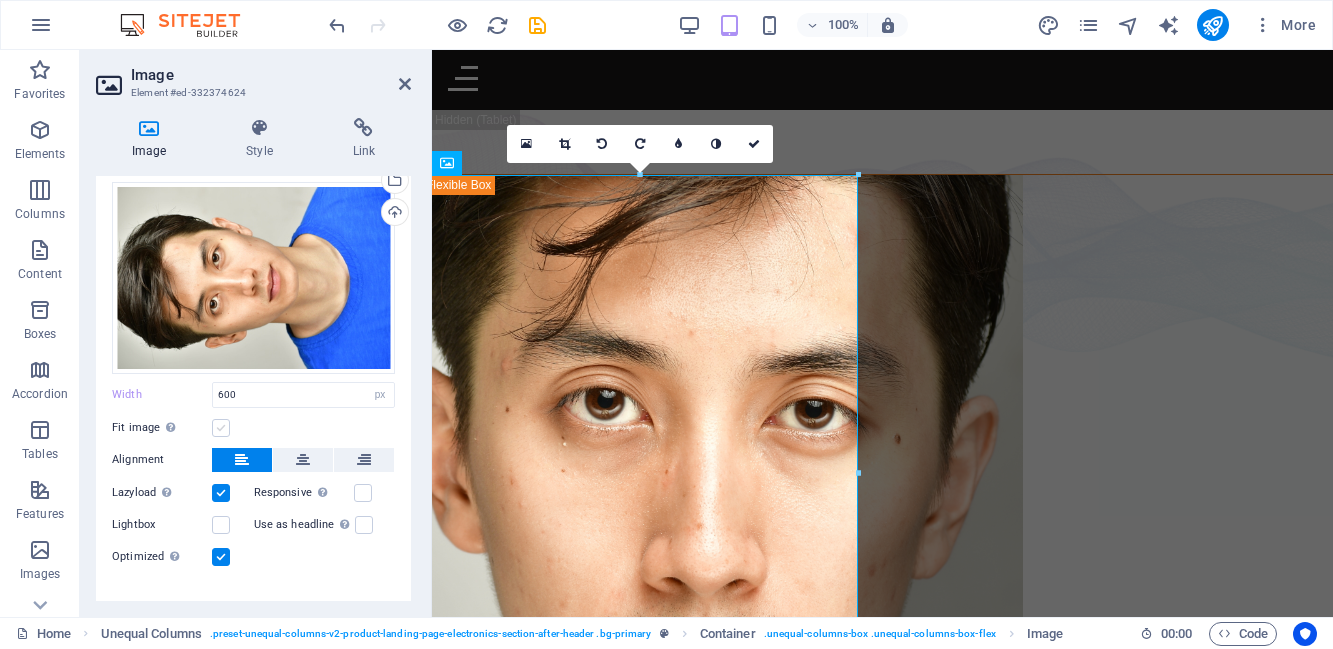 click at bounding box center (221, 428) 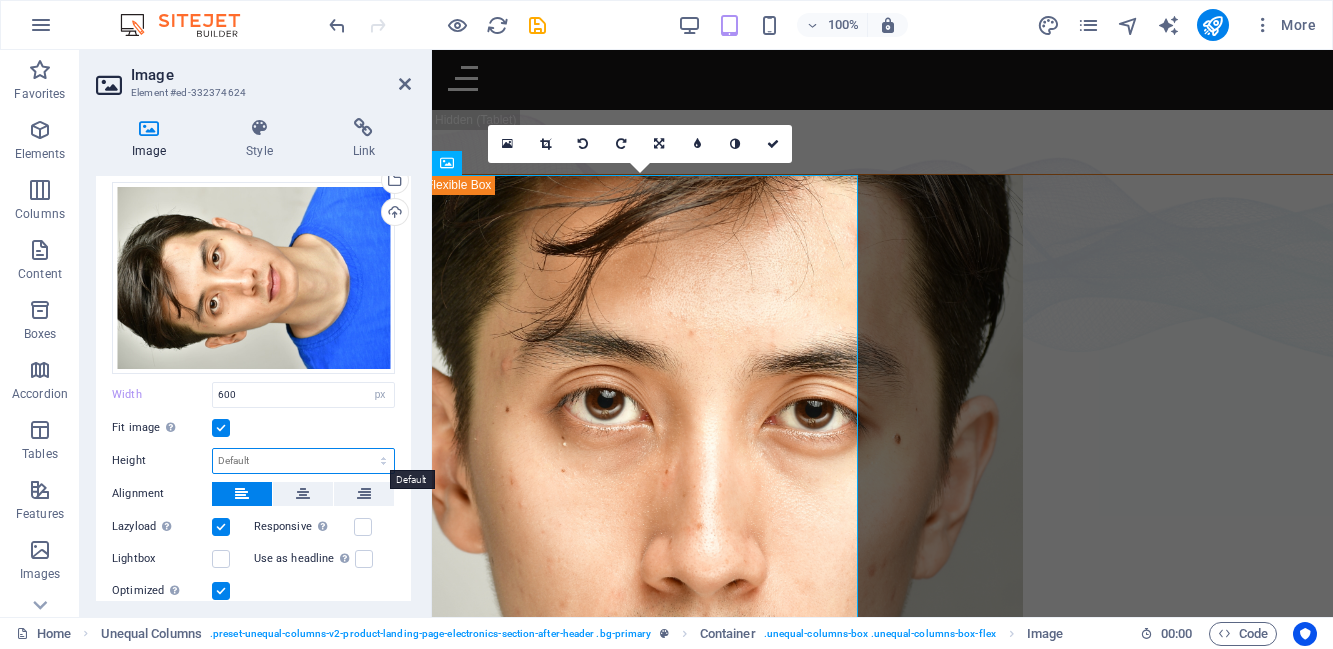 click on "Default auto px" at bounding box center [303, 461] 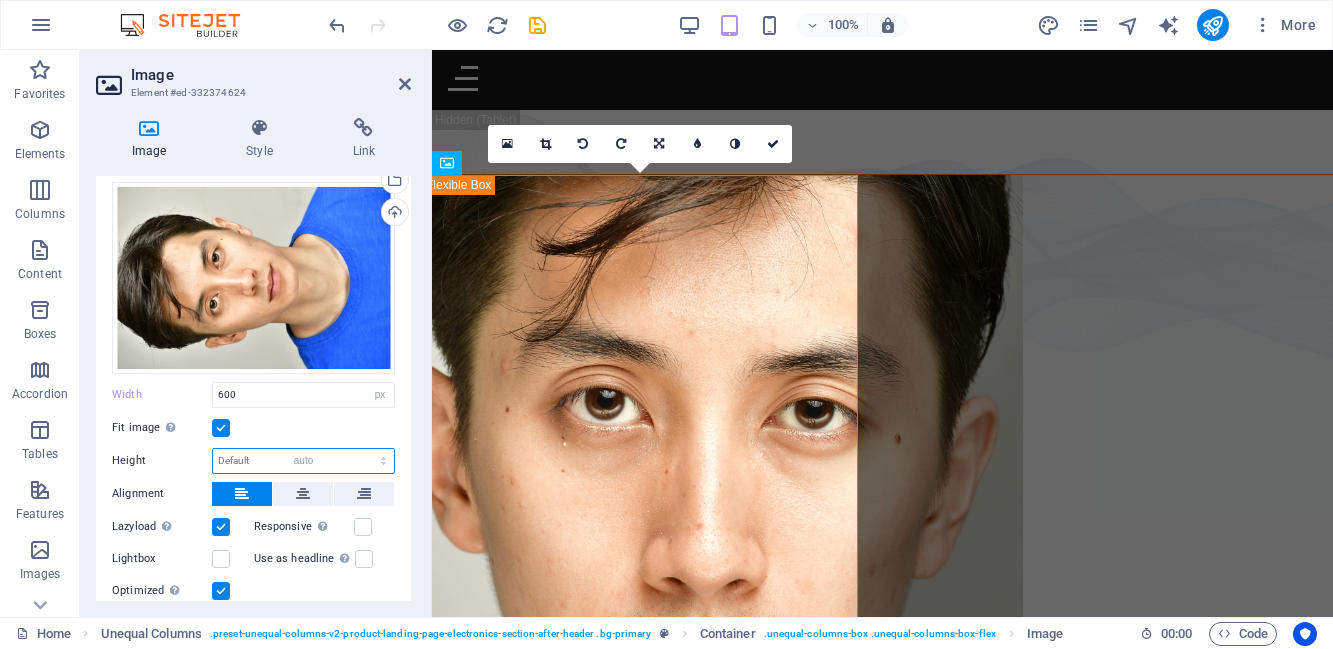 select on "DISABLED_OPTION_VALUE" 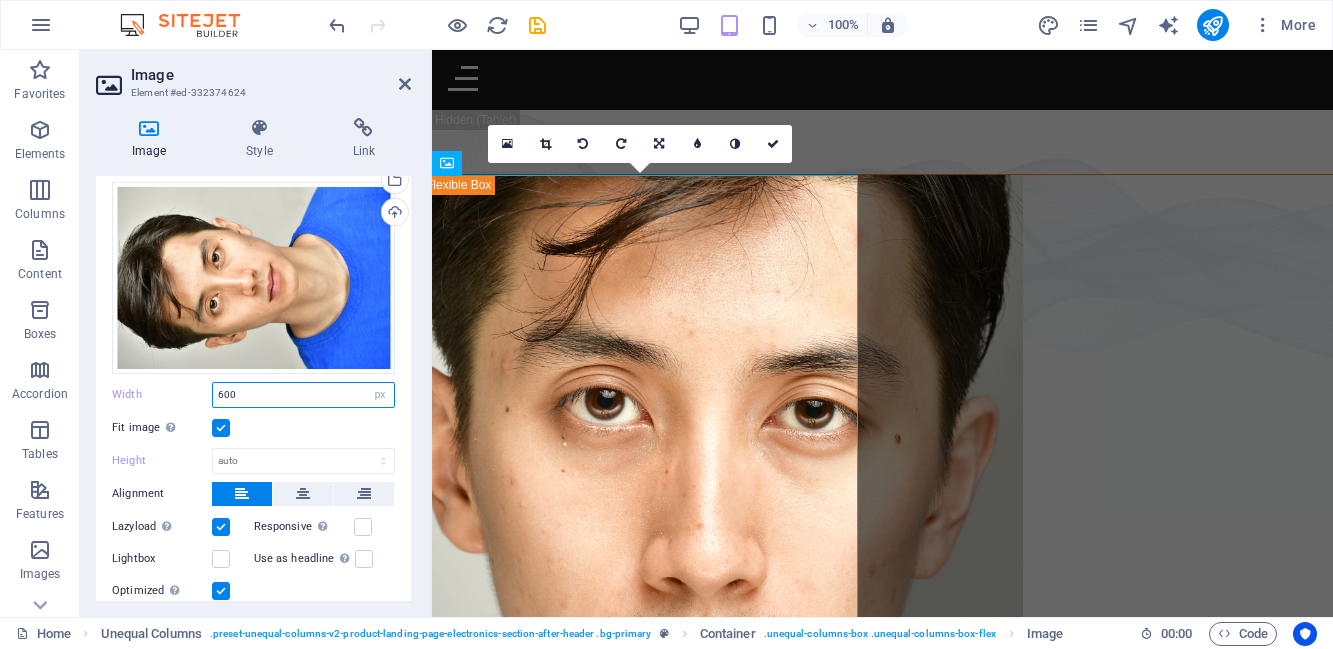 click on "600" at bounding box center [303, 395] 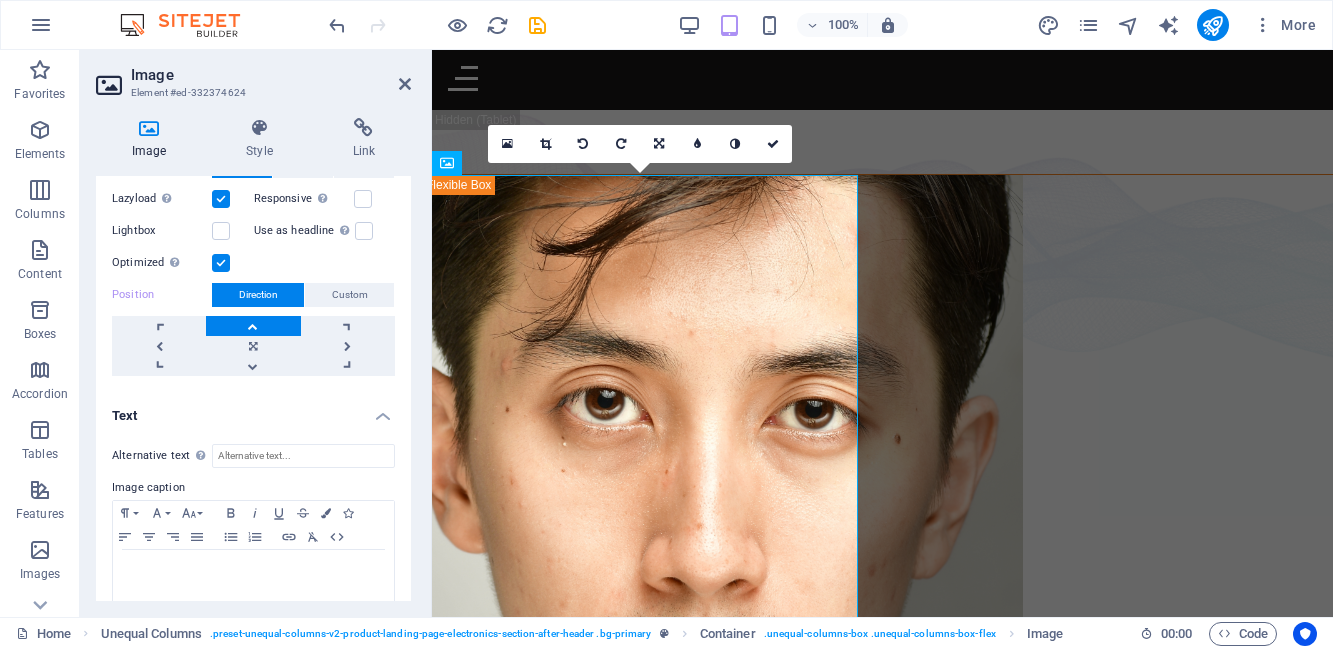 scroll, scrollTop: 371, scrollLeft: 0, axis: vertical 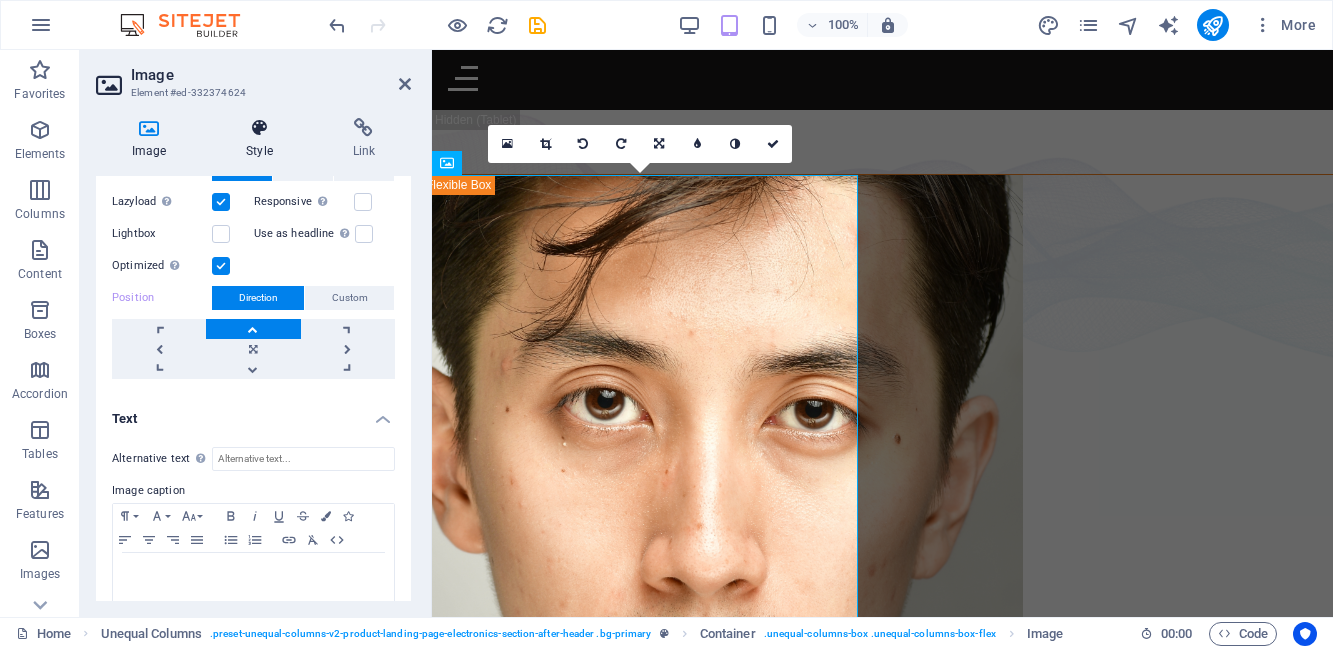 click on "Style" at bounding box center [263, 139] 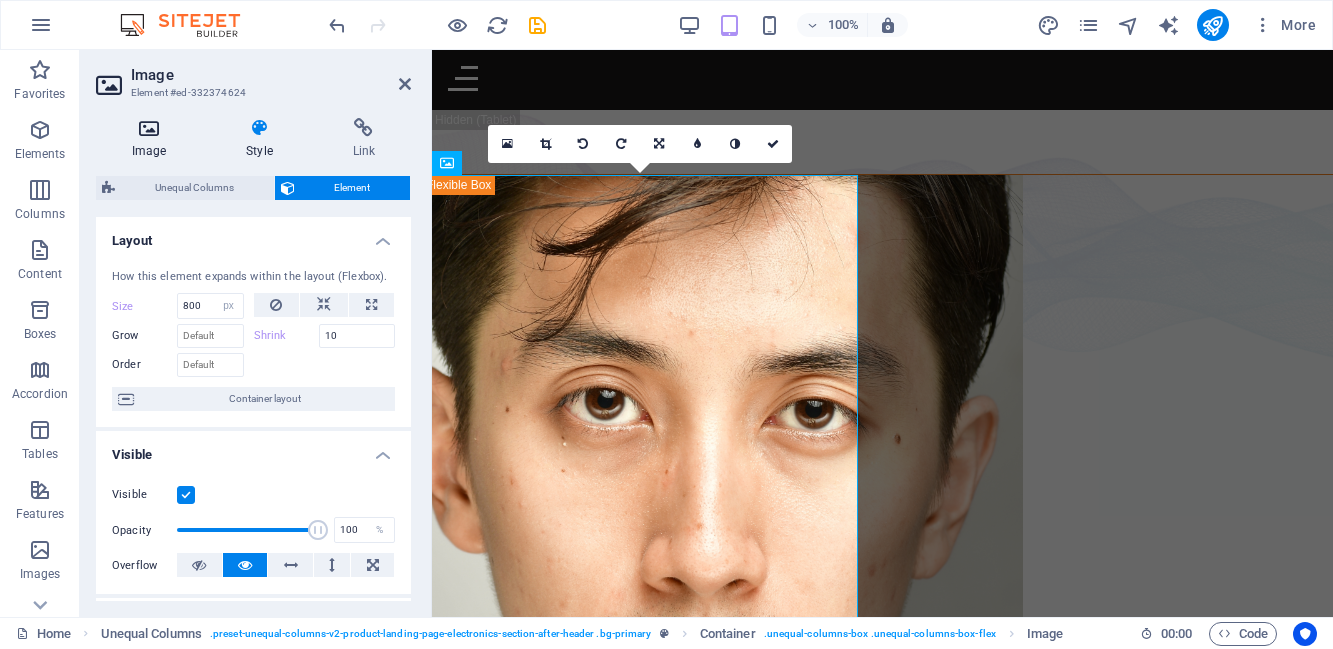 click at bounding box center (149, 128) 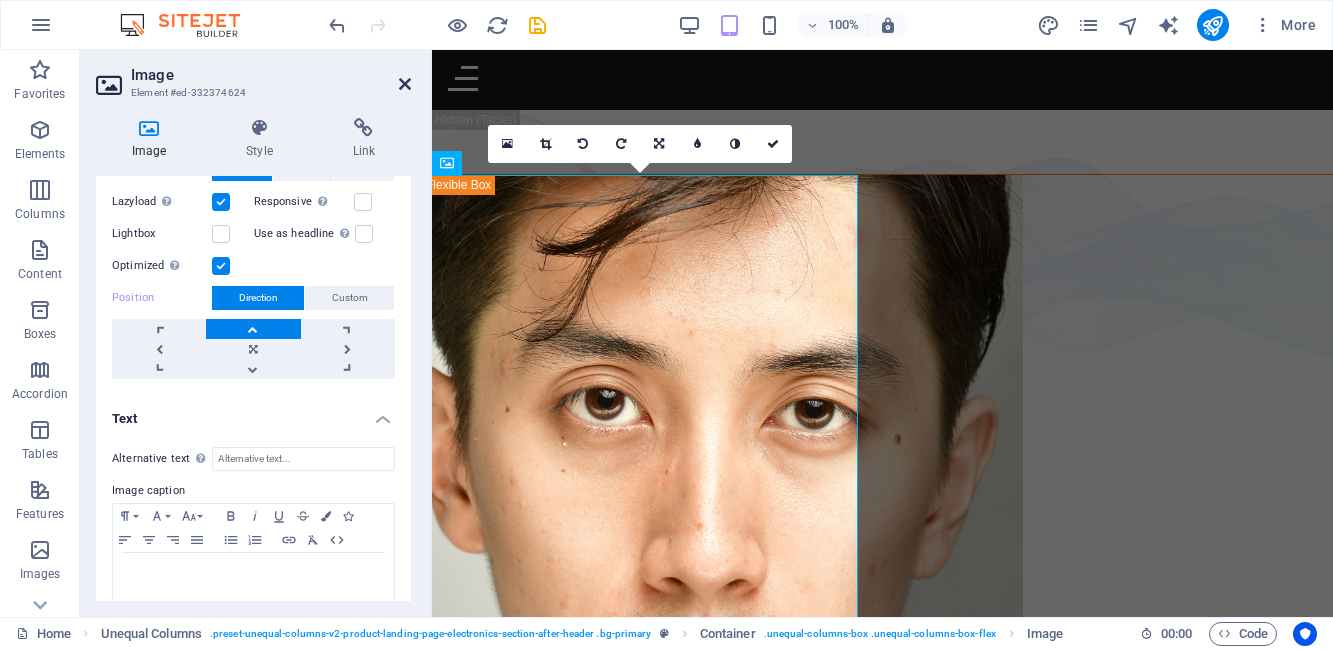 click at bounding box center (405, 84) 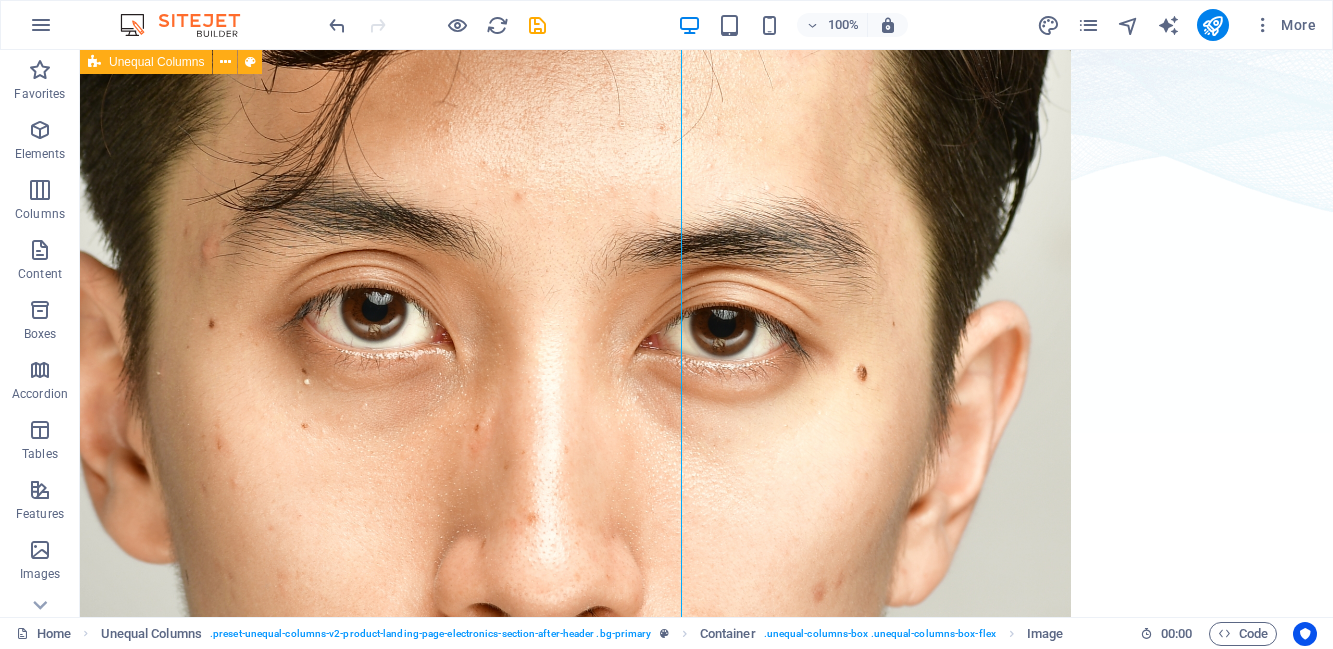 scroll, scrollTop: 0, scrollLeft: 0, axis: both 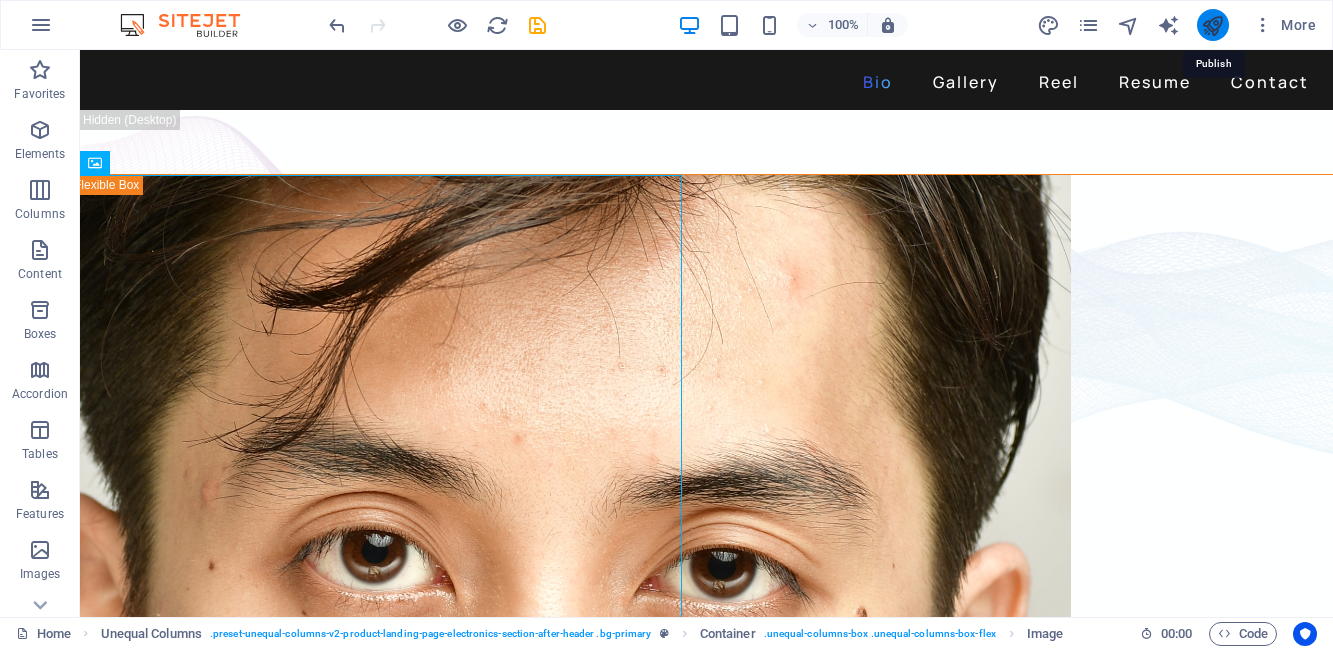 click at bounding box center (1212, 25) 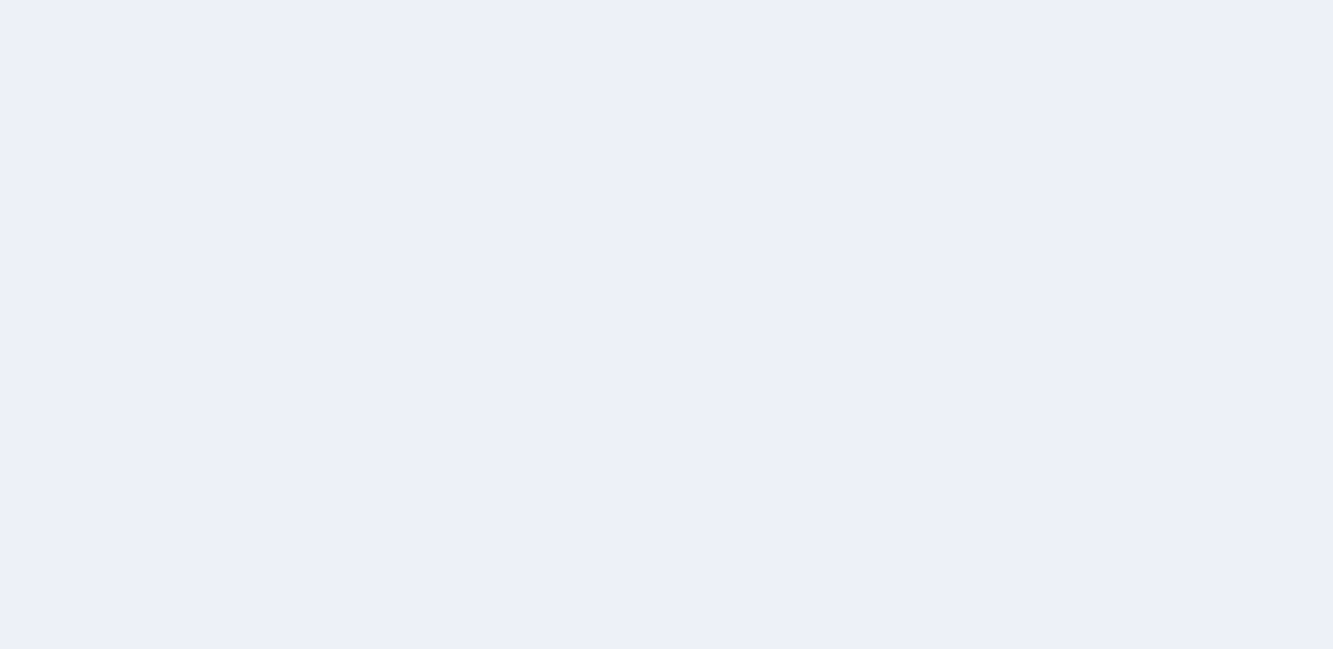 scroll, scrollTop: 0, scrollLeft: 0, axis: both 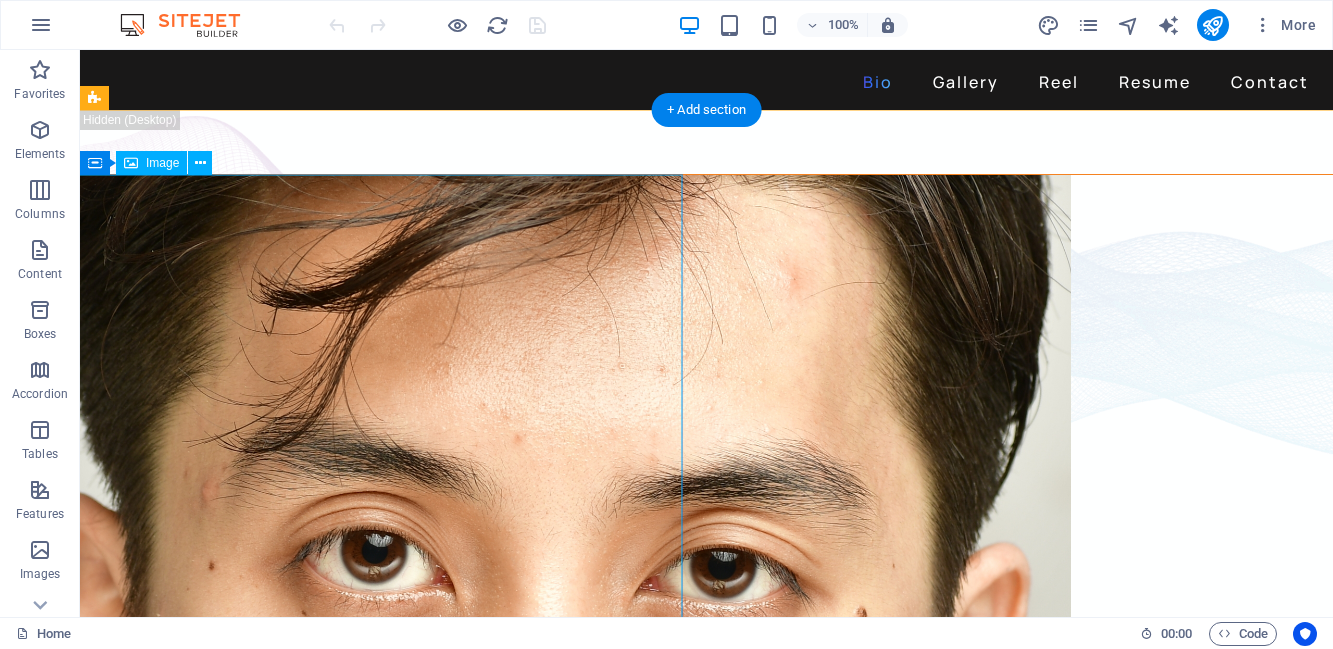 click at bounding box center [706, 861] 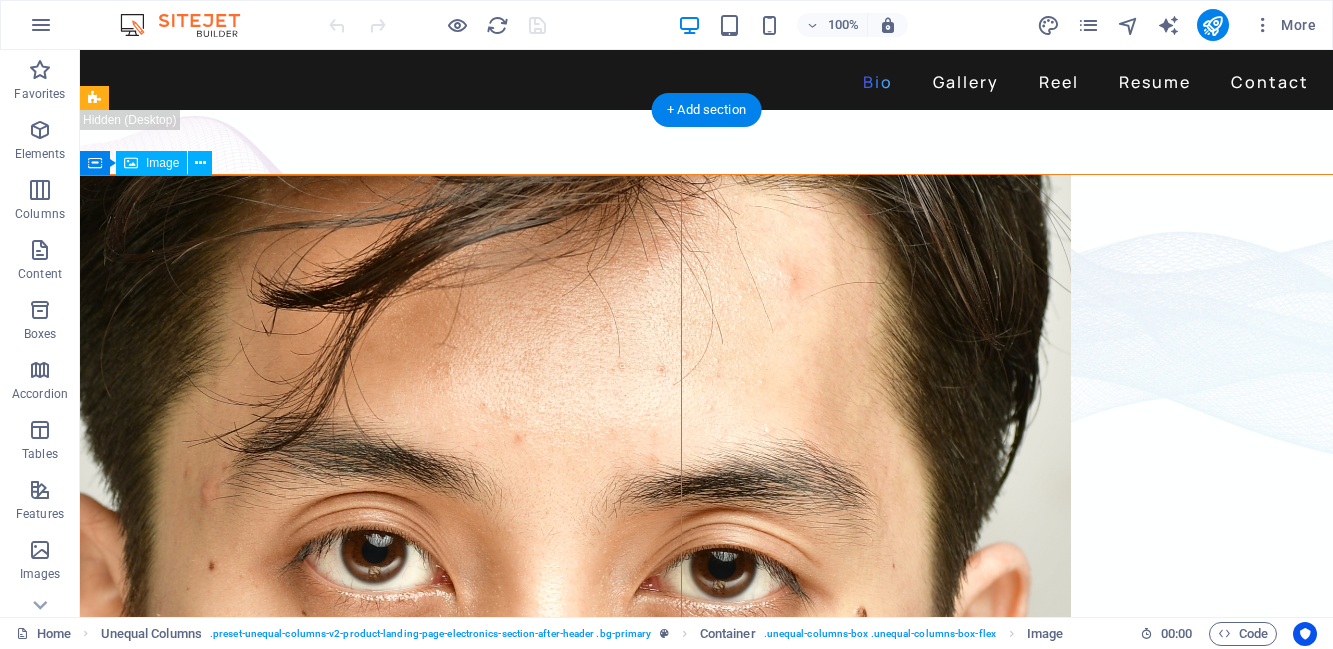 click at bounding box center [706, 861] 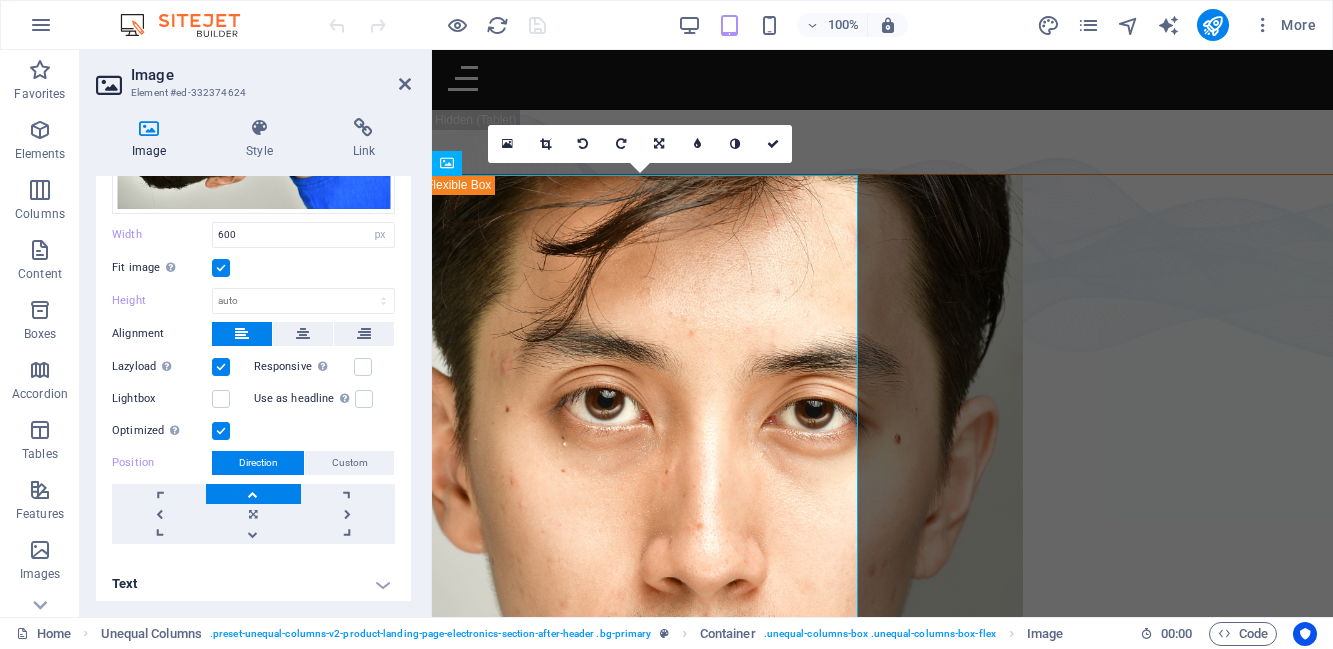 scroll, scrollTop: 210, scrollLeft: 0, axis: vertical 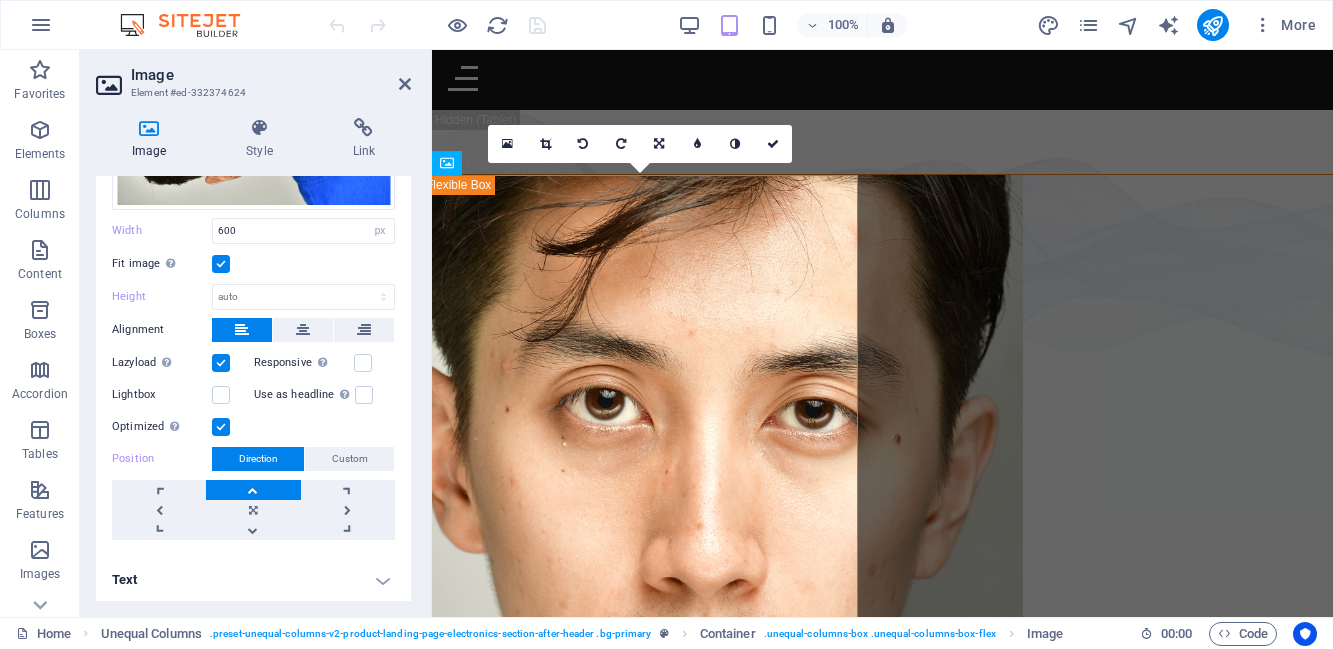 click on "Text" at bounding box center (253, 580) 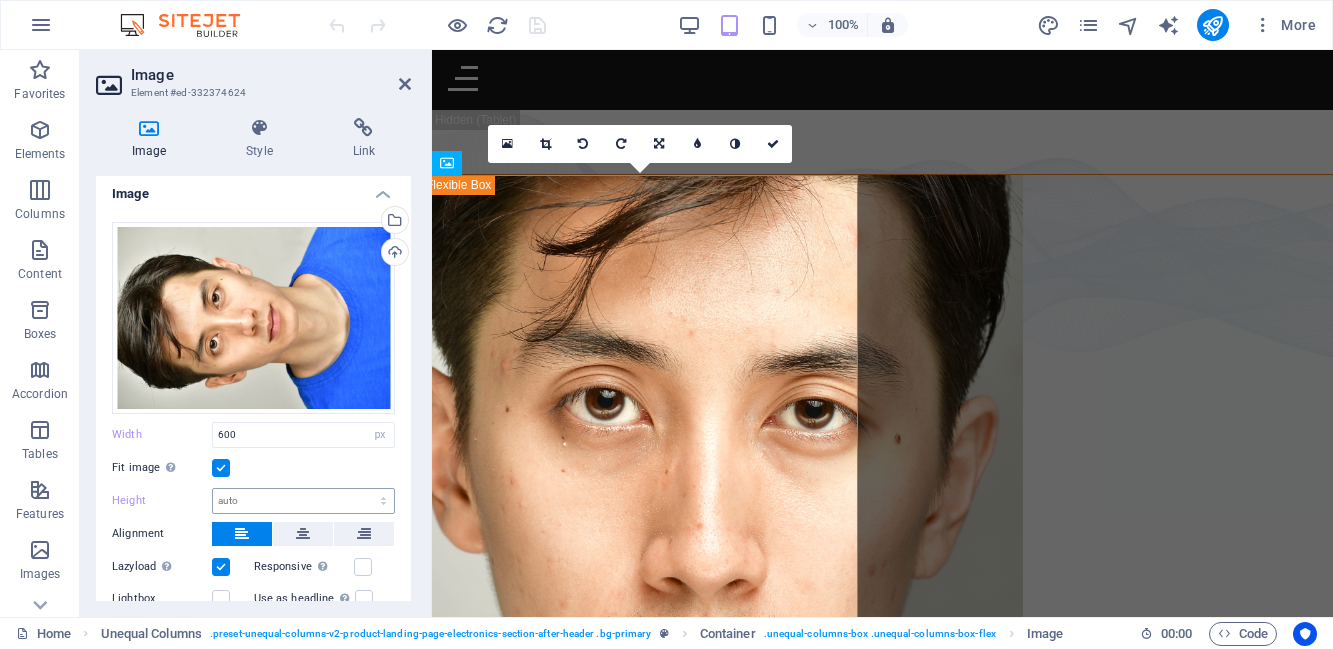 scroll, scrollTop: 0, scrollLeft: 0, axis: both 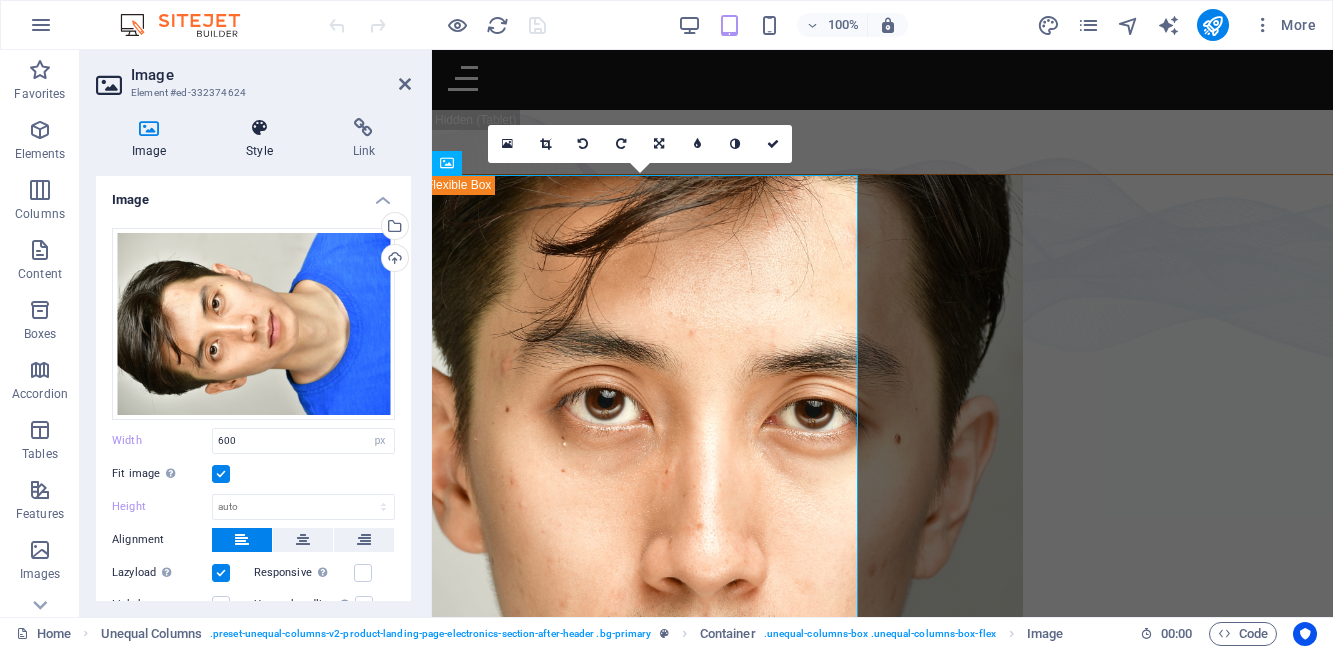 click at bounding box center (259, 128) 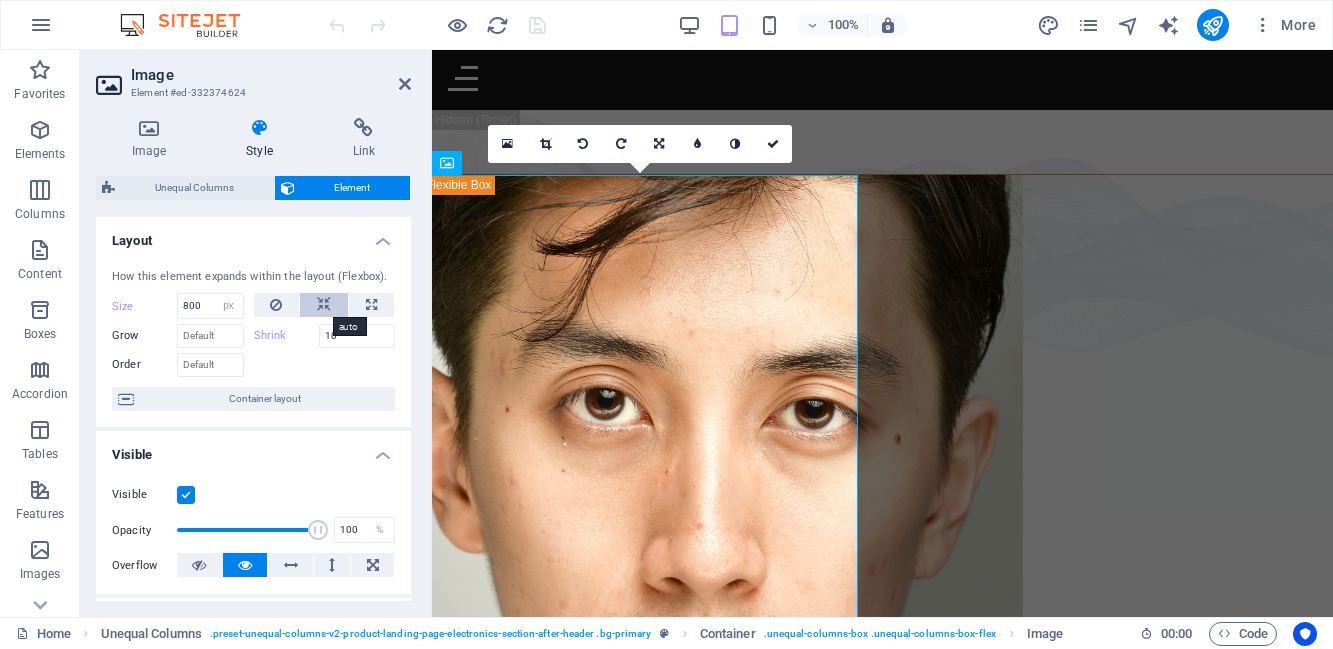 click at bounding box center [324, 305] 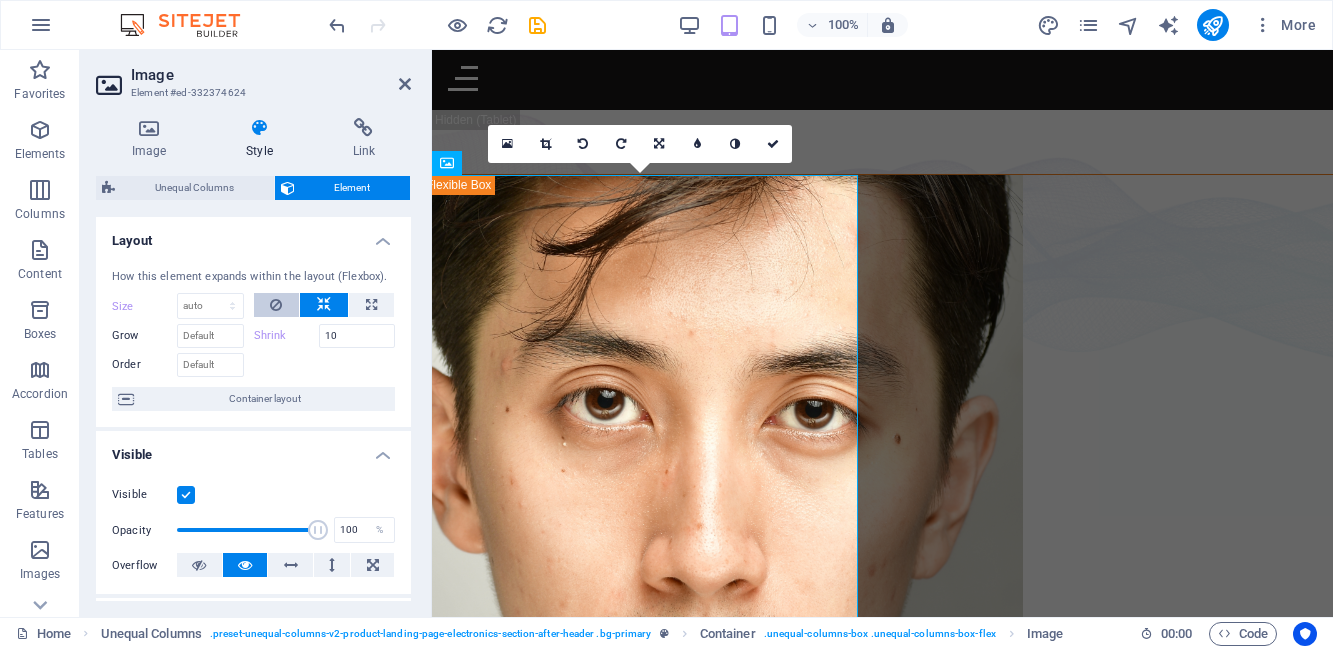 click at bounding box center (277, 305) 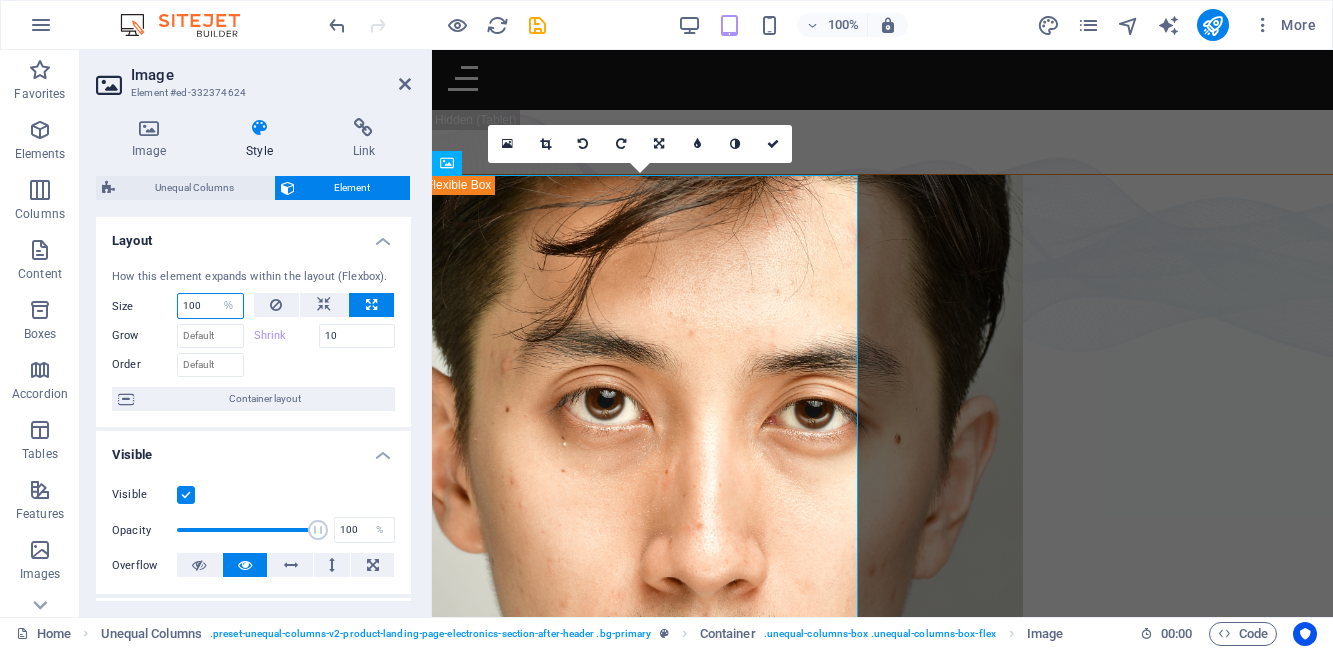 click on "100" at bounding box center [210, 306] 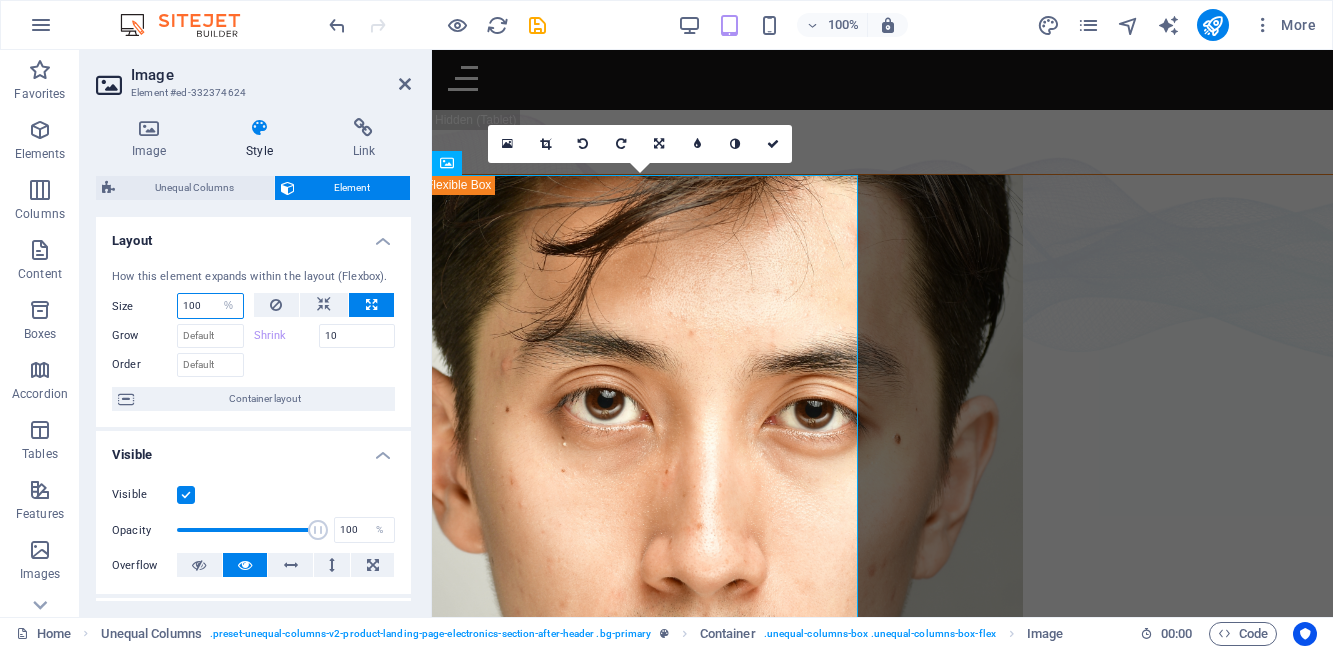 click on "100" at bounding box center (210, 306) 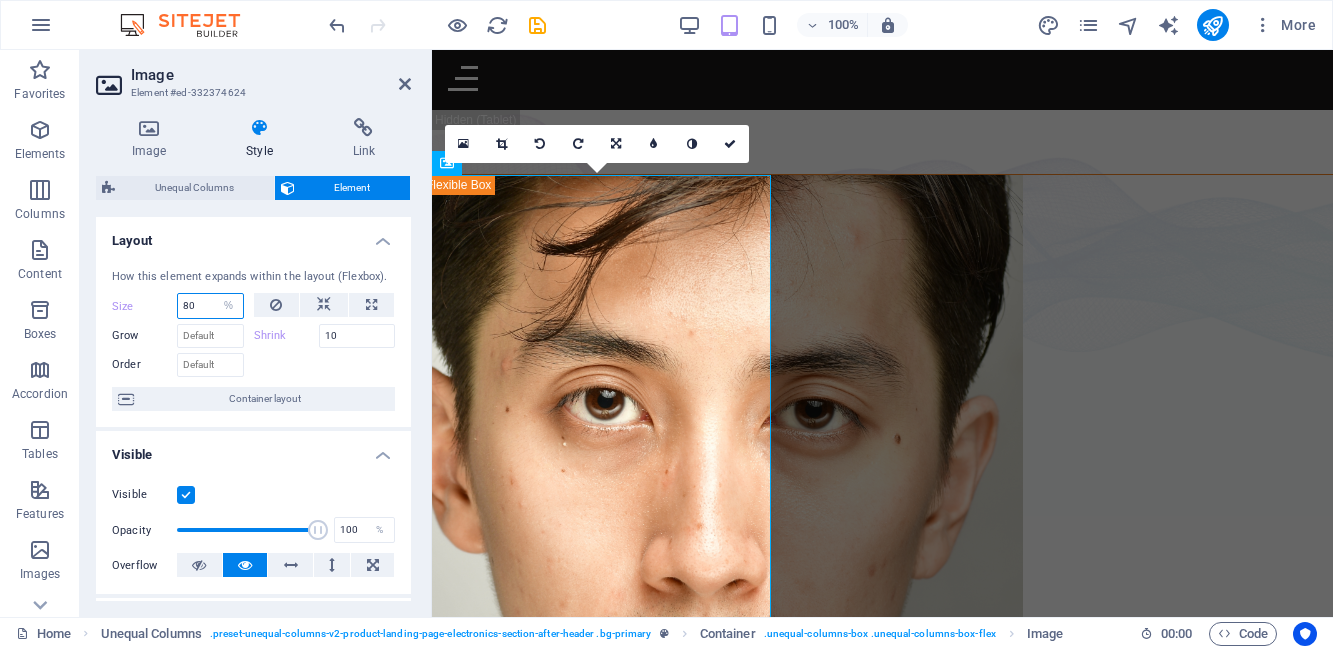 click on "80" at bounding box center (210, 306) 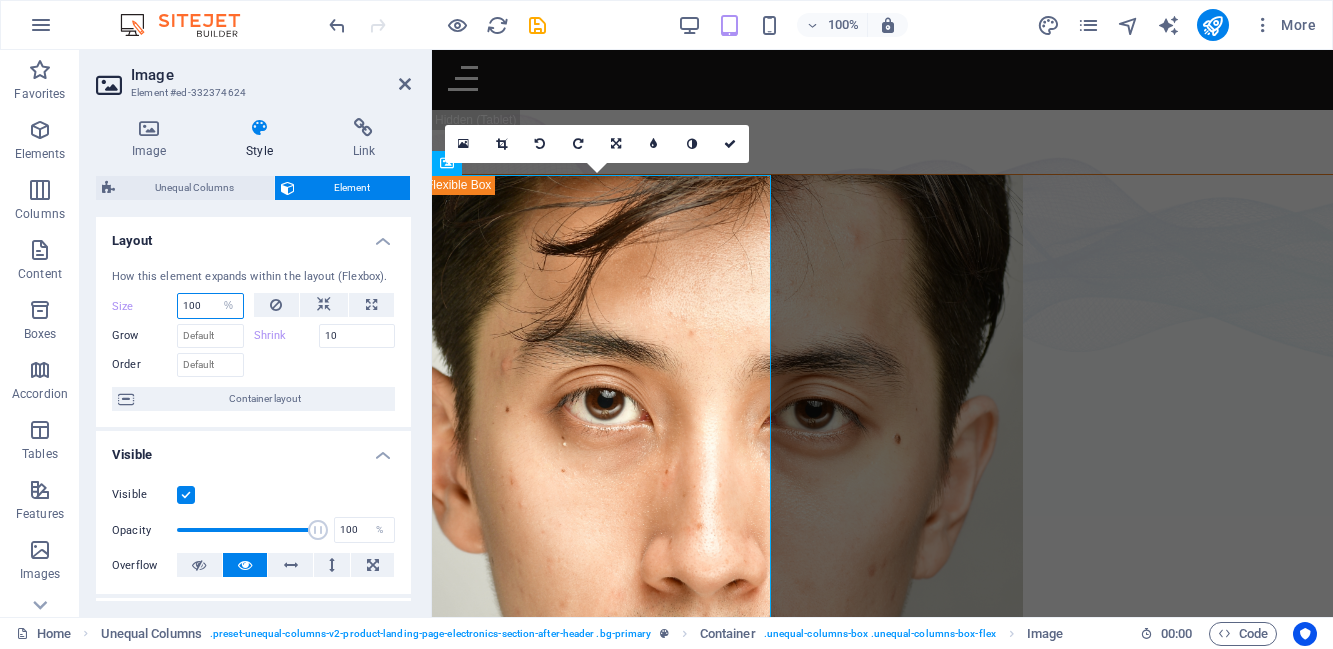 type on "100" 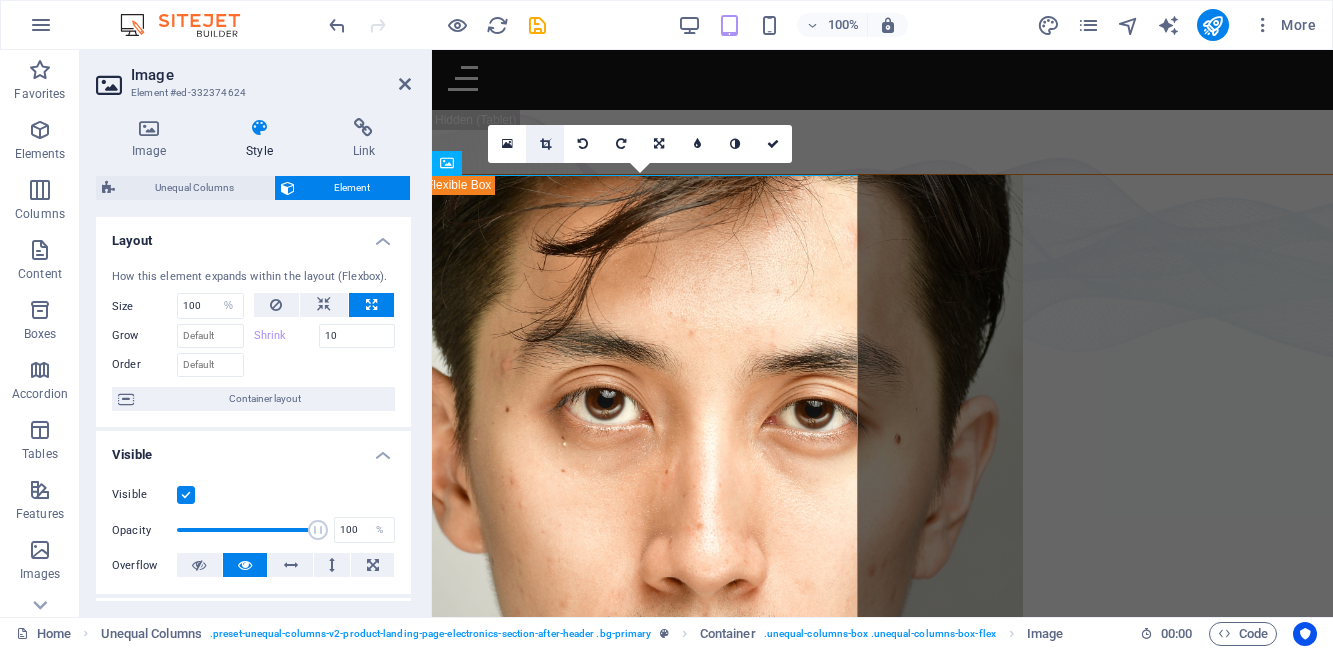 click at bounding box center (545, 144) 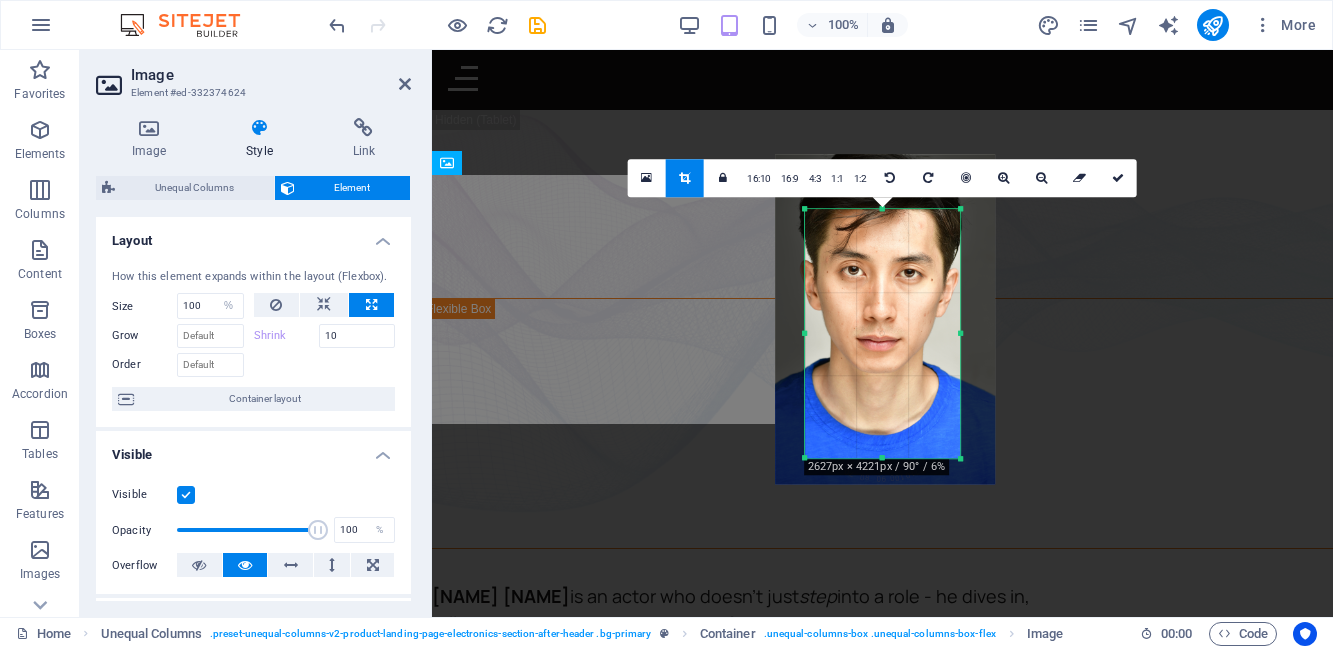 drag, startPoint x: 963, startPoint y: 443, endPoint x: 958, endPoint y: 472, distance: 29.427877 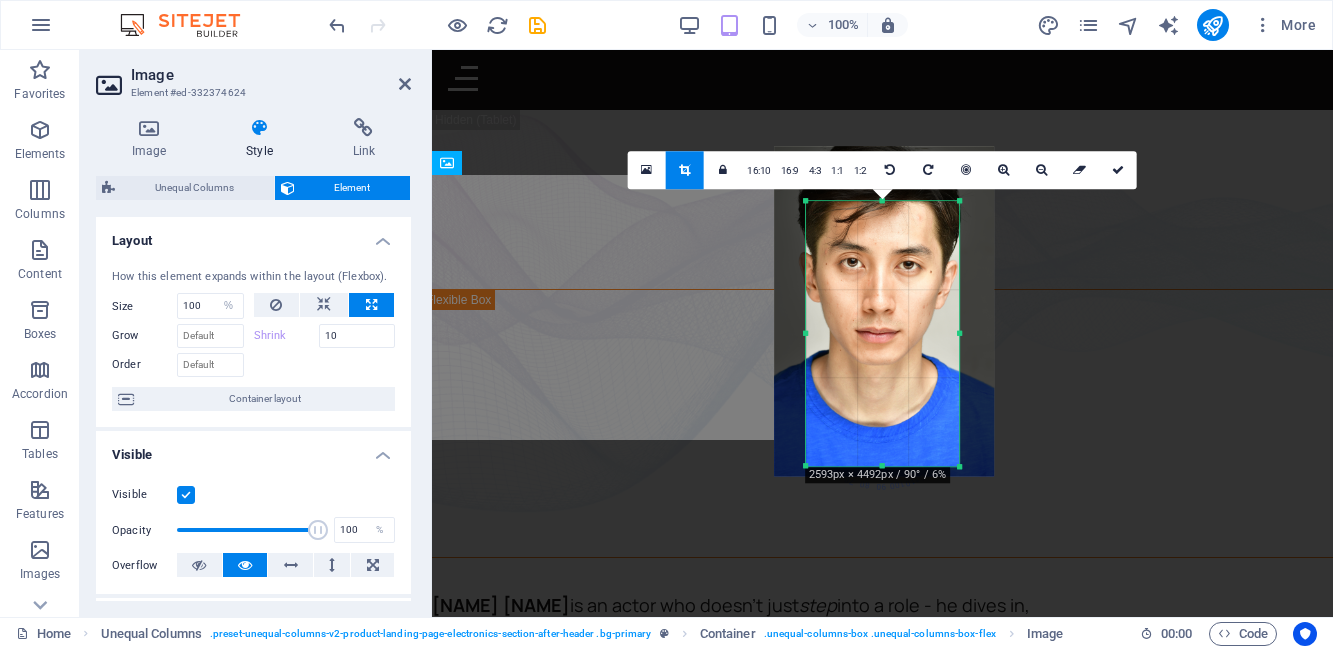 drag, startPoint x: 806, startPoint y: 210, endPoint x: 808, endPoint y: 194, distance: 16.124516 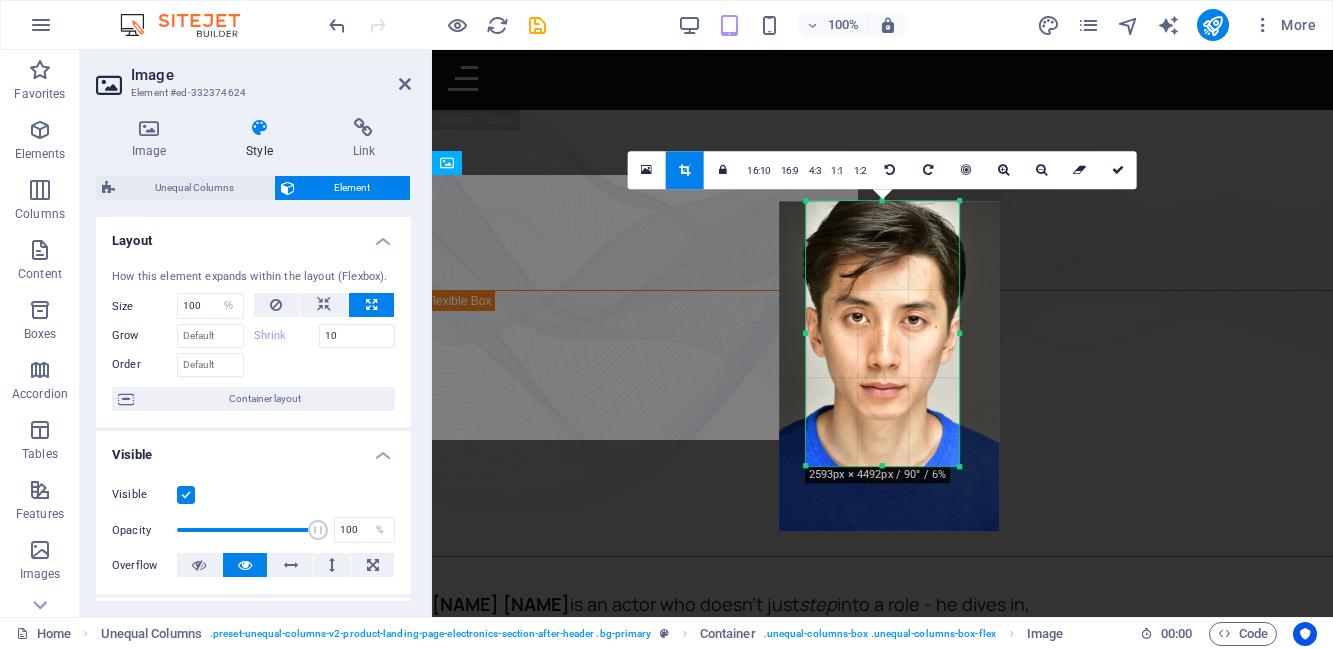 drag, startPoint x: 911, startPoint y: 301, endPoint x: 916, endPoint y: 355, distance: 54.230988 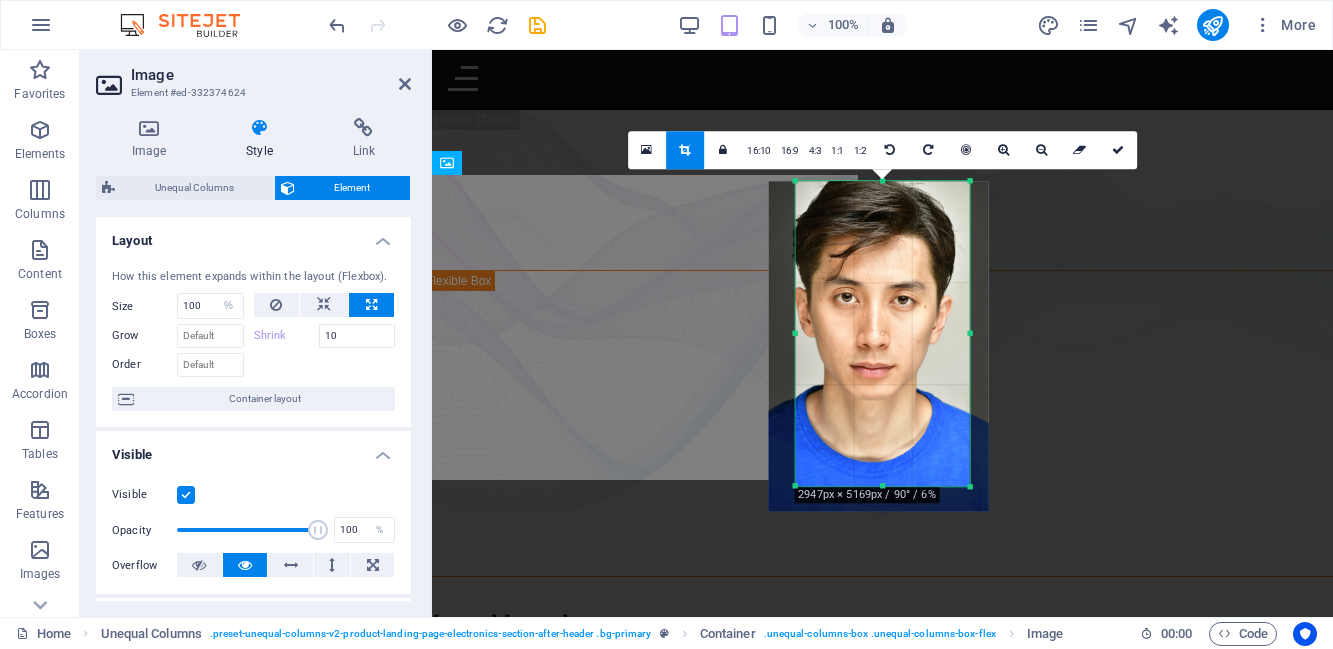 drag, startPoint x: 956, startPoint y: 466, endPoint x: 977, endPoint y: 506, distance: 45.17743 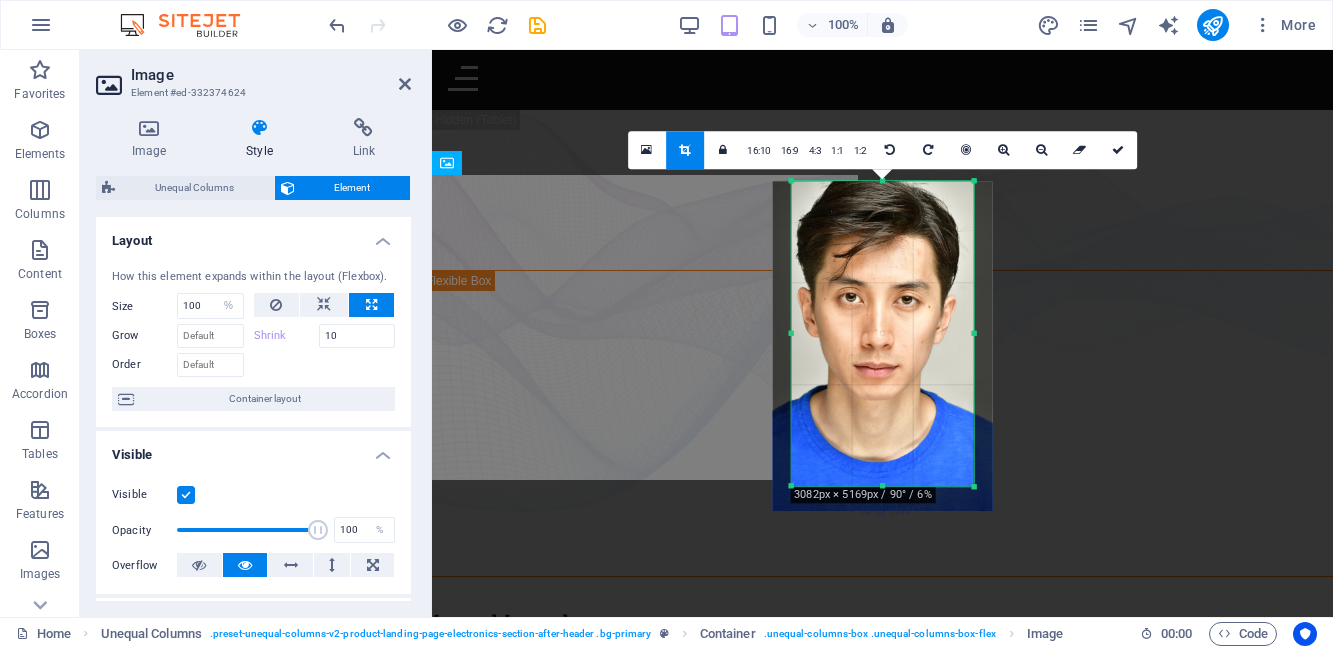 click on "180 170 160 150 140 130 120 110 100 90 80 70 60 50 40 30 20 10 0 -10 -20 -30 -40 -50 -60 -70 -80 -90 -100 -110 -120 -130 -140 -150 -160 -170 3082px × 5169px / 90° / 6% 16:10 16:9 4:3 1:1 1:2 0" at bounding box center (882, 333) 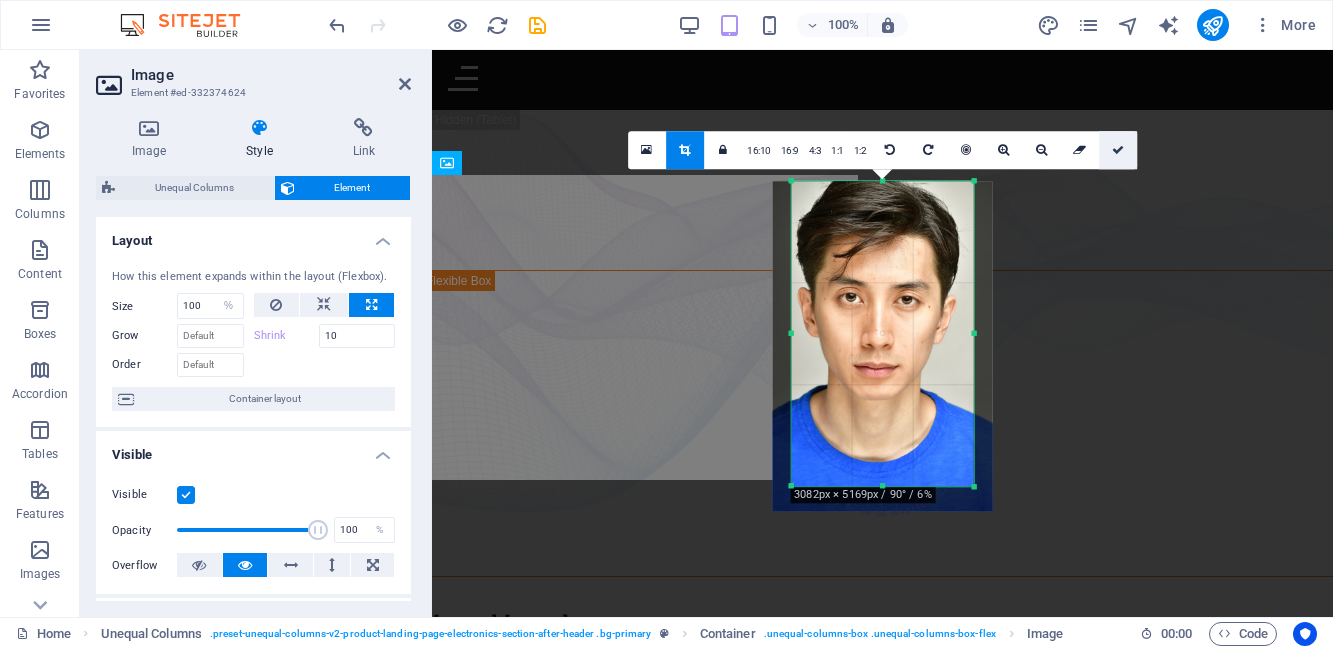 click at bounding box center (1118, 150) 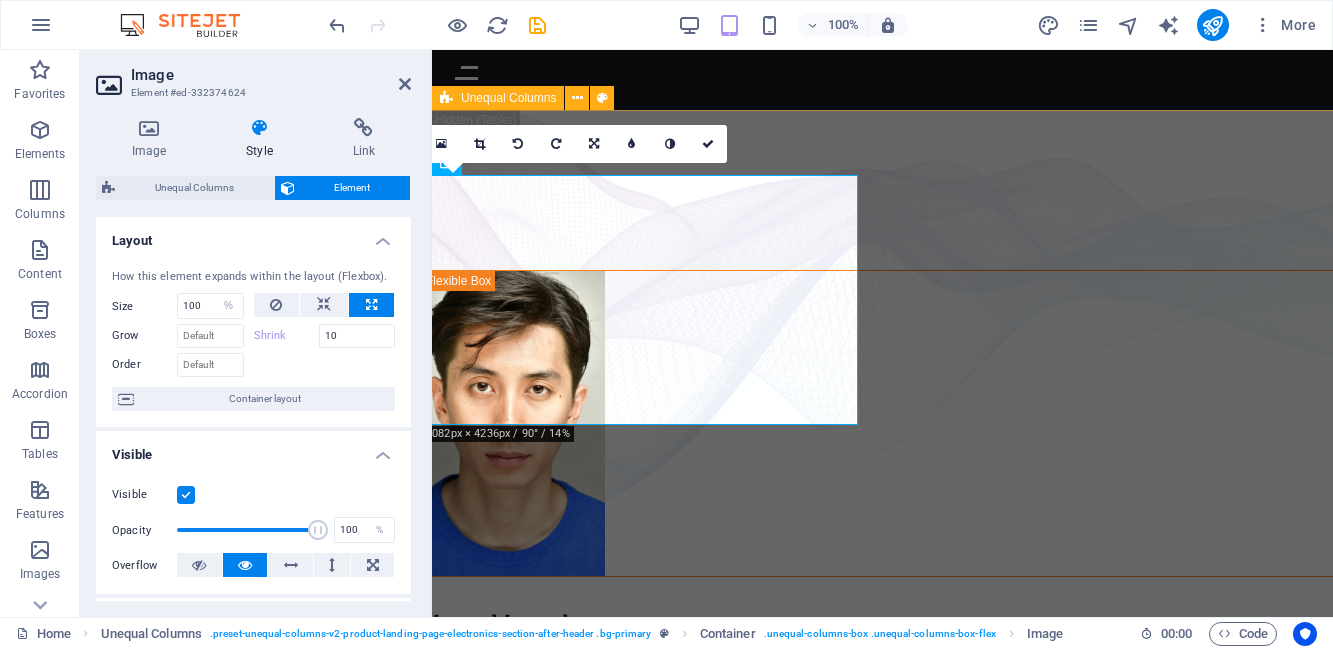 click on "David Ma  is an actor who doesn't just  step  into a role - he dives in, rolls, sprints and sometimes sword-fights his way through it. Based in New York, David is a versatile stage, screen, stunt and voice performer with a range that spans sketch comedy to Shakespeare, indie film to martial arts choreography. He's fluent in  Japanese  and  Chinese , conversational in  Korean , and eligible to work in  U.S., Canada and Japan .  His film work includes leading performances in acclaimed short films like  Fumakase  and  Translation , where he brought both dramatic weight and multilingual fluency to the screen. On stage, he's a regular in  A Sketch of New York , the city's longest-running sketch comedy show, and took on both acting and stunt duties as  Titus  in  Julius Caeser  produced by Hudson Classical Theater Company.  As a voice actor, David has voiced for national campaigns such as  2021 Canadian federal elections  and as a moderator for industry panels at  Soho International Film Festival (SIFF)  and" at bounding box center [882, 609] 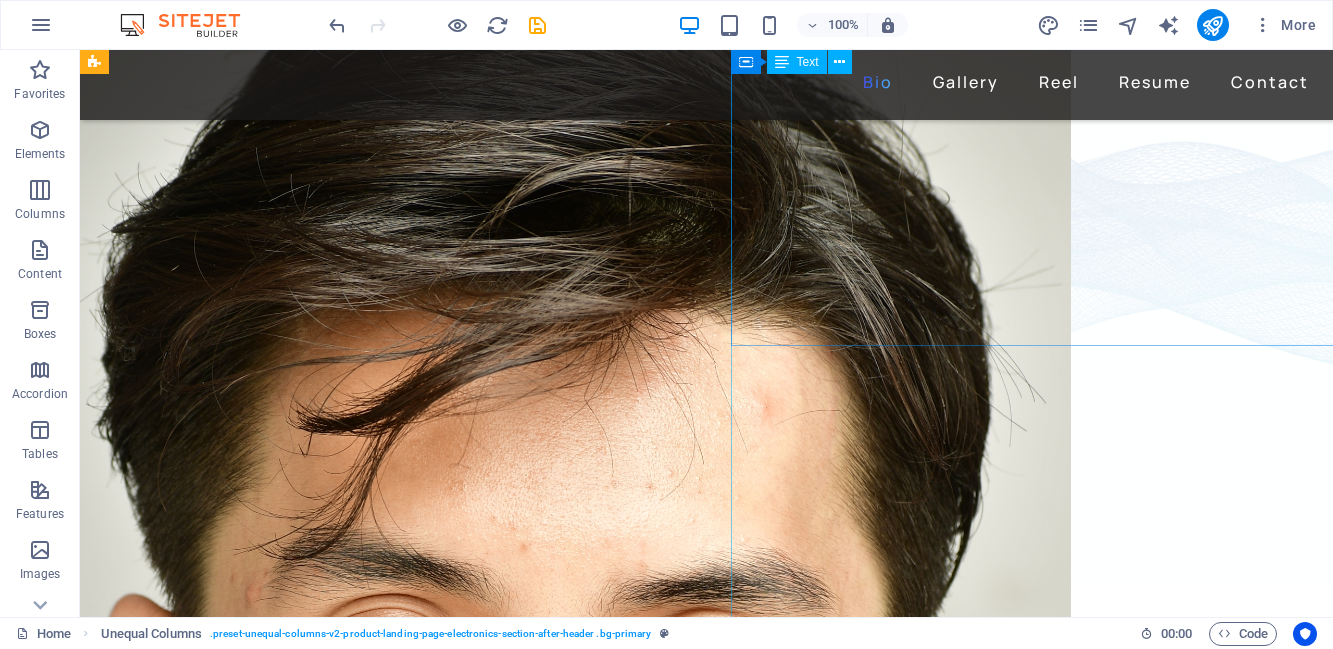 scroll, scrollTop: 0, scrollLeft: 0, axis: both 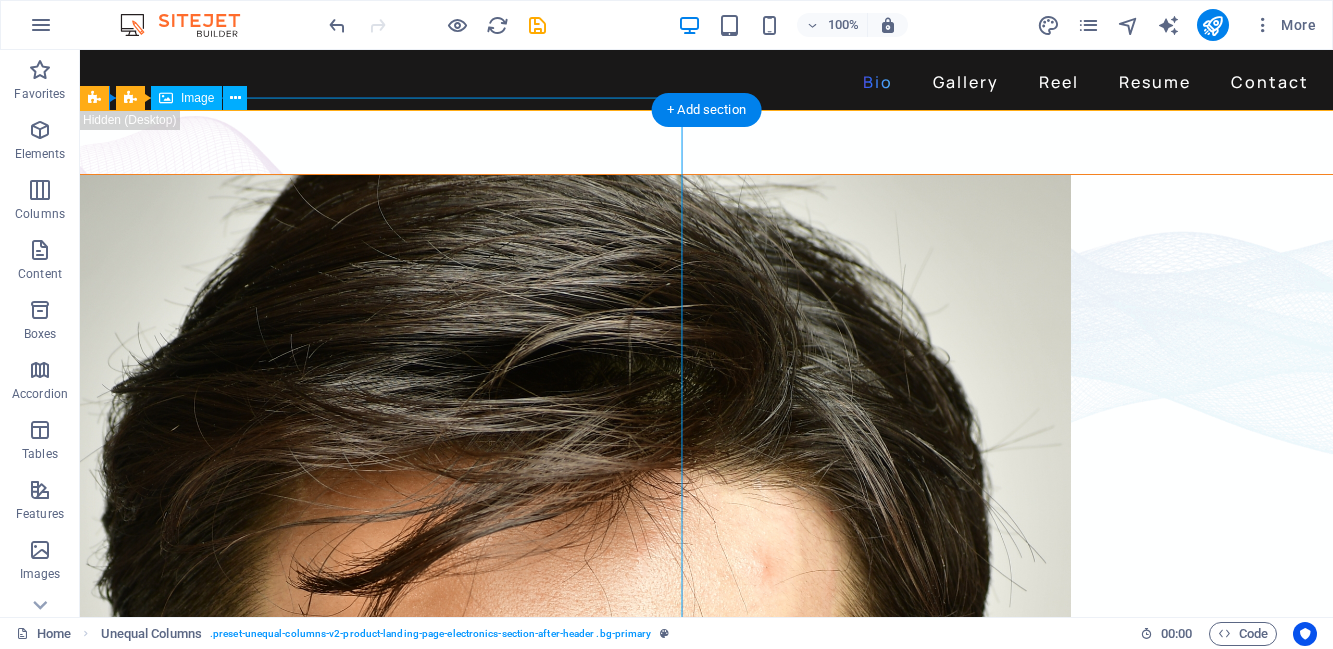 click at bounding box center (706, 1012) 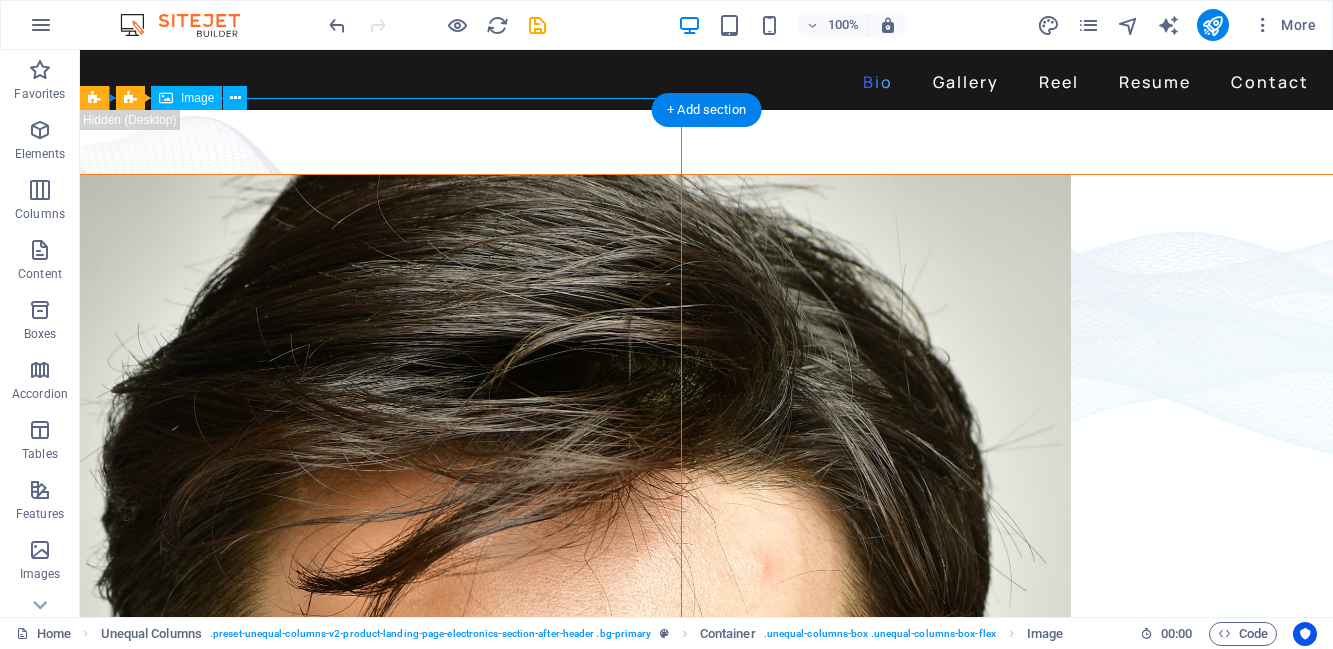 click at bounding box center (706, 1012) 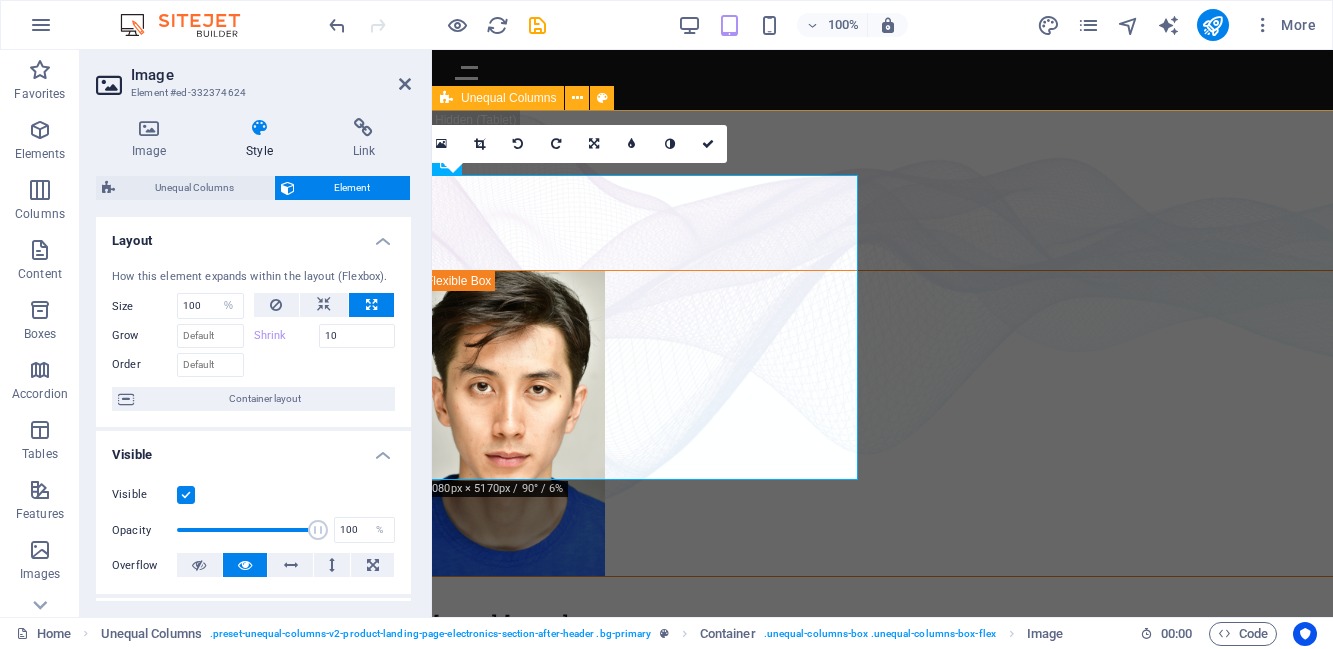 click on "David Ma  is an actor who doesn't just  step  into a role - he dives in, rolls, sprints and sometimes sword-fights his way through it. Based in New York, David is a versatile stage, screen, stunt and voice performer with a range that spans sketch comedy to Shakespeare, indie film to martial arts choreography. He's fluent in  Japanese  and  Chinese , conversational in  Korean , and eligible to work in  U.S., Canada and Japan .  His film work includes leading performances in acclaimed short films like  Fumakase  and  Translation , where he brought both dramatic weight and multilingual fluency to the screen. On stage, he's a regular in  A Sketch of New York , the city's longest-running sketch comedy show, and took on both acting and stunt duties as  Titus  in  Julius Caeser  produced by Hudson Classical Theater Company.  As a voice actor, David has voiced for national campaigns such as  2021 Canadian federal elections  and as a moderator for industry panels at  Soho International Film Festival (SIFF)  and" at bounding box center [882, 609] 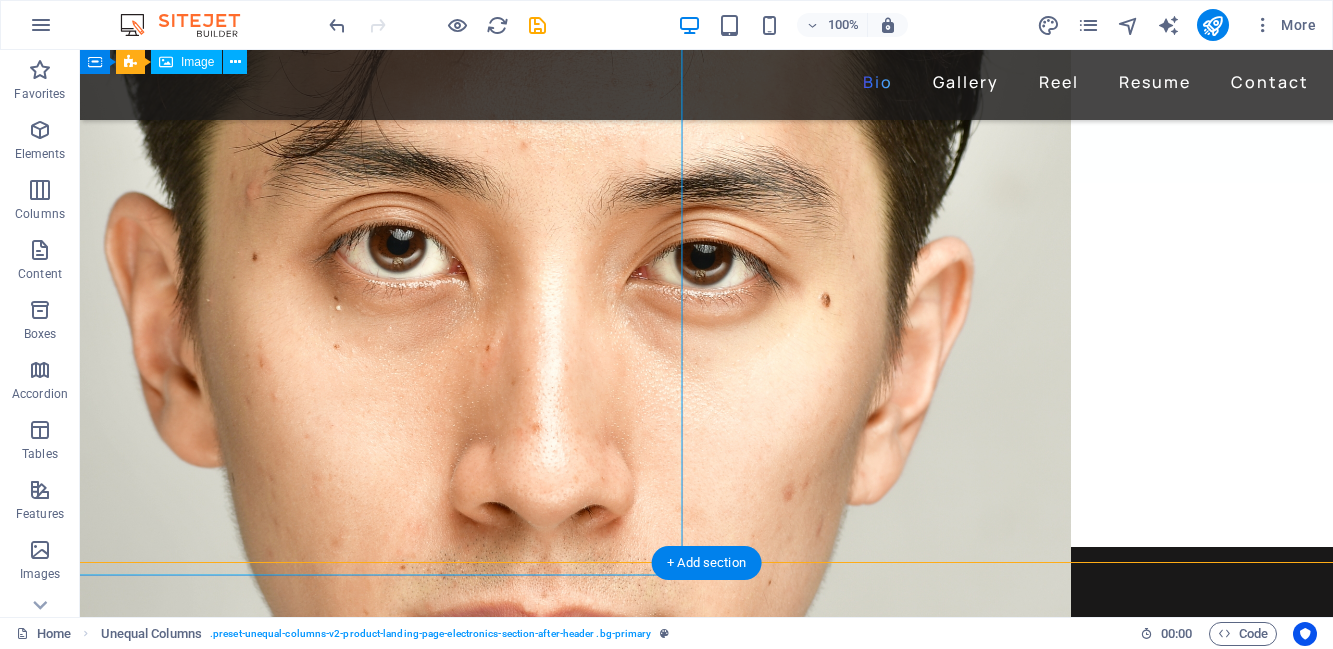 scroll, scrollTop: 503, scrollLeft: 0, axis: vertical 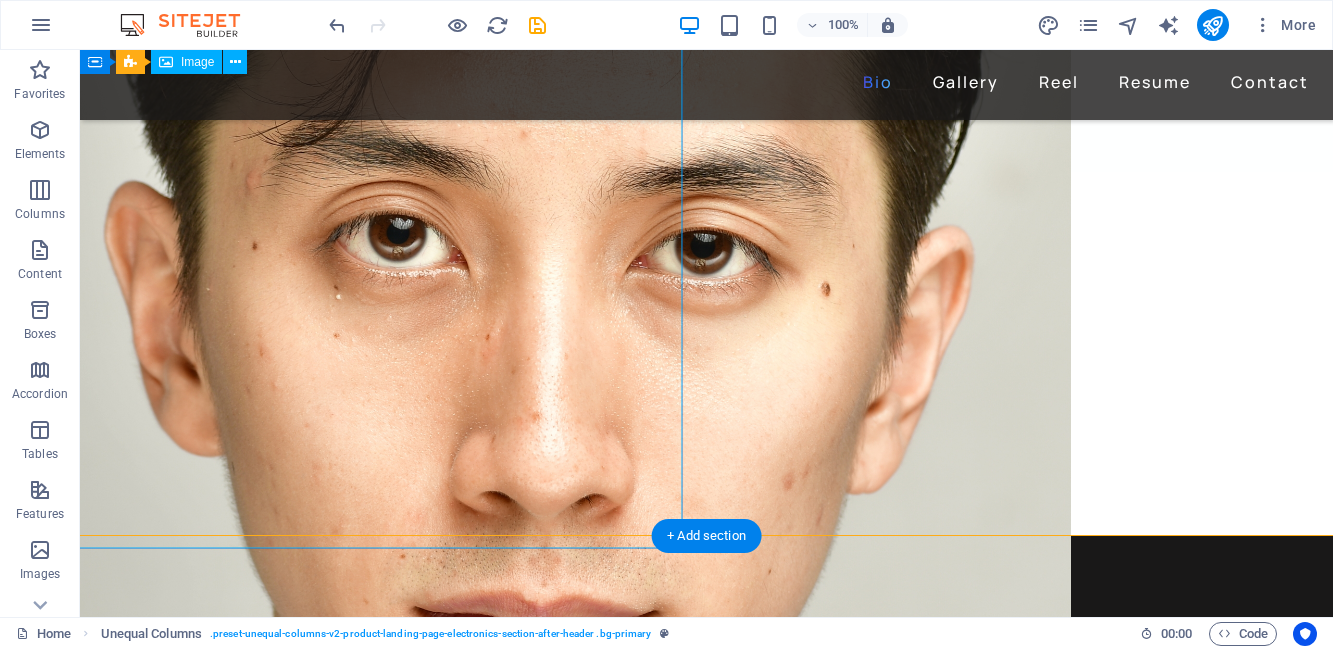 click at bounding box center (706, 439) 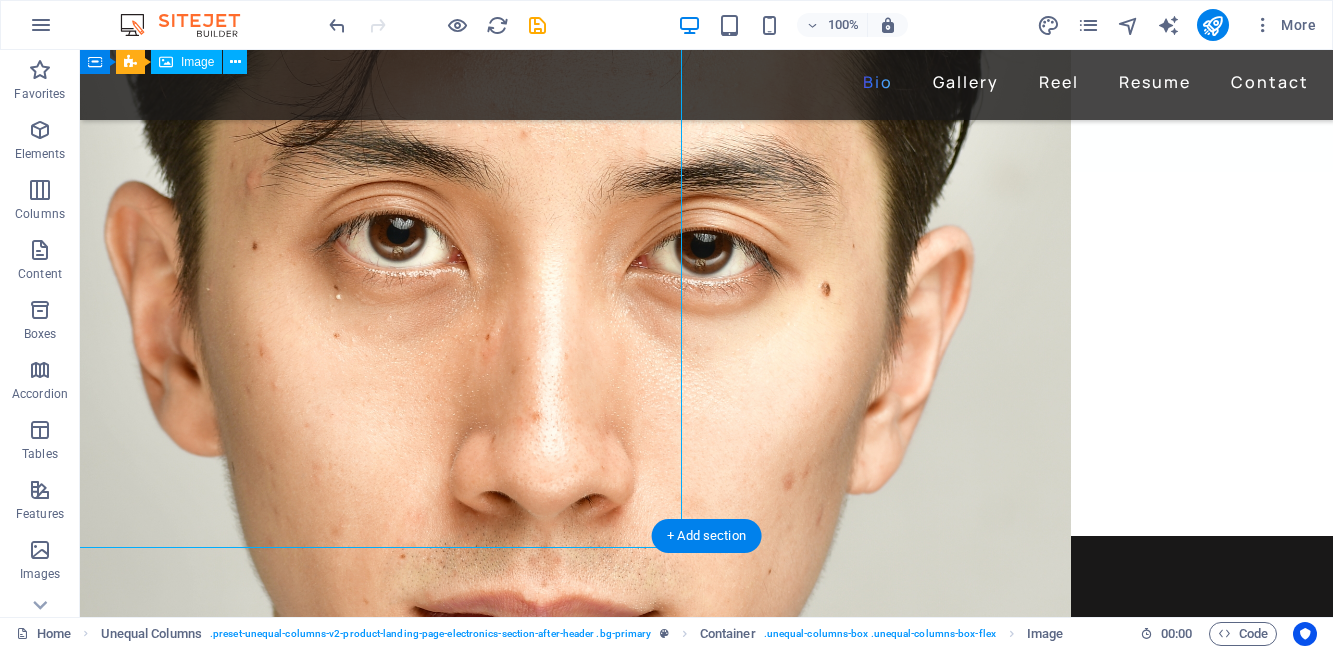 click at bounding box center (706, 439) 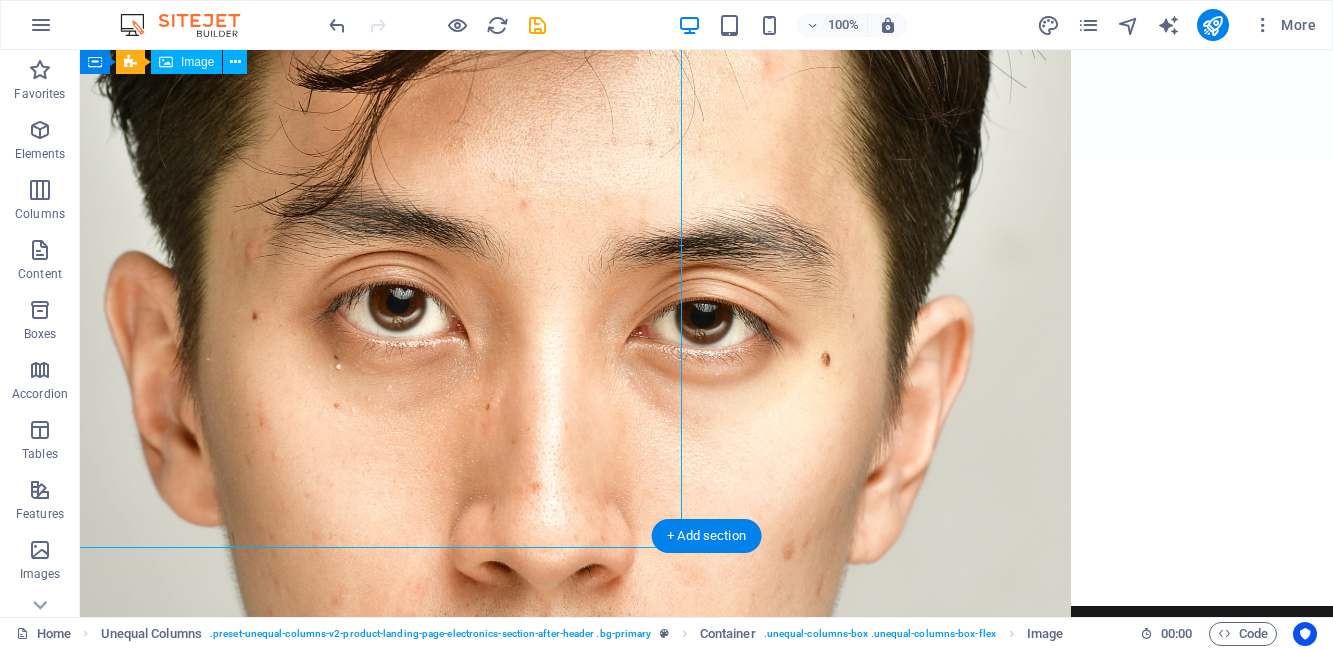 scroll, scrollTop: 0, scrollLeft: 0, axis: both 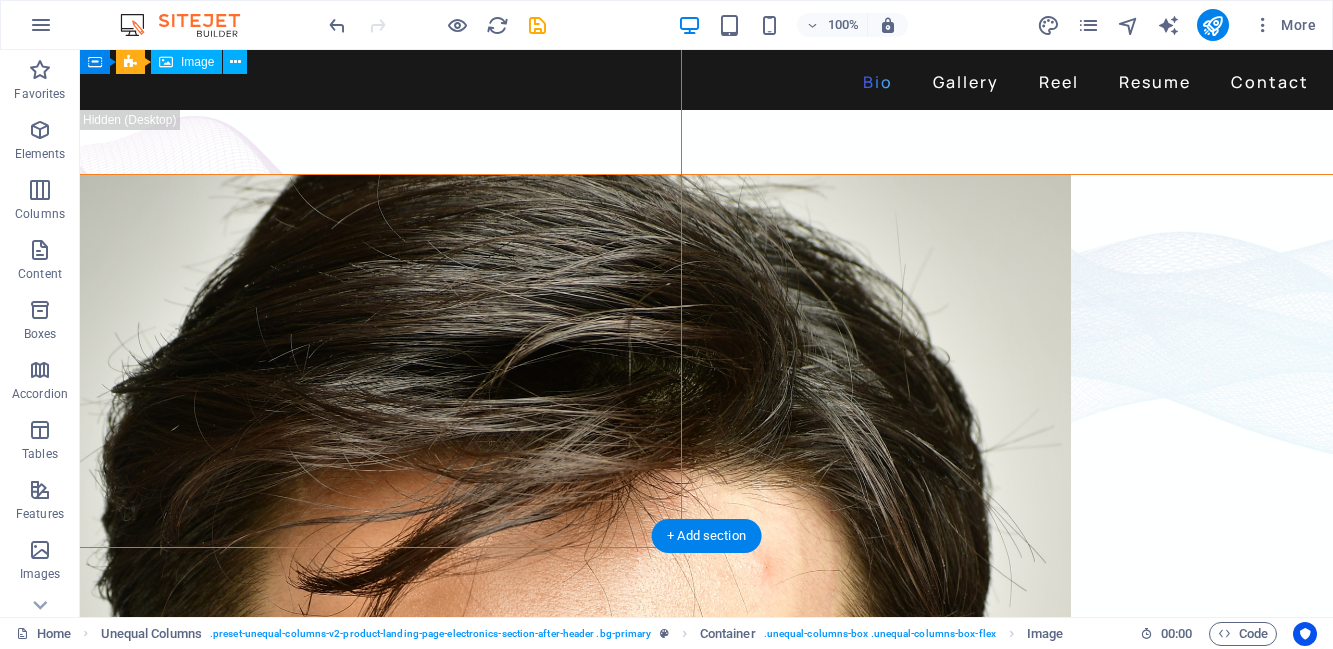 select on "%" 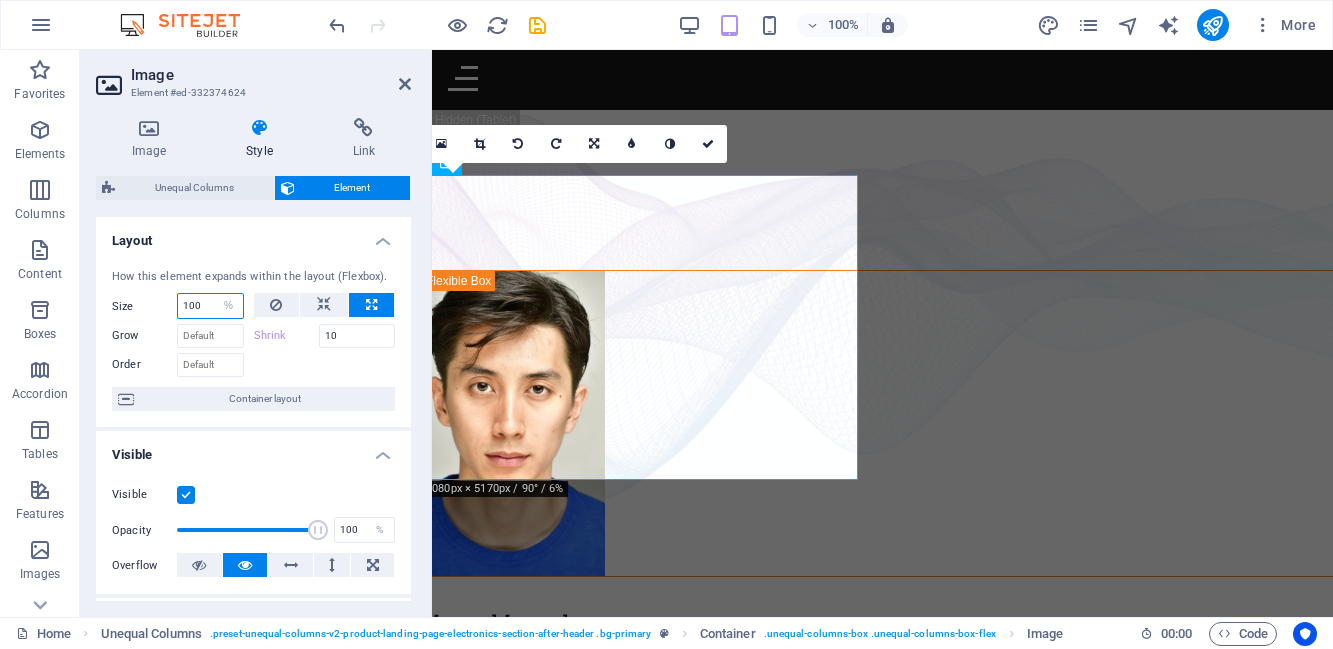 click on "100" at bounding box center [210, 306] 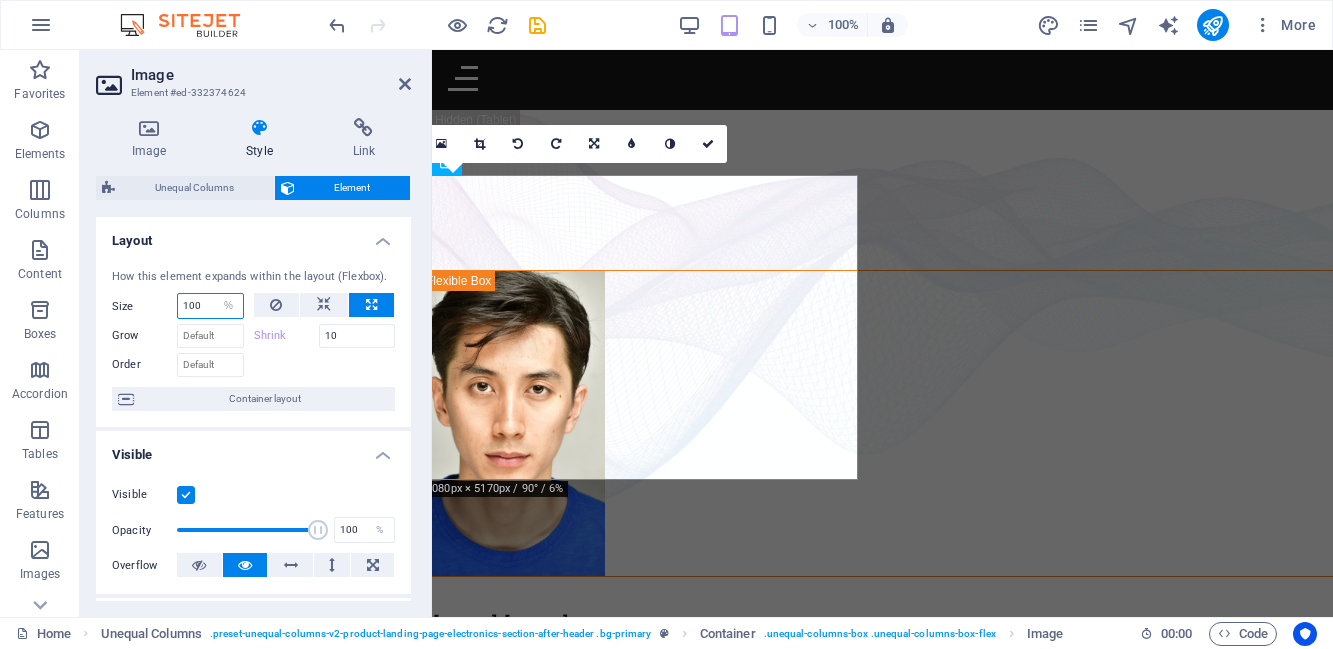 click on "100" at bounding box center (210, 306) 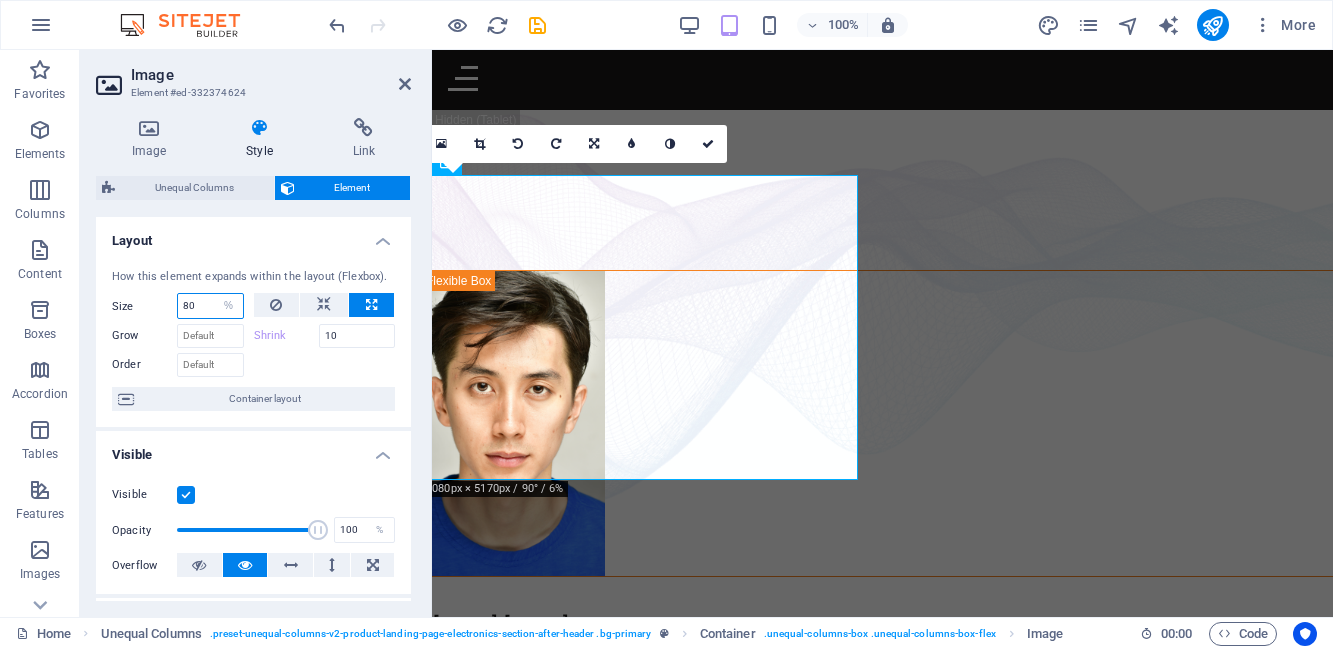 type on "80" 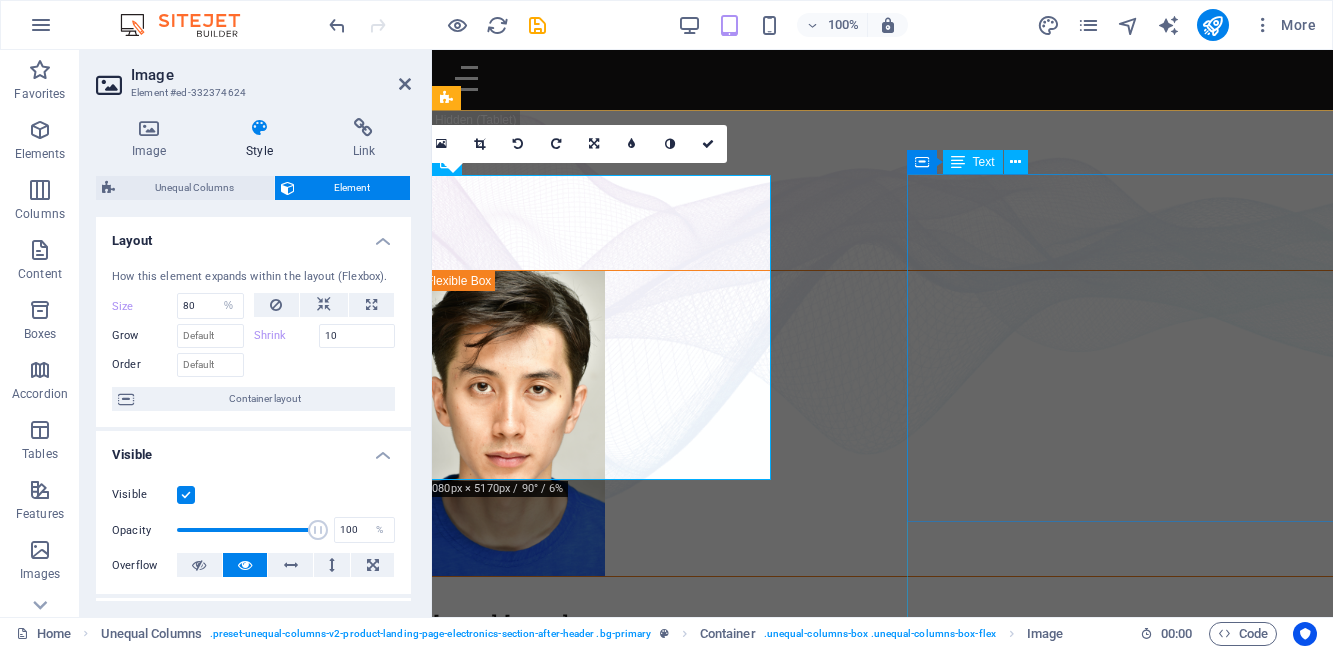 click on "David Ma  is an actor who doesn't just  step  into a role - he dives in, rolls, sprints and sometimes sword-fights his way through it. Based in New York, David is a versatile stage, screen, stunt and voice performer with a range that spans sketch comedy to Shakespeare, indie film to martial arts choreography. He's fluent in  Japanese  and  Chinese , conversational in  Korean , and eligible to work in  U.S., Canada and Japan .  His film work includes leading performances in acclaimed short films like  Fumakase  and  Translation , where he brought both dramatic weight and multilingual fluency to the screen. On stage, he's a regular in  A Sketch of New York , the city's longest-running sketch comedy show, and took on both acting and stunt duties as  Titus  in  Julius Caeser  produced by Hudson Classical Theater Company.  As a voice actor, David has voiced for national campaigns such as  2021 Canadian federal elections  and as a moderator for industry panels at  Soho International Film Festival (SIFF)  and" at bounding box center [747, 989] 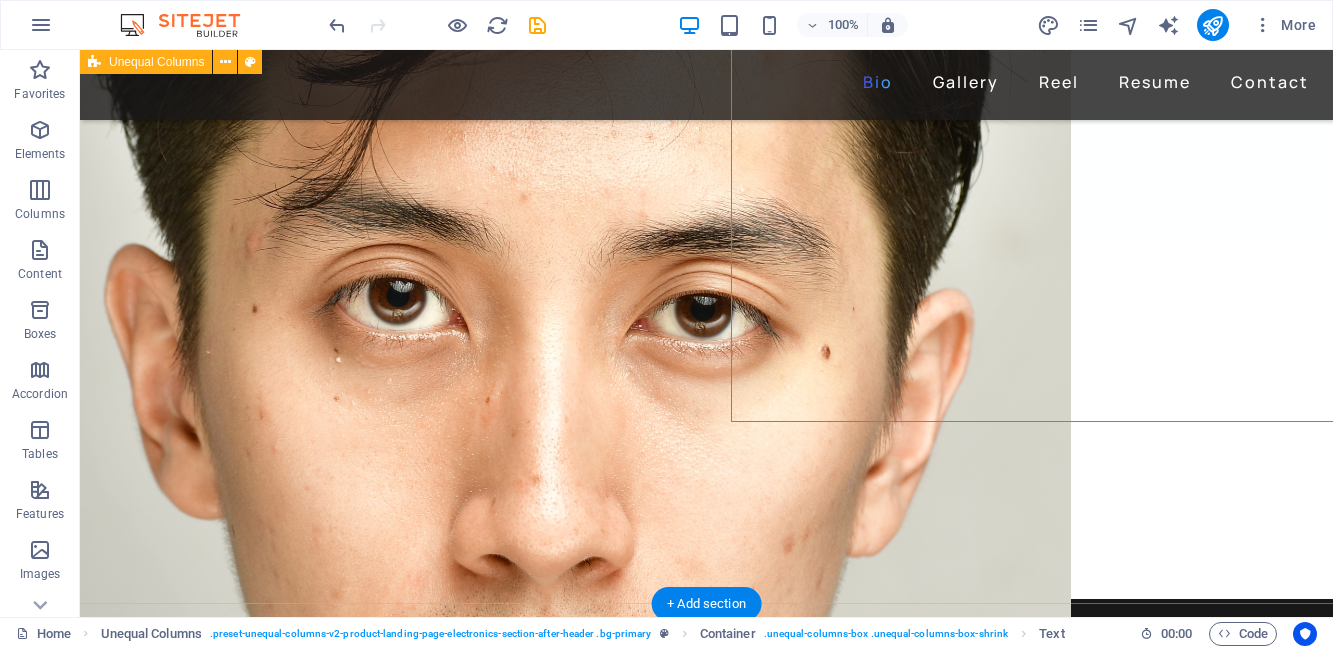 scroll, scrollTop: 450, scrollLeft: 0, axis: vertical 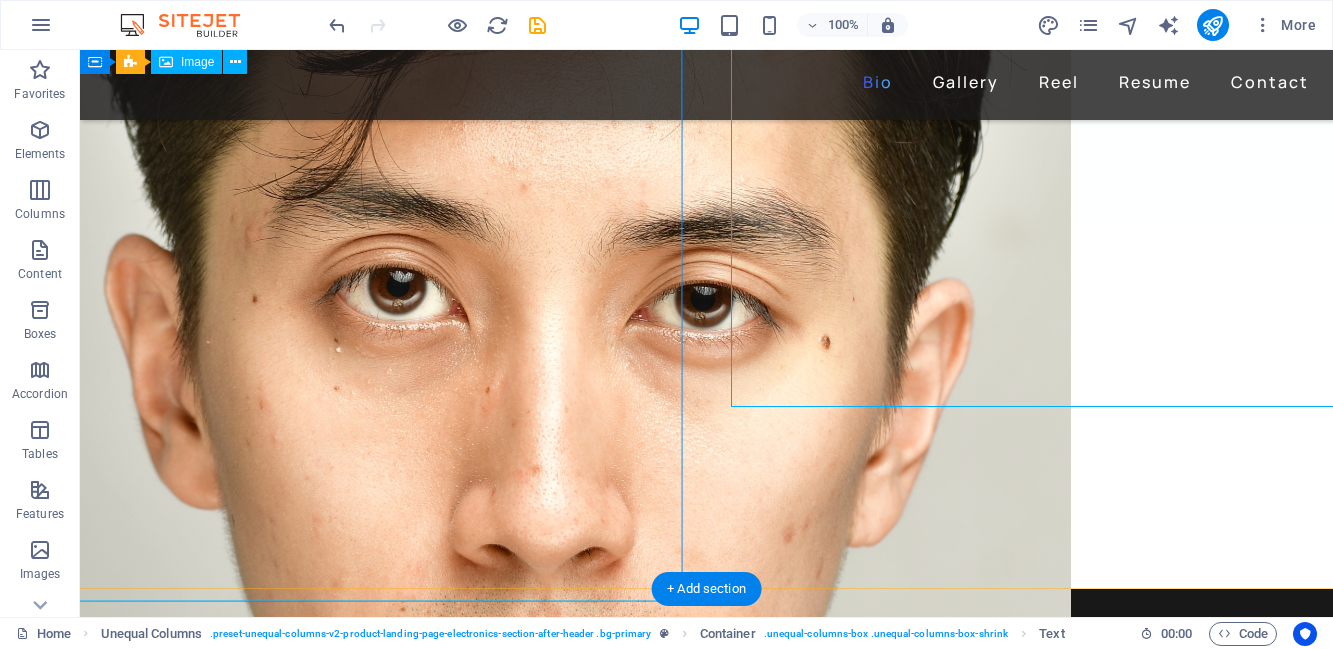 click at bounding box center [706, 492] 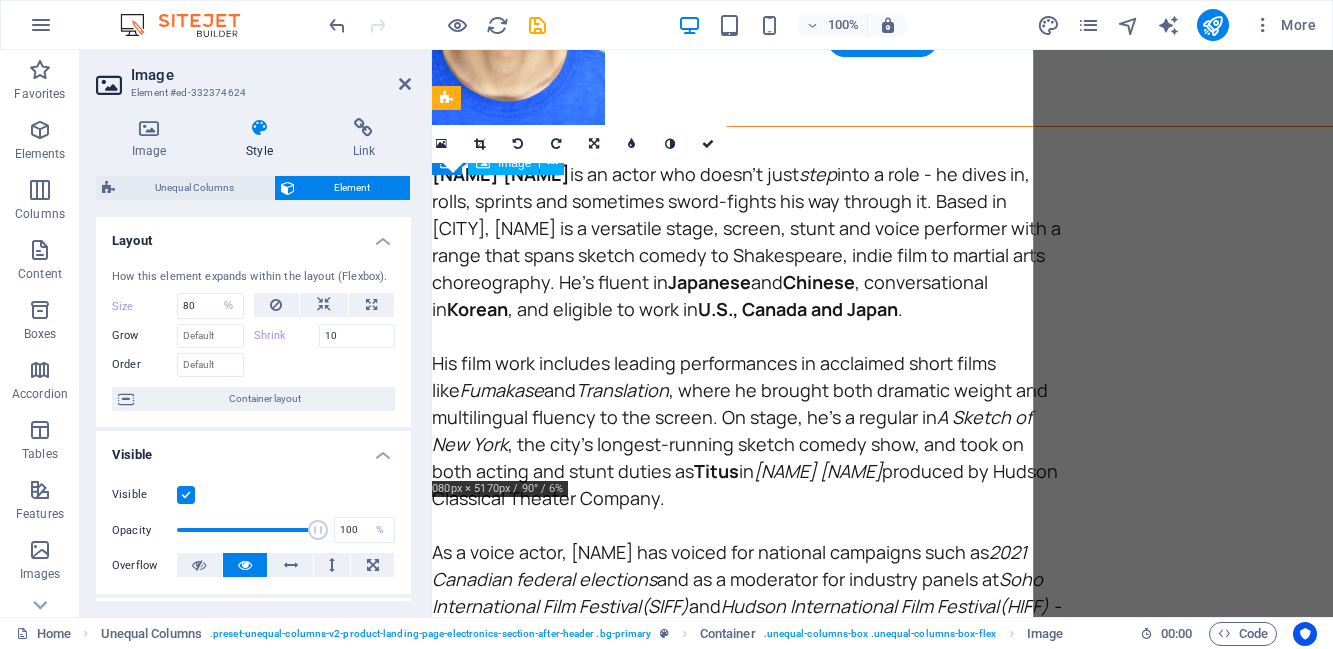 scroll, scrollTop: 0, scrollLeft: 0, axis: both 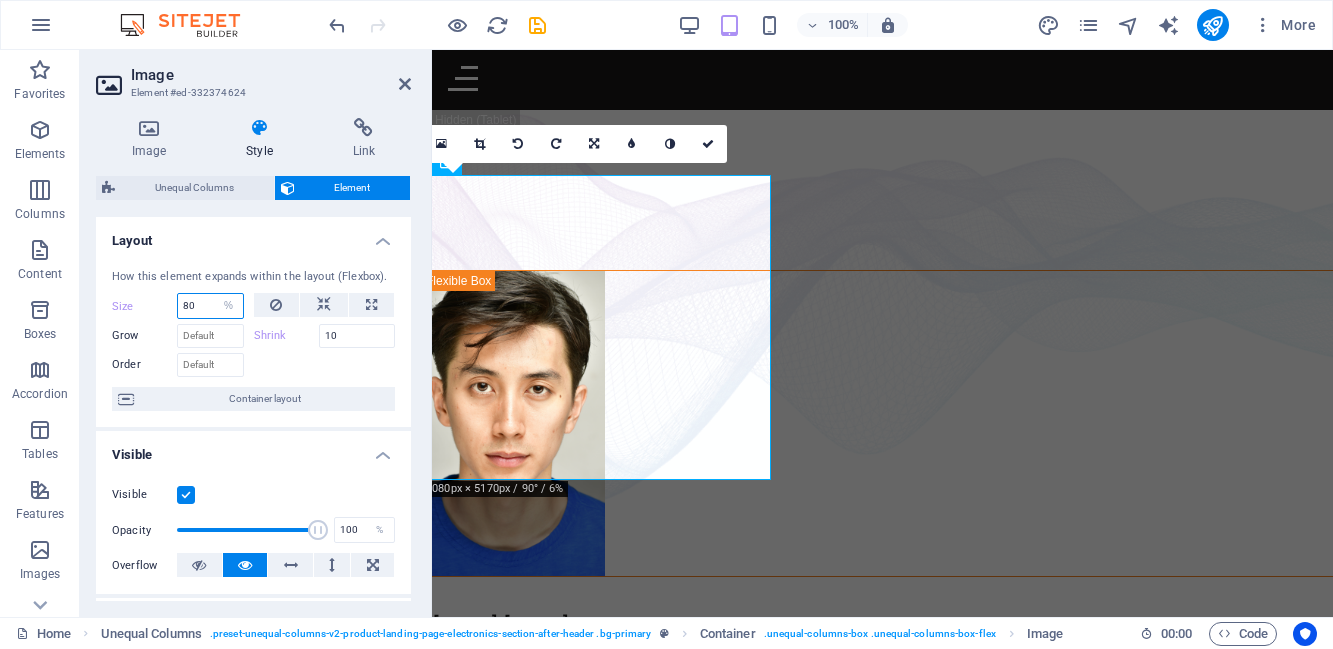 click on "80" at bounding box center [210, 306] 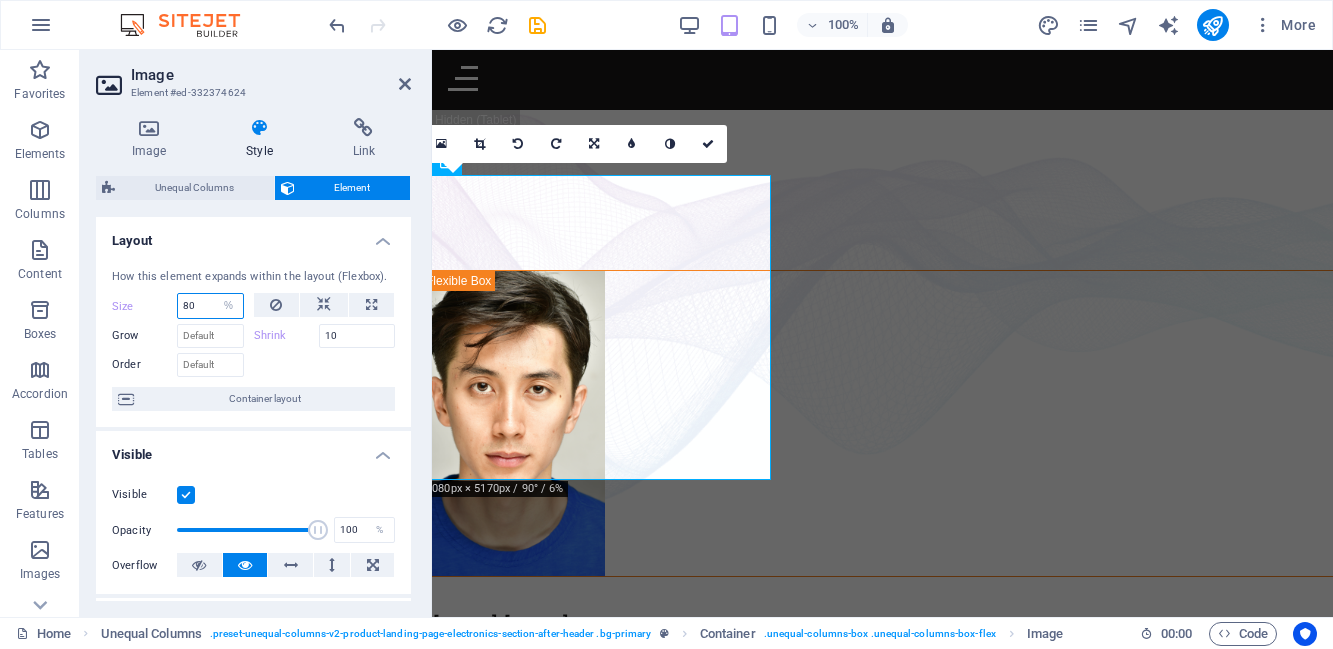 click on "80" at bounding box center (210, 306) 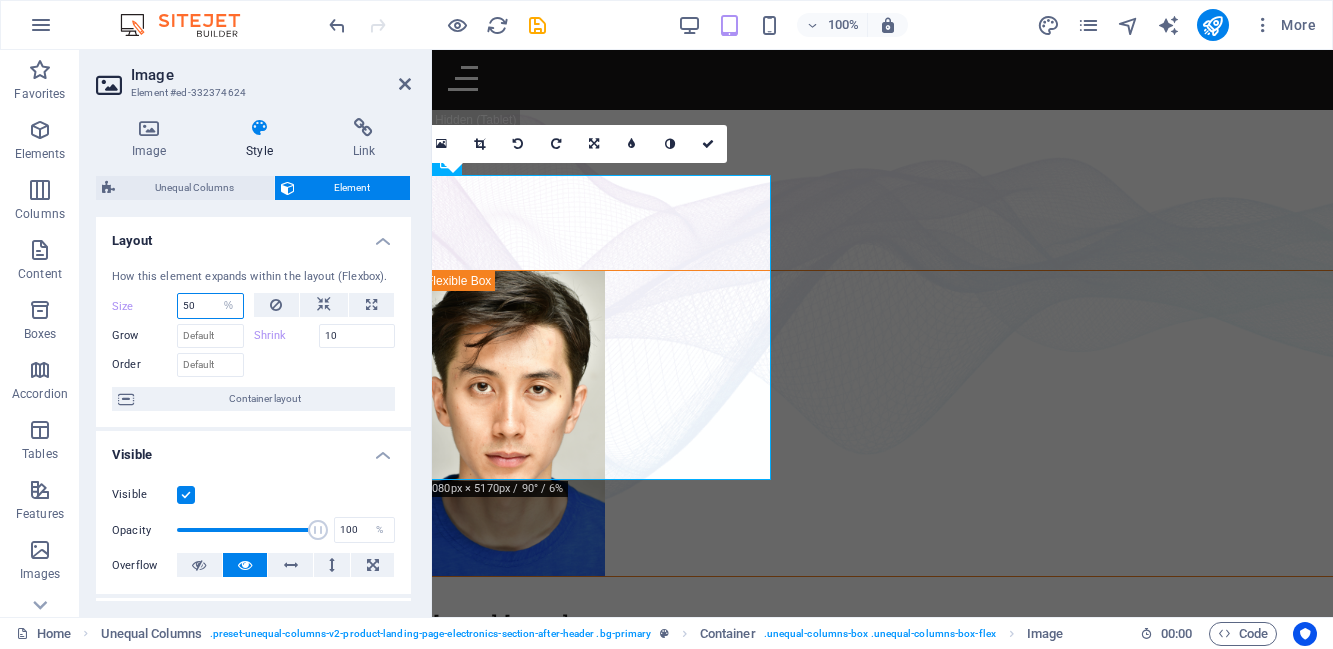 type on "50" 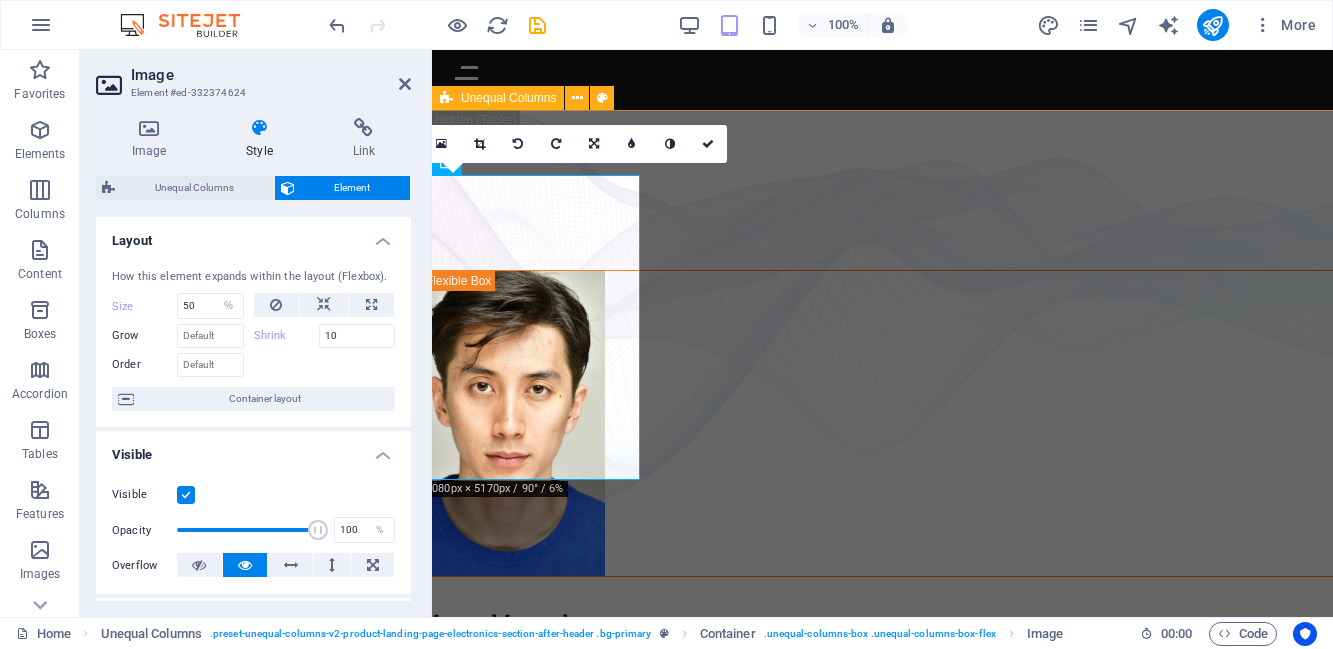 click on "David Ma  is an actor who doesn't just  step  into a role - he dives in, rolls, sprints and sometimes sword-fights his way through it. Based in New York, David is a versatile stage, screen, stunt and voice performer with a range that spans sketch comedy to Shakespeare, indie film to martial arts choreography. He's fluent in  Japanese  and  Chinese , conversational in  Korean , and eligible to work in  U.S., Canada and Japan .  His film work includes leading performances in acclaimed short films like  Fumakase  and  Translation , where he brought both dramatic weight and multilingual fluency to the screen. On stage, he's a regular in  A Sketch of New York , the city's longest-running sketch comedy show, and took on both acting and stunt duties as  Titus  in  Julius Caeser  produced by Hudson Classical Theater Company.  As a voice actor, David has voiced for national campaigns such as  2021 Canadian federal elections  and as a moderator for industry panels at  Soho International Film Festival (SIFF)  and" at bounding box center [747, 989] 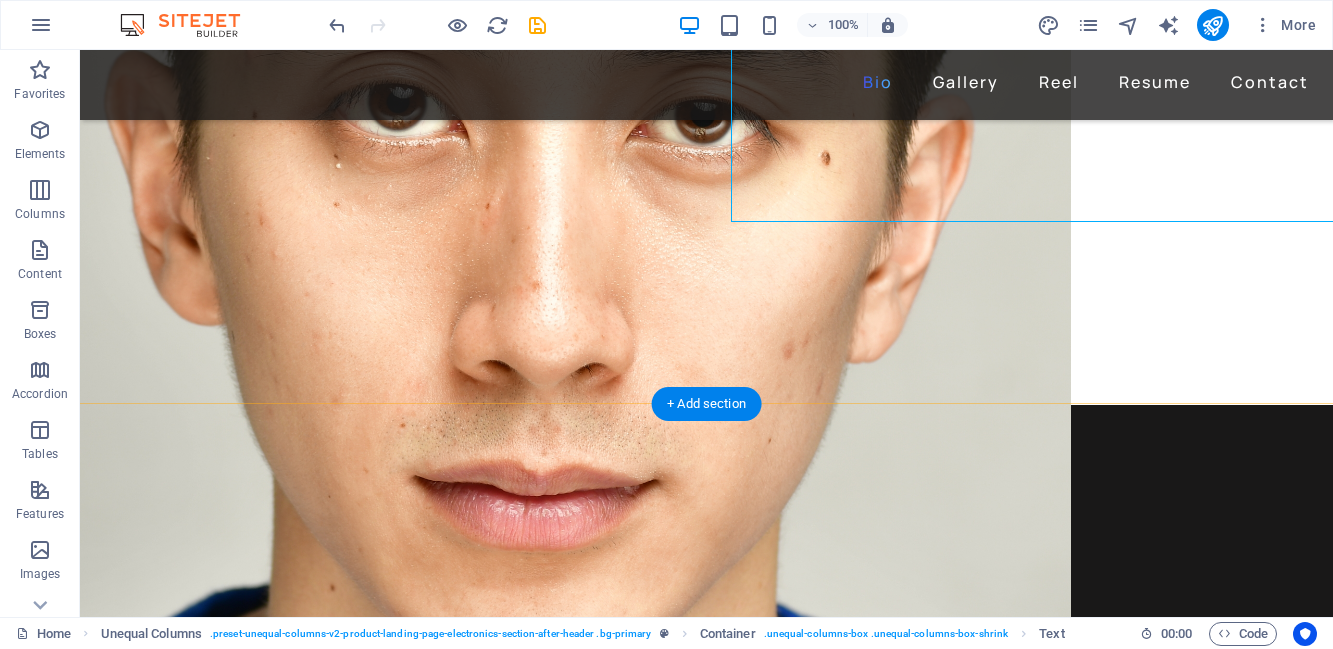 scroll, scrollTop: 636, scrollLeft: 0, axis: vertical 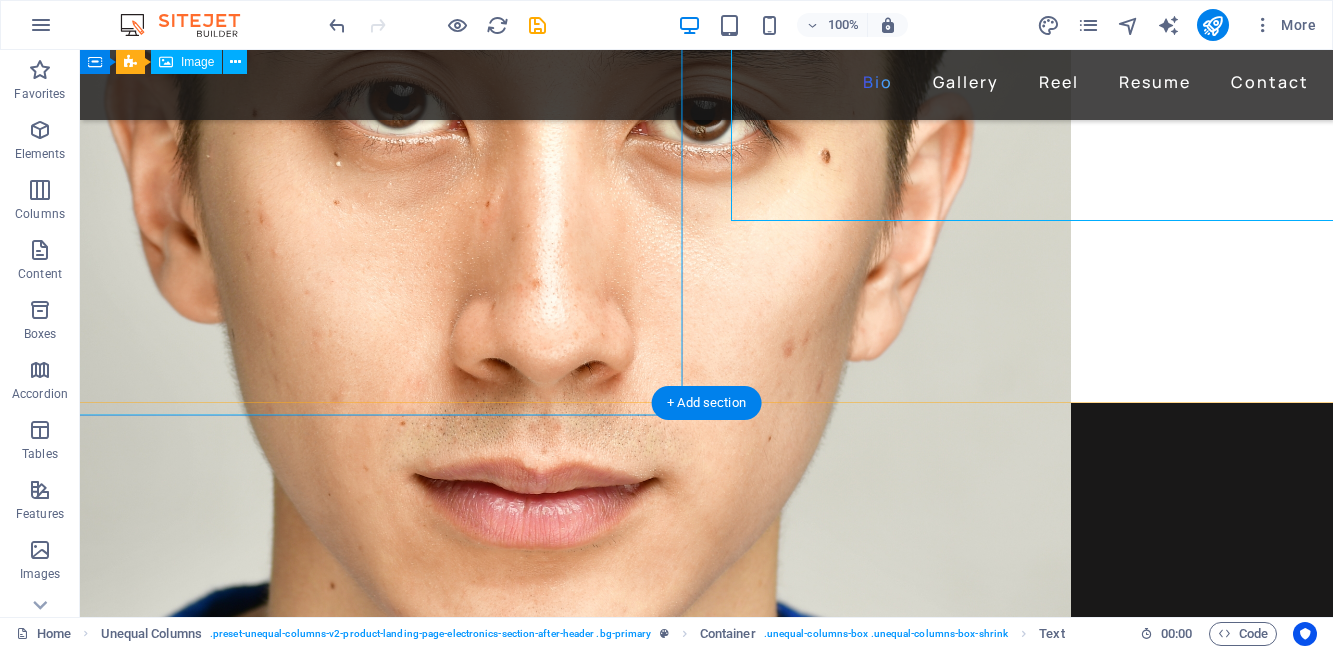 click at bounding box center (706, 306) 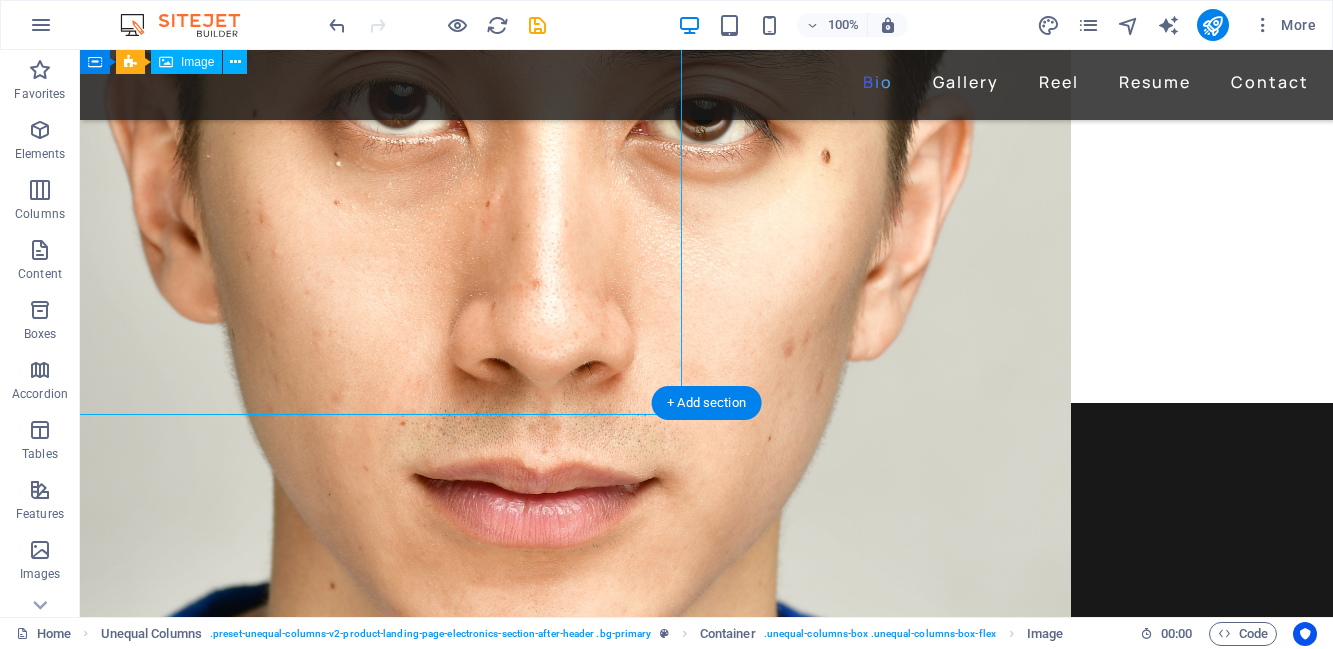 click at bounding box center [706, 306] 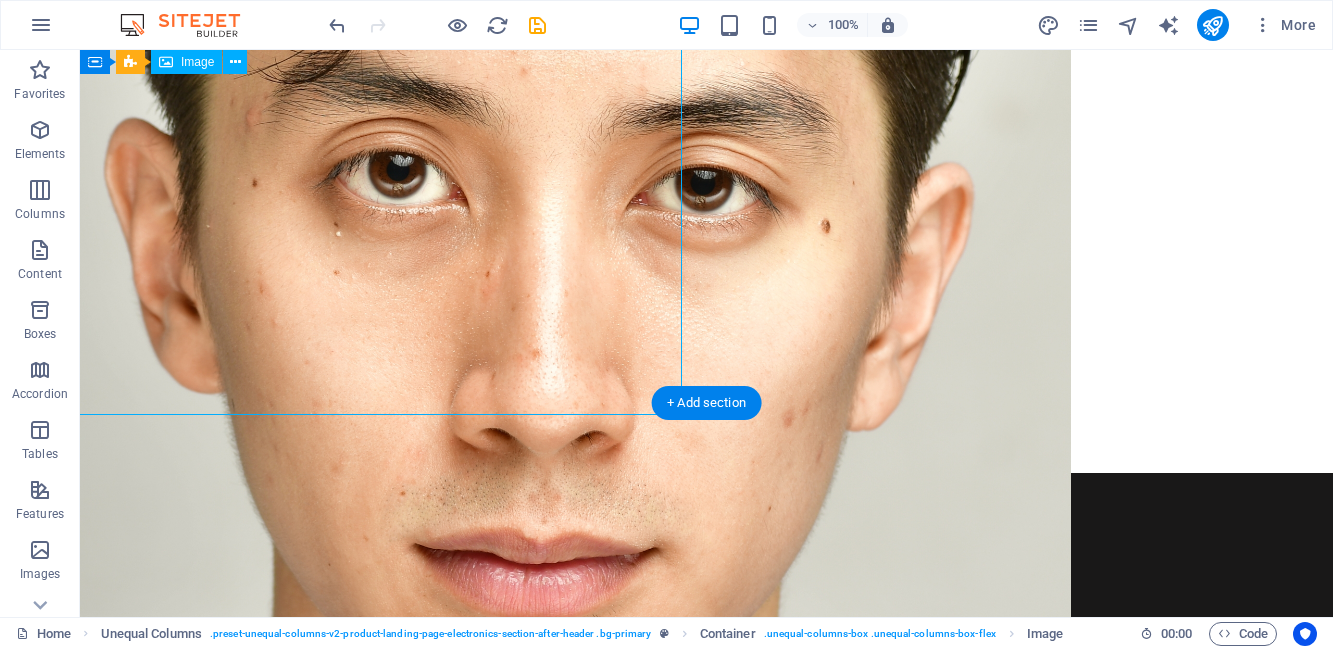 scroll, scrollTop: 0, scrollLeft: 0, axis: both 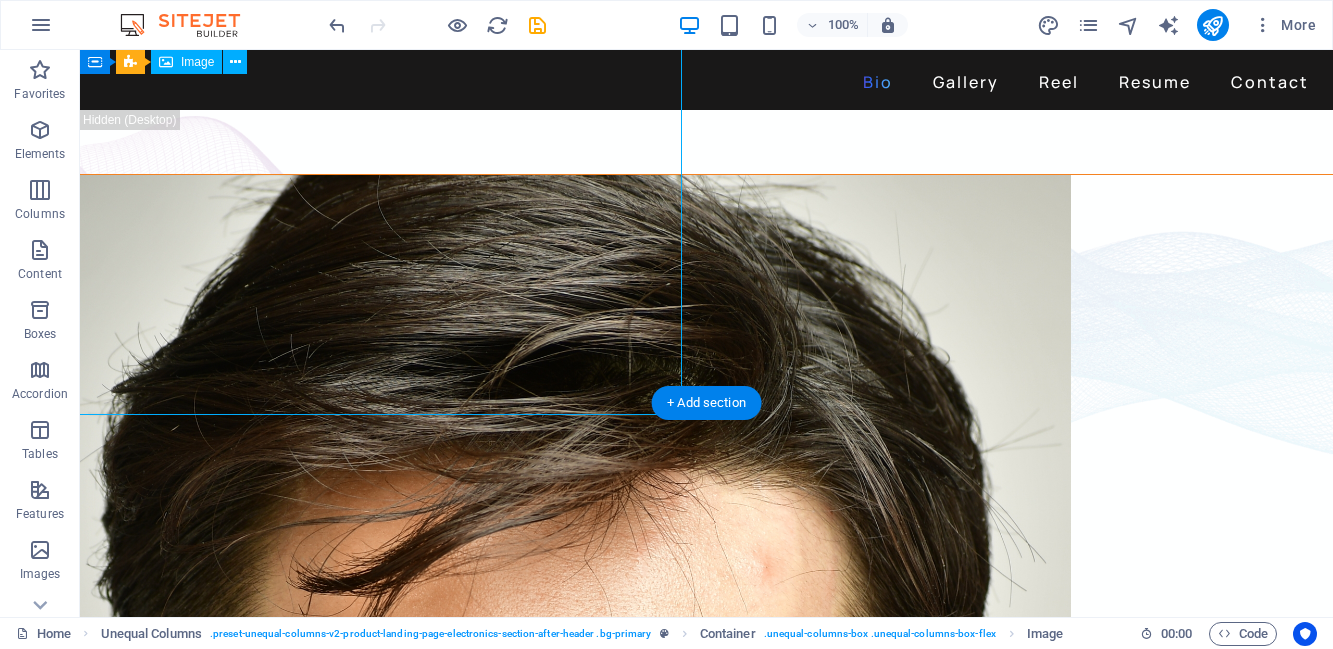select on "%" 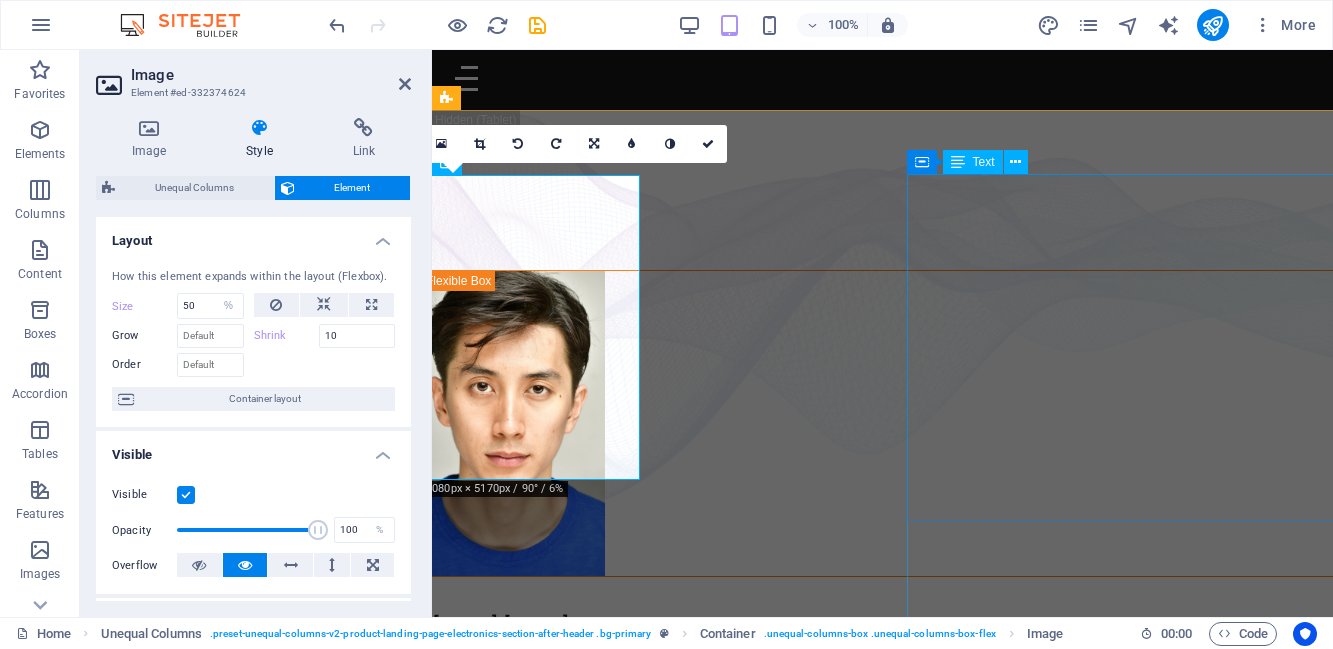 click on "David Ma  is an actor who doesn't just  step  into a role - he dives in, rolls, sprints and sometimes sword-fights his way through it. Based in New York, David is a versatile stage, screen, stunt and voice performer with a range that spans sketch comedy to Shakespeare, indie film to martial arts choreography. He's fluent in  Japanese  and  Chinese , conversational in  Korean , and eligible to work in  U.S., Canada and Japan .  His film work includes leading performances in acclaimed short films like  Fumakase  and  Translation , where he brought both dramatic weight and multilingual fluency to the screen. On stage, he's a regular in  A Sketch of New York , the city's longest-running sketch comedy show, and took on both acting and stunt duties as  Titus  in  Julius Caeser  produced by Hudson Classical Theater Company.  As a voice actor, David has voiced for national campaigns such as  2021 Canadian federal elections  and as a moderator for industry panels at  Soho International Film Festival (SIFF)  and" at bounding box center [747, 989] 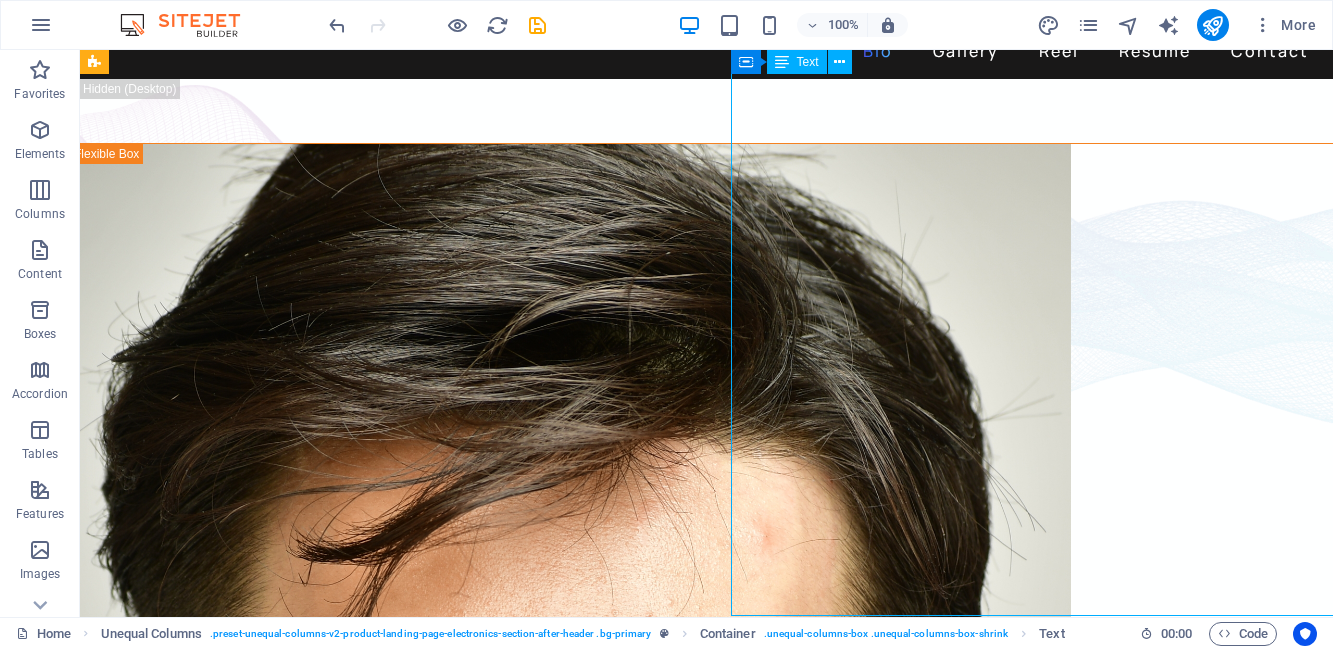 scroll, scrollTop: 0, scrollLeft: 0, axis: both 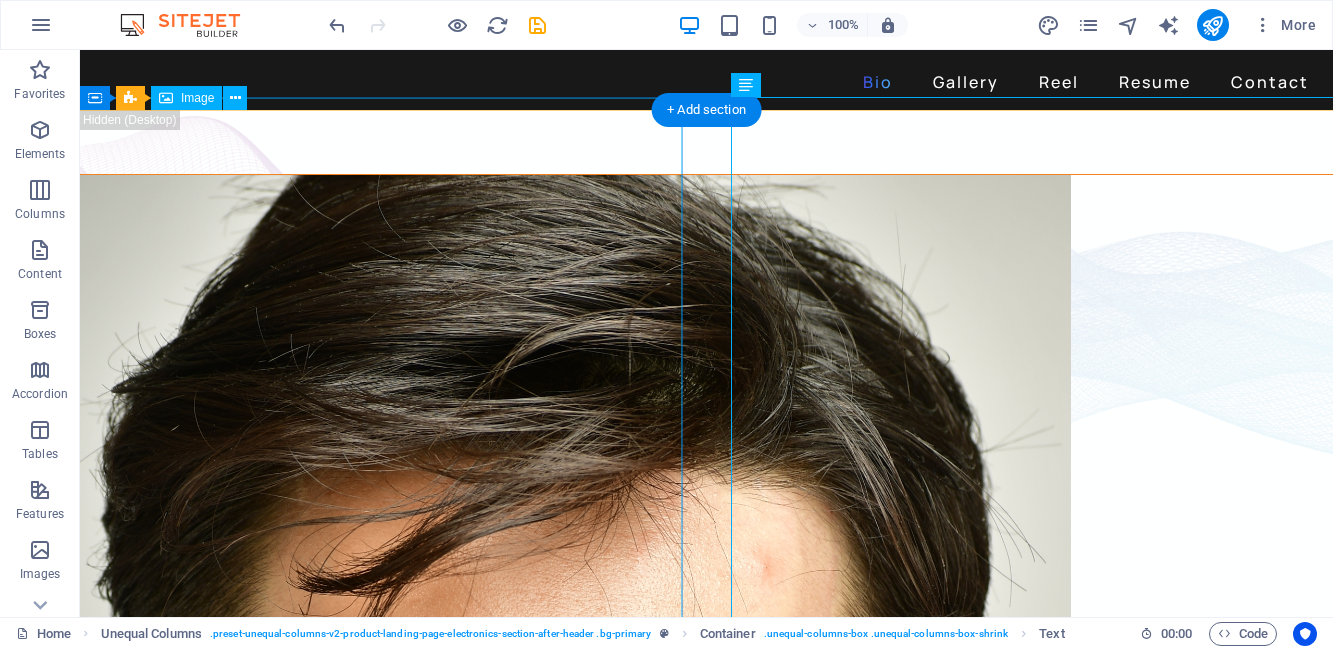 click at bounding box center [706, 1012] 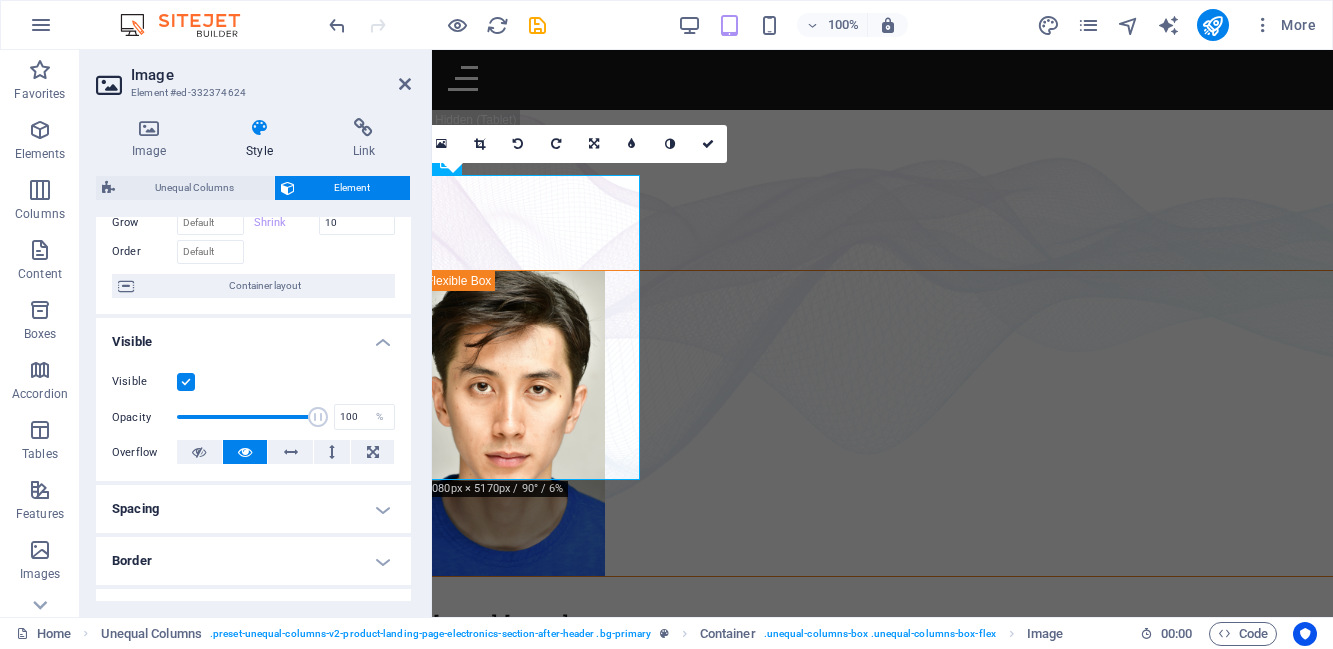scroll, scrollTop: 0, scrollLeft: 0, axis: both 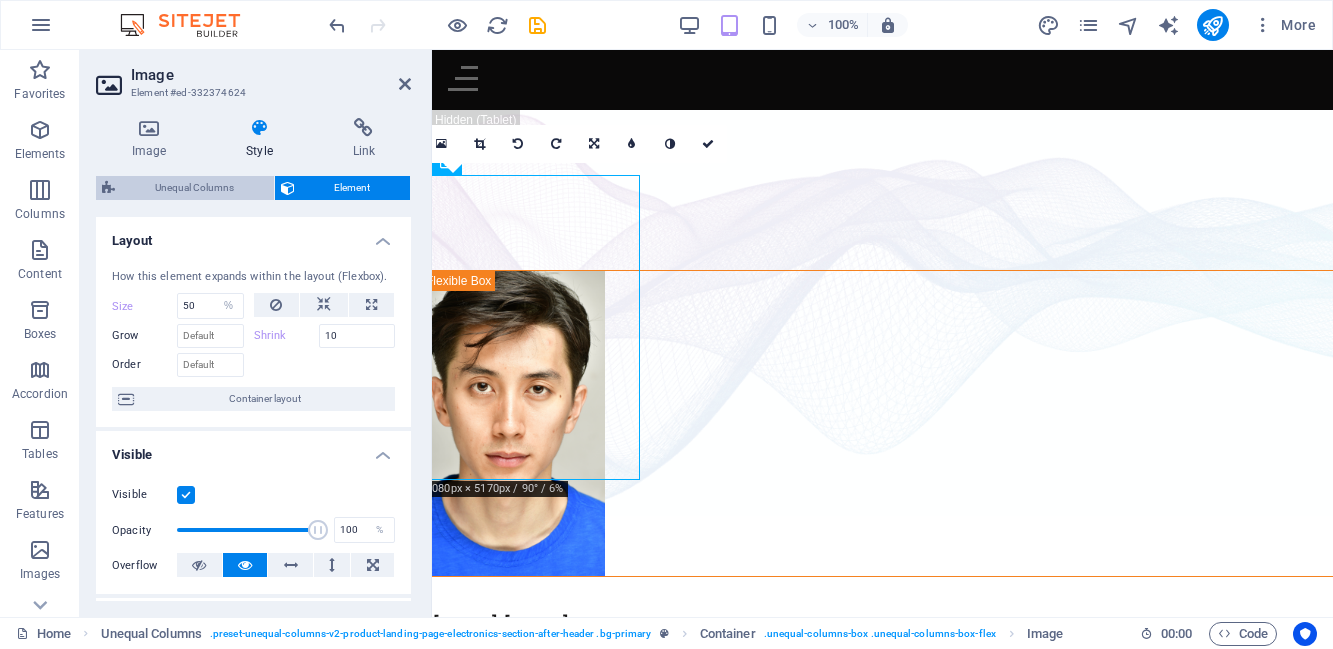 click on "Unequal Columns" at bounding box center (194, 188) 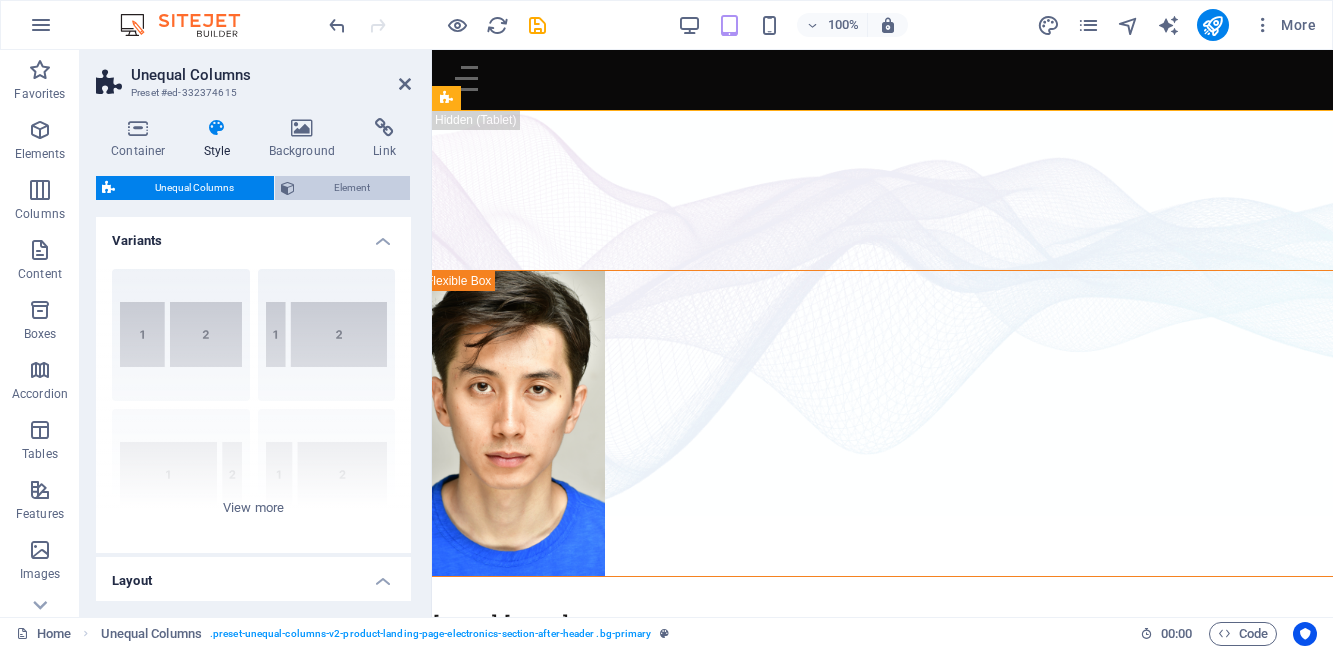click on "Element" at bounding box center (353, 188) 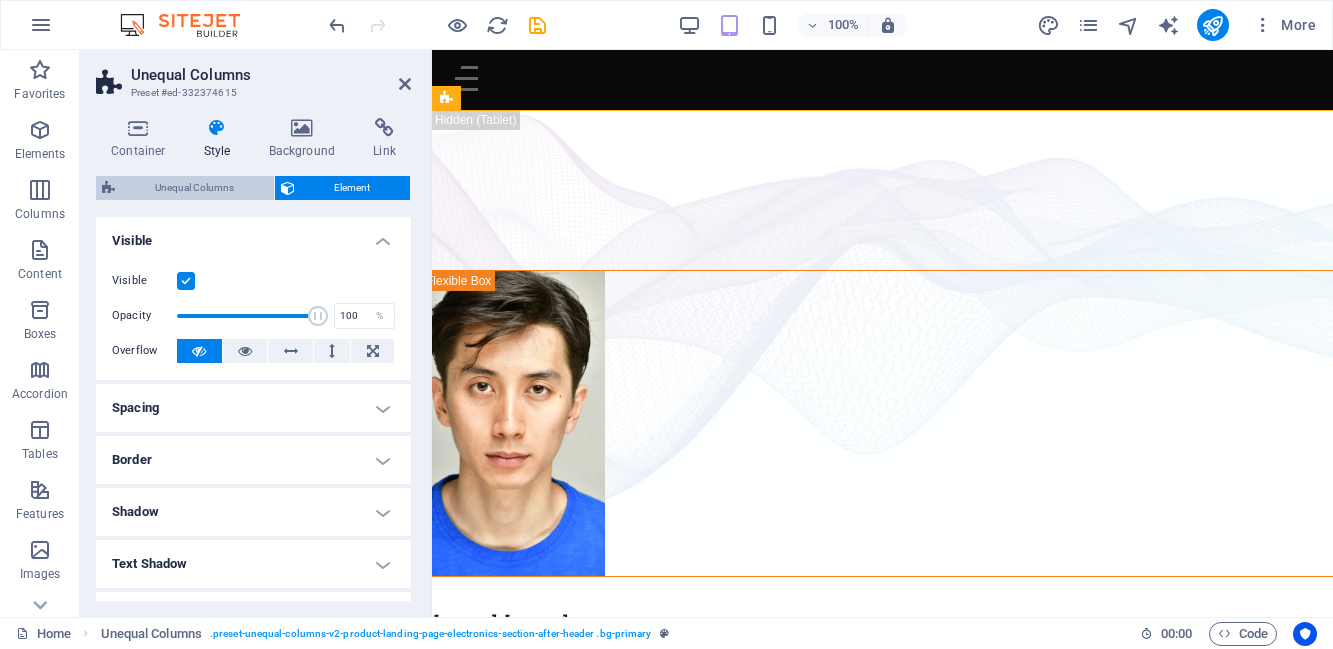 click on "Unequal Columns" at bounding box center (194, 188) 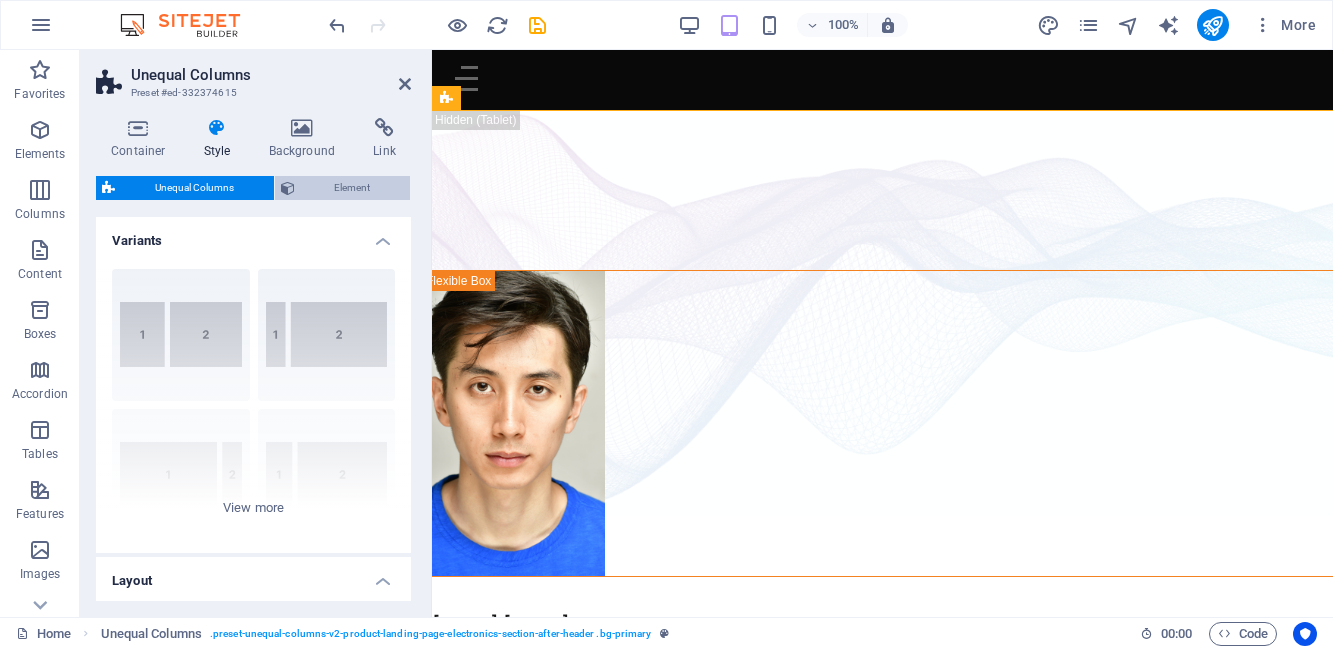 click on "Element" at bounding box center [353, 188] 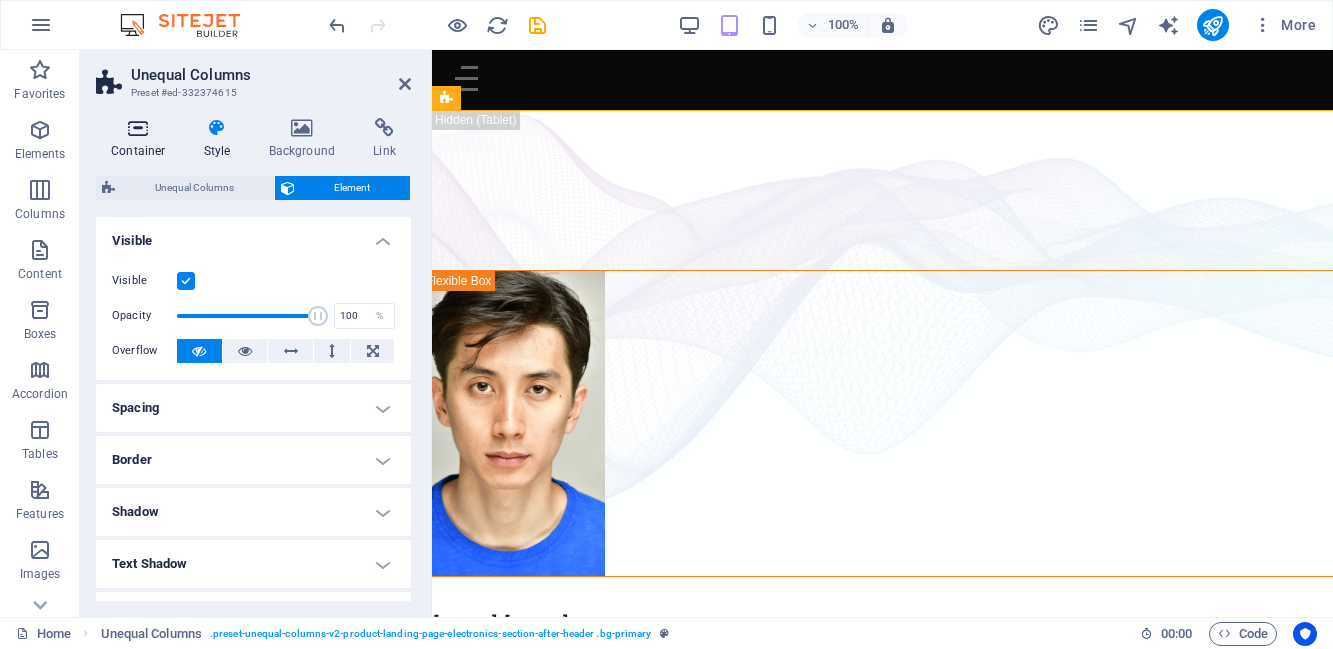 click on "Container" at bounding box center (142, 139) 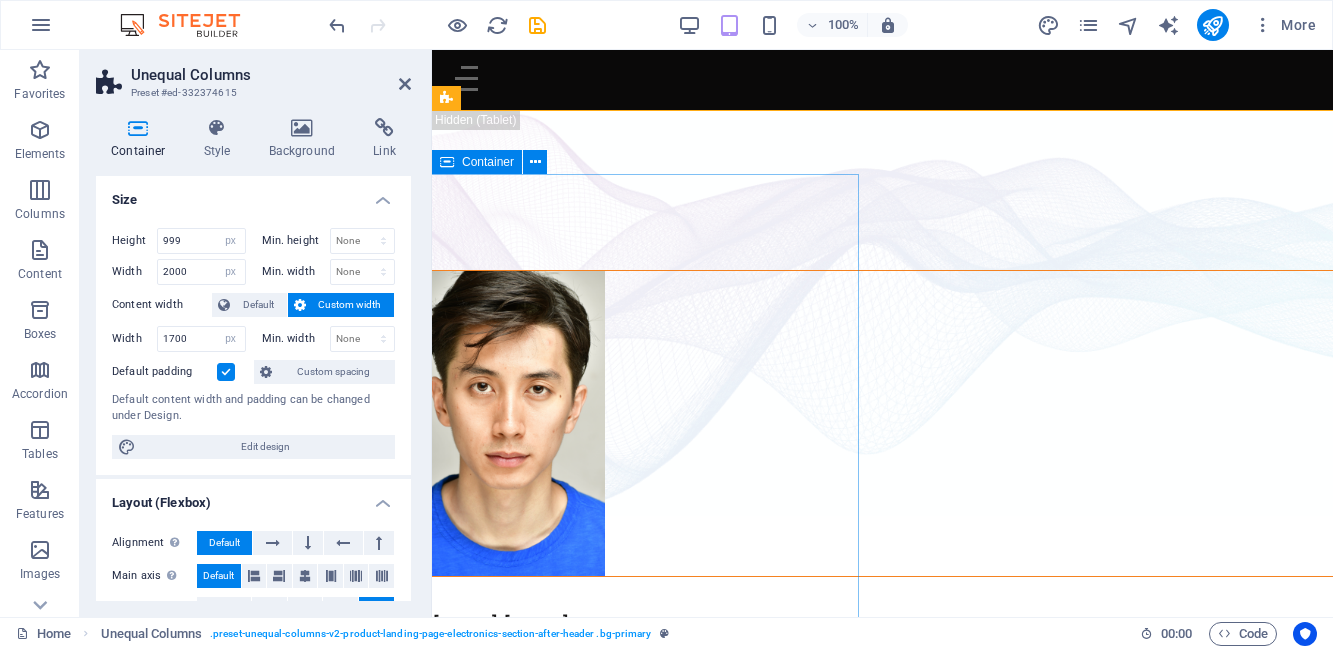 click at bounding box center [882, 423] 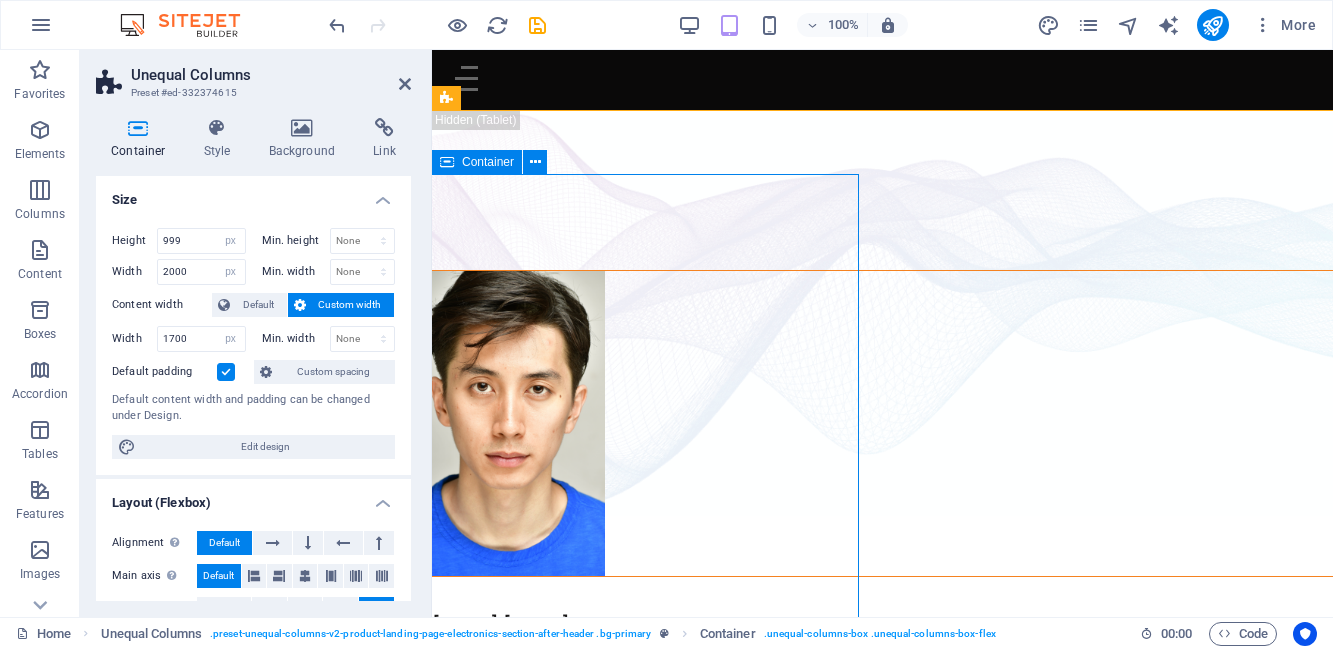 click at bounding box center [882, 423] 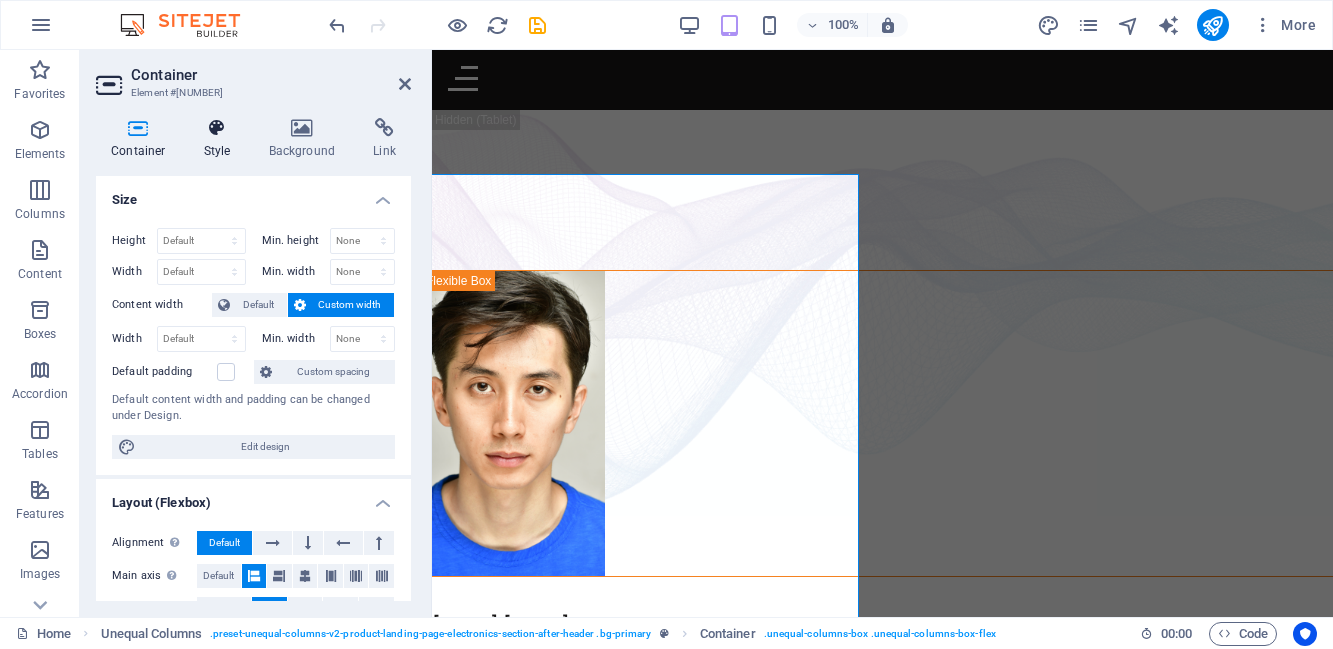 click at bounding box center [217, 128] 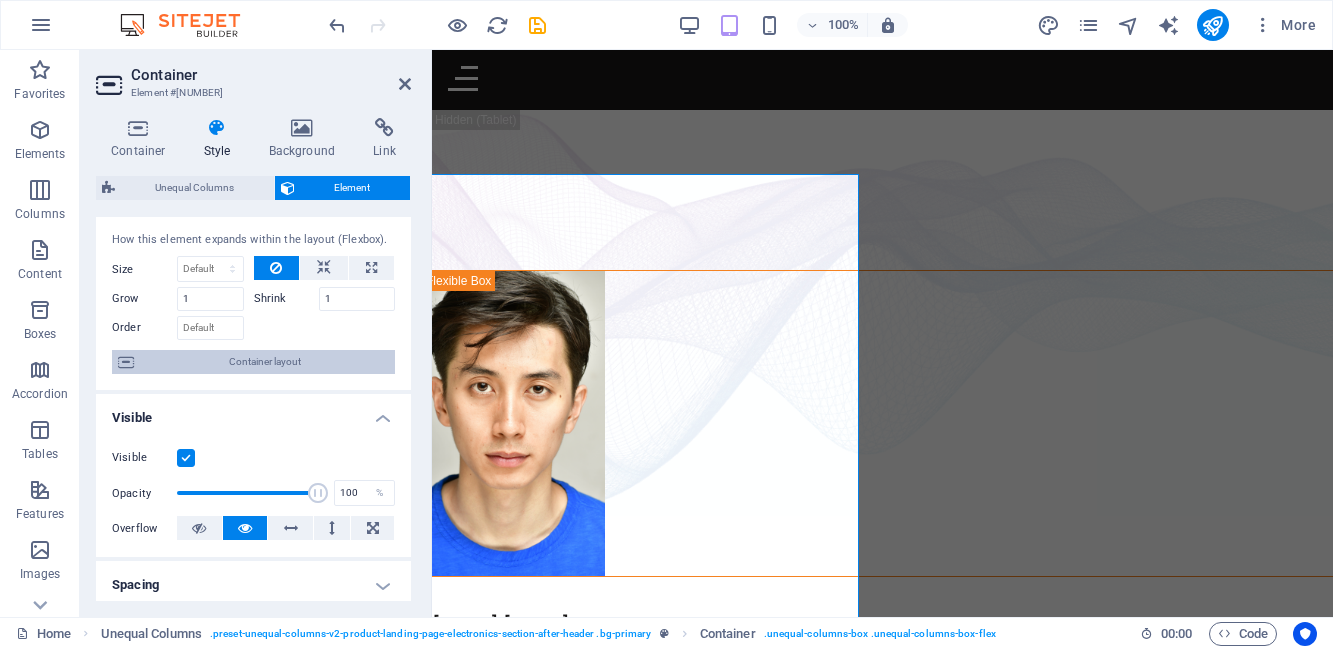 scroll, scrollTop: 28, scrollLeft: 0, axis: vertical 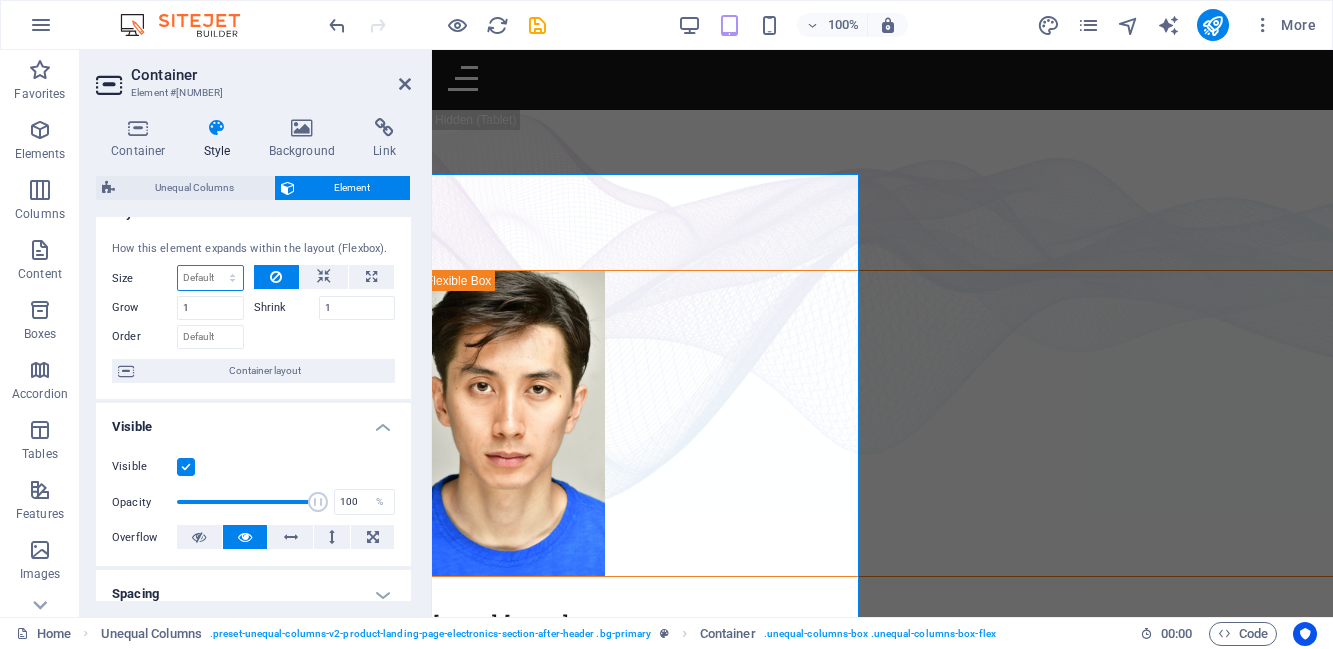 click on "Default auto px % 1/1 1/2 1/3 1/4 1/5 1/6 1/7 1/8 1/9 1/10" at bounding box center [210, 278] 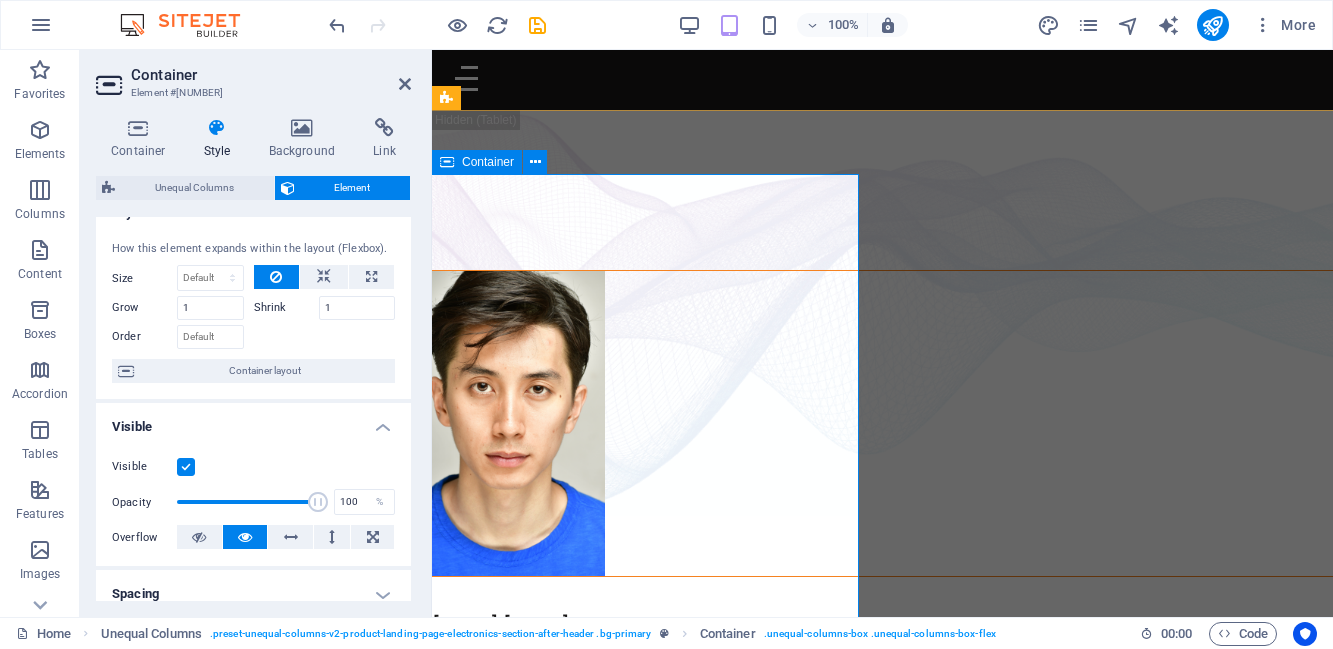 click at bounding box center [882, 423] 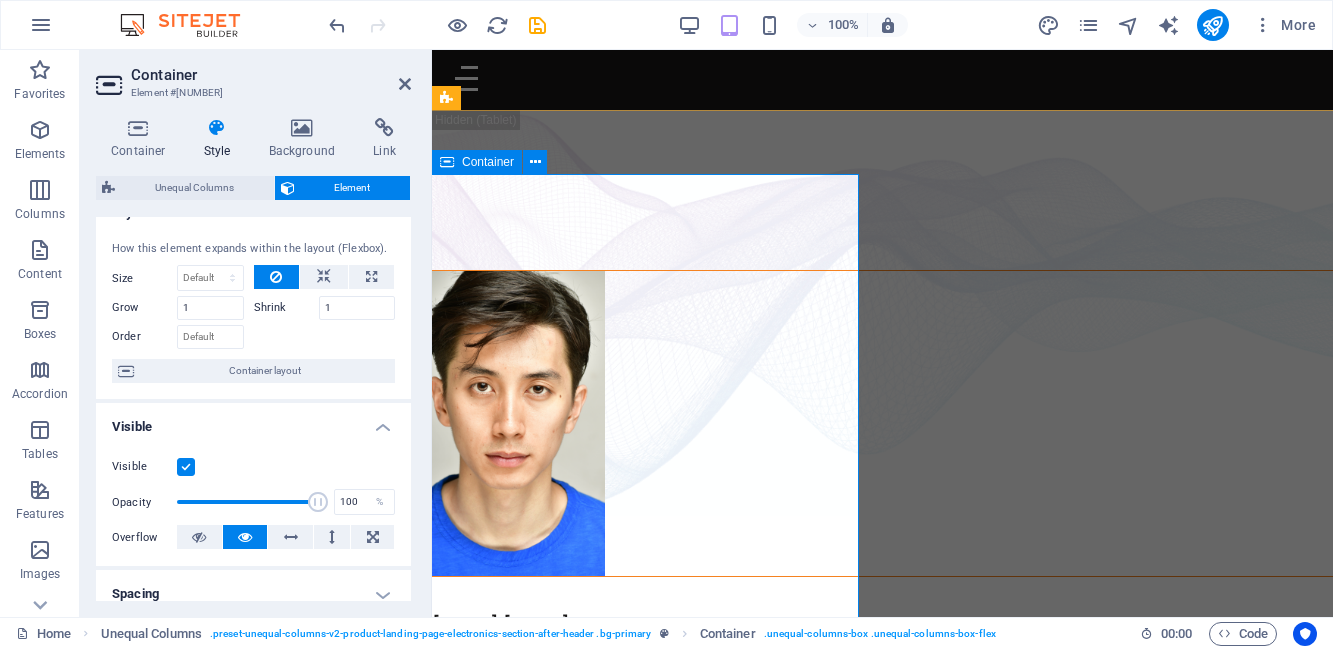 click at bounding box center [882, 423] 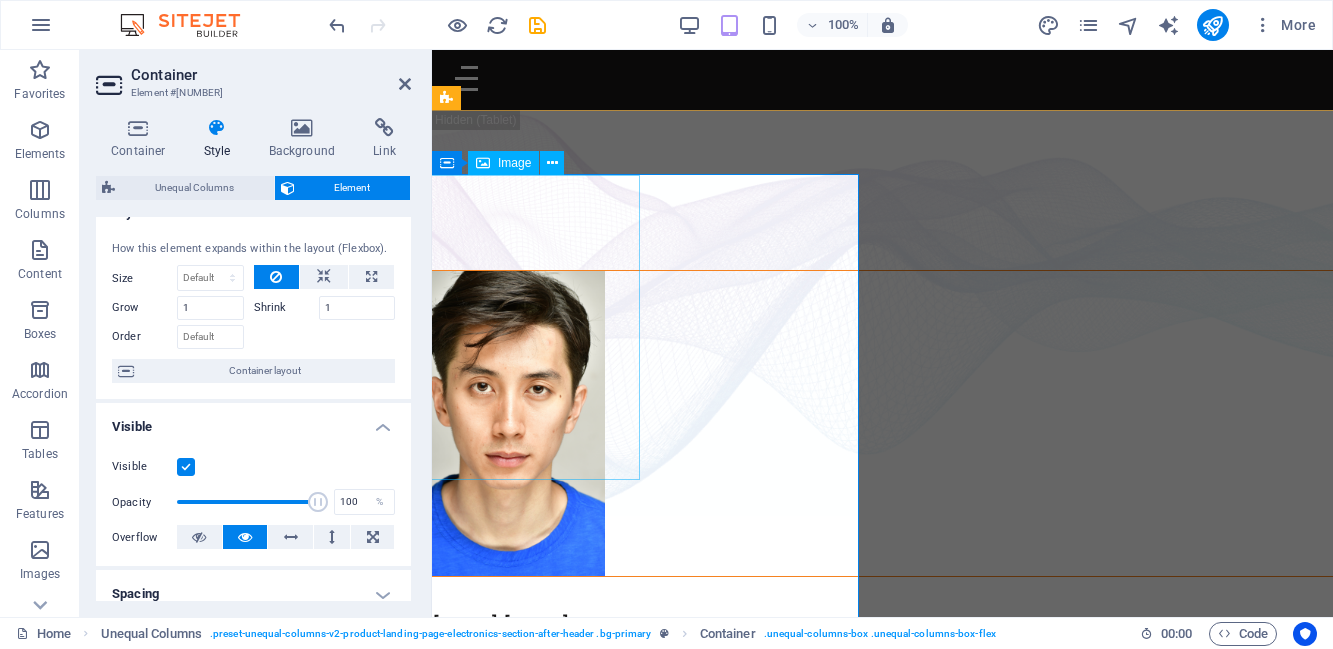 click at bounding box center [882, 423] 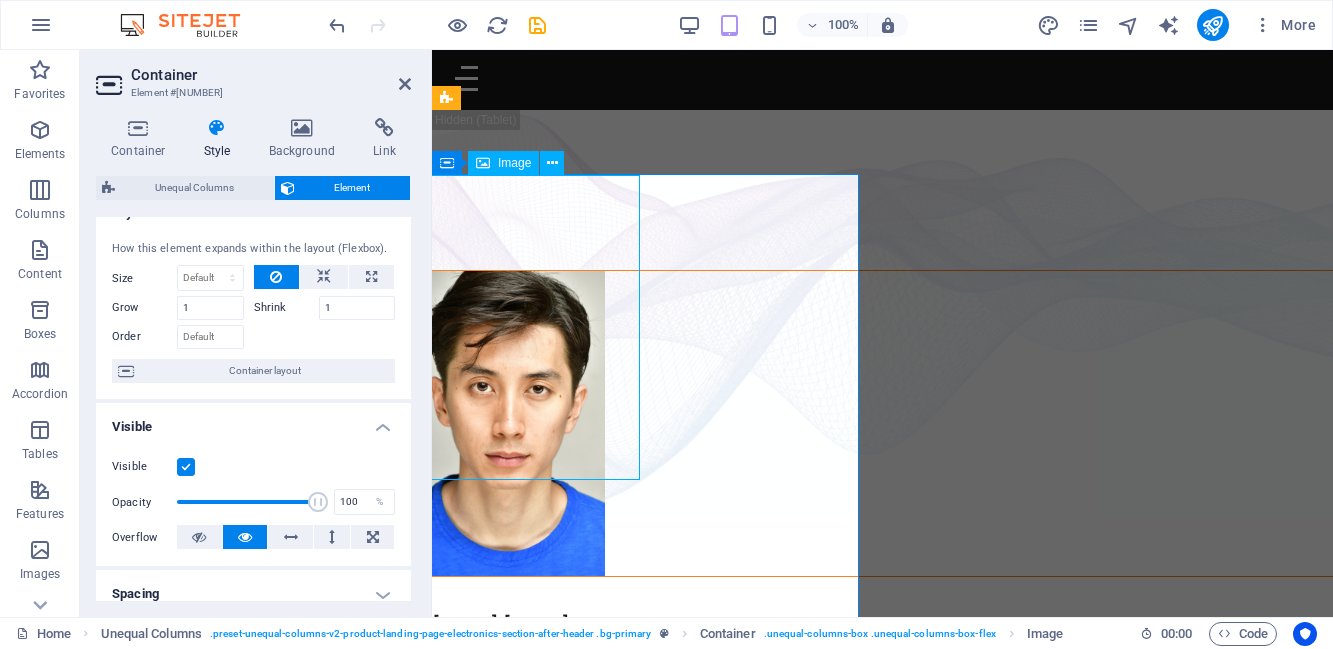 click at bounding box center [882, 423] 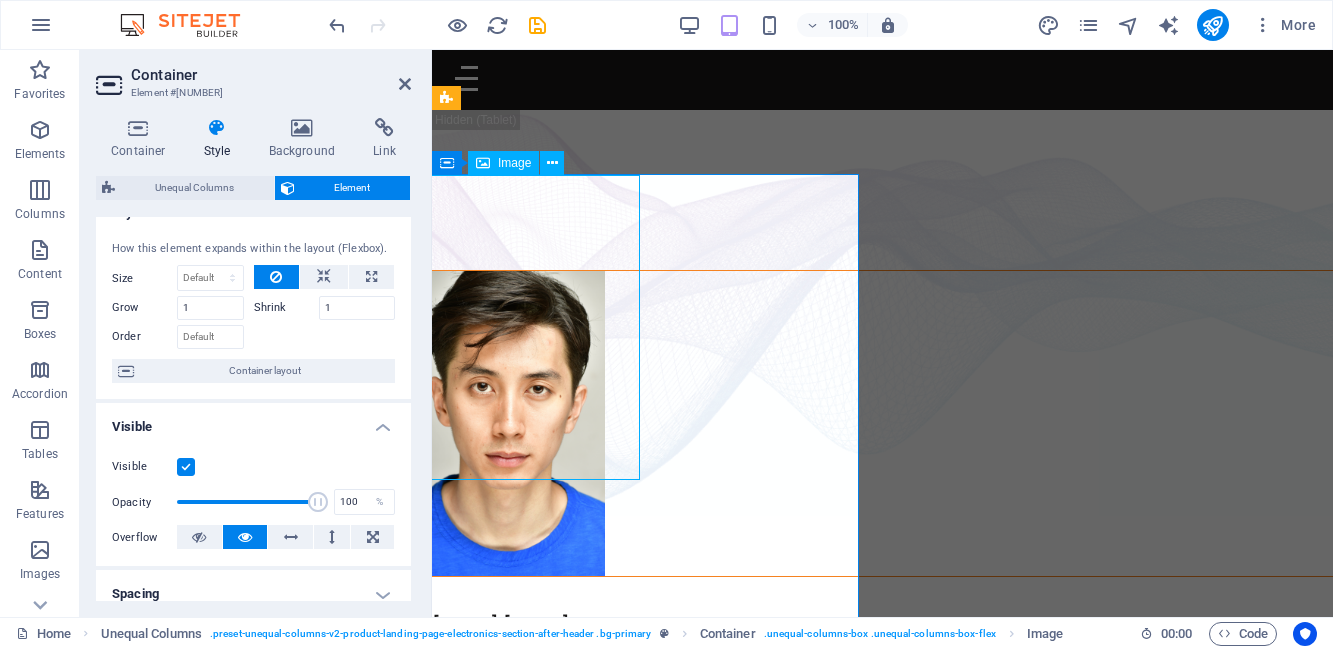 select on "%" 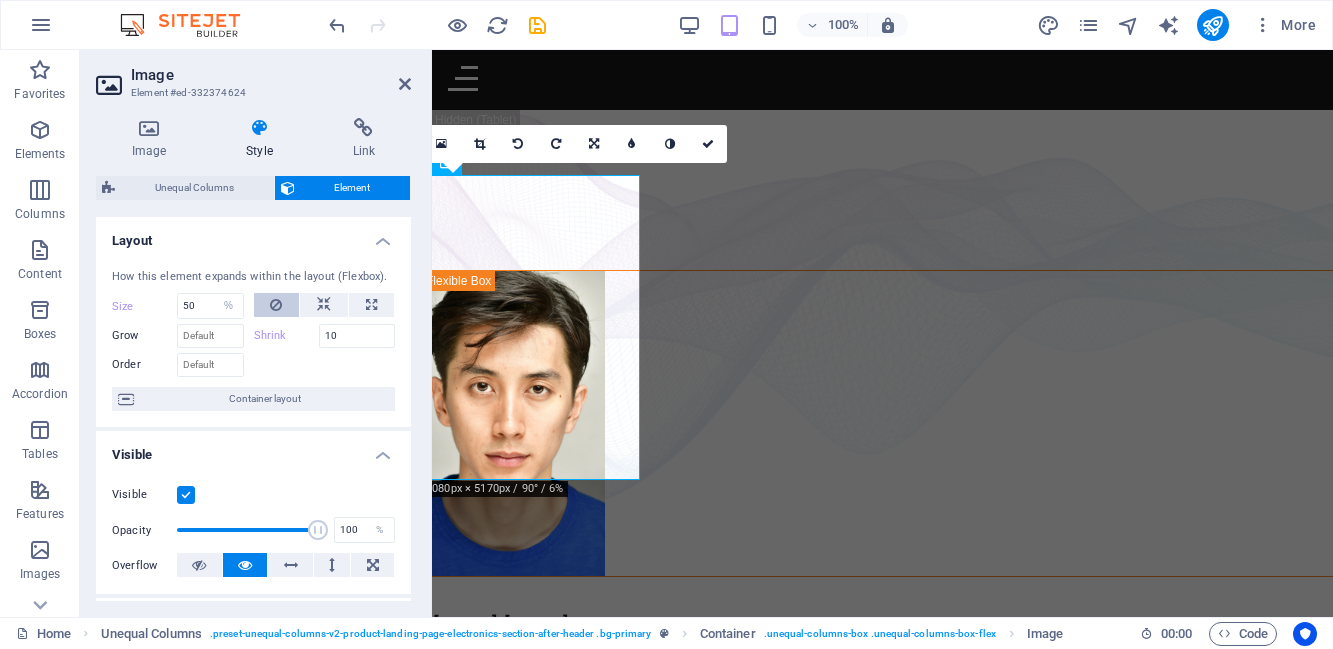 click at bounding box center [277, 305] 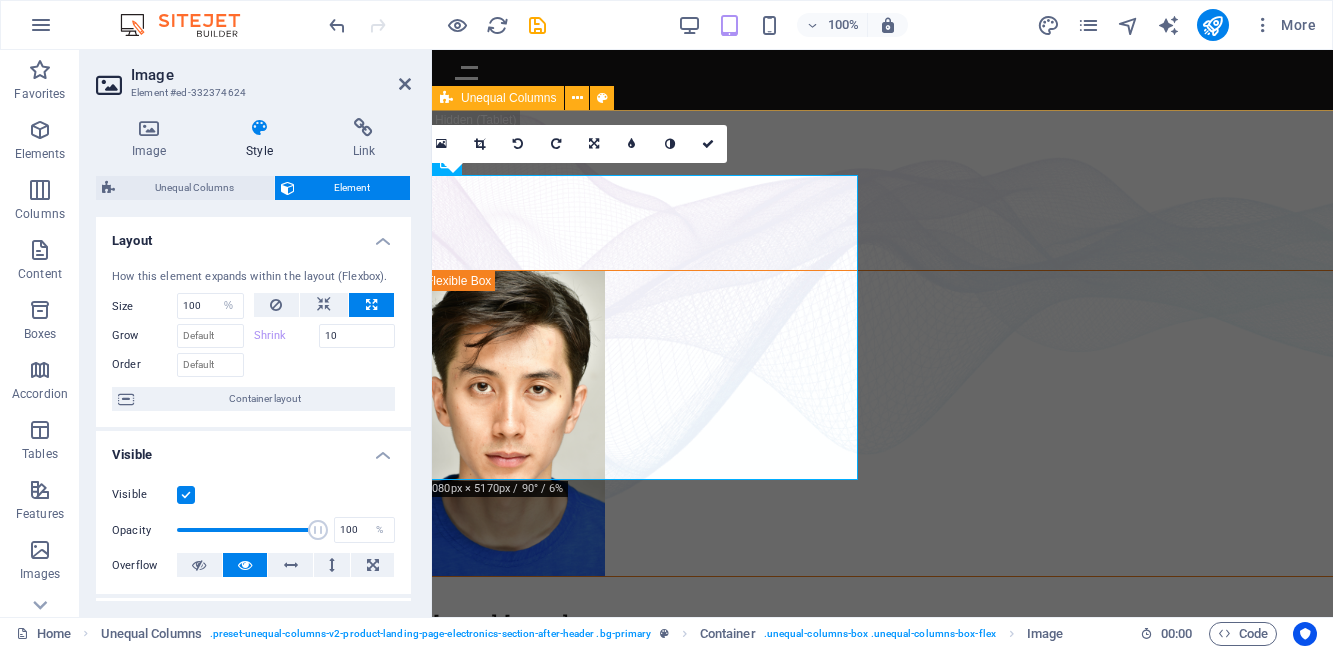 click on "David Ma  is an actor who doesn't just  step  into a role - he dives in, rolls, sprints and sometimes sword-fights his way through it. Based in New York, David is a versatile stage, screen, stunt and voice performer with a range that spans sketch comedy to Shakespeare, indie film to martial arts choreography. He's fluent in  Japanese  and  Chinese , conversational in  Korean , and eligible to work in  U.S., Canada and Japan .  His film work includes leading performances in acclaimed short films like  Fumakase  and  Translation , where he brought both dramatic weight and multilingual fluency to the screen. On stage, he's a regular in  A Sketch of New York , the city's longest-running sketch comedy show, and took on both acting and stunt duties as  Titus  in  Julius Caeser  produced by Hudson Classical Theater Company.  As a voice actor, David has voiced for national campaigns such as  2021 Canadian federal elections  and as a moderator for industry panels at  Soho International Film Festival (SIFF)  and" at bounding box center [747, 989] 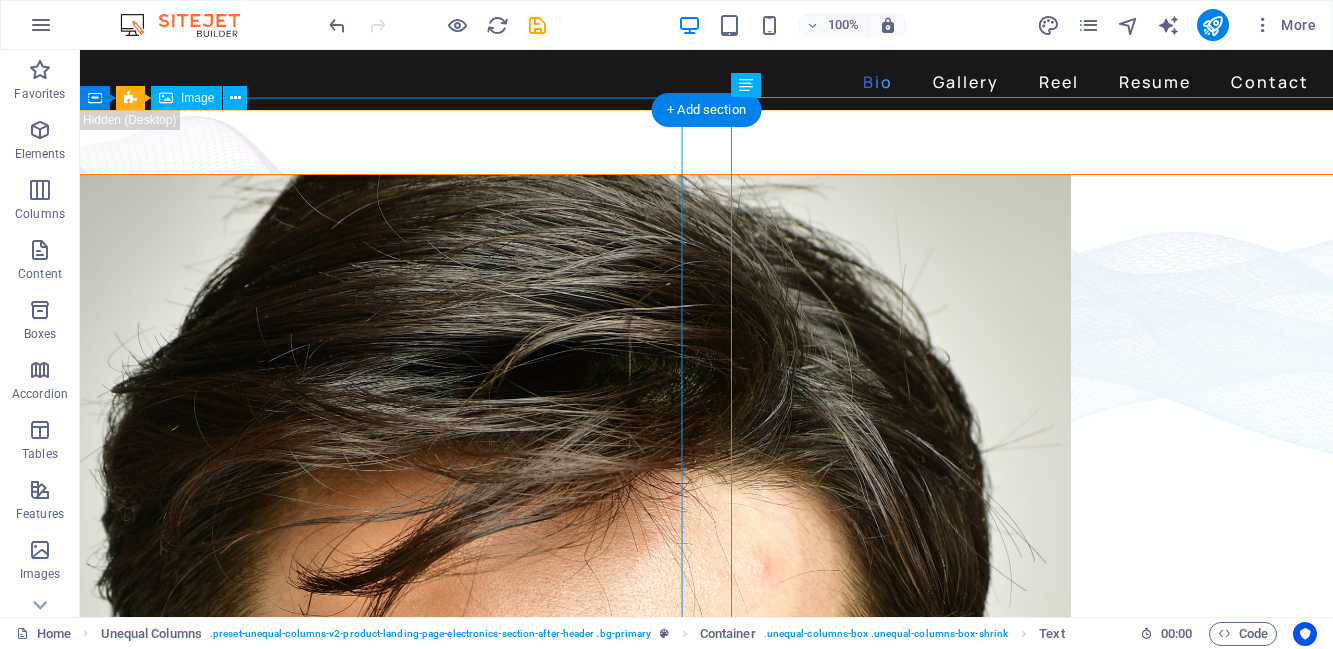 click at bounding box center (706, 1012) 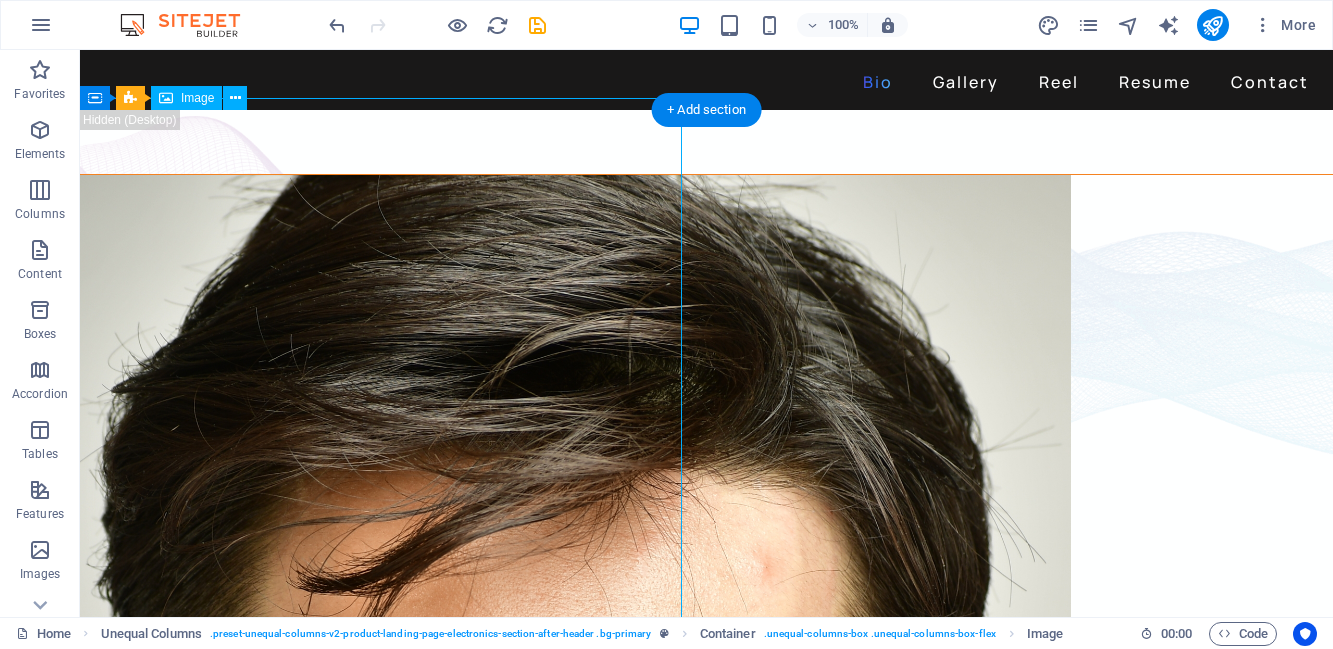 click at bounding box center [706, 1012] 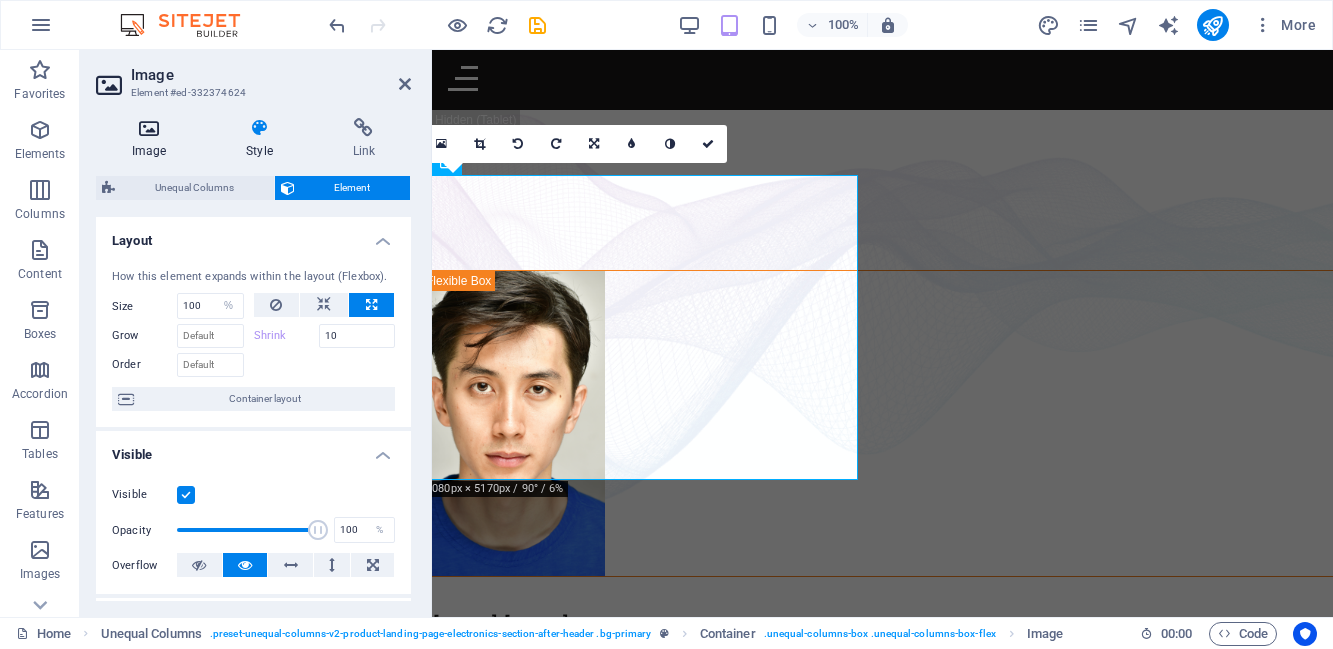 click on "Image" at bounding box center (153, 139) 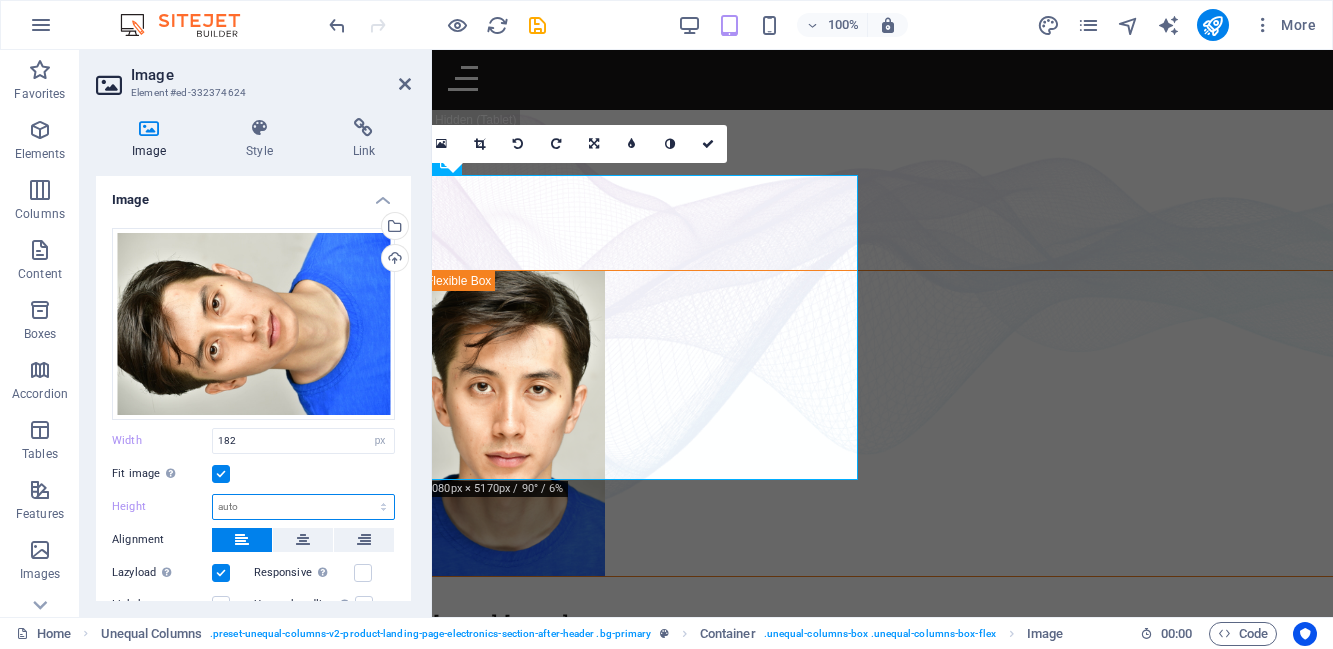 click on "Default auto px" at bounding box center (303, 507) 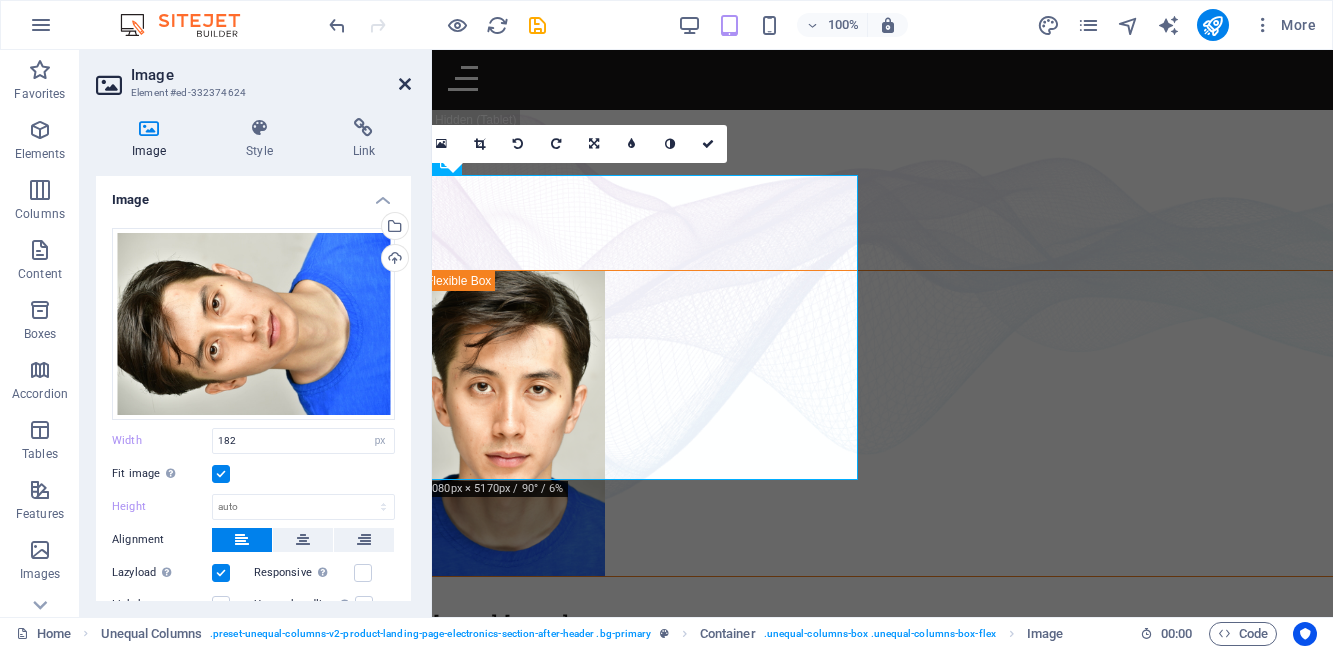 click at bounding box center (405, 84) 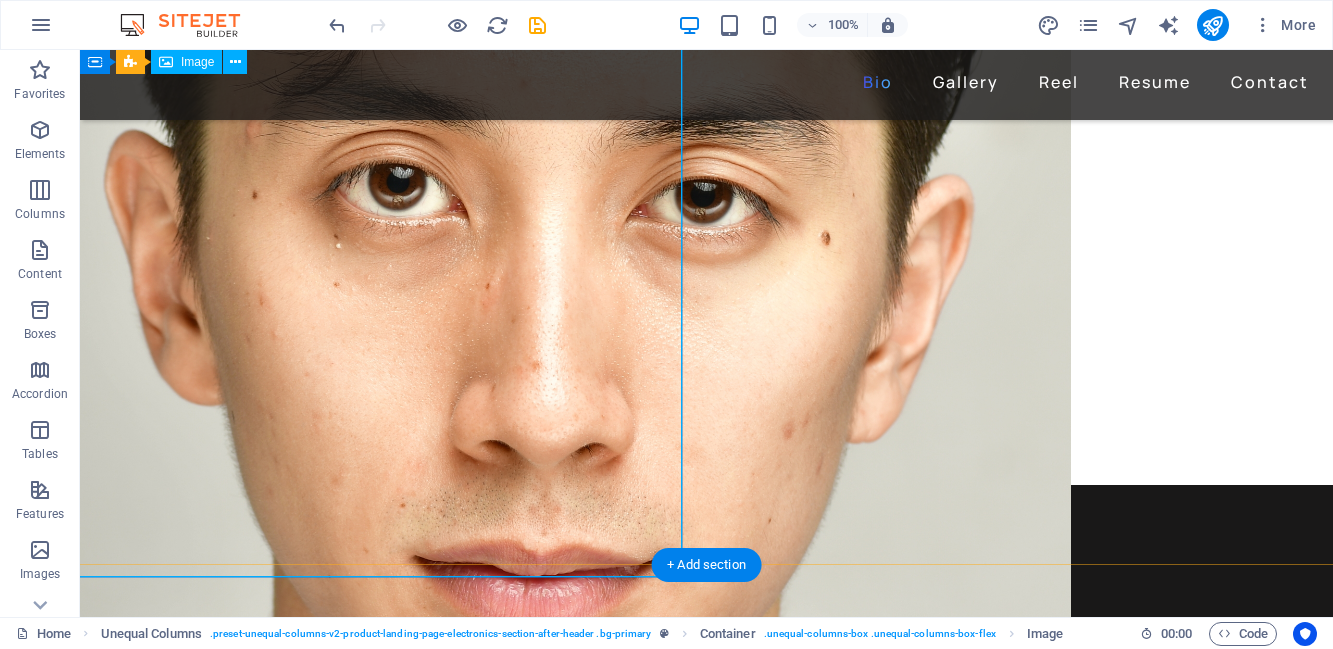 scroll, scrollTop: 561, scrollLeft: 0, axis: vertical 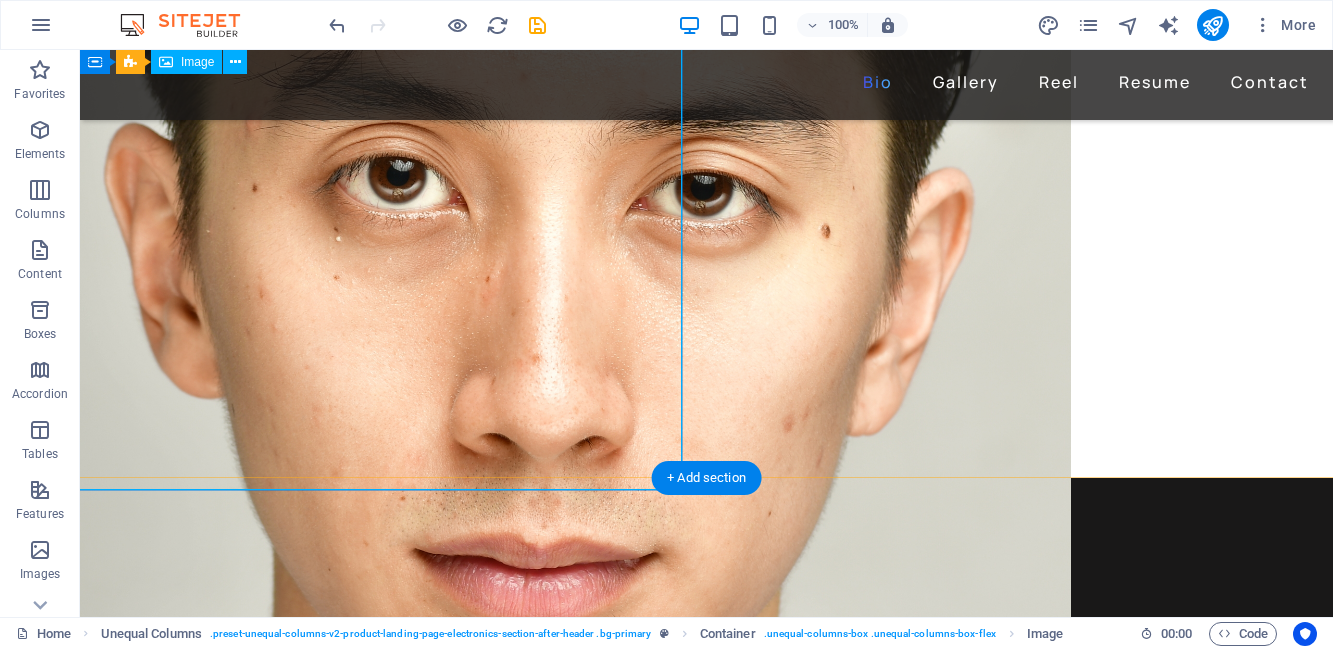 click at bounding box center (706, 381) 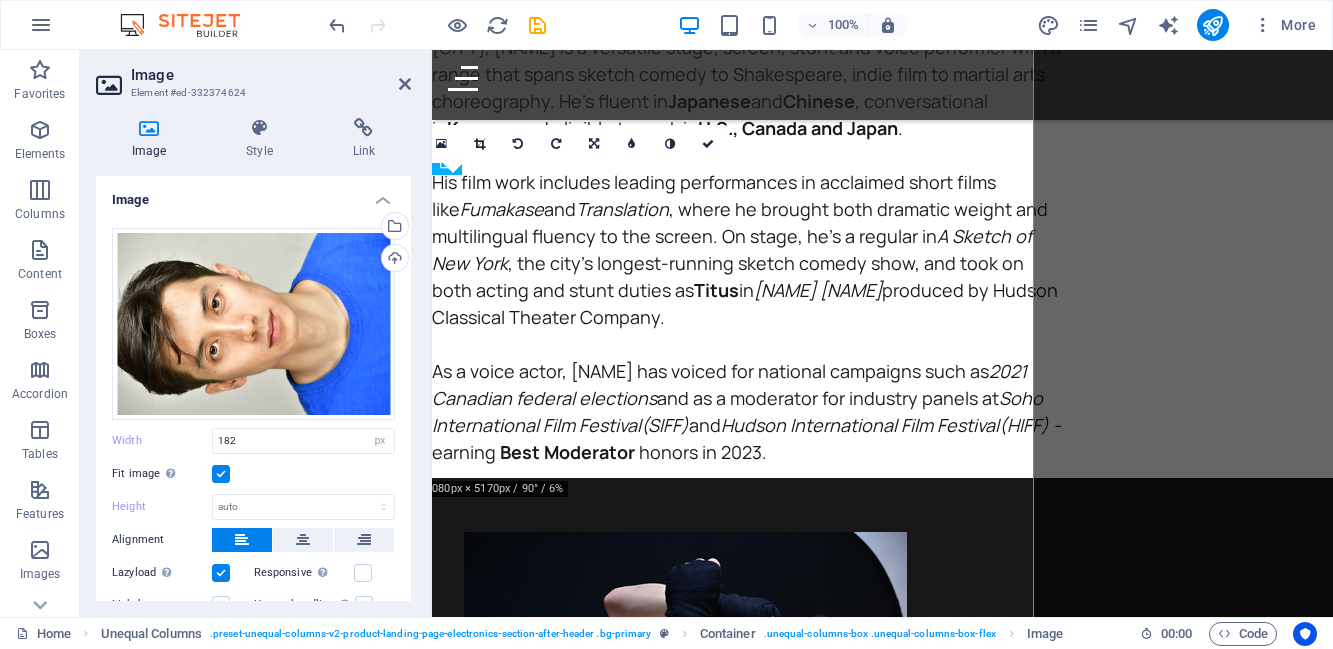 scroll, scrollTop: 0, scrollLeft: 0, axis: both 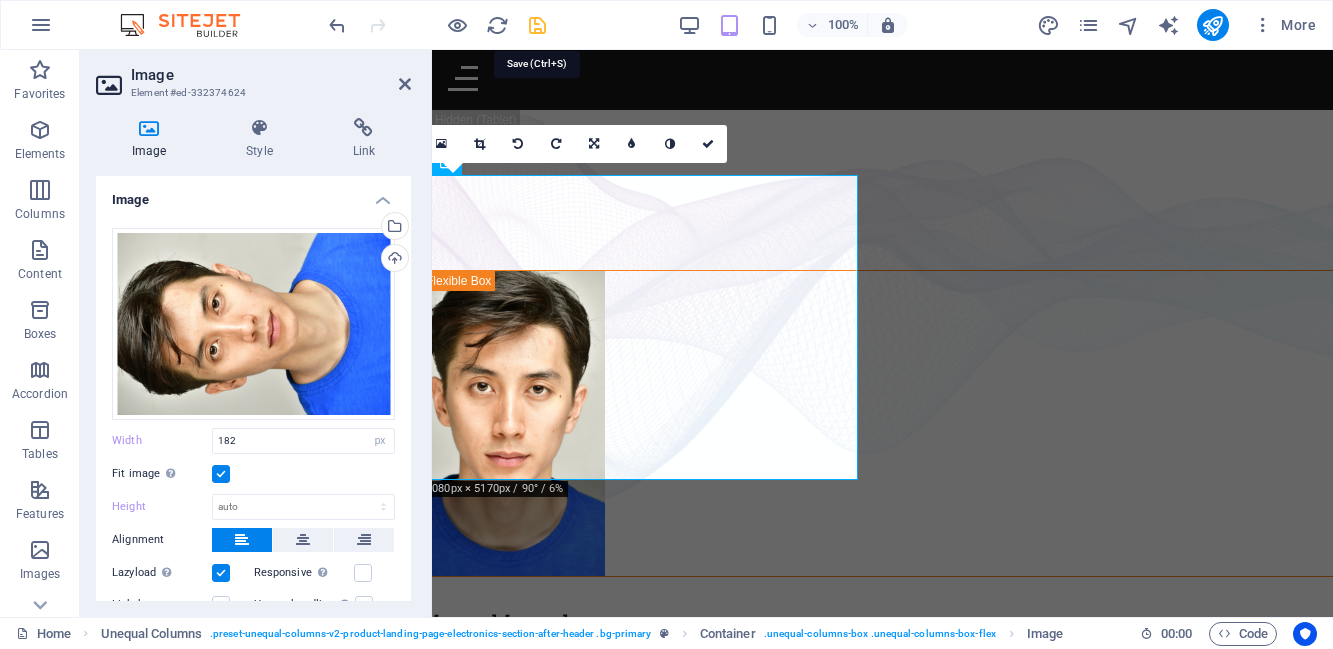 click at bounding box center (537, 25) 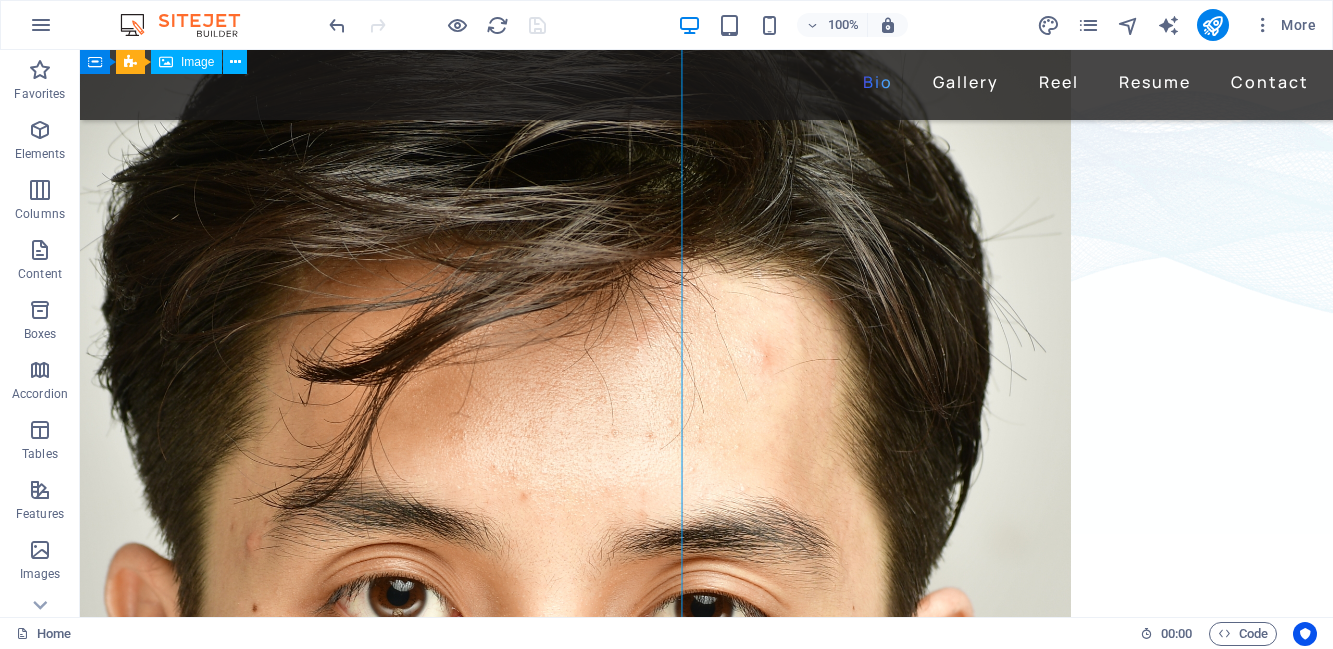 scroll, scrollTop: 0, scrollLeft: 0, axis: both 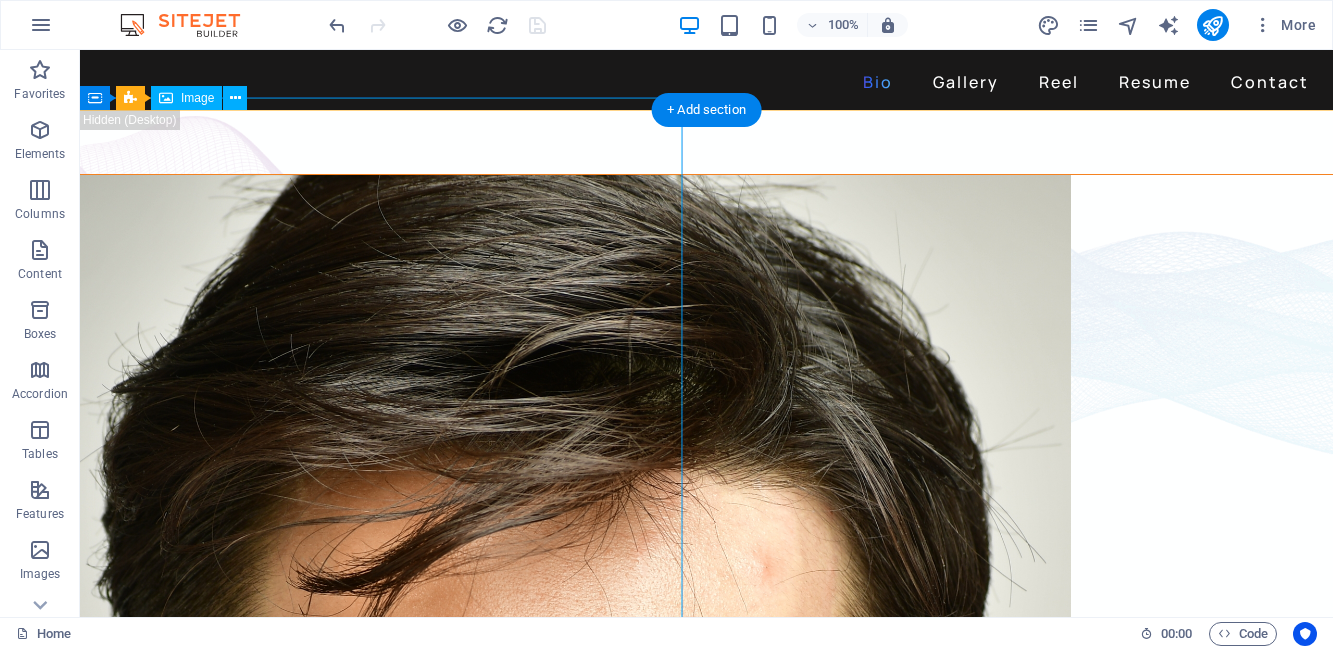 click at bounding box center [706, 1012] 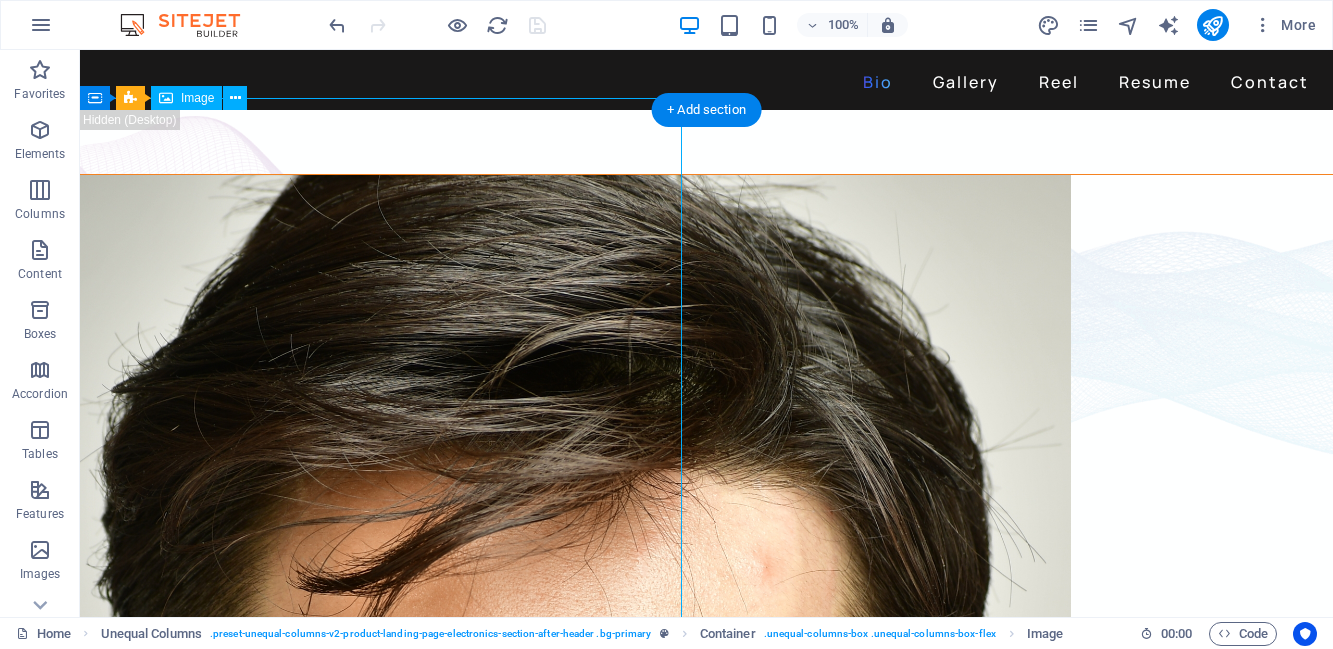 click at bounding box center (706, 1012) 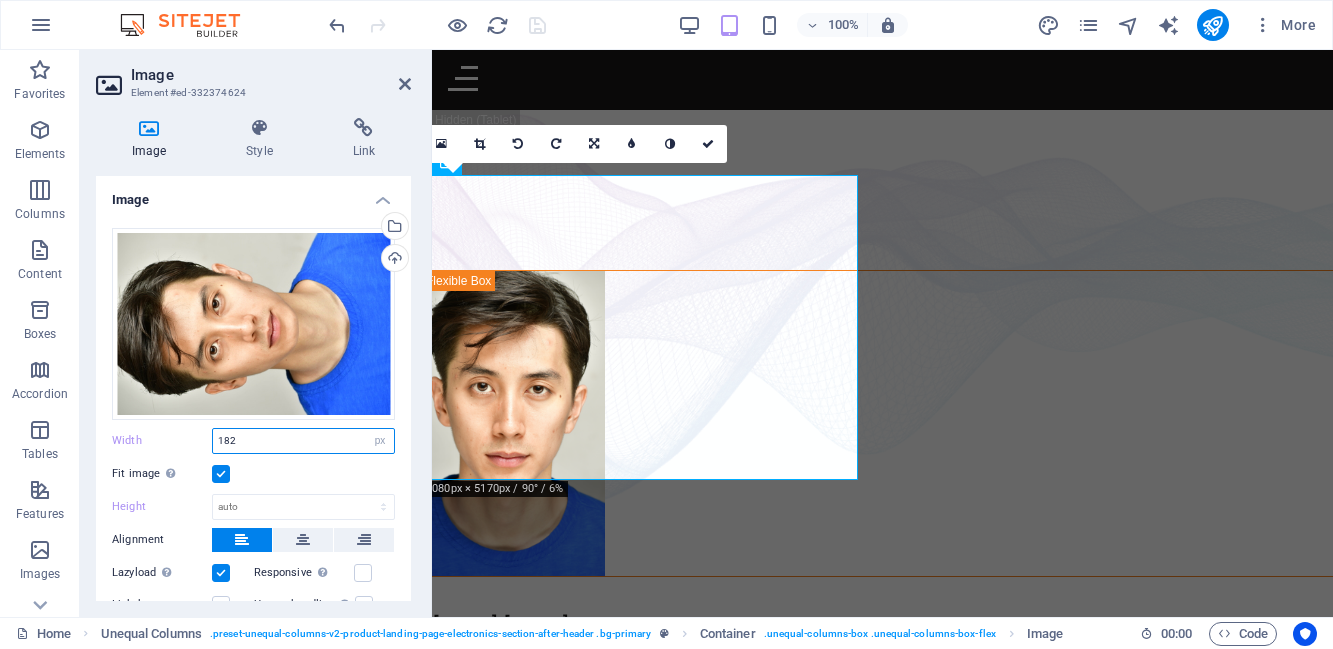 click on "182" at bounding box center [303, 441] 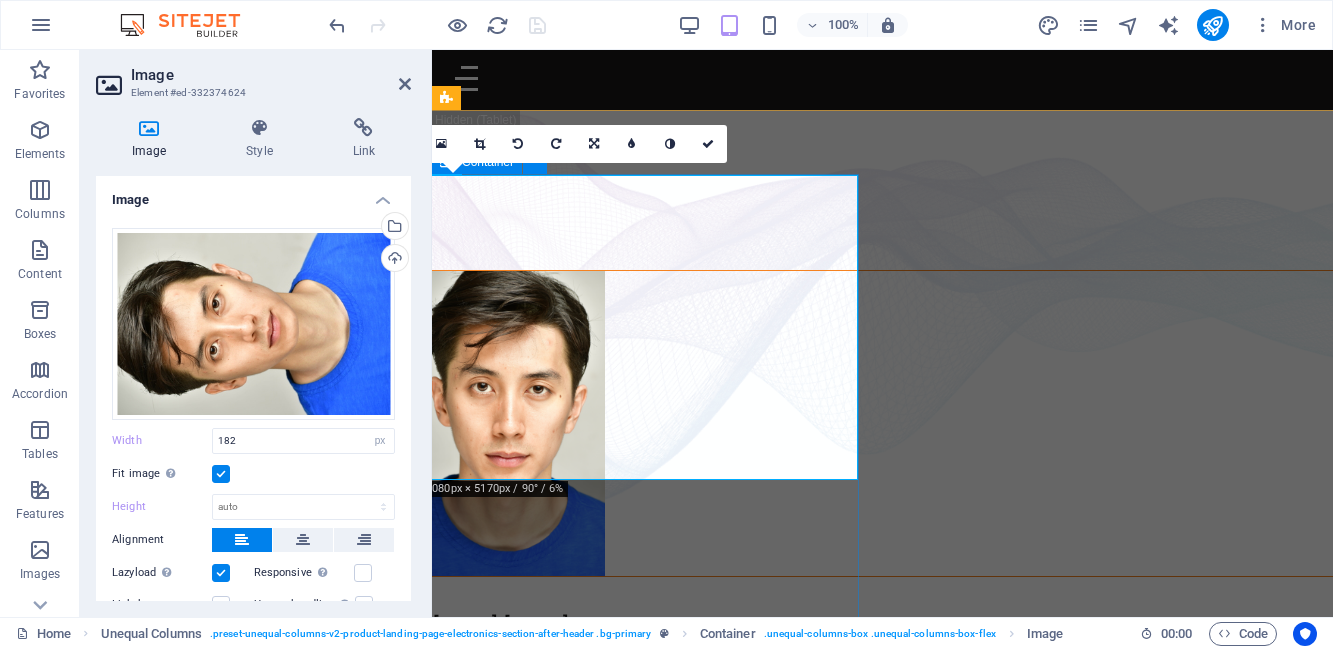 click at bounding box center [882, 423] 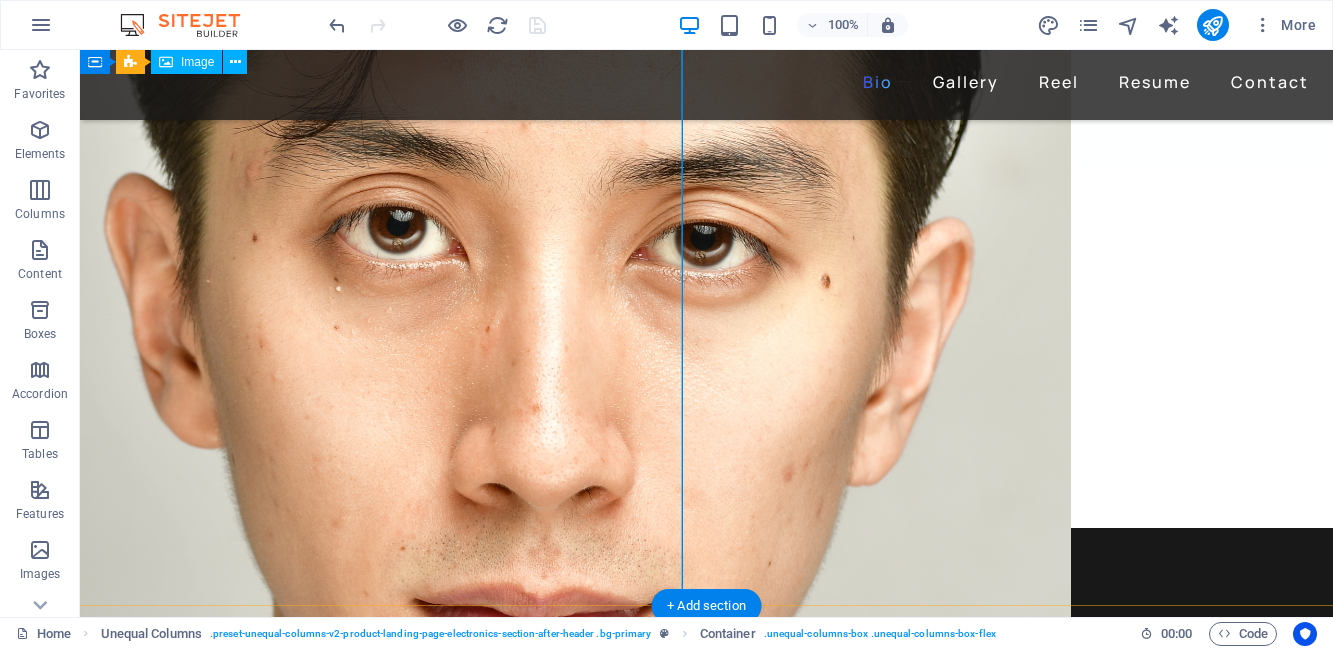 scroll, scrollTop: 558, scrollLeft: 0, axis: vertical 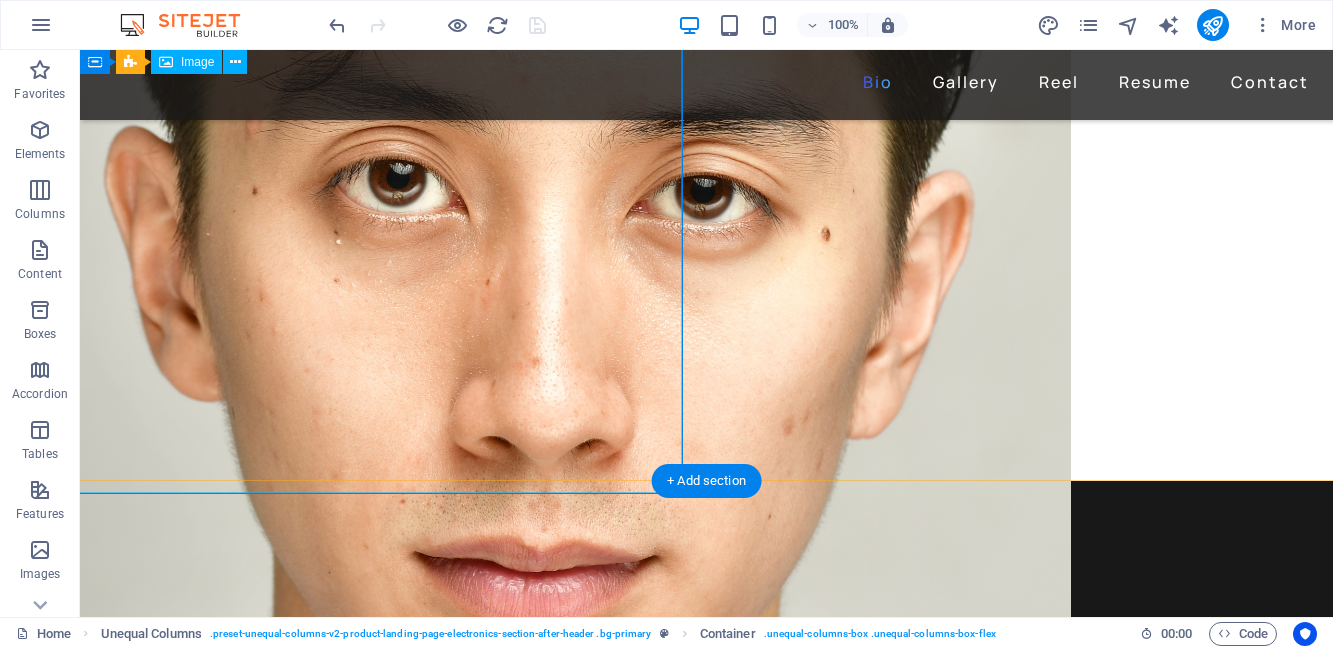 click at bounding box center (706, 384) 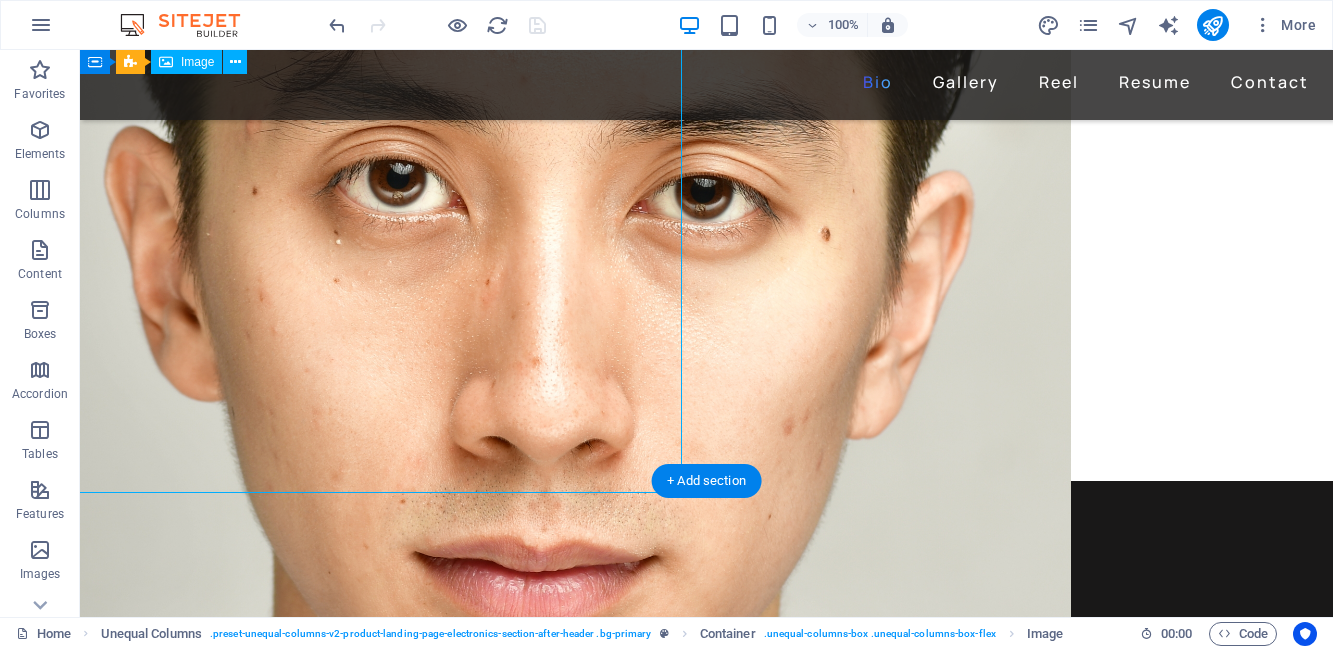 click at bounding box center (706, 384) 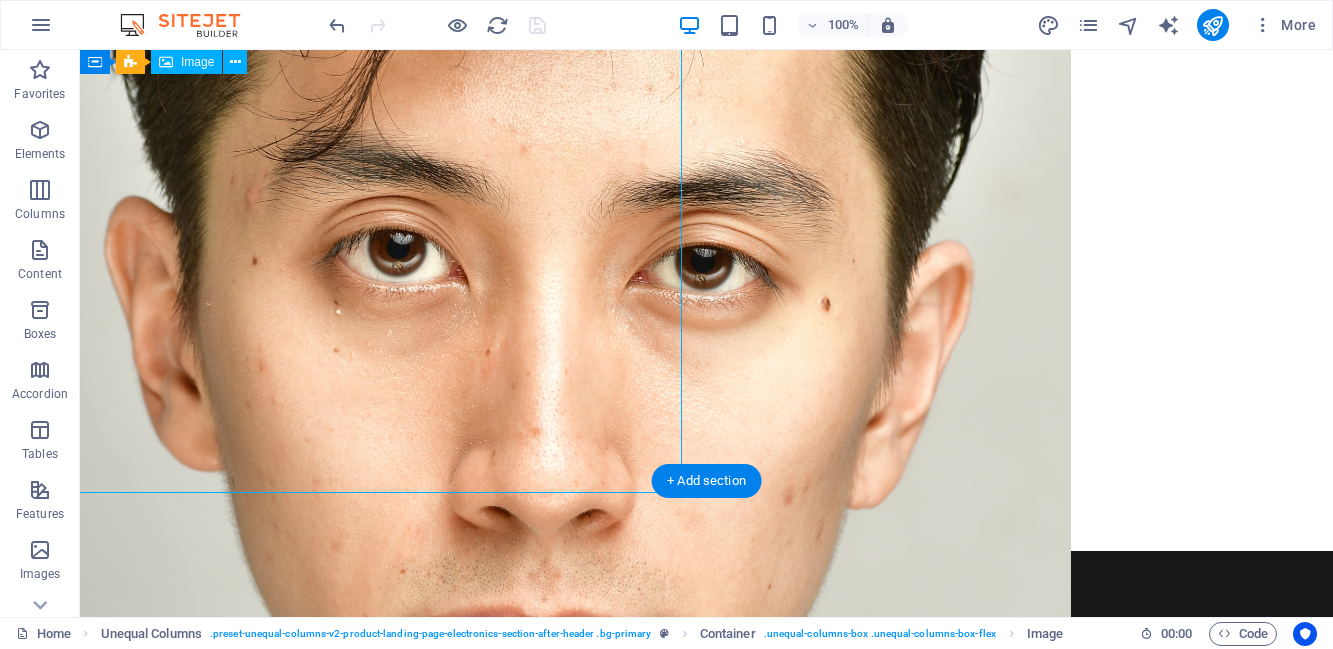 scroll, scrollTop: 0, scrollLeft: 0, axis: both 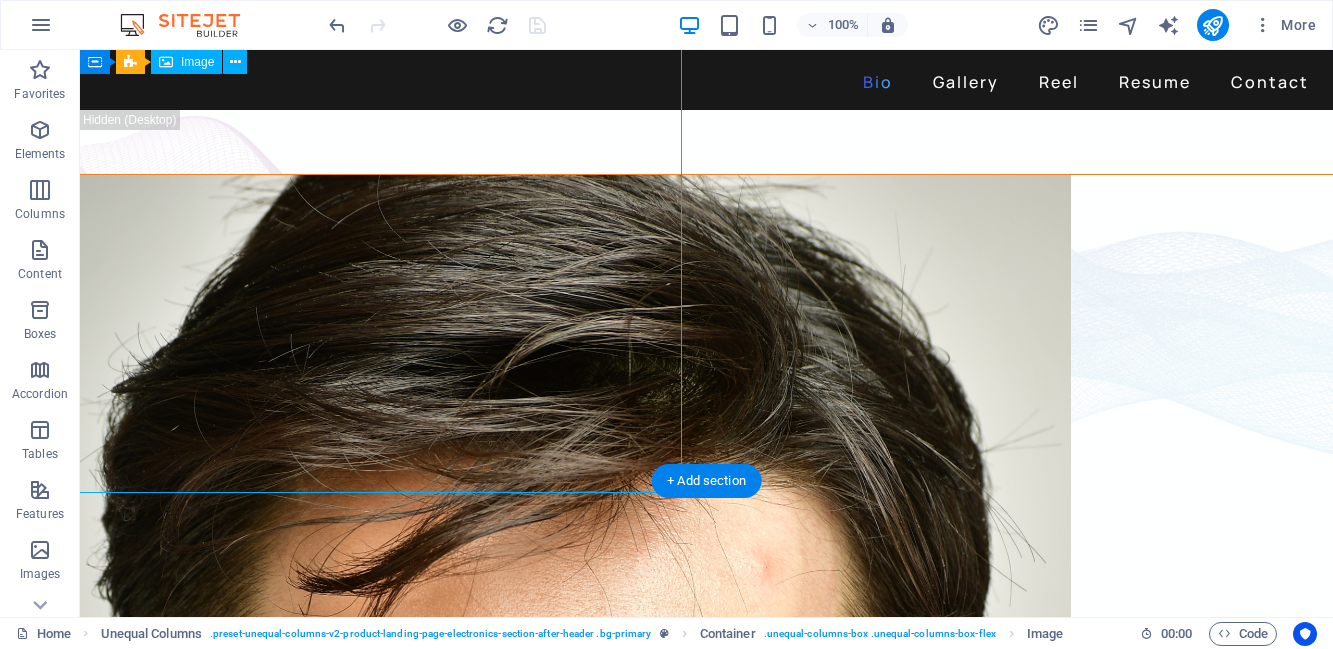 select on "px" 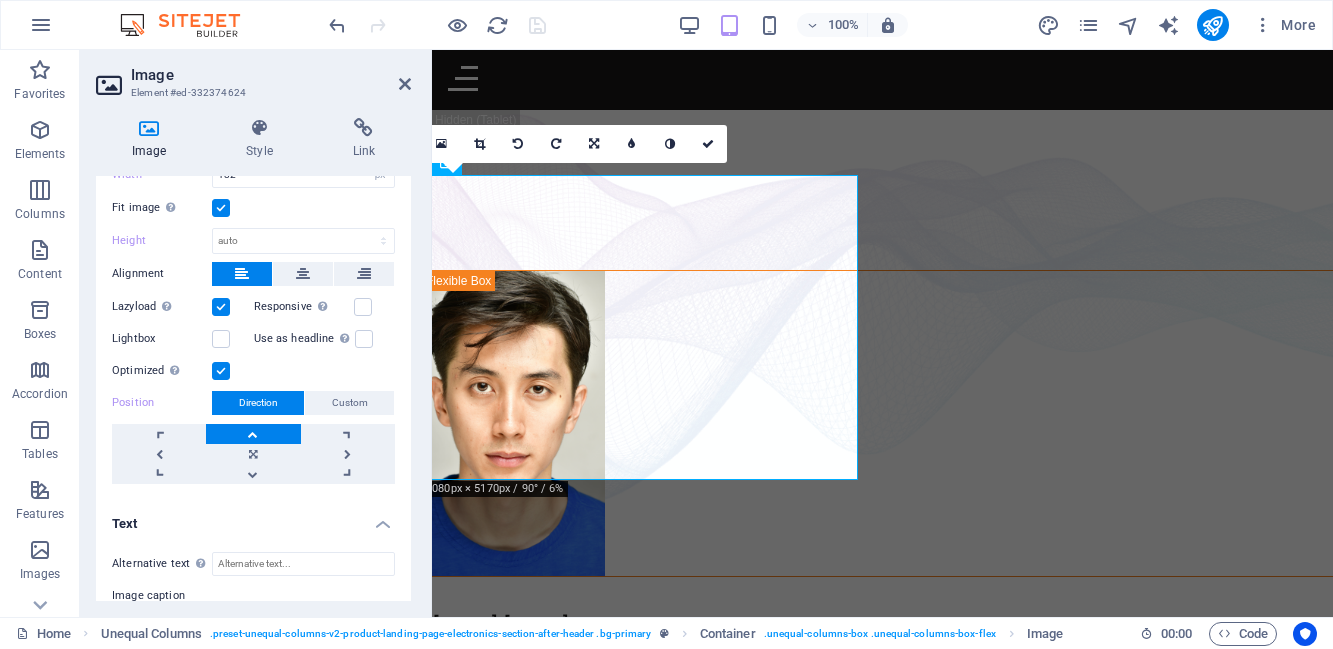 scroll, scrollTop: 398, scrollLeft: 0, axis: vertical 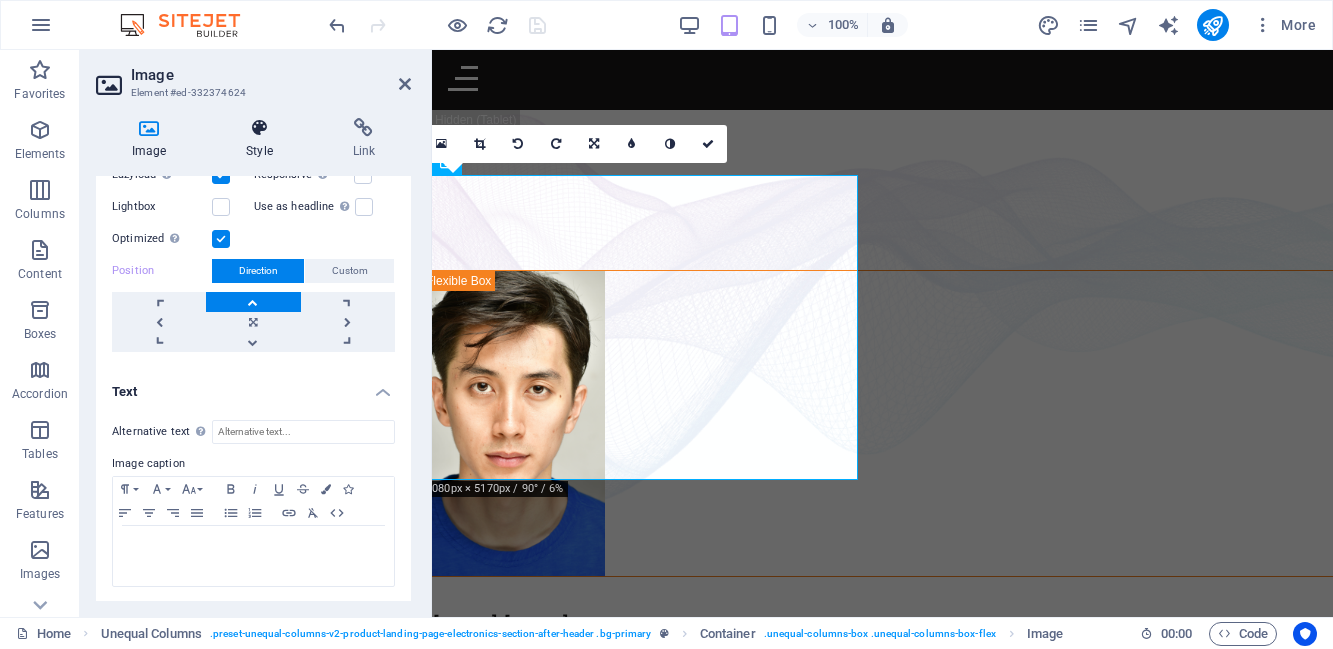 click on "Style" at bounding box center (263, 139) 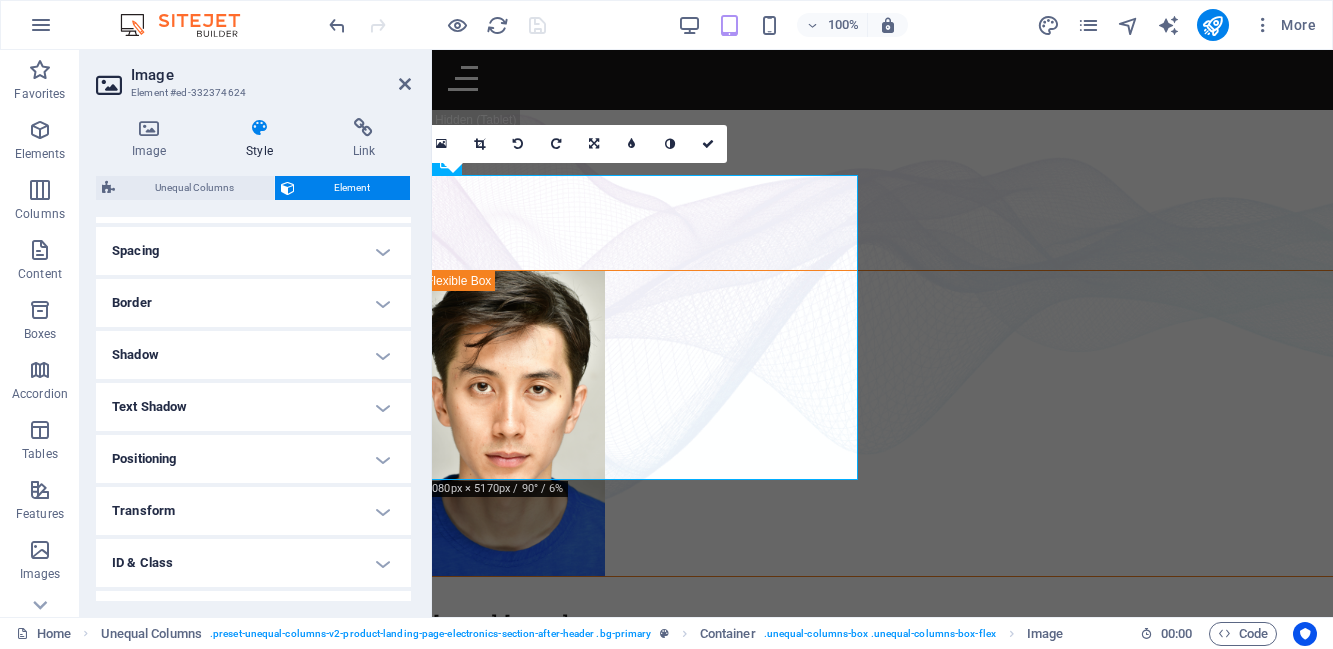 scroll, scrollTop: 348, scrollLeft: 0, axis: vertical 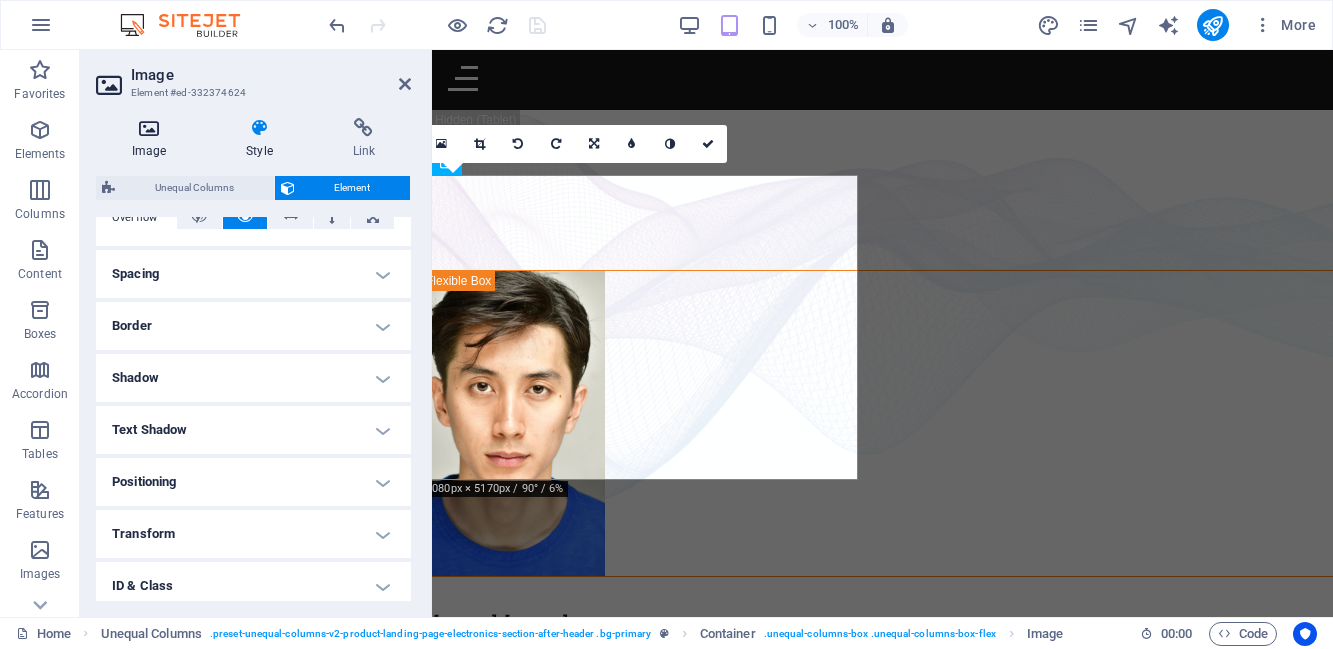 click on "Image" at bounding box center [153, 139] 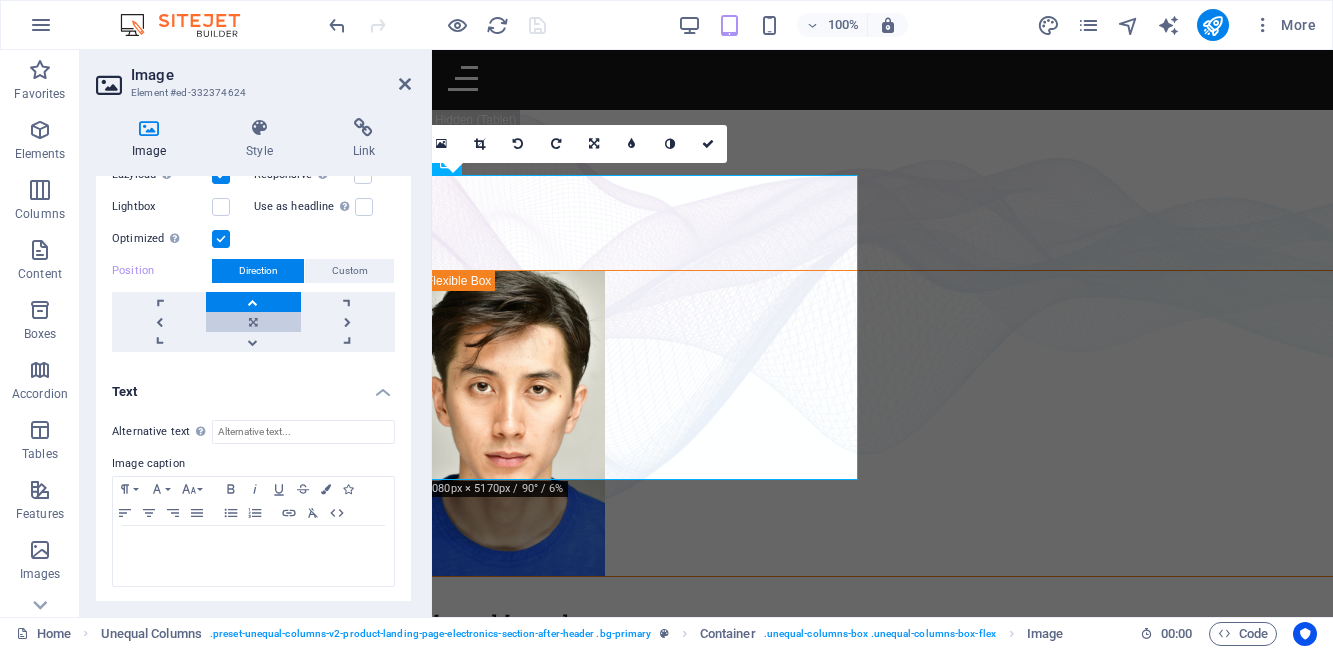 scroll, scrollTop: 0, scrollLeft: 0, axis: both 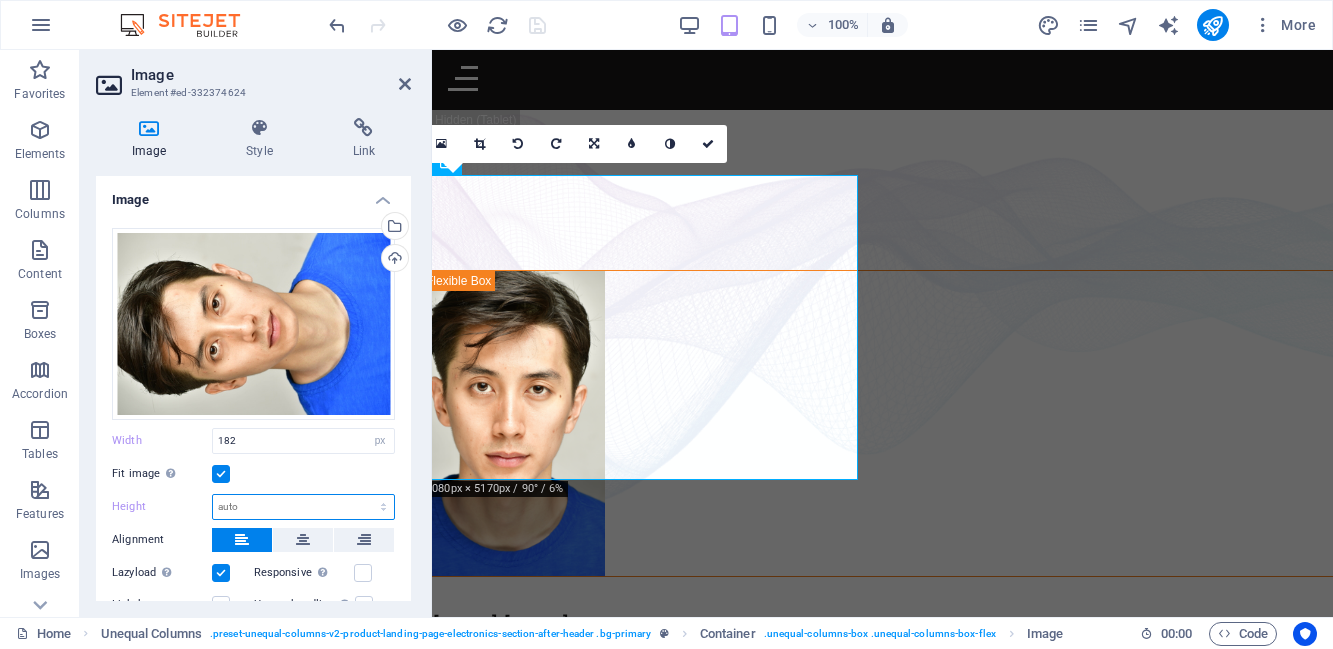 click on "Default auto px" at bounding box center [303, 507] 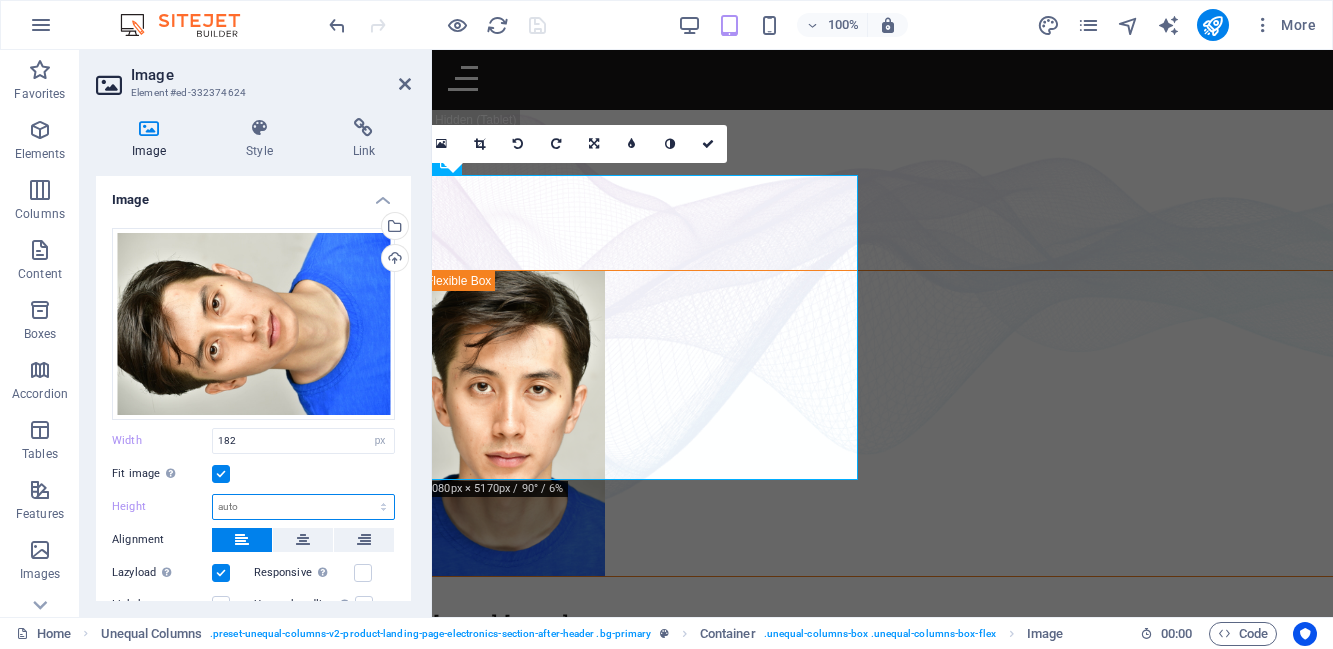 select on "px" 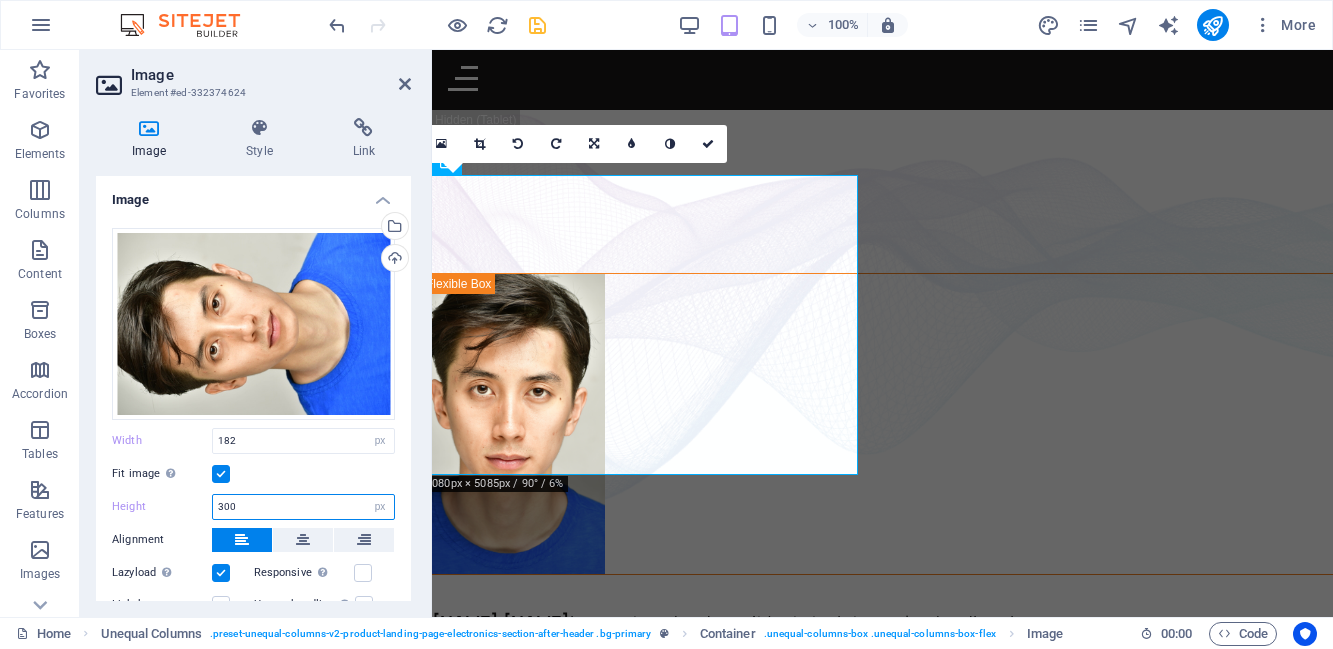 click on "300" at bounding box center (303, 507) 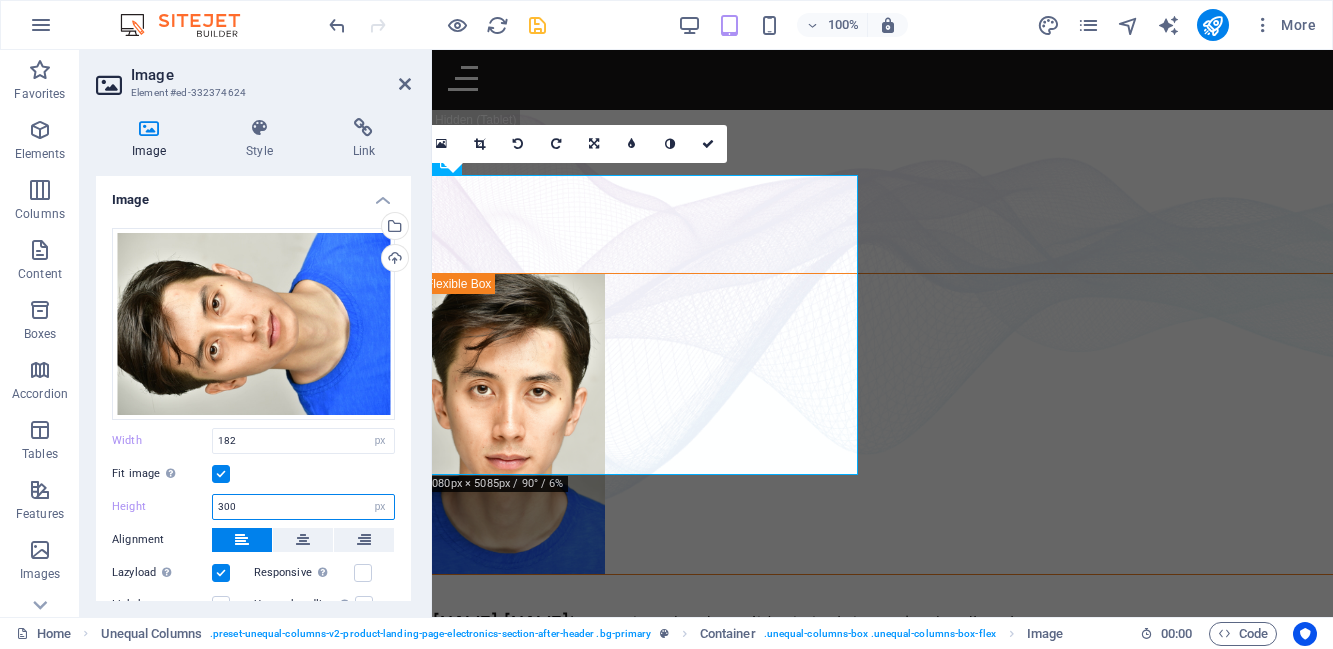 click on "300" at bounding box center (303, 507) 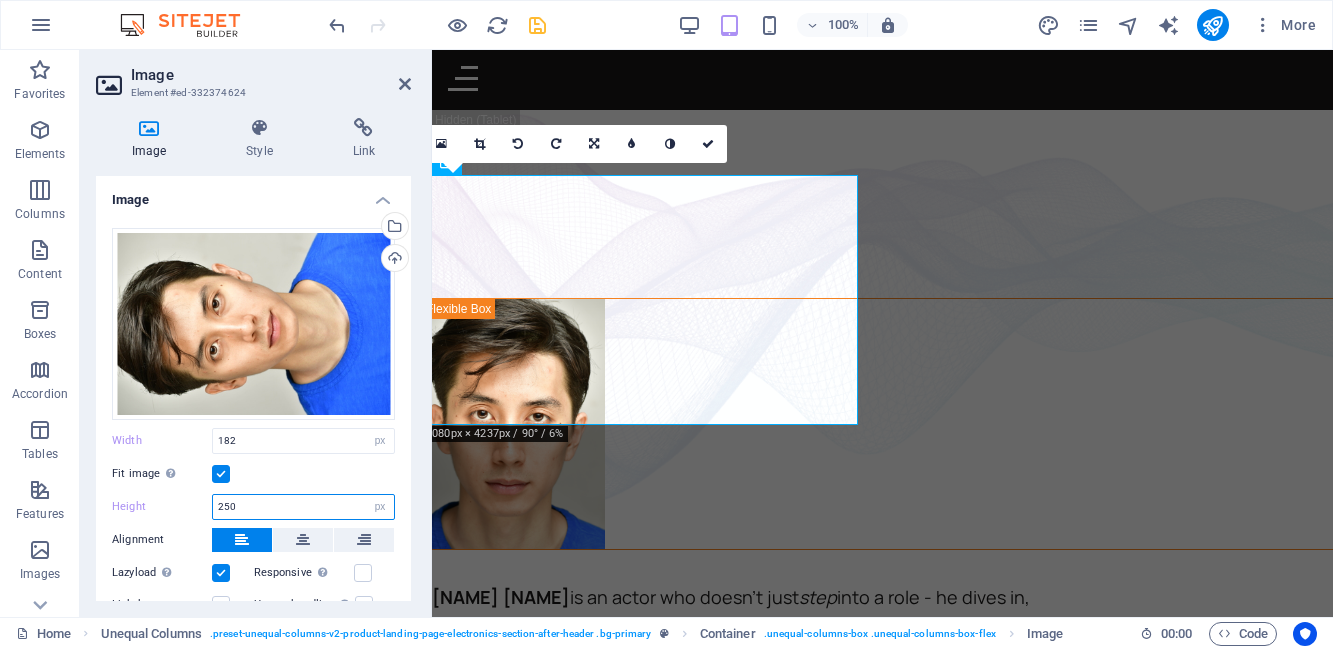 click on "250" at bounding box center (303, 507) 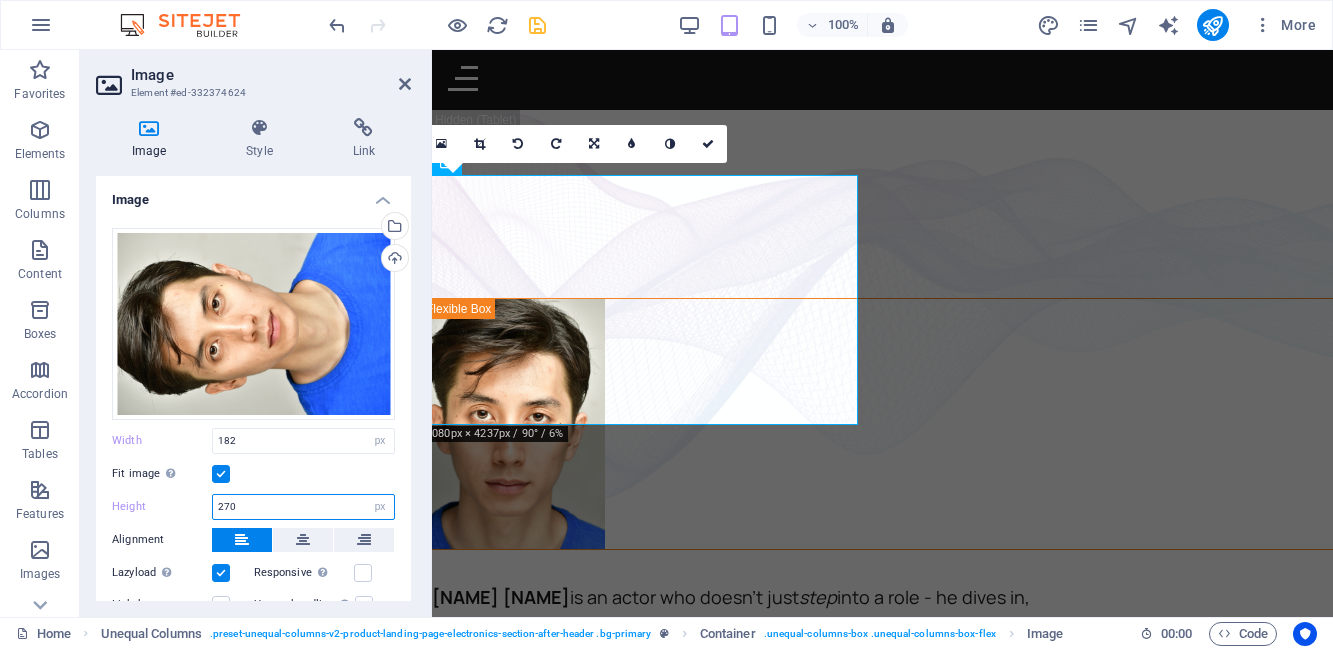 type on "270" 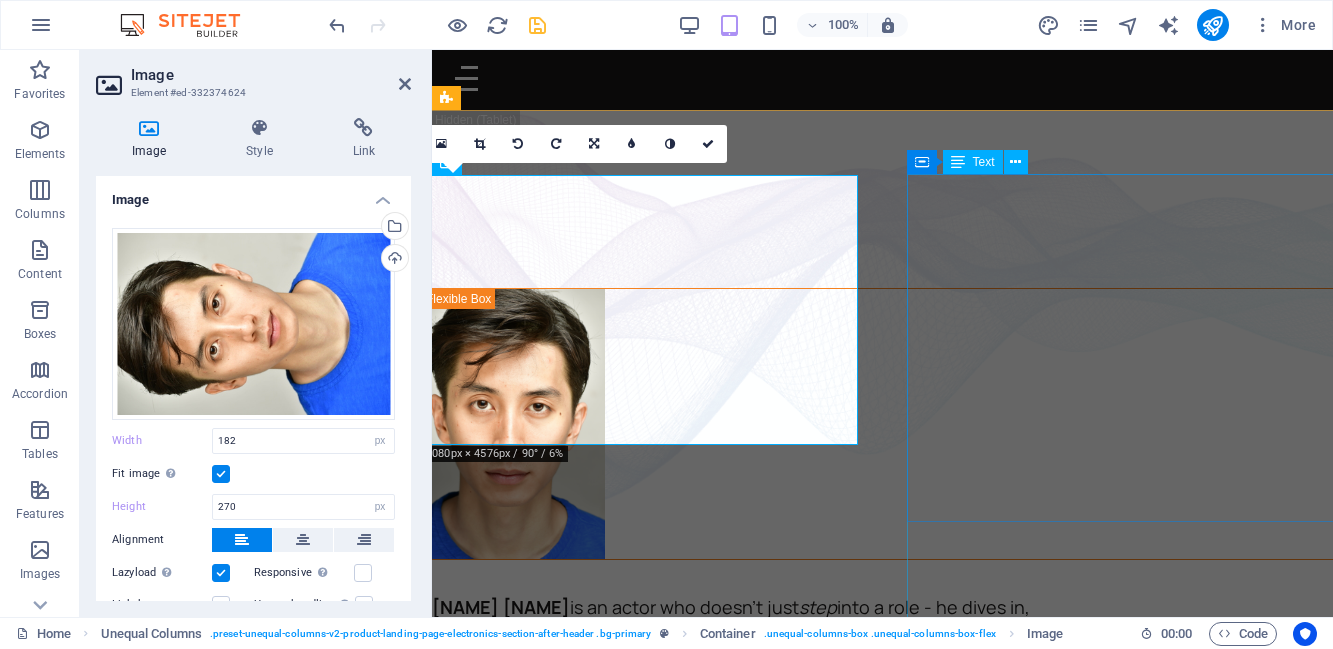 click on "David Ma  is an actor who doesn't just  step  into a role - he dives in, rolls, sprints and sometimes sword-fights his way through it. Based in New York, David is a versatile stage, screen, stunt and voice performer with a range that spans sketch comedy to Shakespeare, indie film to martial arts choreography. He's fluent in  Japanese  and  Chinese , conversational in  Korean , and eligible to work in  U.S., Canada and Japan .  His film work includes leading performances in acclaimed short films like  Fumakase  and  Translation , where he brought both dramatic weight and multilingual fluency to the screen. On stage, he's a regular in  A Sketch of New York , the city's longest-running sketch comedy show, and took on both acting and stunt duties as  Titus  in  Julius Caeser  produced by Hudson Classical Theater Company.  As a voice actor, David has voiced for national campaigns such as  2021 Canadian federal elections  and as a moderator for industry panels at  Soho International Film Festival (SIFF)  and" at bounding box center (747, 972) 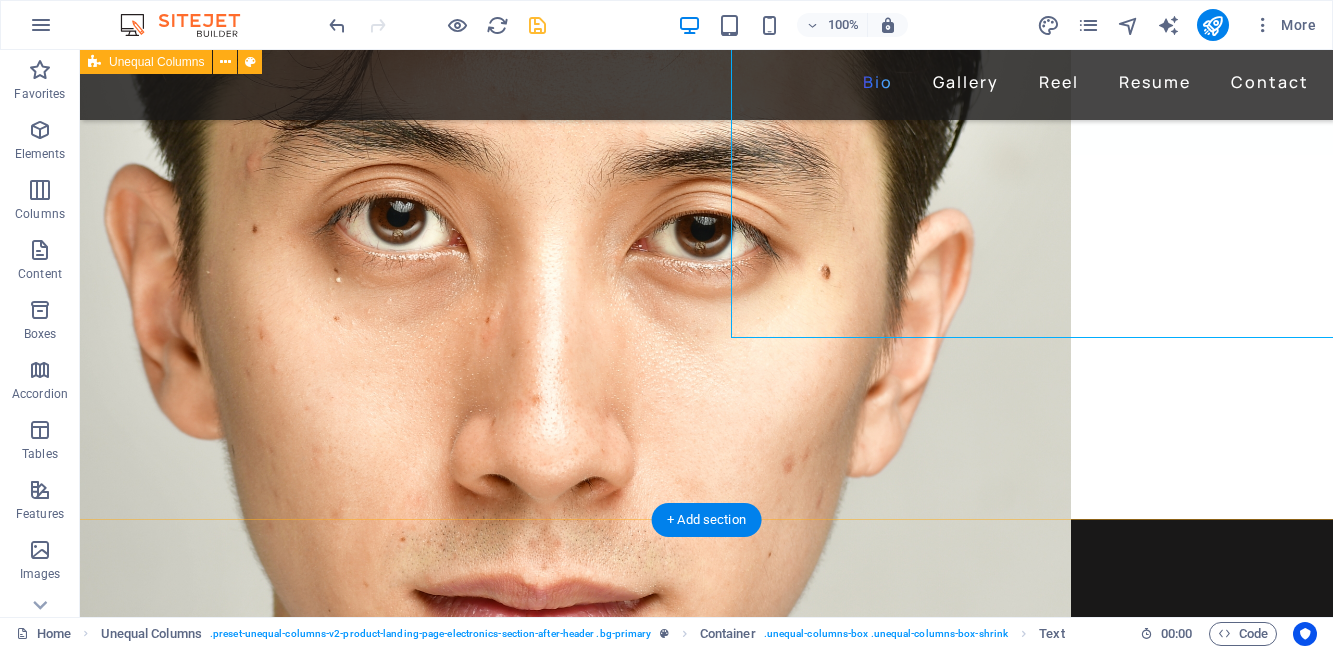 scroll, scrollTop: 533, scrollLeft: 0, axis: vertical 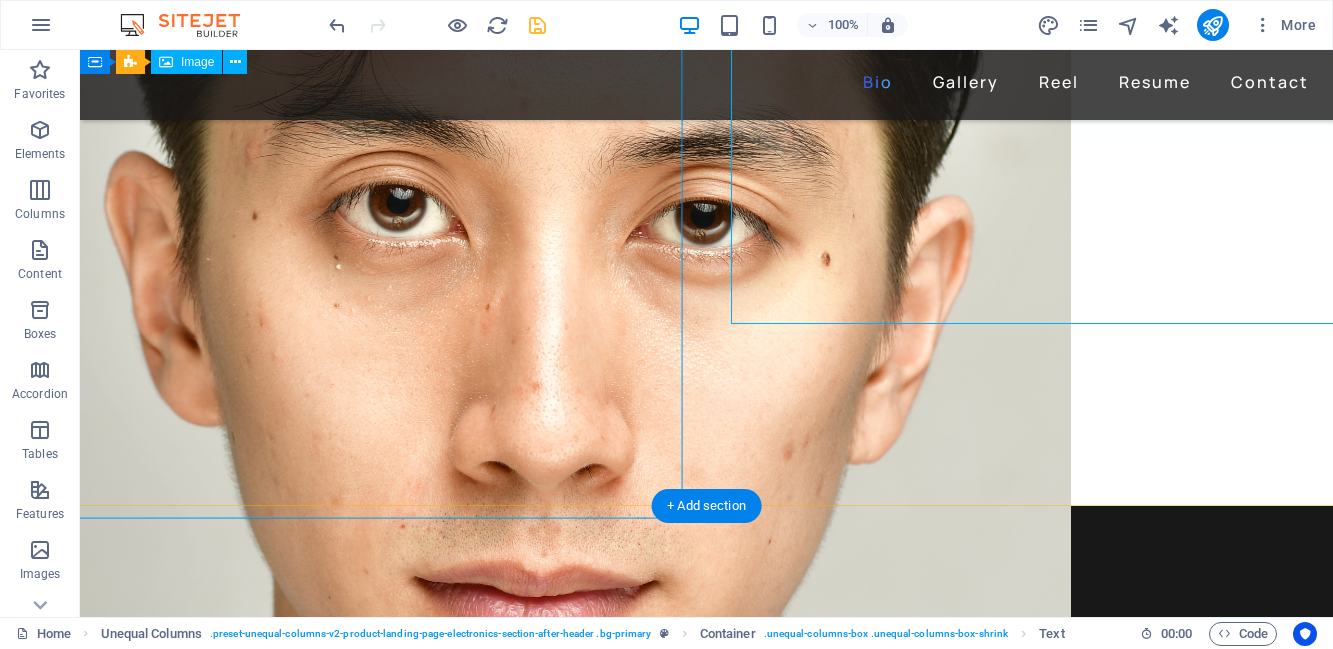 click at bounding box center (706, 409) 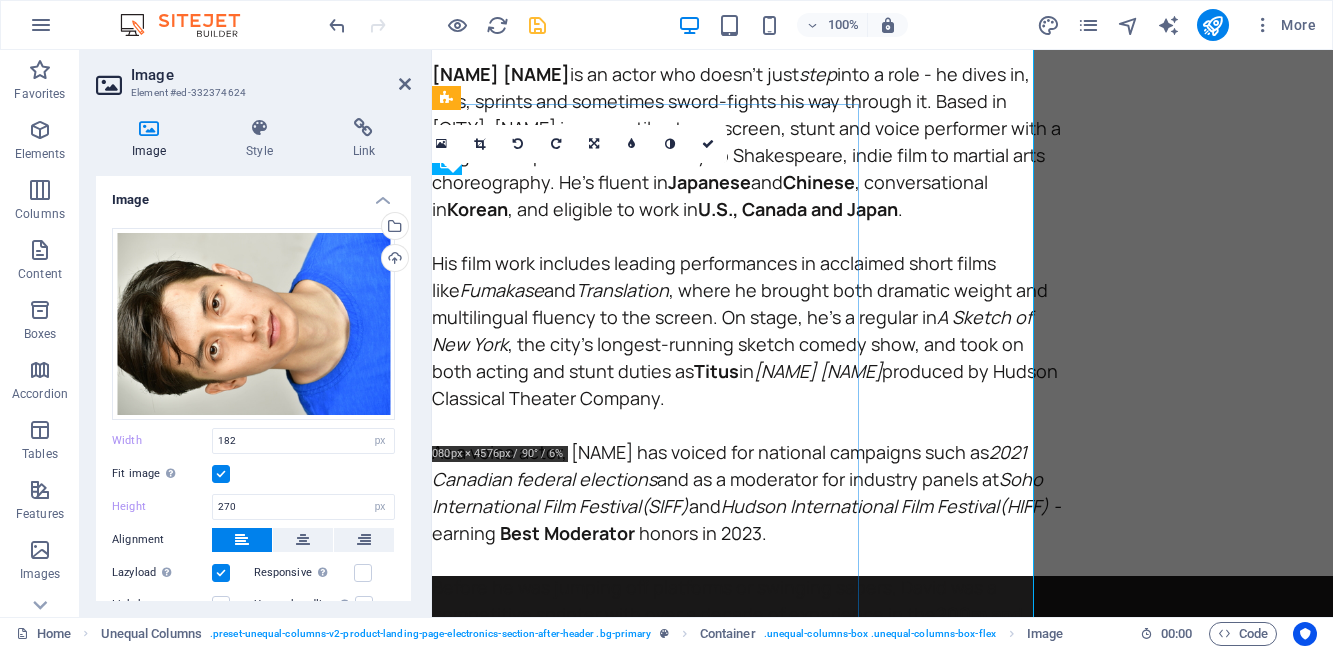 scroll, scrollTop: 0, scrollLeft: 0, axis: both 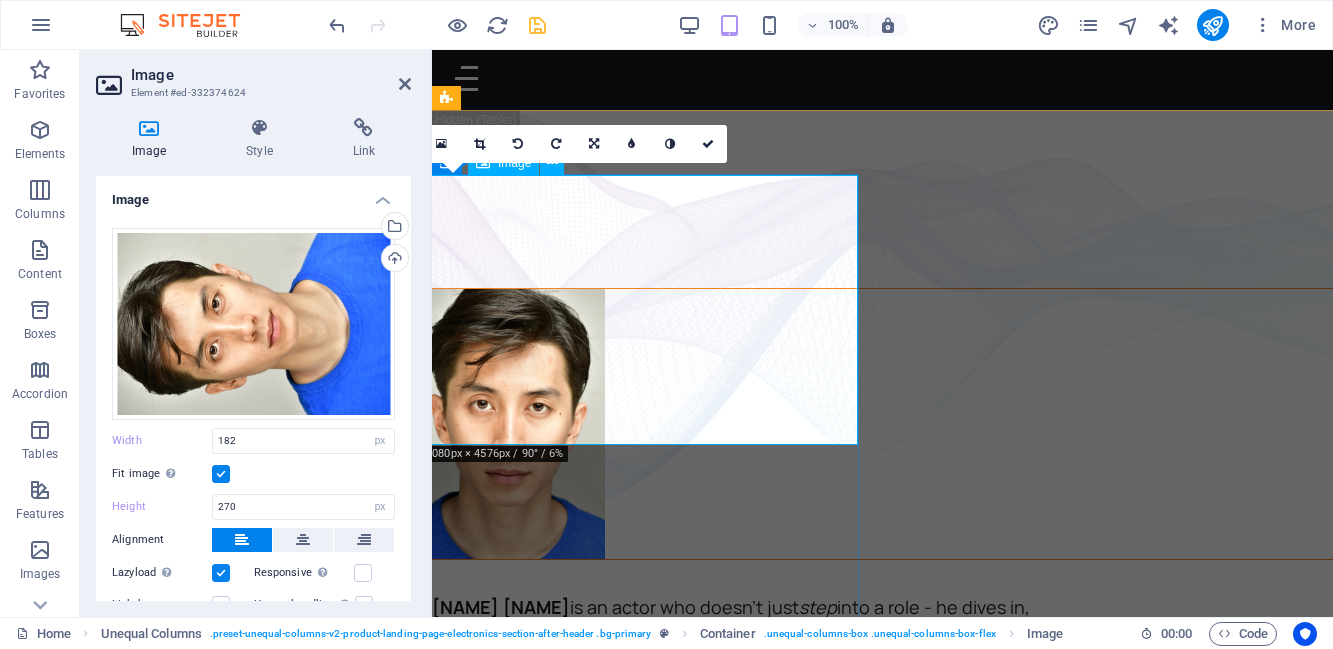 click at bounding box center [882, 424] 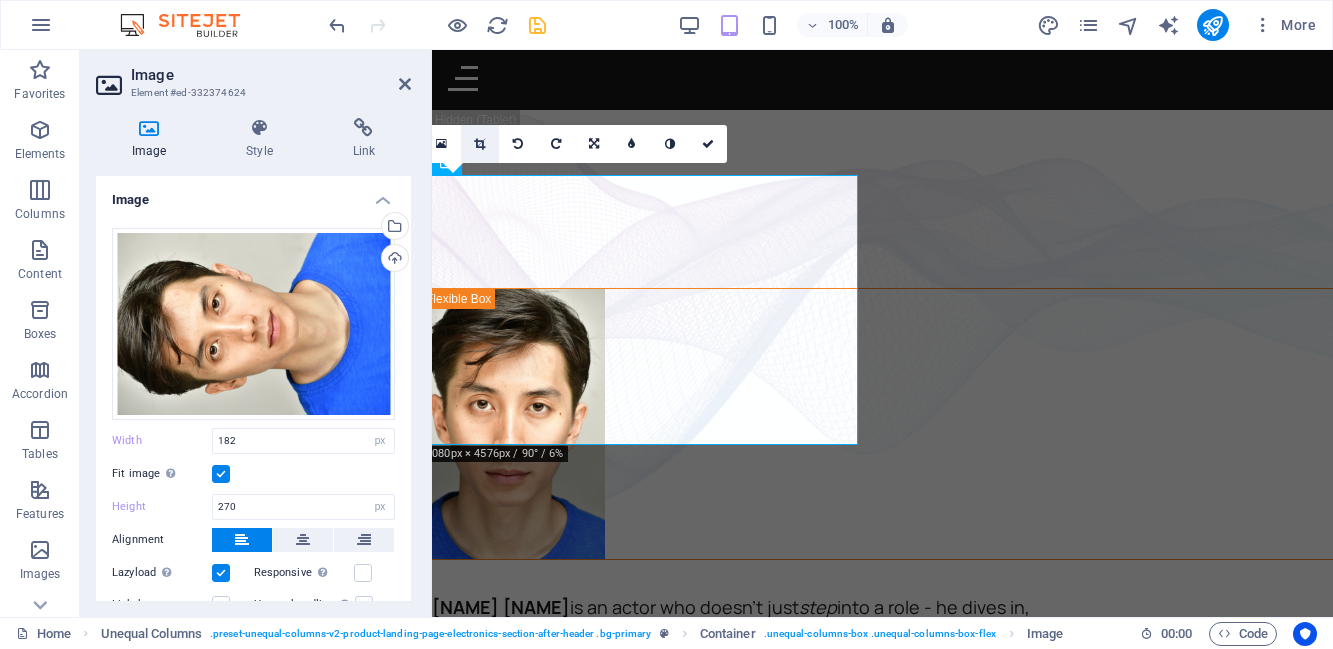 click at bounding box center [480, 144] 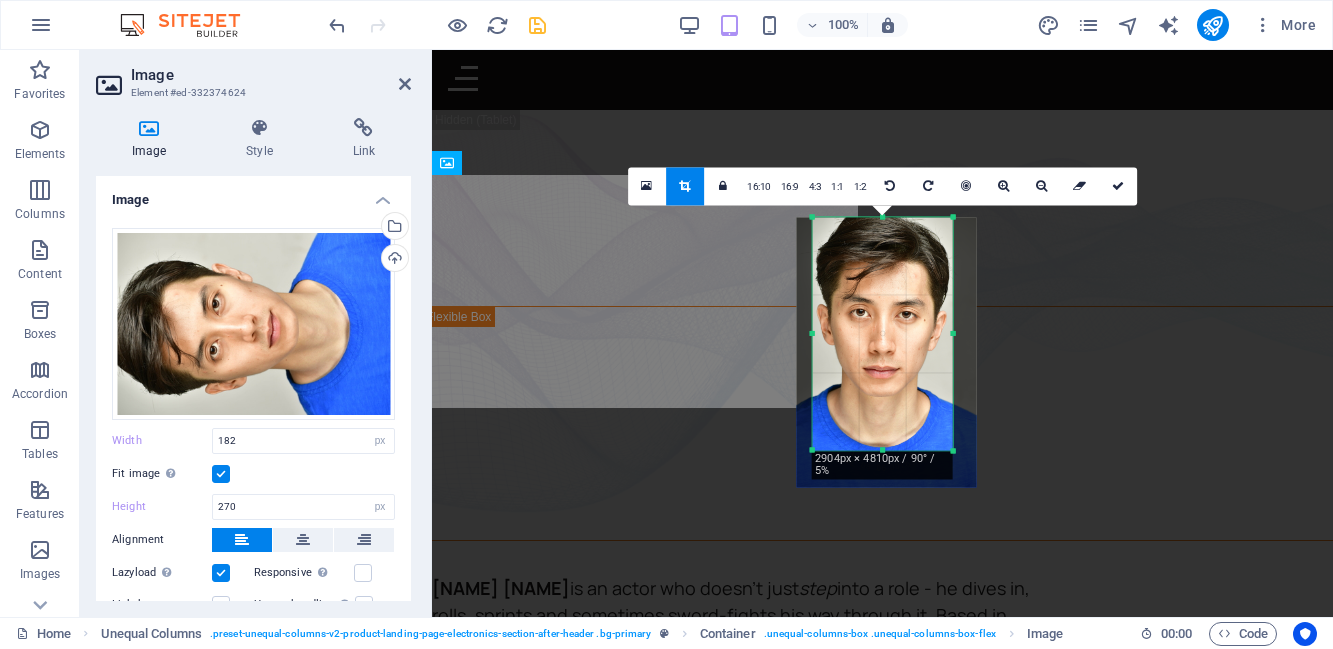 drag, startPoint x: 954, startPoint y: 461, endPoint x: 945, endPoint y: 443, distance: 20.12461 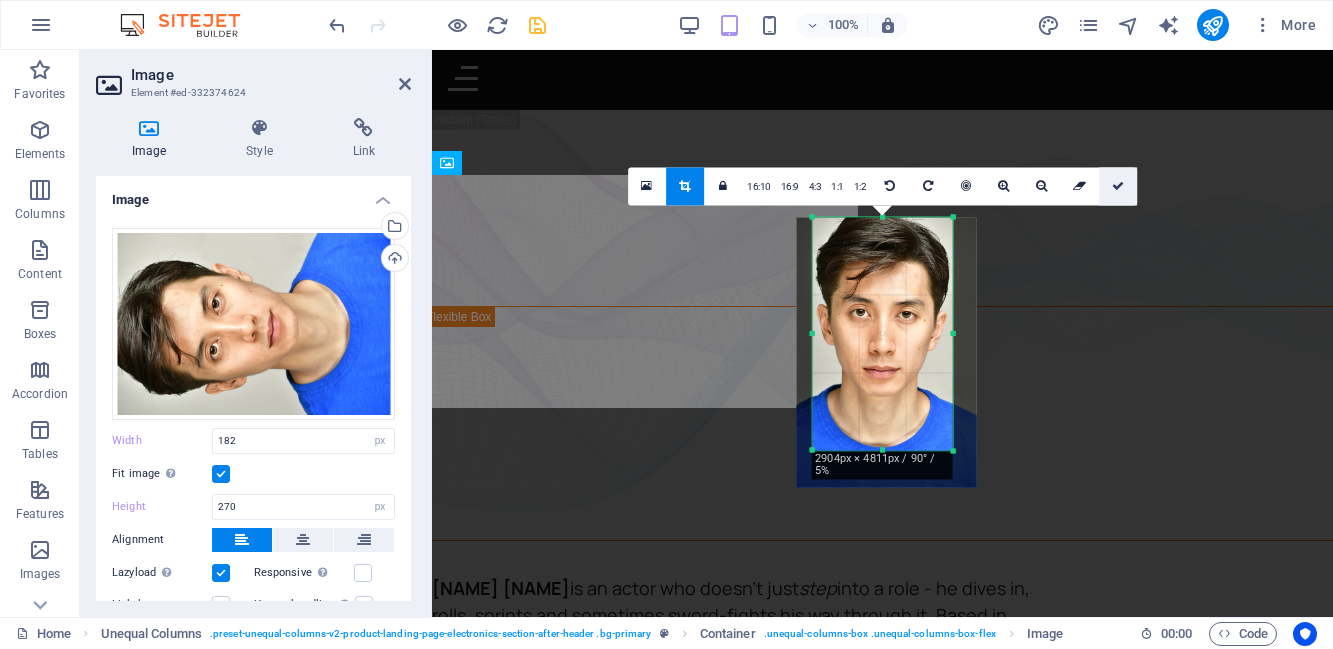 click at bounding box center [1118, 186] 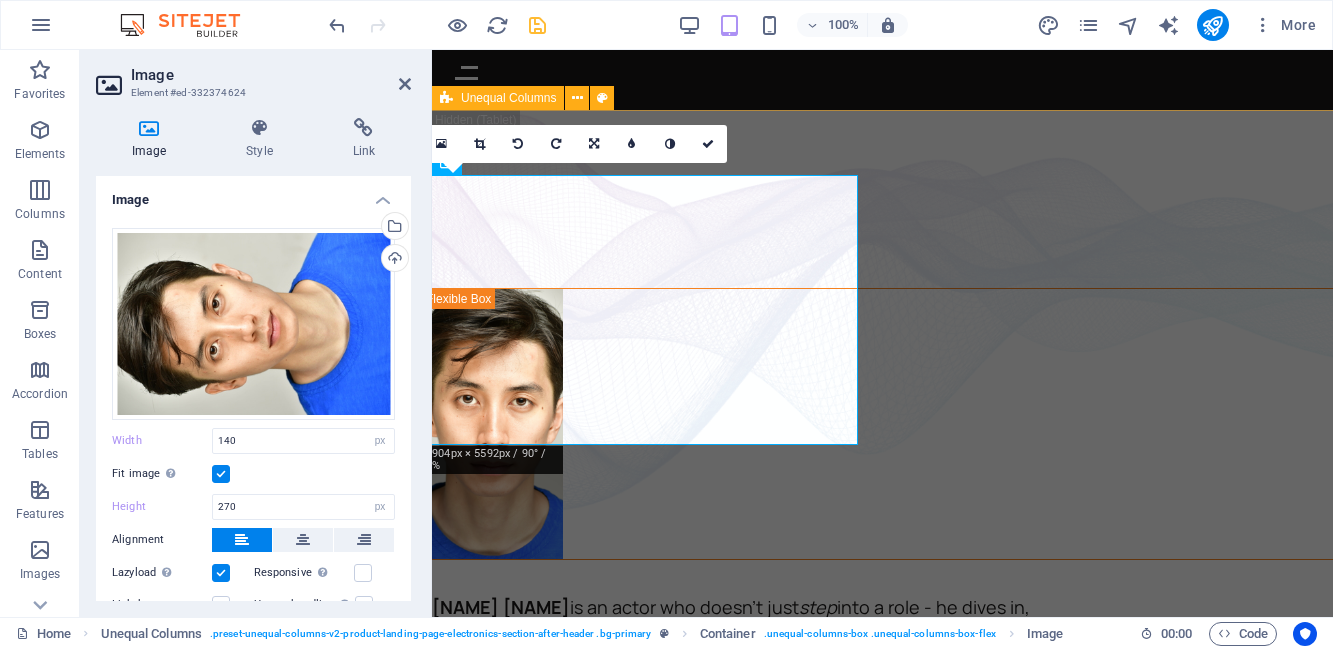click on "David Ma  is an actor who doesn't just  step  into a role - he dives in, rolls, sprints and sometimes sword-fights his way through it. Based in New York, David is a versatile stage, screen, stunt and voice performer with a range that spans sketch comedy to Shakespeare, indie film to martial arts choreography. He's fluent in  Japanese  and  Chinese , conversational in  Korean , and eligible to work in  U.S., Canada and Japan .  His film work includes leading performances in acclaimed short films like  Fumakase  and  Translation , where he brought both dramatic weight and multilingual fluency to the screen. On stage, he's a regular in  A Sketch of New York , the city's longest-running sketch comedy show, and took on both acting and stunt duties as  Titus  in  Julius Caeser  produced by Hudson Classical Theater Company.  As a voice actor, David has voiced for national campaigns such as  2021 Canadian federal elections  and as a moderator for industry panels at  Soho International Film Festival (SIFF)  and" at bounding box center (882, 609) 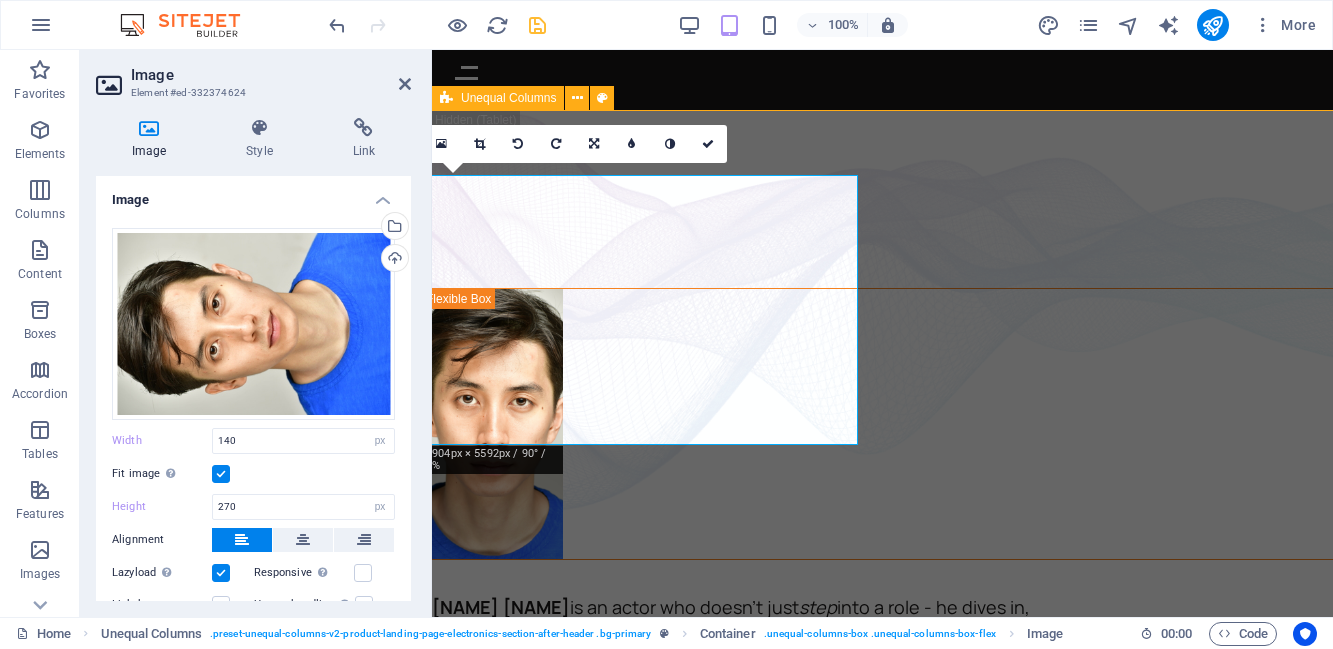 click on "David Ma  is an actor who doesn't just  step  into a role - he dives in, rolls, sprints and sometimes sword-fights his way through it. Based in New York, David is a versatile stage, screen, stunt and voice performer with a range that spans sketch comedy to Shakespeare, indie film to martial arts choreography. He's fluent in  Japanese  and  Chinese , conversational in  Korean , and eligible to work in  U.S., Canada and Japan .  His film work includes leading performances in acclaimed short films like  Fumakase  and  Translation , where he brought both dramatic weight and multilingual fluency to the screen. On stage, he's a regular in  A Sketch of New York , the city's longest-running sketch comedy show, and took on both acting and stunt duties as  Titus  in  Julius Caeser  produced by Hudson Classical Theater Company.  As a voice actor, David has voiced for national campaigns such as  2021 Canadian federal elections  and as a moderator for industry panels at  Soho International Film Festival (SIFF)  and" at bounding box center (882, 609) 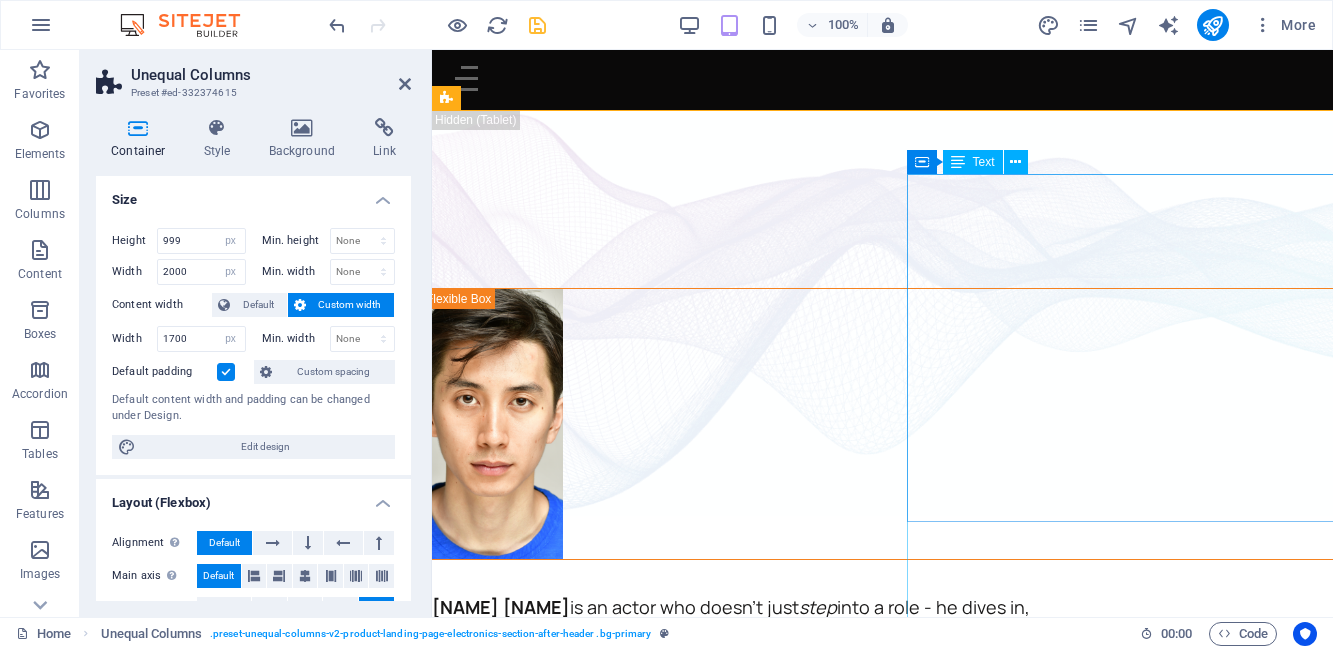 click on "David Ma  is an actor who doesn't just  step  into a role - he dives in, rolls, sprints and sometimes sword-fights his way through it. Based in New York, David is a versatile stage, screen, stunt and voice performer with a range that spans sketch comedy to Shakespeare, indie film to martial arts choreography. He's fluent in  Japanese  and  Chinese , conversational in  Korean , and eligible to work in  U.S., Canada and Japan .  His film work includes leading performances in acclaimed short films like  Fumakase  and  Translation , where he brought both dramatic weight and multilingual fluency to the screen. On stage, he's a regular in  A Sketch of New York , the city's longest-running sketch comedy show, and took on both acting and stunt duties as  Titus  in  Julius Caeser  produced by Hudson Classical Theater Company.  As a voice actor, David has voiced for national campaigns such as  2021 Canadian federal elections  and as a moderator for industry panels at  Soho International Film Festival (SIFF)  and" at bounding box center (747, 972) 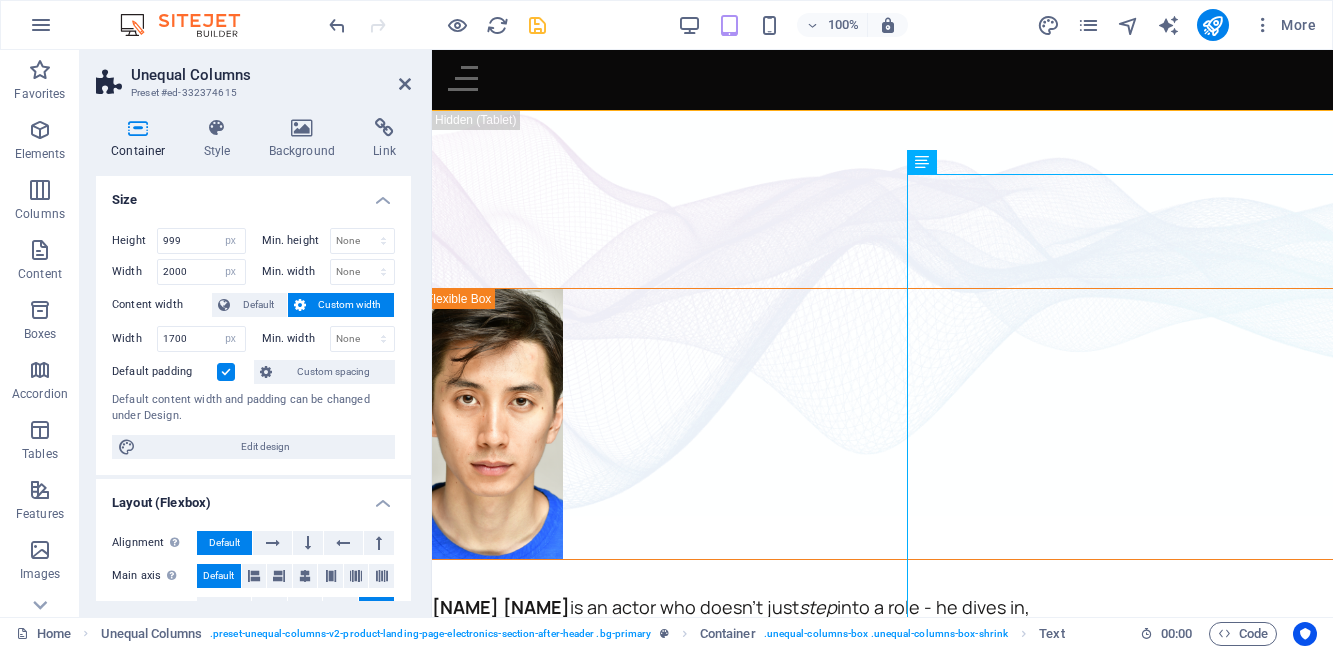 click on "Unequal Columns" at bounding box center [271, 75] 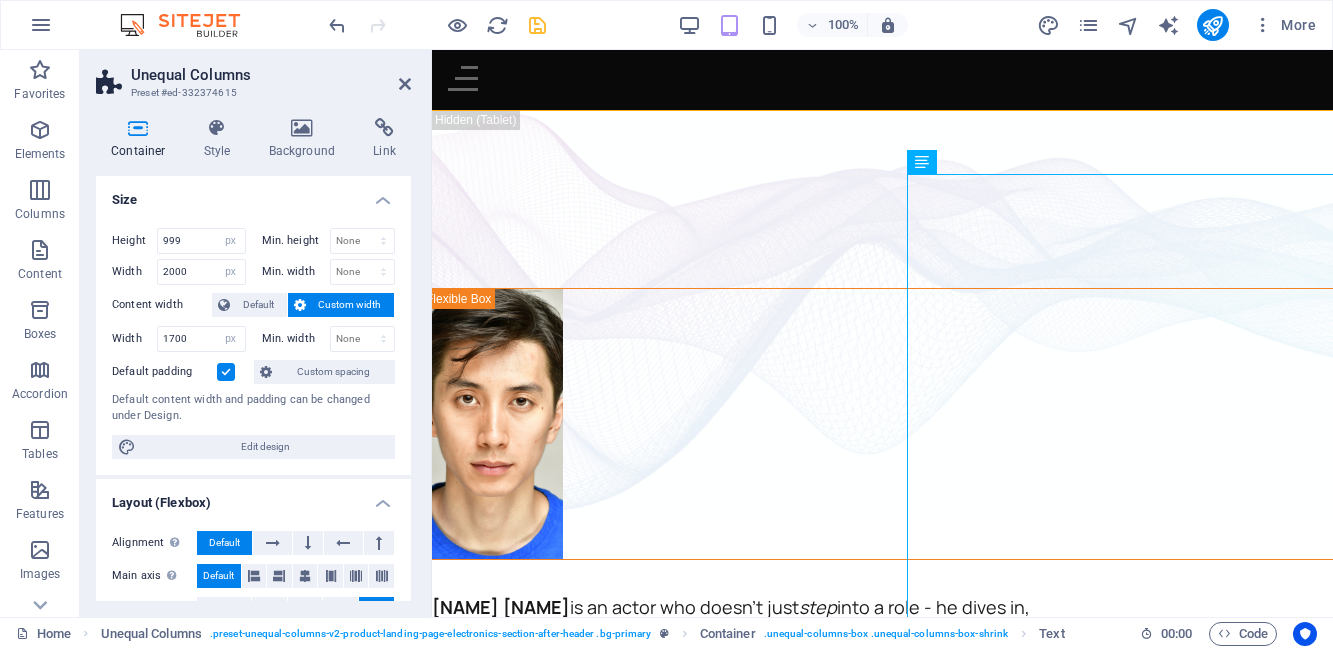 click on "Unequal Columns" at bounding box center (271, 75) 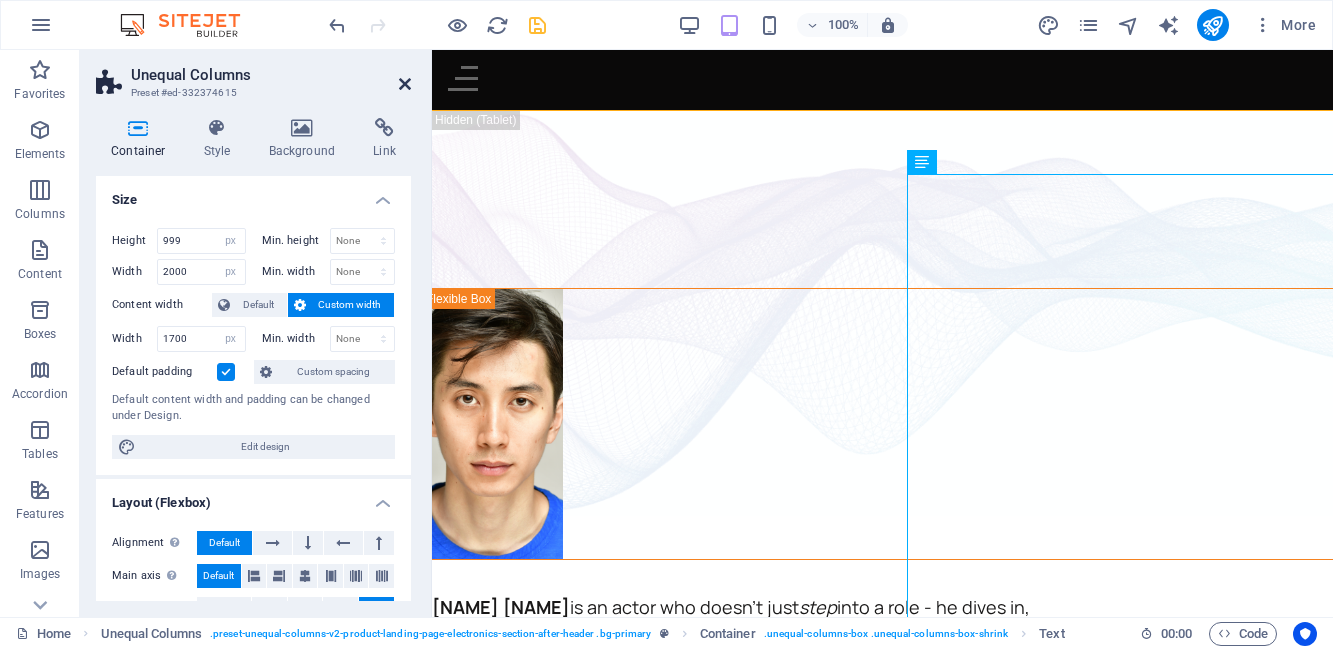 click at bounding box center [405, 84] 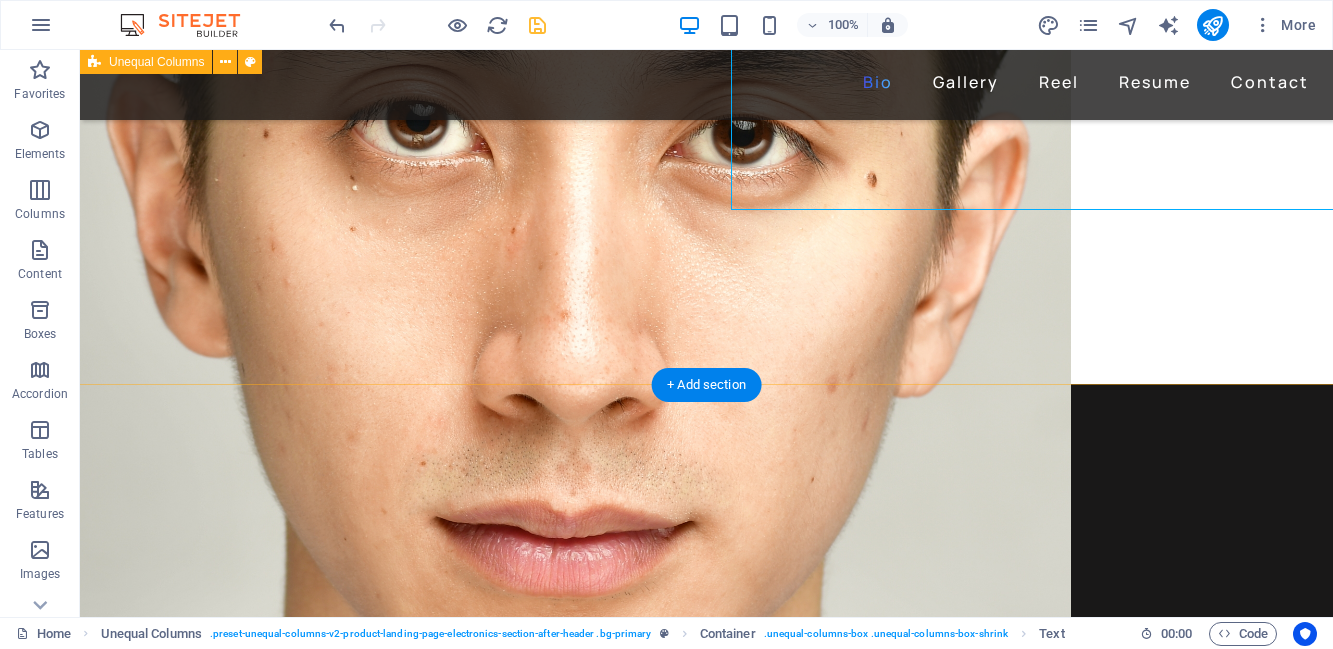 scroll, scrollTop: 657, scrollLeft: 0, axis: vertical 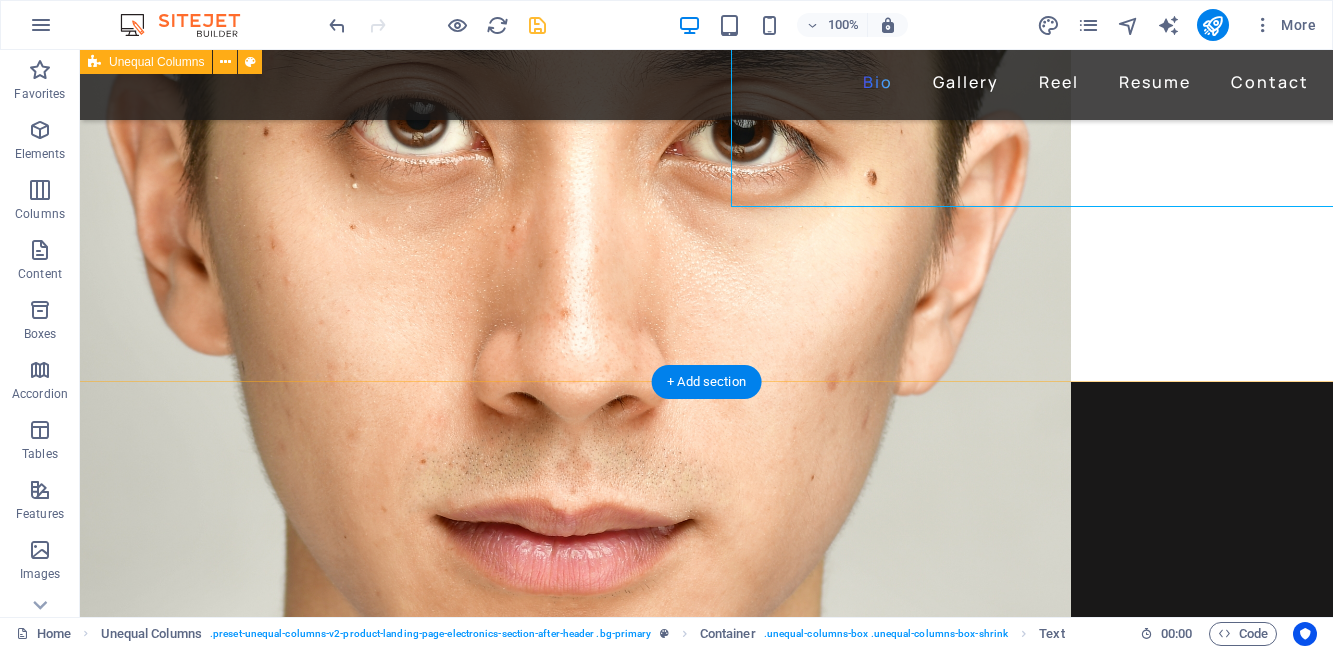 click on "David Ma  is an actor who doesn't just  step  into a role - he dives in, rolls, sprints and sometimes sword-fights his way through it. Based in New York, David is a versatile stage, screen, stunt and voice performer with a range that spans sketch comedy to Shakespeare, indie film to martial arts choreography. He's fluent in  Japanese  and  Chinese , conversational in  Korean , and eligible to work in  U.S., Canada and Japan .  His film work includes leading performances in acclaimed short films like  Fumakase  and  Translation , where he brought both dramatic weight and multilingual fluency to the screen. On stage, he's a regular in  A Sketch of New York , the city's longest-running sketch comedy show, and took on both acting and stunt duties as  Titus  in  Julius Caeser  produced by Hudson Classical Theater Company.  As a voice actor, David has voiced for national campaigns such as  2021 Canadian federal elections  and as a moderator for industry panels at  Soho International Film Festival (SIFF)  and" at bounding box center [706, -118] 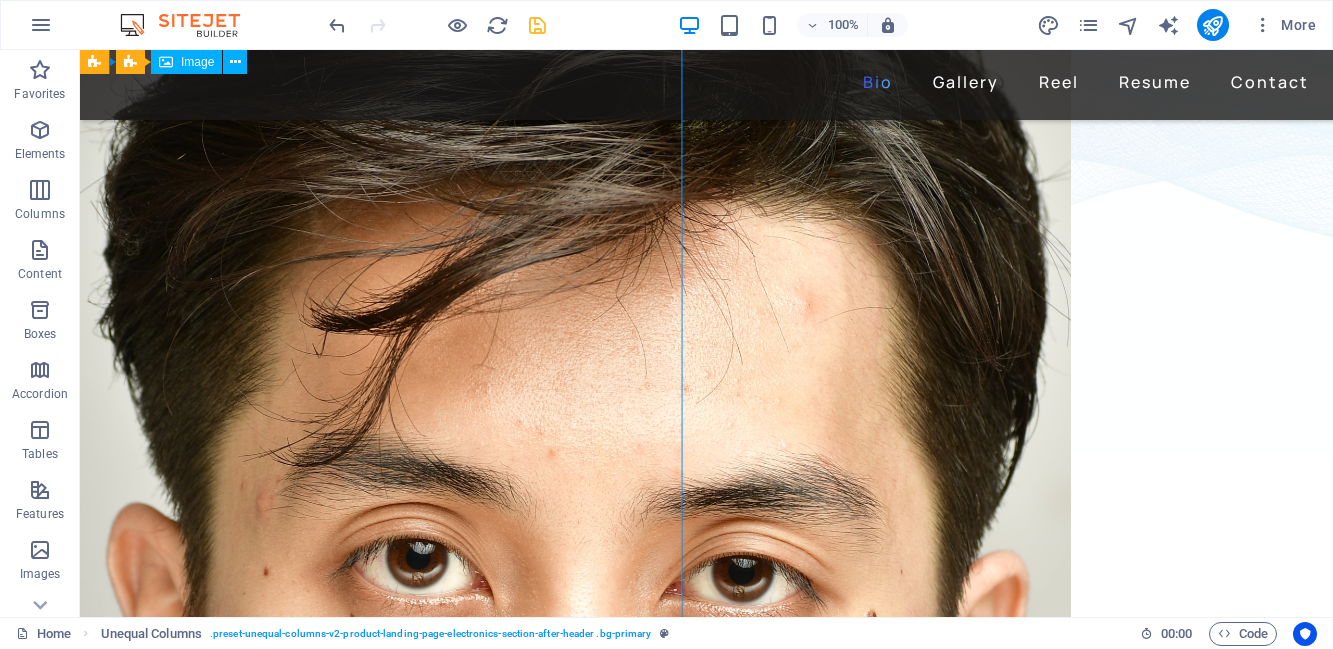 scroll, scrollTop: 152, scrollLeft: 0, axis: vertical 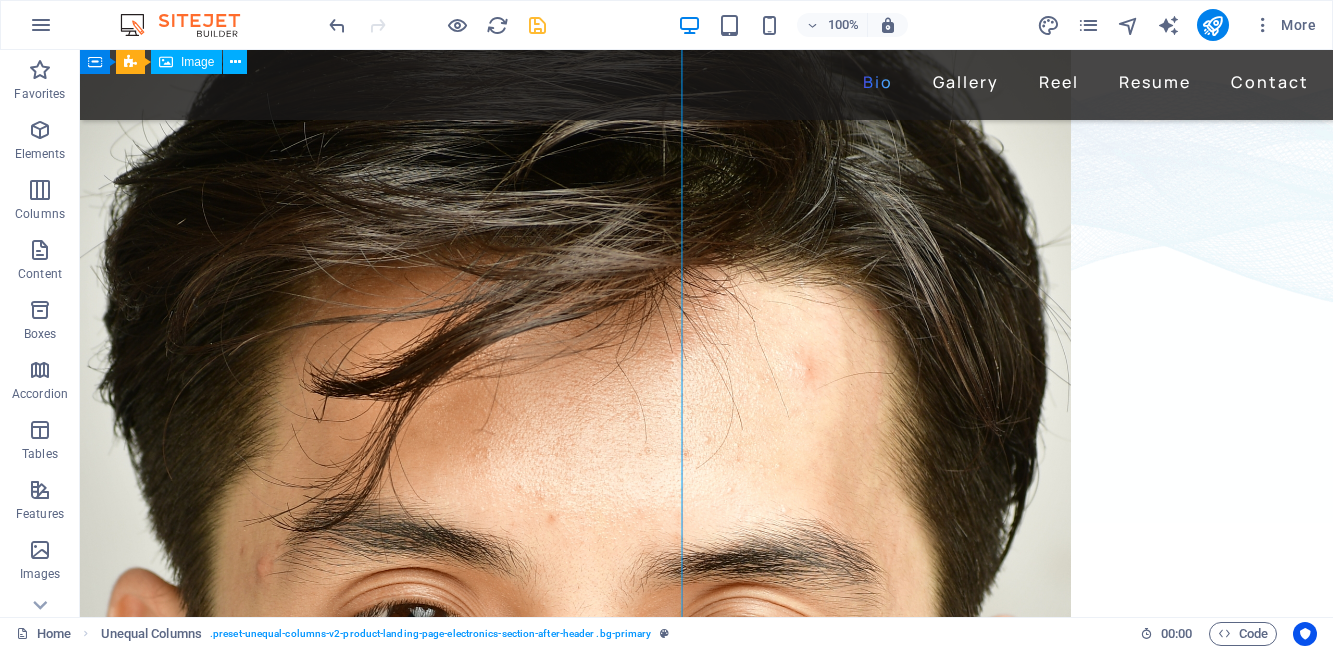 click at bounding box center [706, 780] 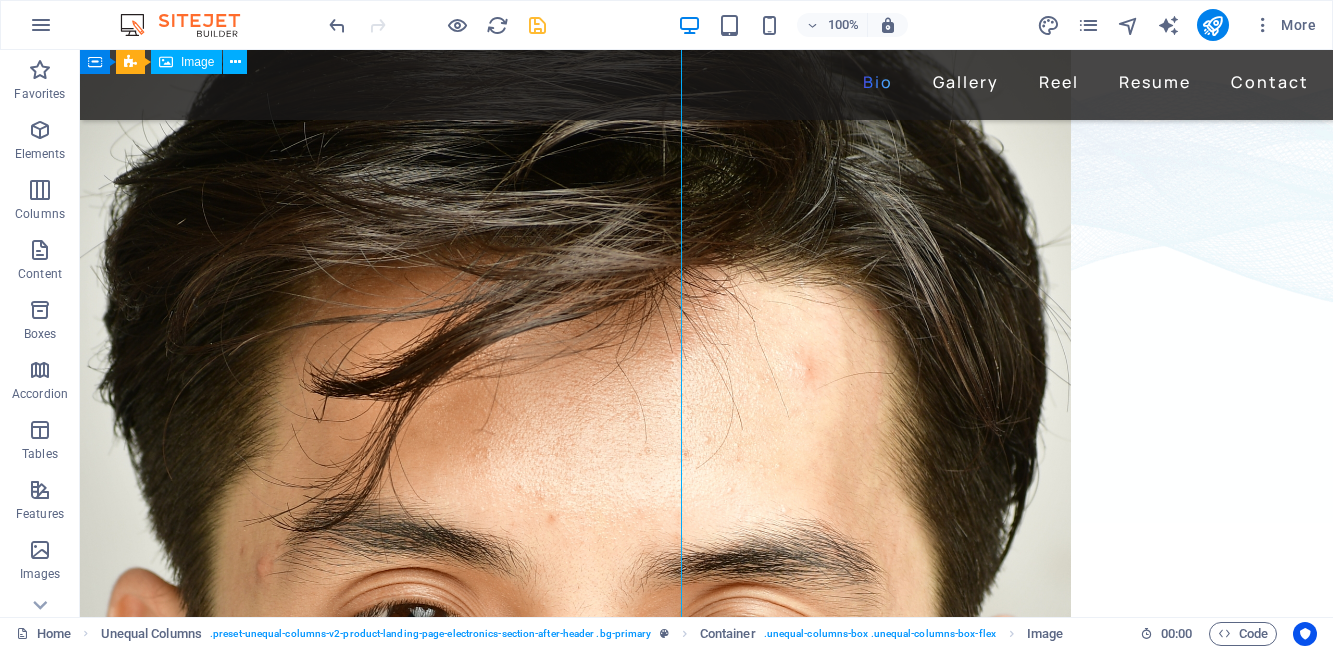click at bounding box center [706, 780] 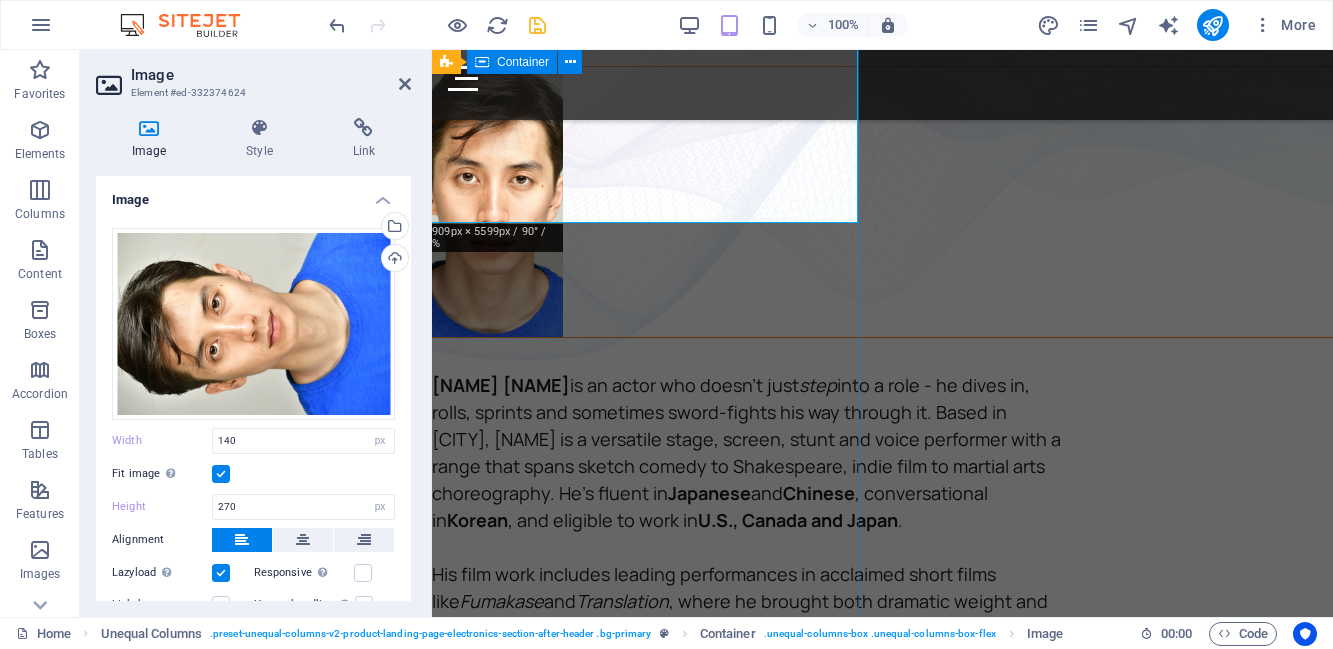 scroll, scrollTop: 0, scrollLeft: 0, axis: both 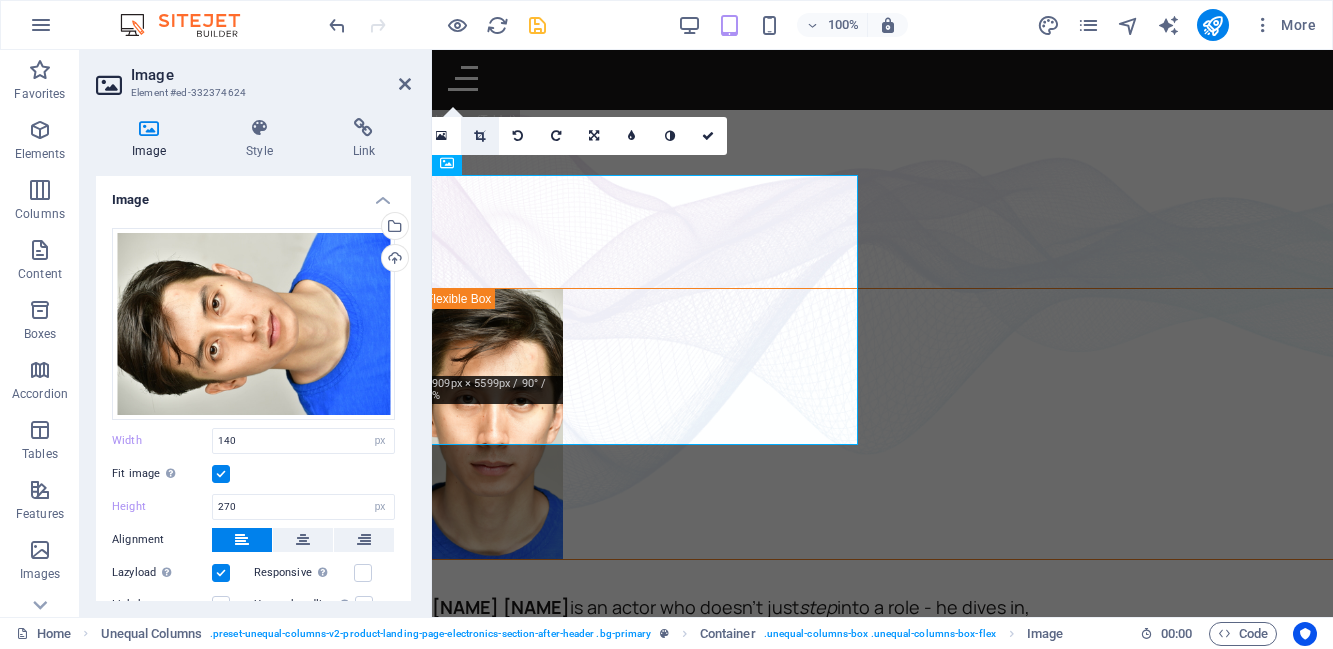 click at bounding box center [479, 136] 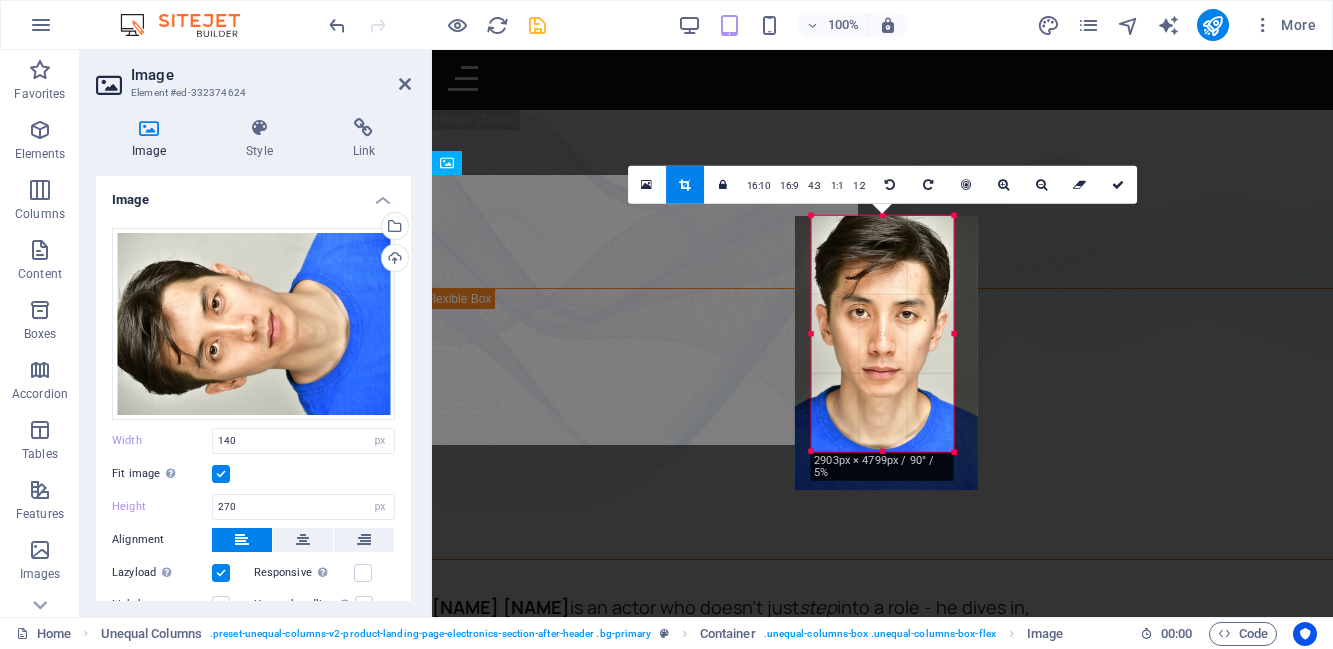 click at bounding box center [5857, 310] 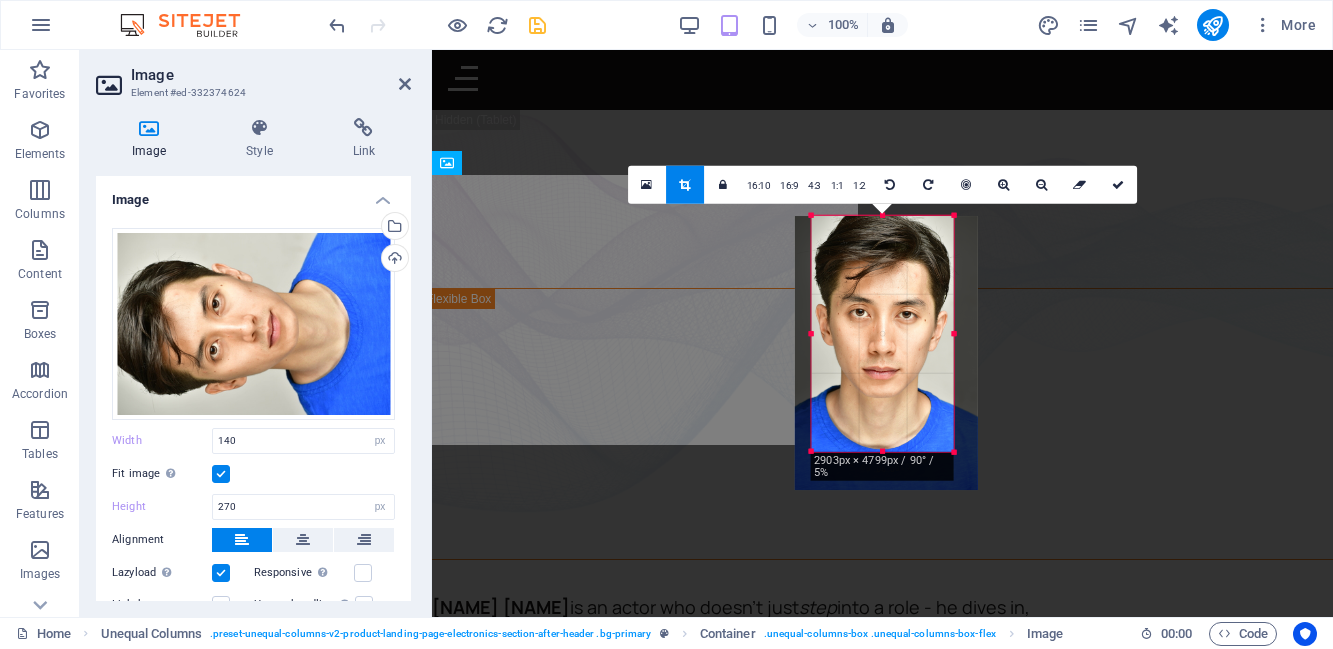 click on "Image" at bounding box center [271, 75] 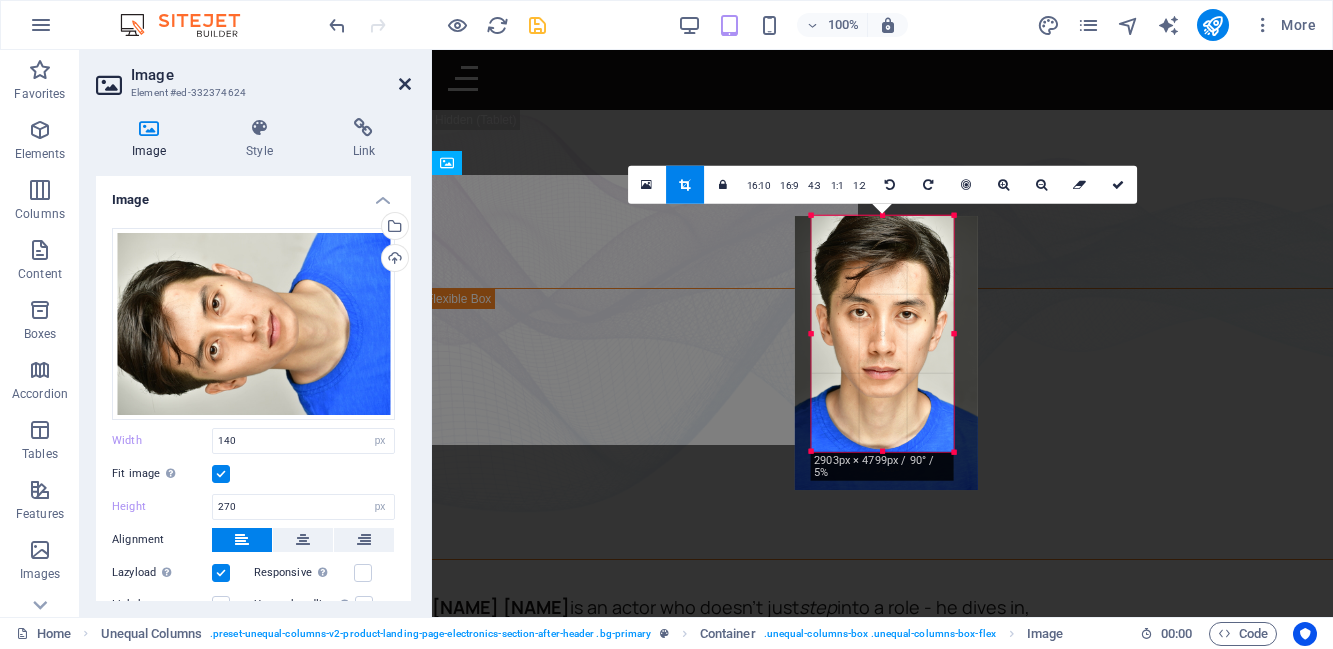 click at bounding box center (405, 84) 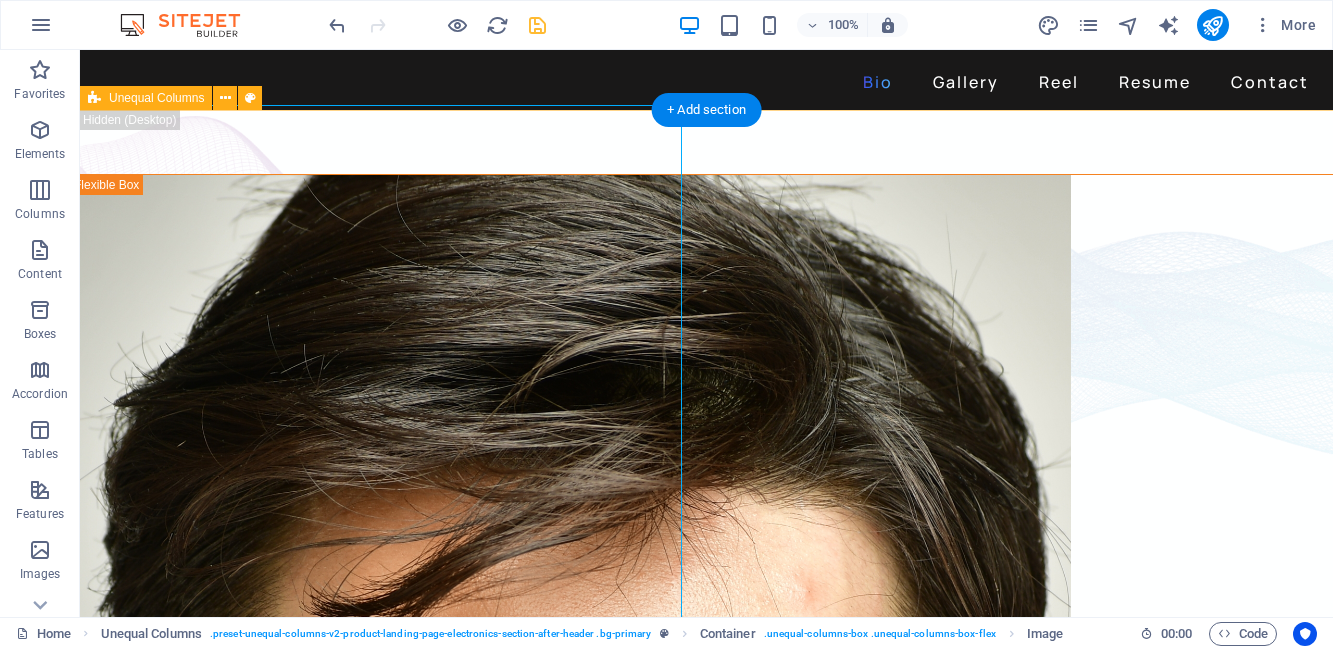click on "David Ma  is an actor who doesn't just  step  into a role - he dives in, rolls, sprints and sometimes sword-fights his way through it. Based in New York, David is a versatile stage, screen, stunt and voice performer with a range that spans sketch comedy to Shakespeare, indie film to martial arts choreography. He's fluent in  Japanese  and  Chinese , conversational in  Korean , and eligible to work in  U.S., Canada and Japan .  His film work includes leading performances in acclaimed short films like  Fumakase  and  Translation , where he brought both dramatic weight and multilingual fluency to the screen. On stage, he's a regular in  A Sketch of New York , the city's longest-running sketch comedy show, and took on both acting and stunt duties as  Titus  in  Julius Caeser  produced by Hudson Classical Theater Company.  As a voice actor, David has voiced for national campaigns such as  2021 Canadian federal elections  and as a moderator for industry panels at  Soho International Film Festival (SIFF)  and" at bounding box center [395, 2242] 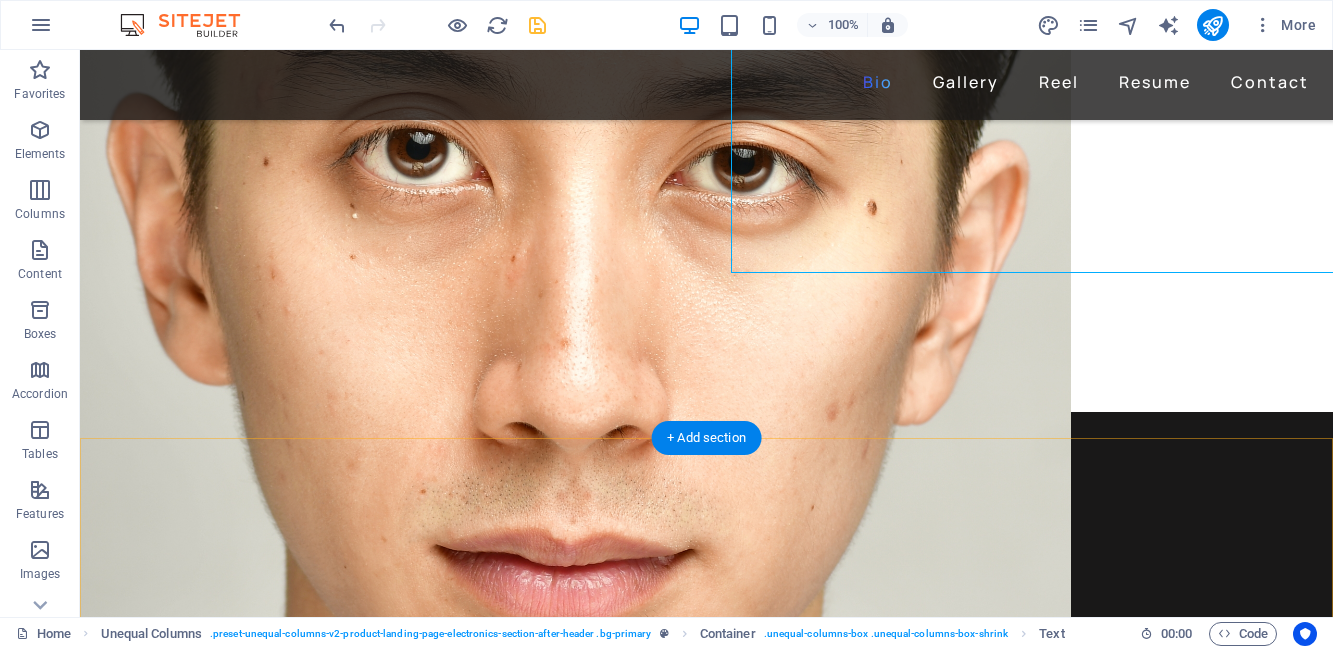 scroll, scrollTop: 591, scrollLeft: 0, axis: vertical 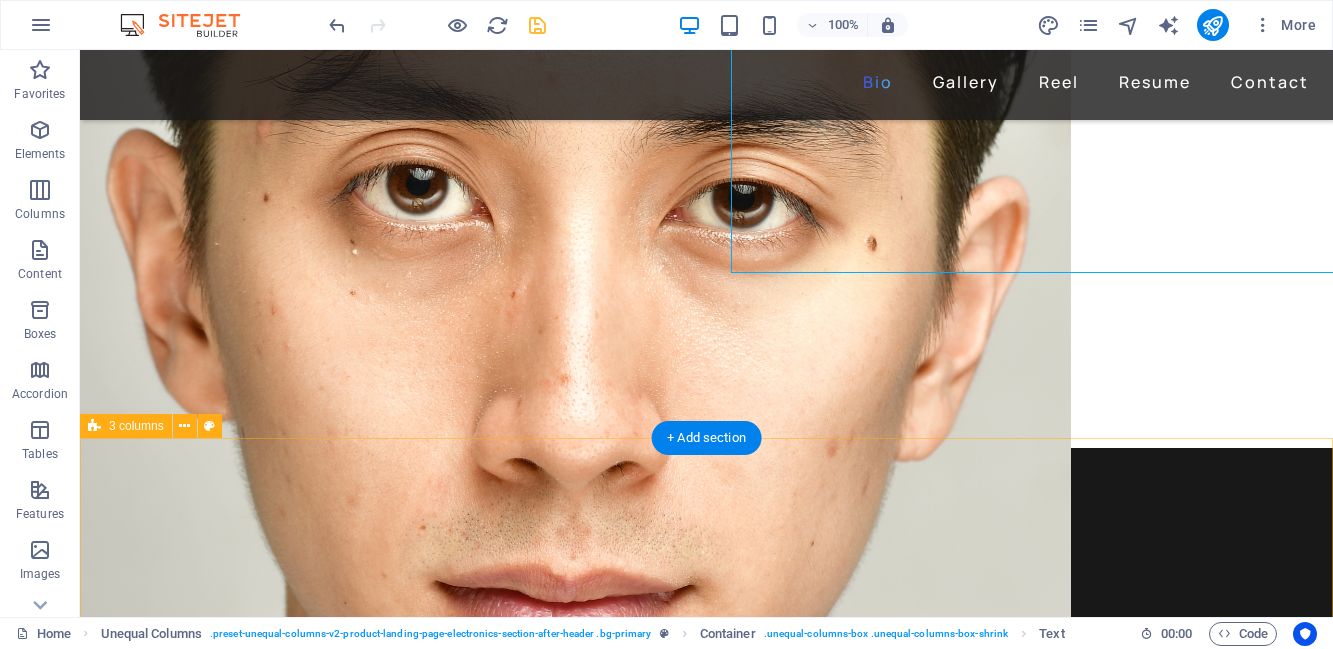 click at bounding box center [706, 2438] 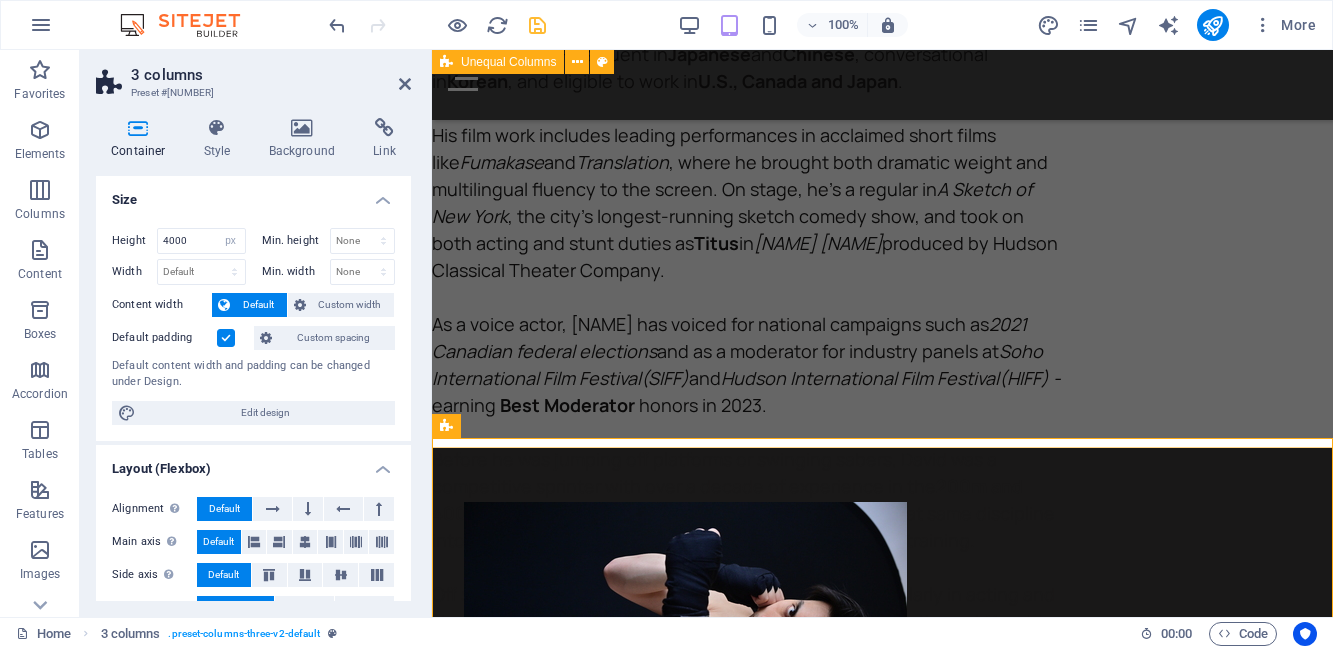click on "David Ma  is an actor who doesn't just  step  into a role - he dives in, rolls, sprints and sometimes sword-fights his way through it. Based in New York, David is a versatile stage, screen, stunt and voice performer with a range that spans sketch comedy to Shakespeare, indie film to martial arts choreography. He's fluent in  Japanese  and  Chinese , conversational in  Korean , and eligible to work in  U.S., Canada and Japan .  His film work includes leading performances in acclaimed short films like  Fumakase  and  Translation , where he brought both dramatic weight and multilingual fluency to the screen. On stage, he's a regular in  A Sketch of New York , the city's longest-running sketch comedy show, and took on both acting and stunt duties as  Titus  in  Julius Caeser  produced by Hudson Classical Theater Company.  As a voice actor, David has voiced for national campaigns such as  2021 Canadian federal elections  and as a moderator for industry panels at  Soho International Film Festival (SIFF)  and" at bounding box center [882, -52] 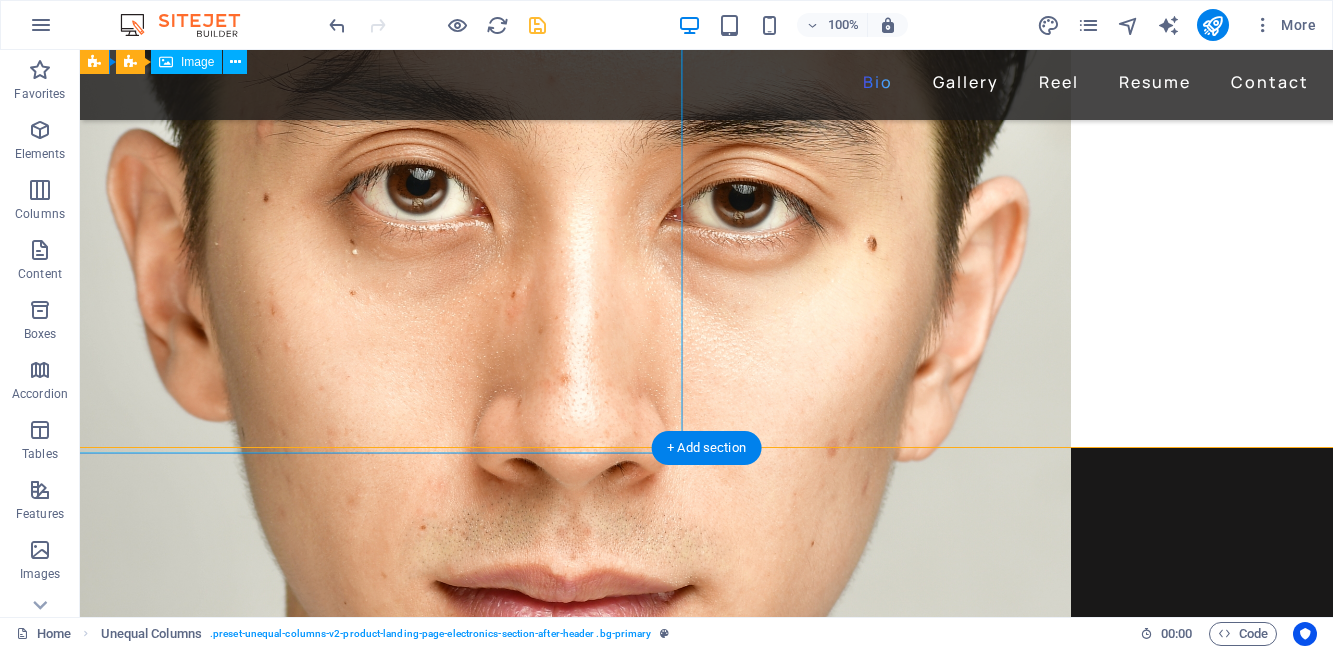 click at bounding box center (706, 341) 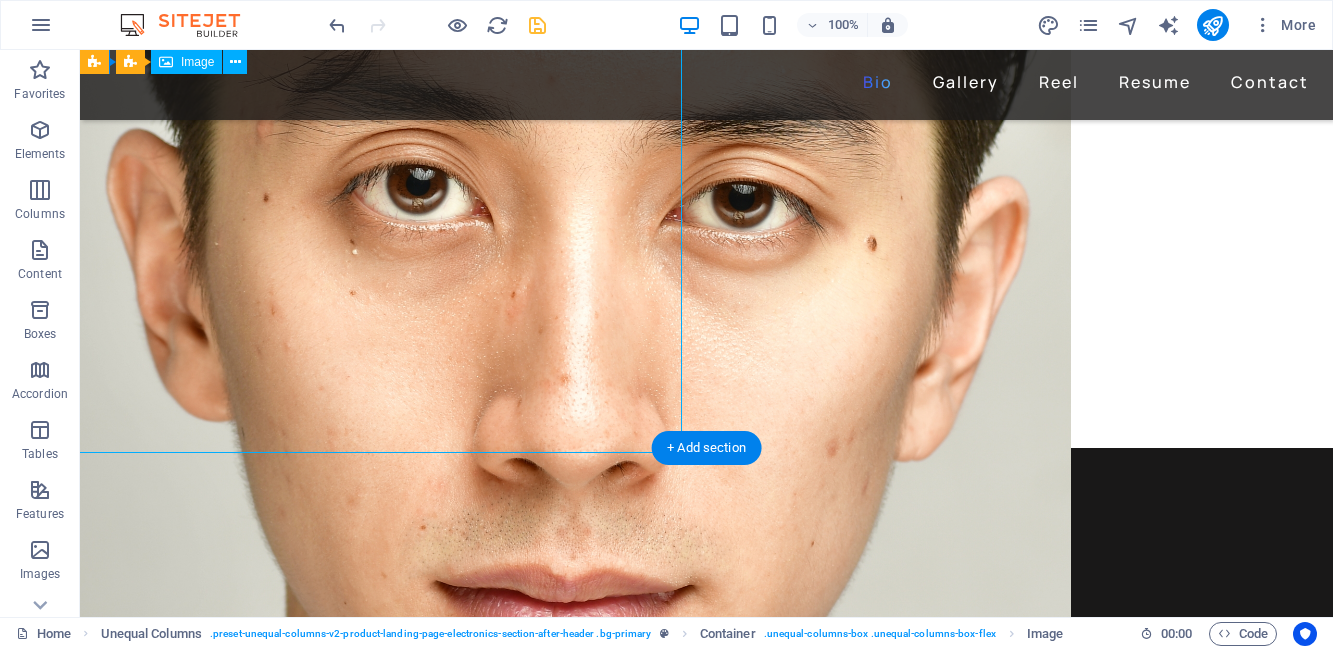 click at bounding box center [706, 341] 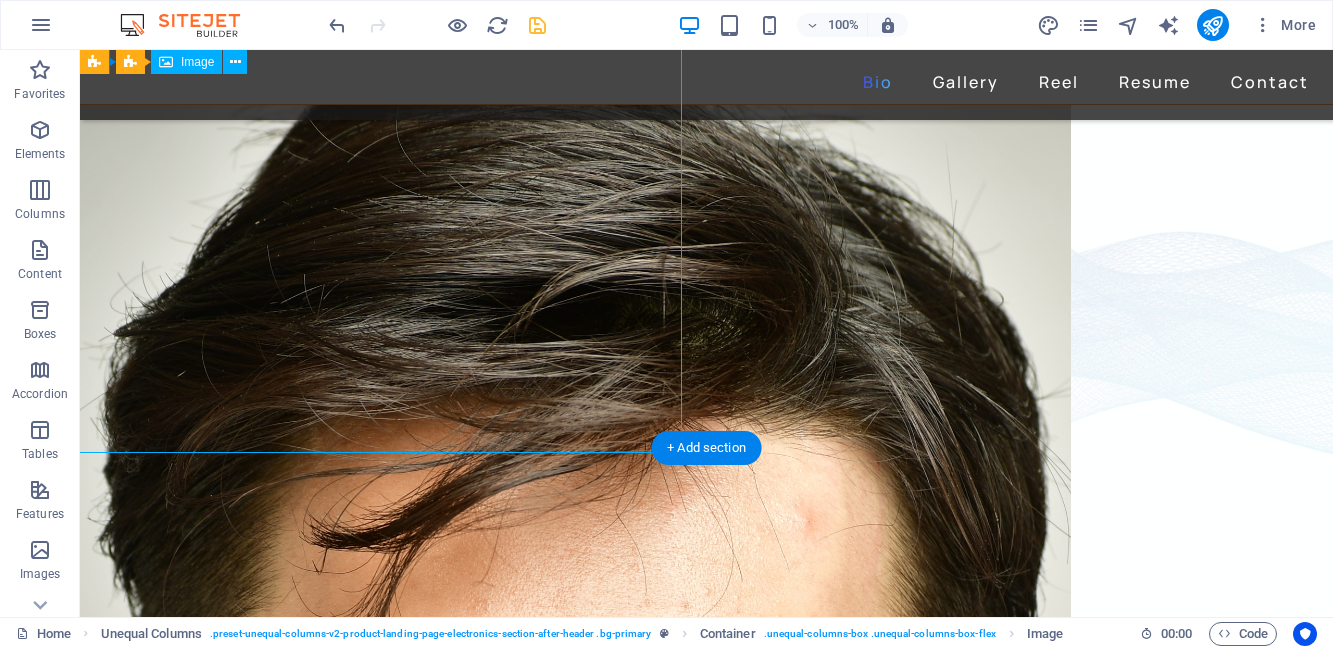 select on "px" 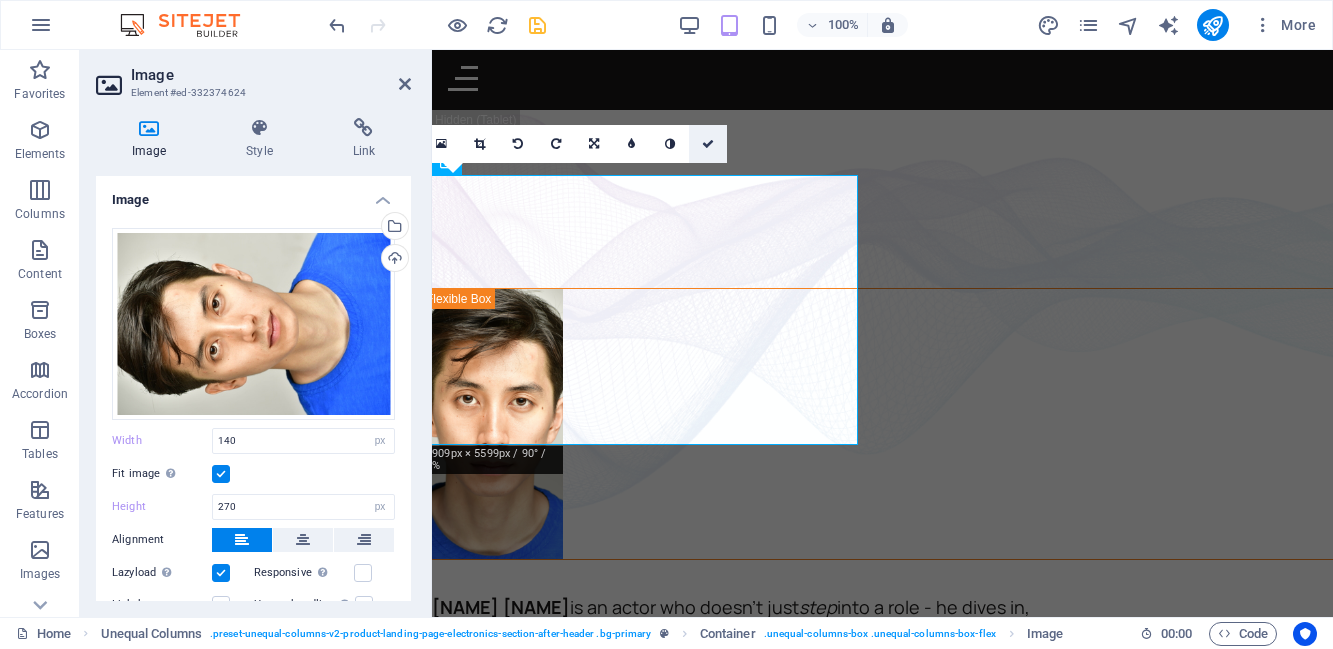 click at bounding box center [708, 144] 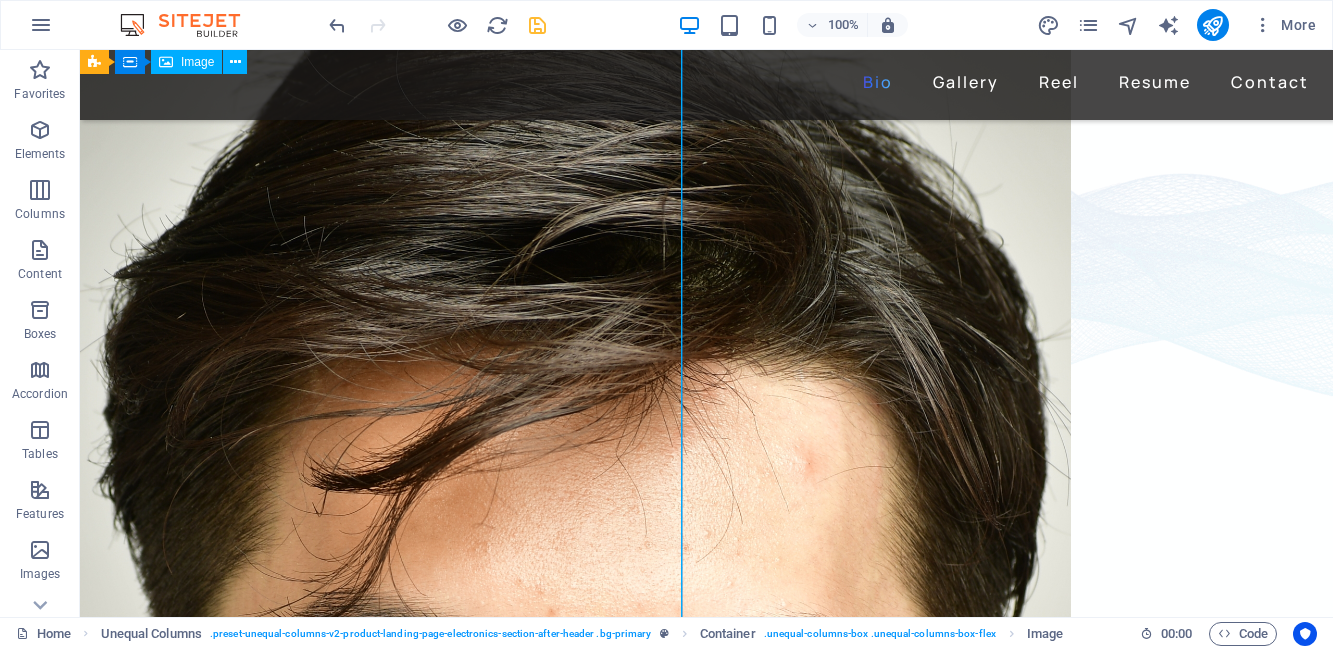 scroll, scrollTop: 0, scrollLeft: 0, axis: both 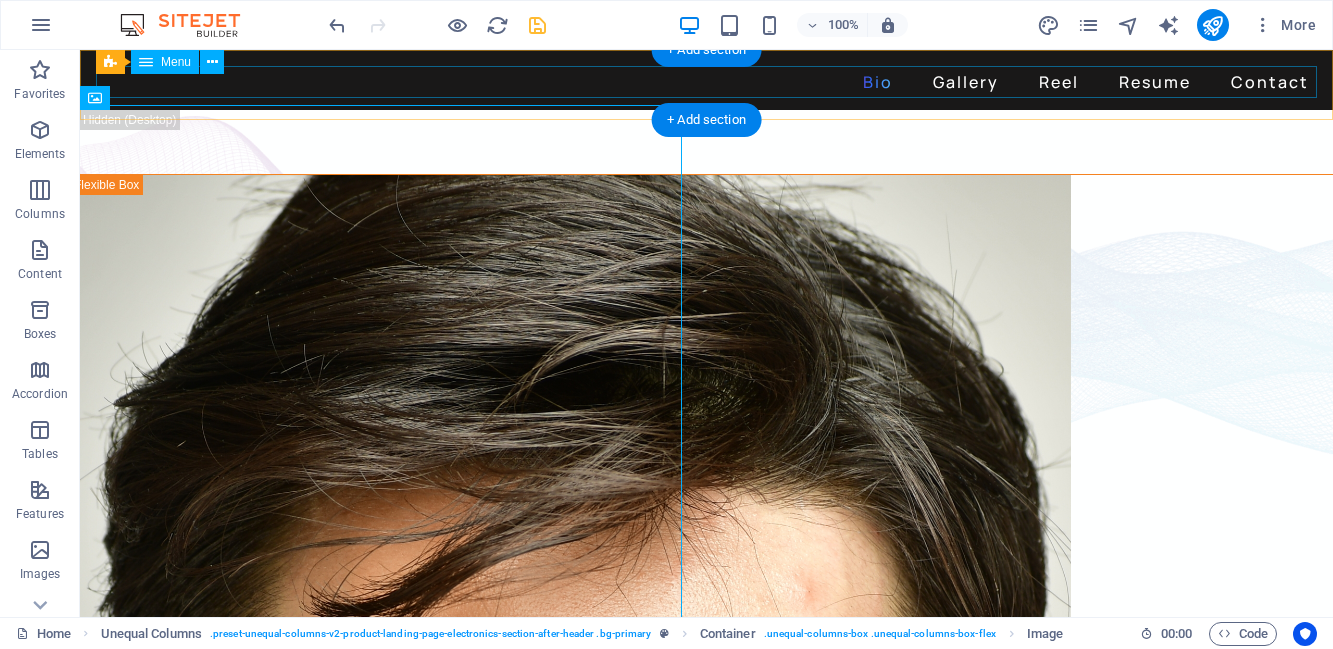 click on "Bio Gallery Reel Resume Contact" at bounding box center [706, 82] 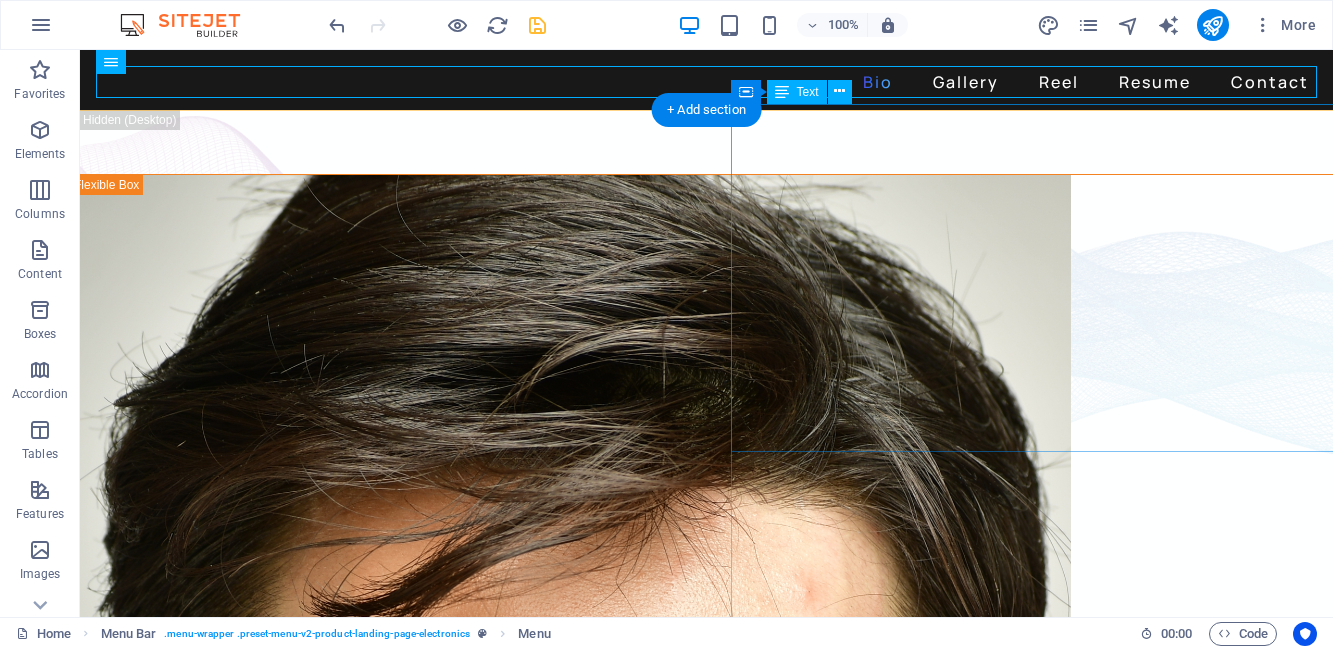 click on "David Ma  is an actor who doesn't just  step  into a role - he dives in, rolls, sprints and sometimes sword-fights his way through it. Based in New York, David is a versatile stage, screen, stunt and voice performer with a range that spans sketch comedy to Shakespeare, indie film to martial arts choreography. He's fluent in  Japanese  and  Chinese , conversational in  Korean , and eligible to work in  U.S., Canada and Japan .  His film work includes leading performances in acclaimed short films like  Fumakase  and  Translation , where he brought both dramatic weight and multilingual fluency to the screen. On stage, he's a regular in  A Sketch of New York , the city's longest-running sketch comedy show, and took on both acting and stunt duties as  Titus  in  Julius Caeser  produced by Hudson Classical Theater Company.  As a voice actor, David has voiced for national campaigns such as  2021 Canadian federal elections  and as a moderator for industry panels at  Soho International Film Festival (SIFF)  and" at bounding box center [395, 2242] 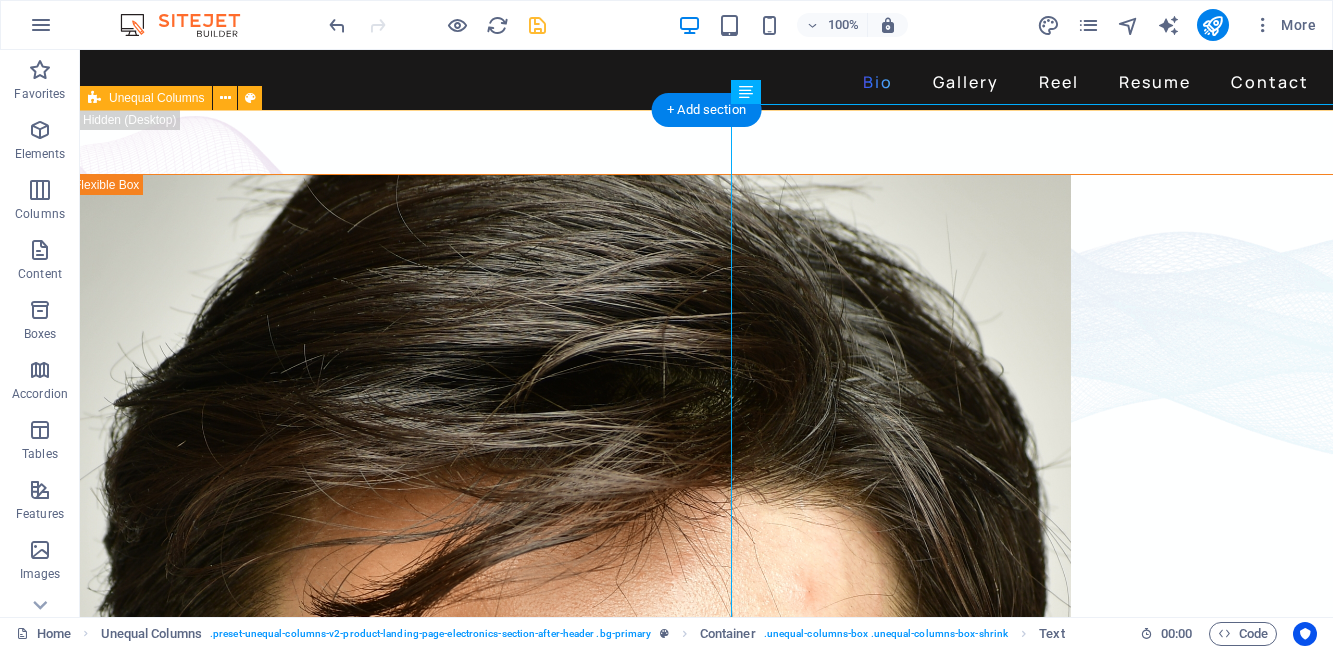 click on "David Ma  is an actor who doesn't just  step  into a role - he dives in, rolls, sprints and sometimes sword-fights his way through it. Based in New York, David is a versatile stage, screen, stunt and voice performer with a range that spans sketch comedy to Shakespeare, indie film to martial arts choreography. He's fluent in  Japanese  and  Chinese , conversational in  Korean , and eligible to work in  U.S., Canada and Japan .  His film work includes leading performances in acclaimed short films like  Fumakase  and  Translation , where he brought both dramatic weight and multilingual fluency to the screen. On stage, he's a regular in  A Sketch of New York , the city's longest-running sketch comedy show, and took on both acting and stunt duties as  Titus  in  Julius Caeser  produced by Hudson Classical Theater Company.  As a voice actor, David has voiced for national campaigns such as  2021 Canadian federal elections  and as a moderator for industry panels at  Soho International Film Festival (SIFF)  and" at bounding box center [706, 609] 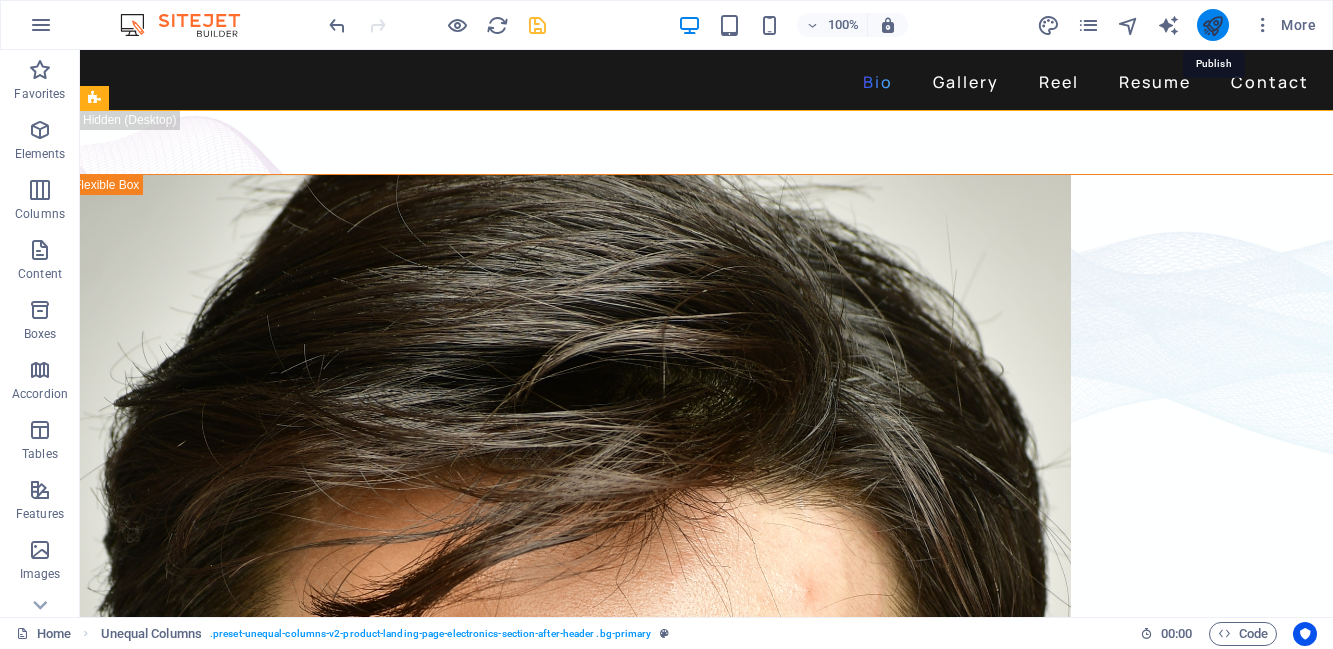 click at bounding box center (1212, 25) 